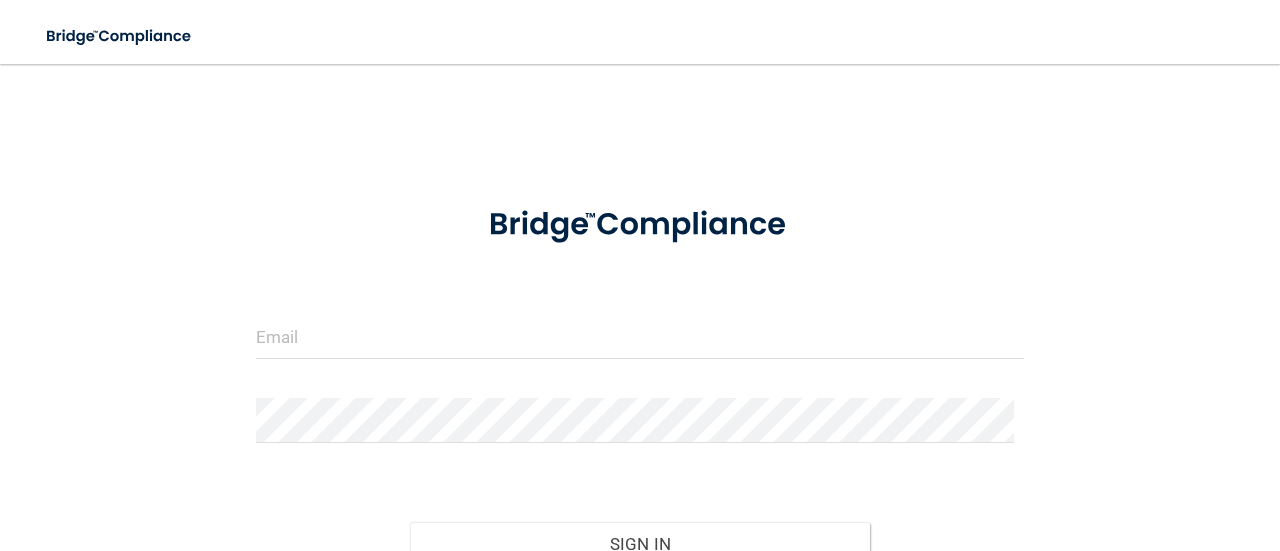 scroll, scrollTop: 0, scrollLeft: 0, axis: both 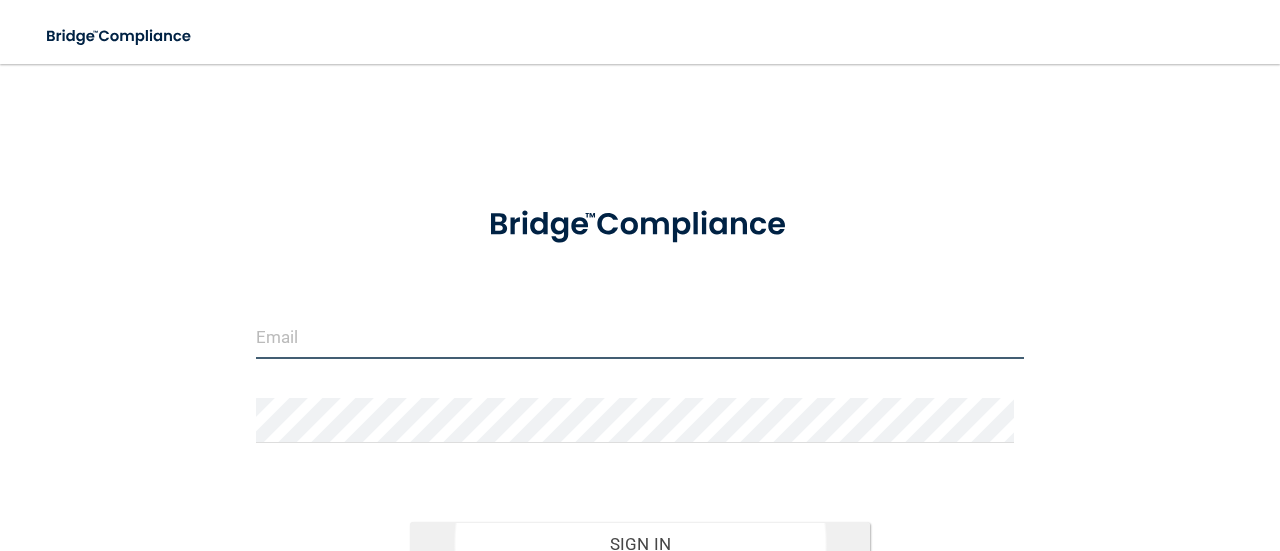 type on "[EMAIL]" 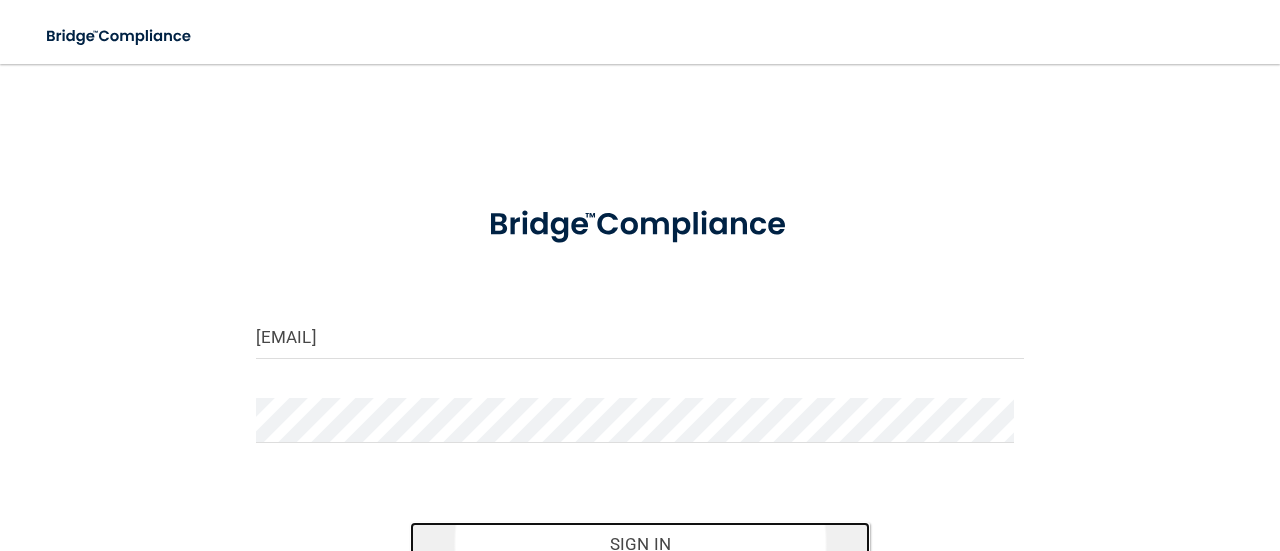 click on "Sign In" at bounding box center (640, 544) 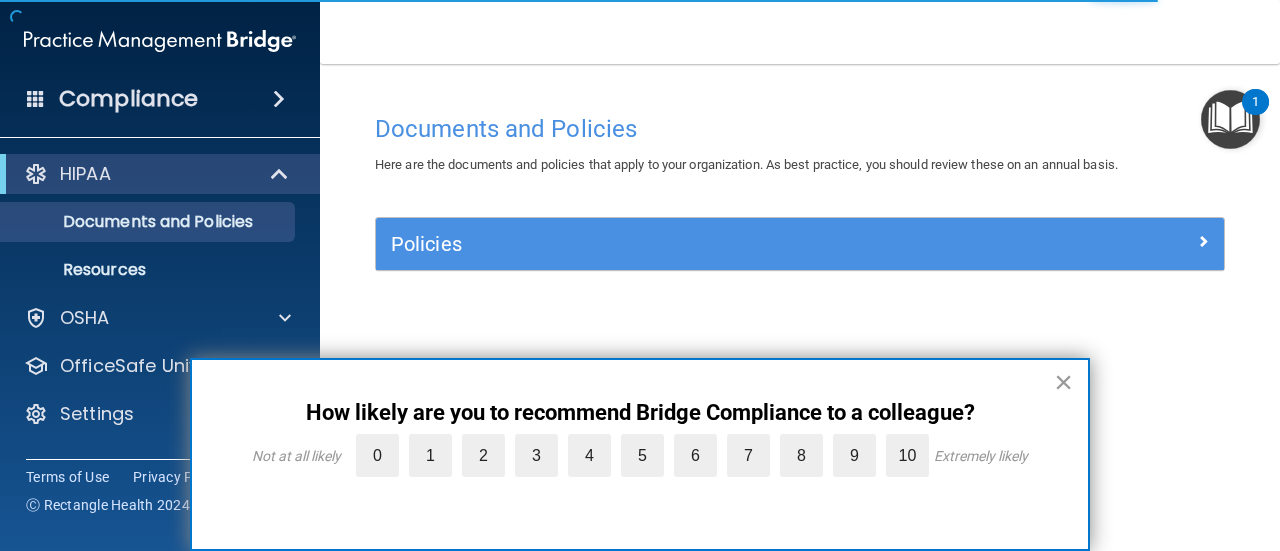 click on "×" at bounding box center (1063, 382) 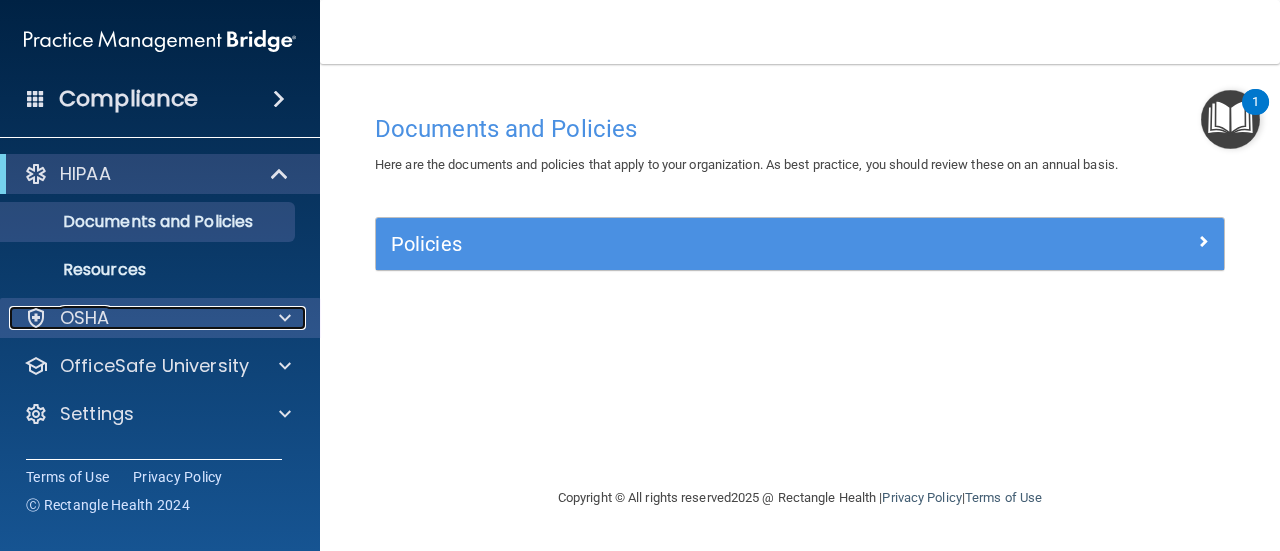 click on "OSHA" at bounding box center [133, 318] 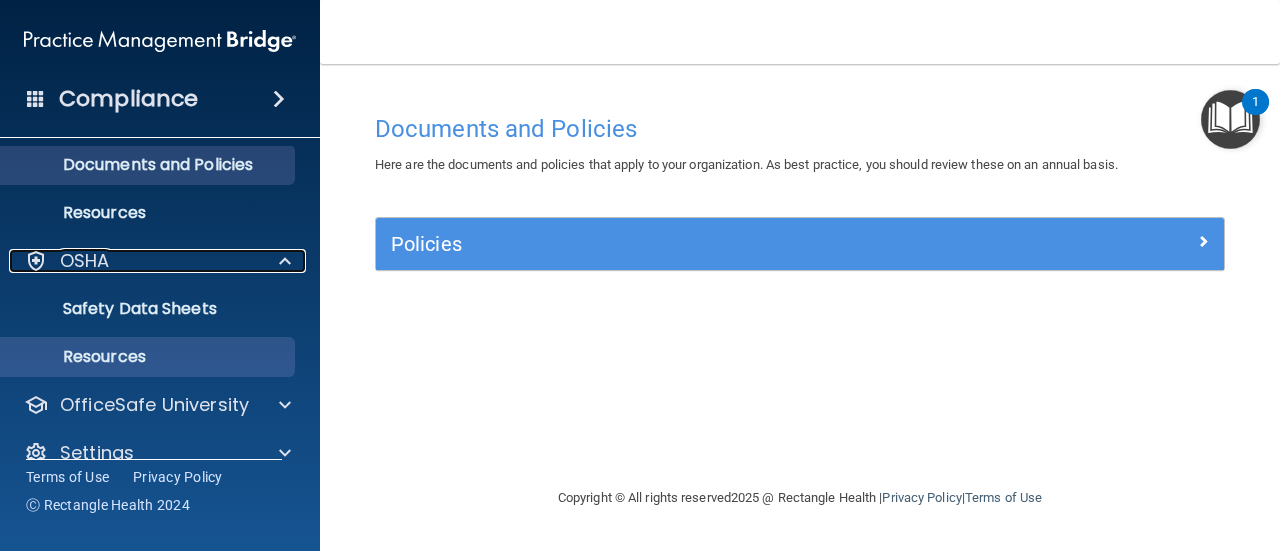 scroll, scrollTop: 86, scrollLeft: 0, axis: vertical 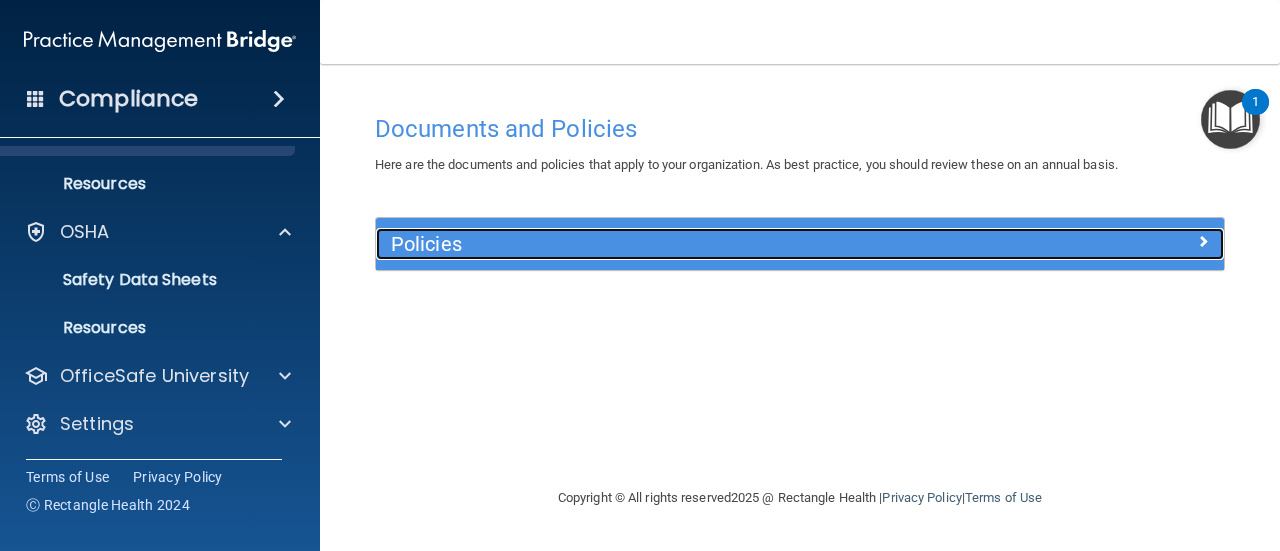 click at bounding box center [1118, 240] 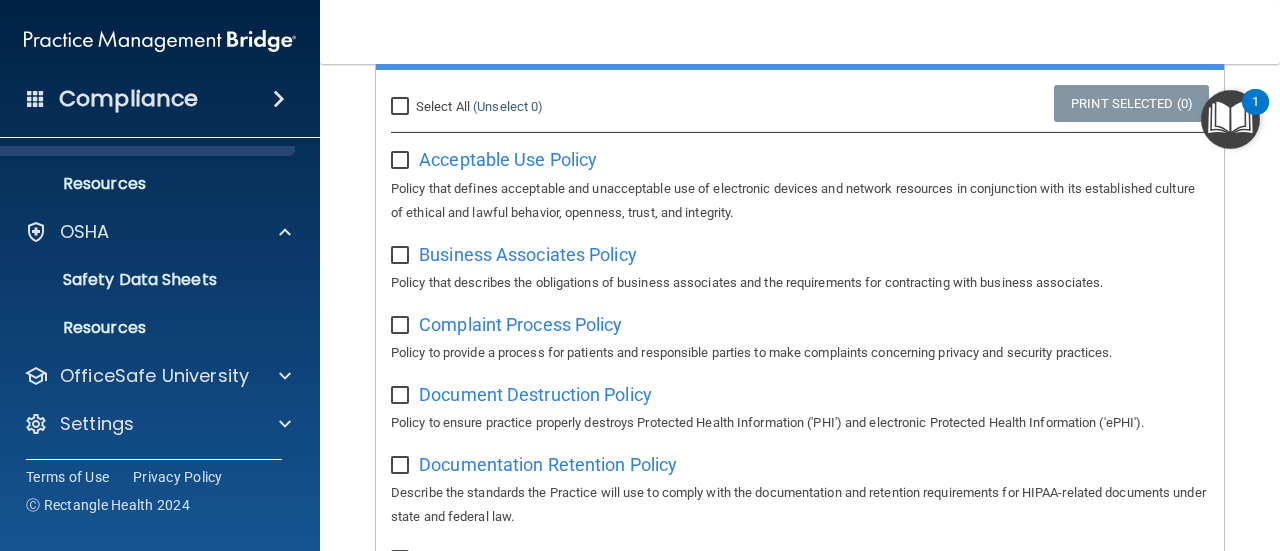 scroll, scrollTop: 300, scrollLeft: 0, axis: vertical 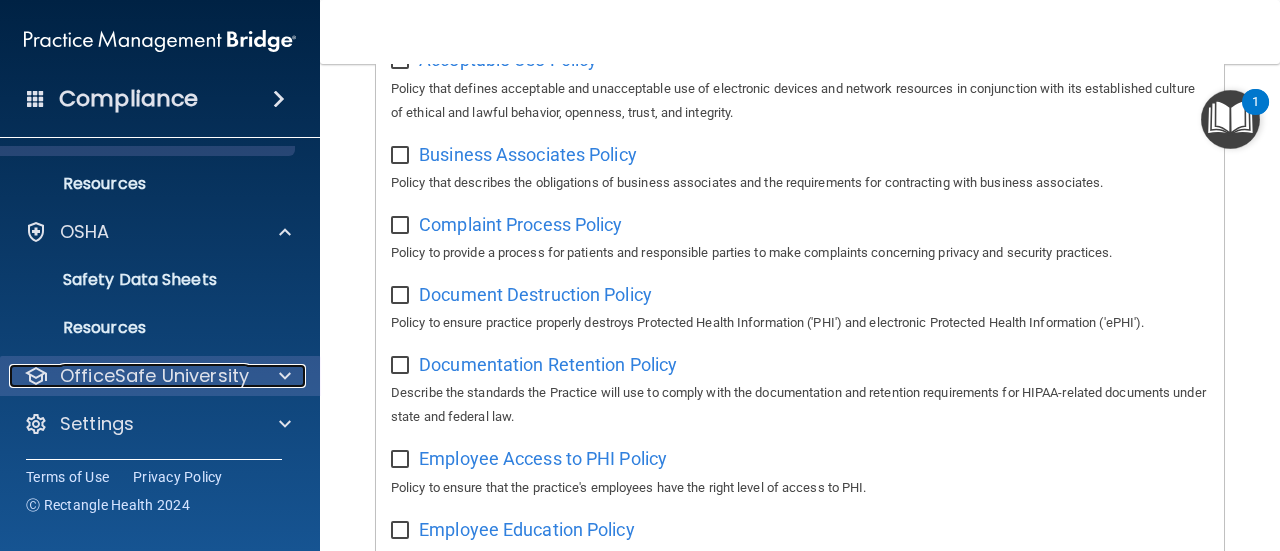 click on "OfficeSafe University" at bounding box center (154, 376) 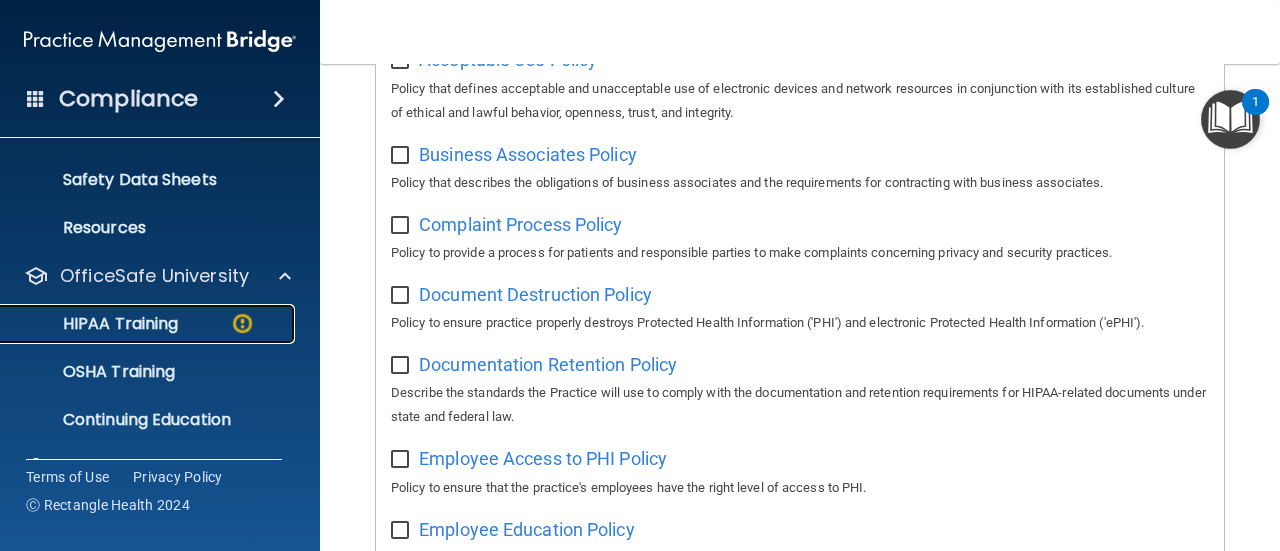 click on "HIPAA Training" at bounding box center [149, 324] 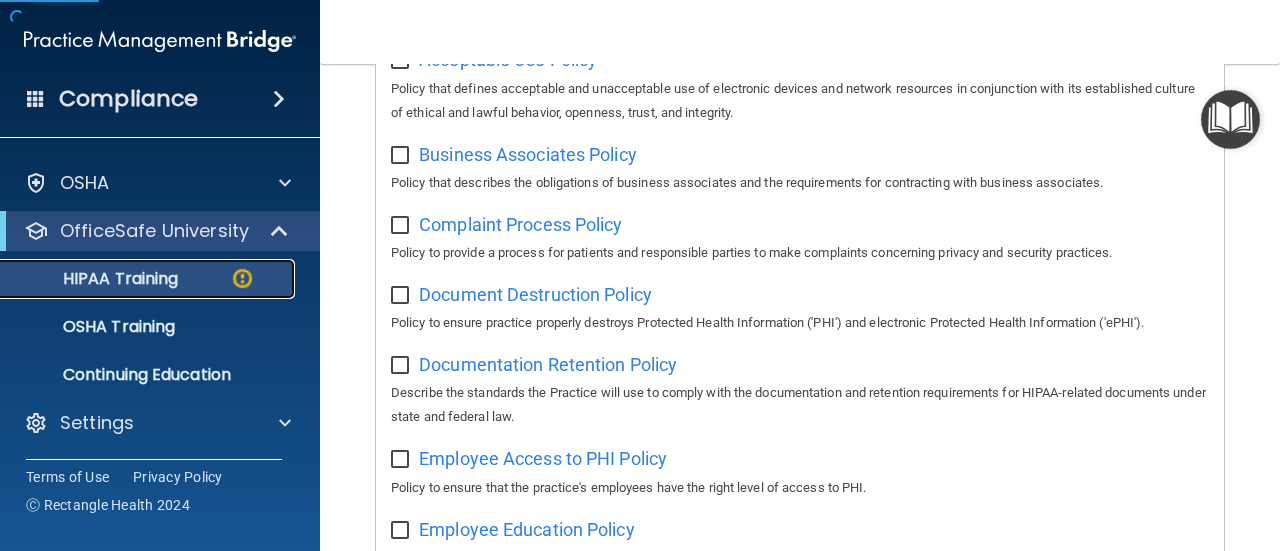 scroll, scrollTop: 38, scrollLeft: 0, axis: vertical 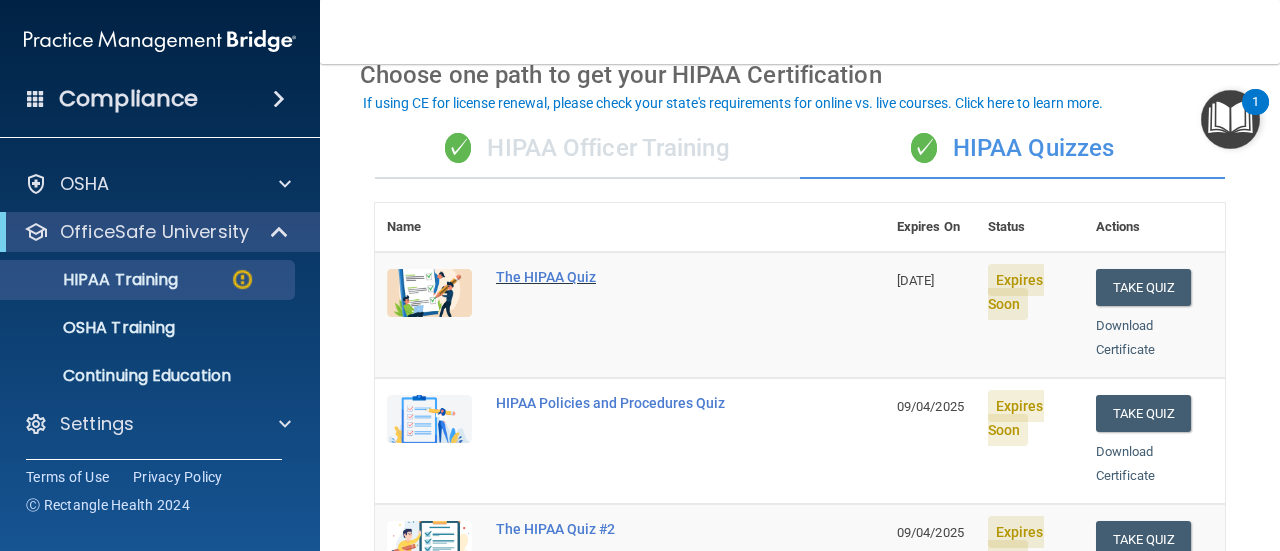click on "The HIPAA Quiz" at bounding box center [640, 277] 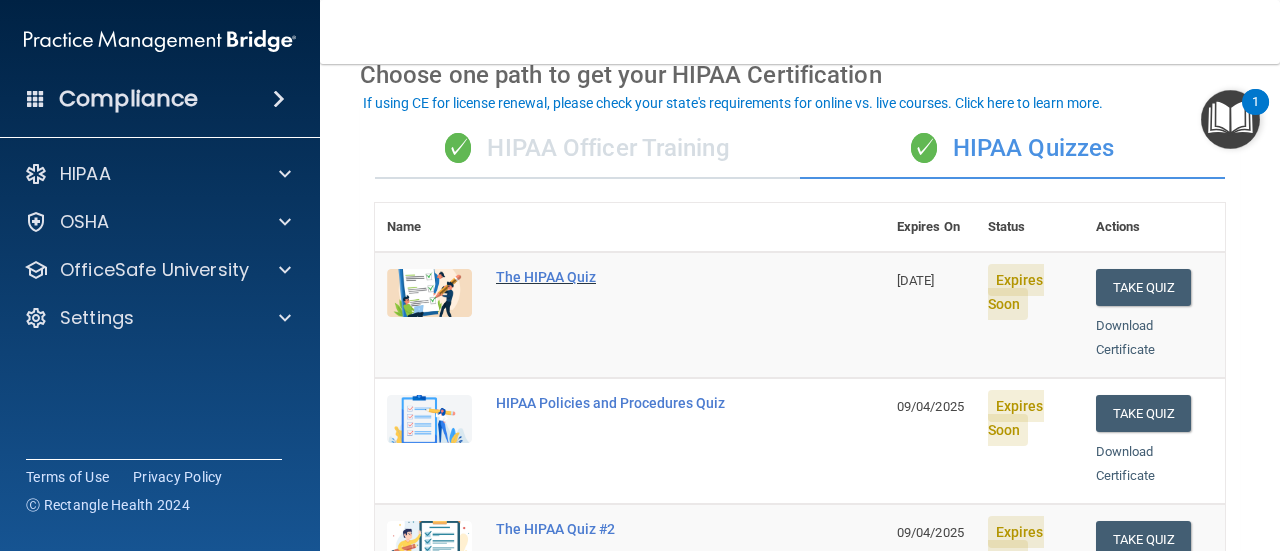 scroll, scrollTop: 0, scrollLeft: 0, axis: both 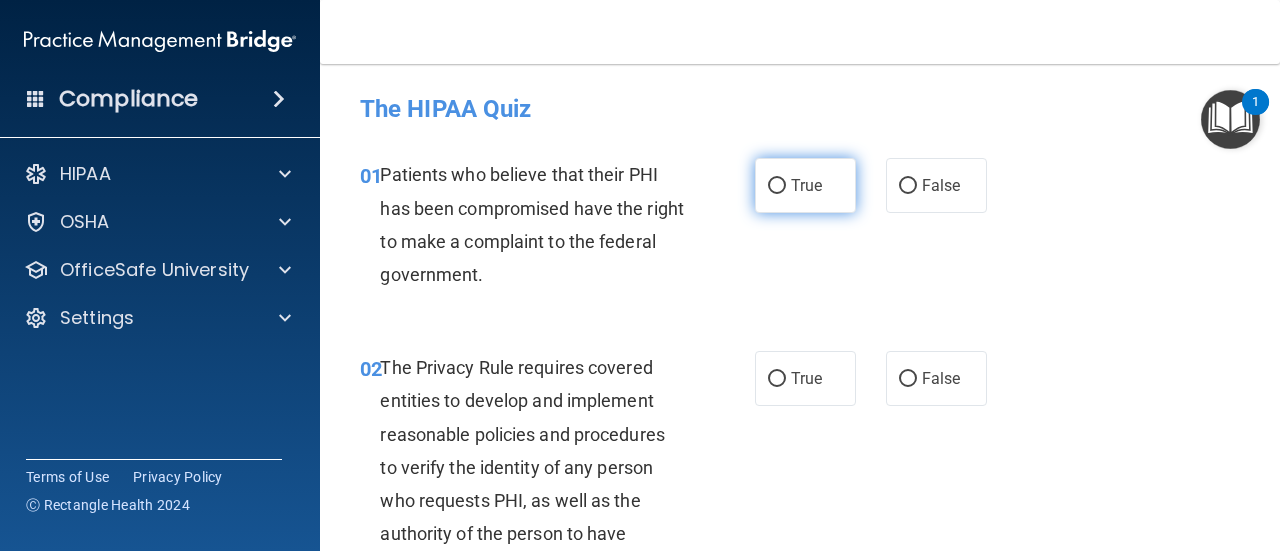 click on "True" at bounding box center (777, 186) 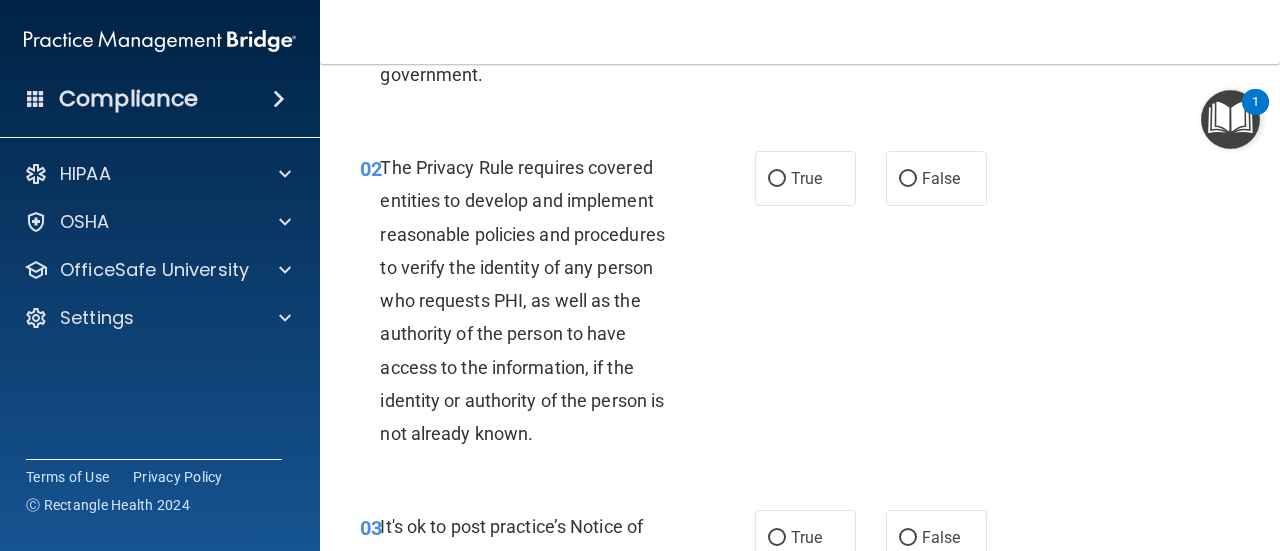 scroll, scrollTop: 0, scrollLeft: 0, axis: both 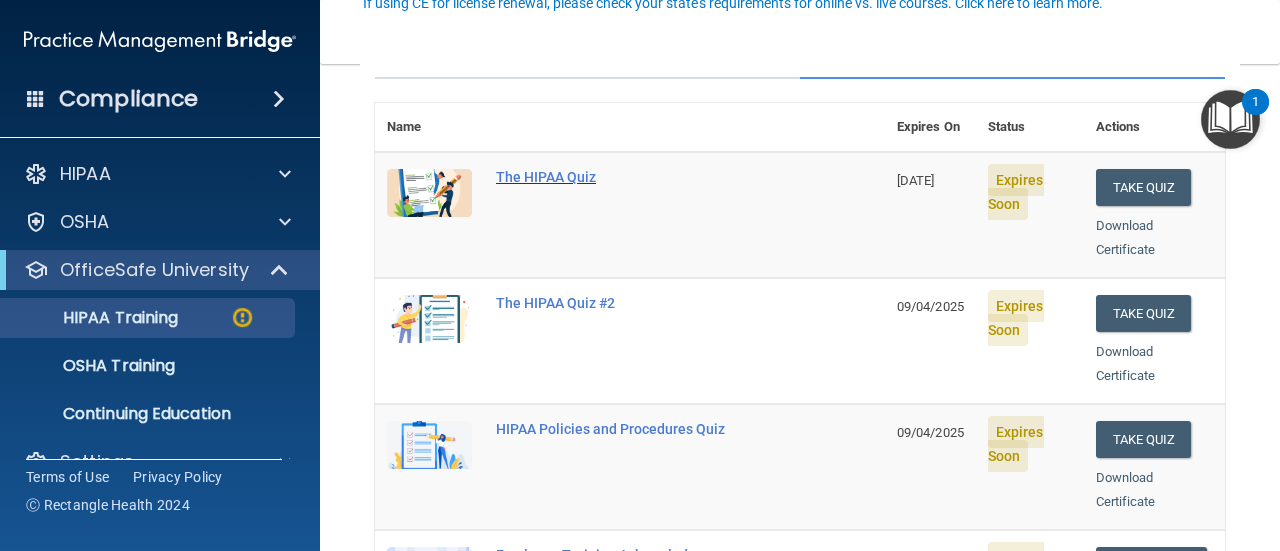 click on "The HIPAA Quiz" at bounding box center (640, 177) 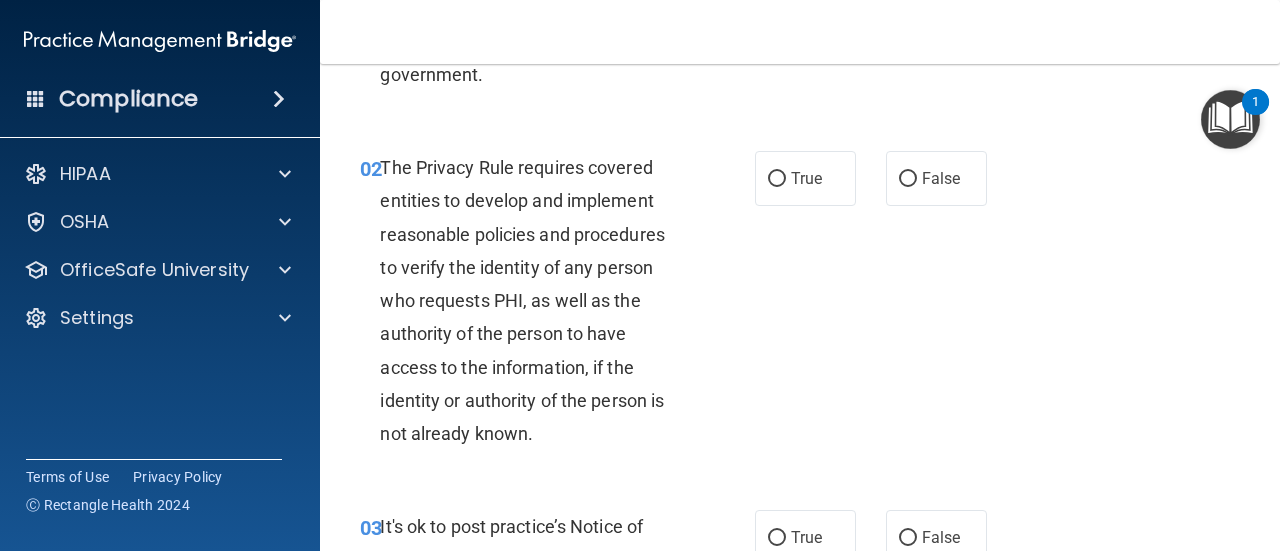 scroll, scrollTop: 0, scrollLeft: 0, axis: both 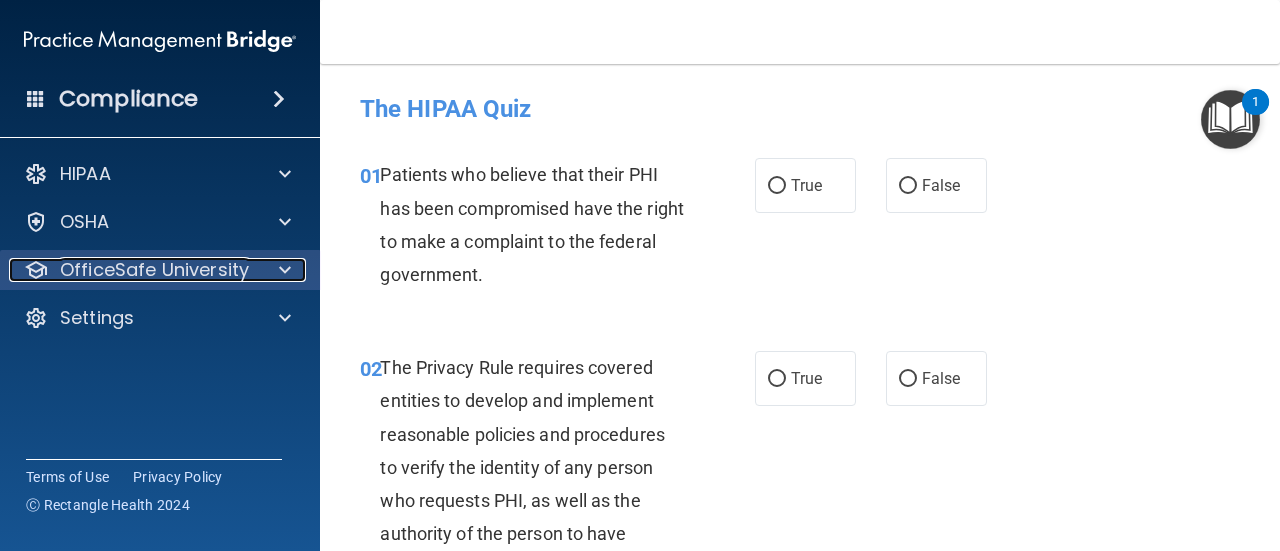 click on "OfficeSafe University" at bounding box center (154, 270) 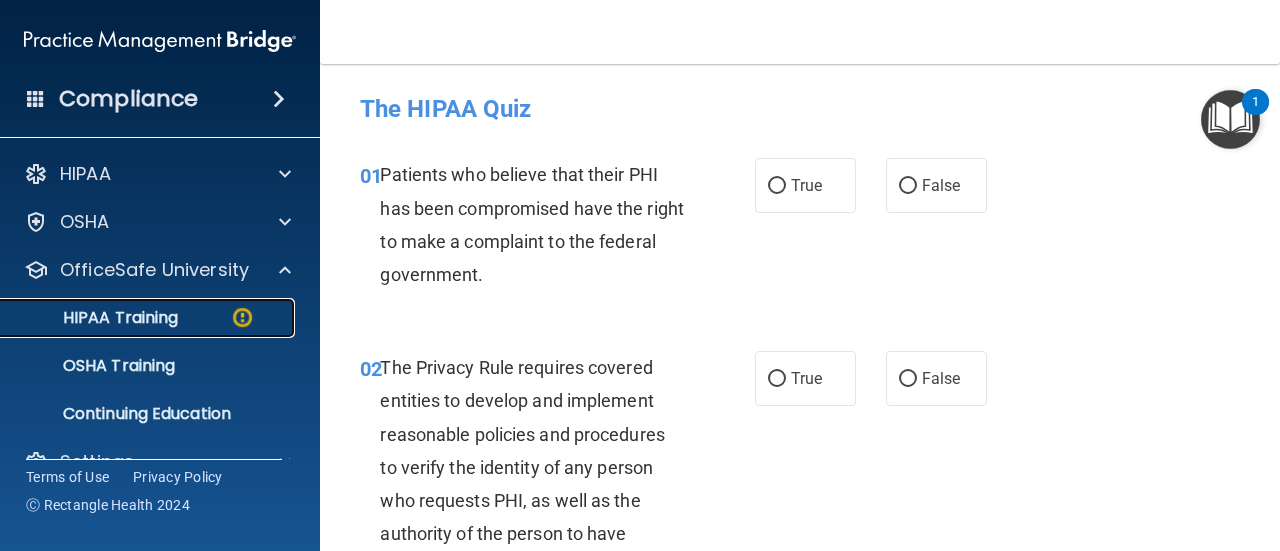 click on "HIPAA Training" at bounding box center (95, 318) 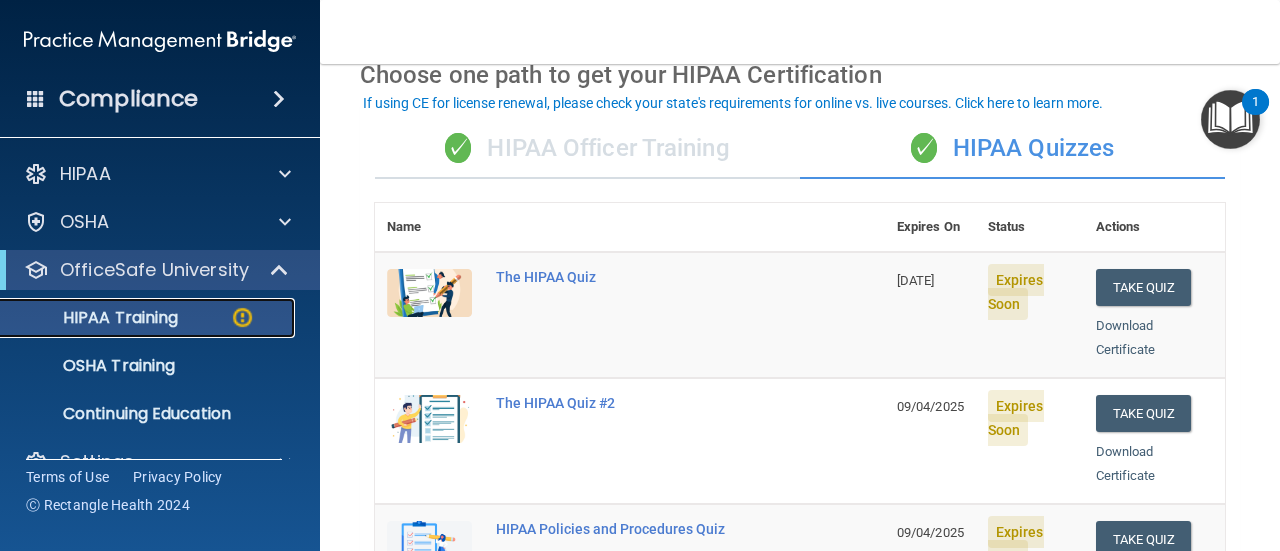 scroll, scrollTop: 200, scrollLeft: 0, axis: vertical 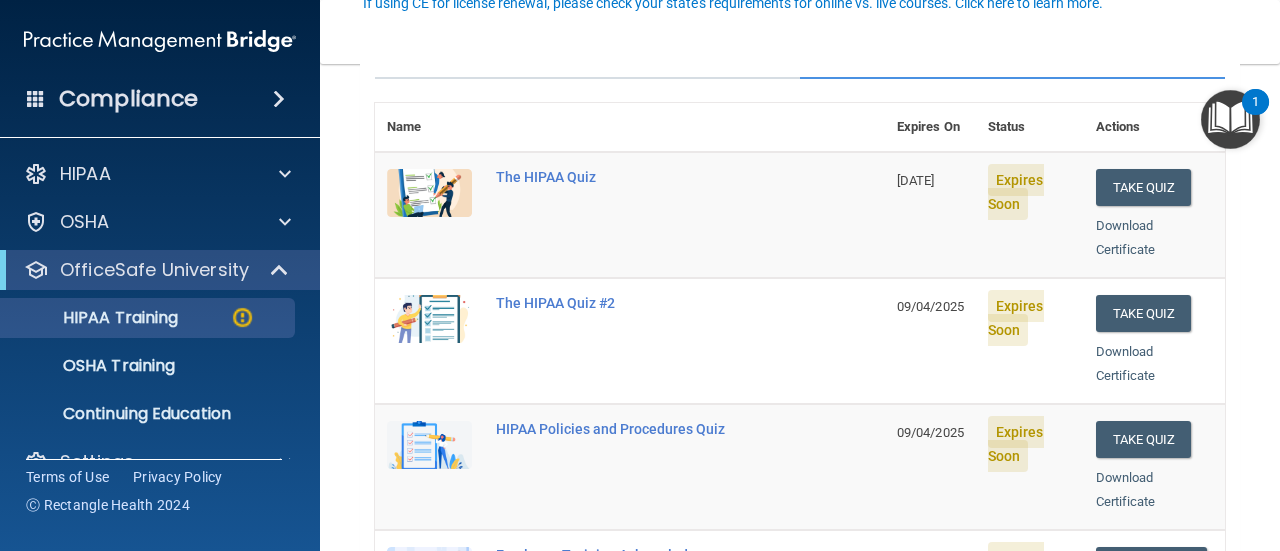 click at bounding box center [429, 193] 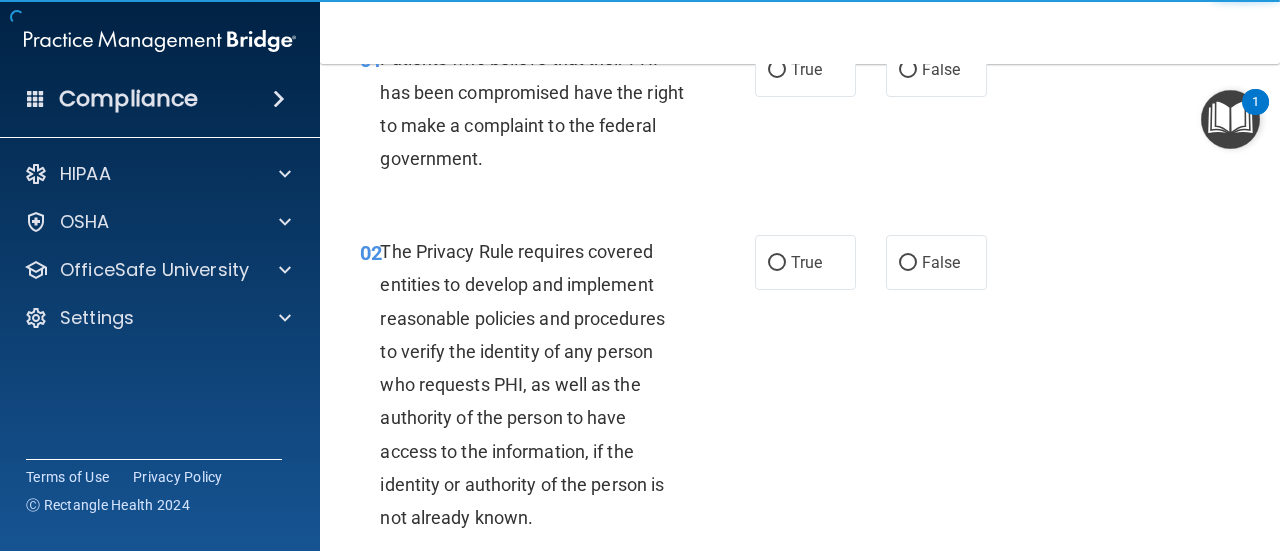 scroll, scrollTop: 0, scrollLeft: 0, axis: both 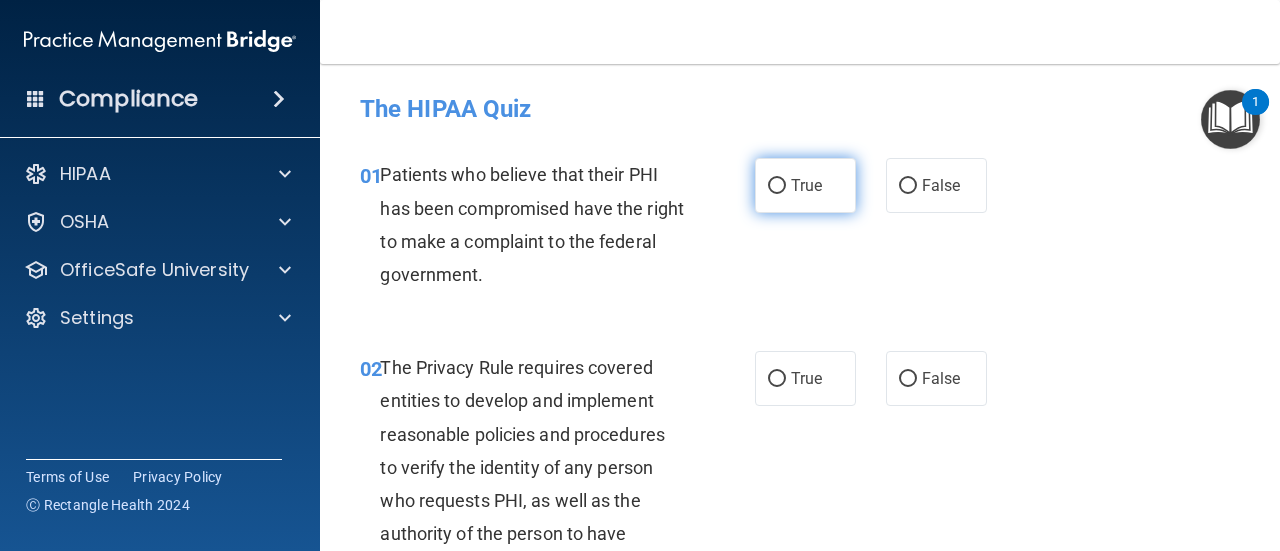 click on "True" at bounding box center (777, 186) 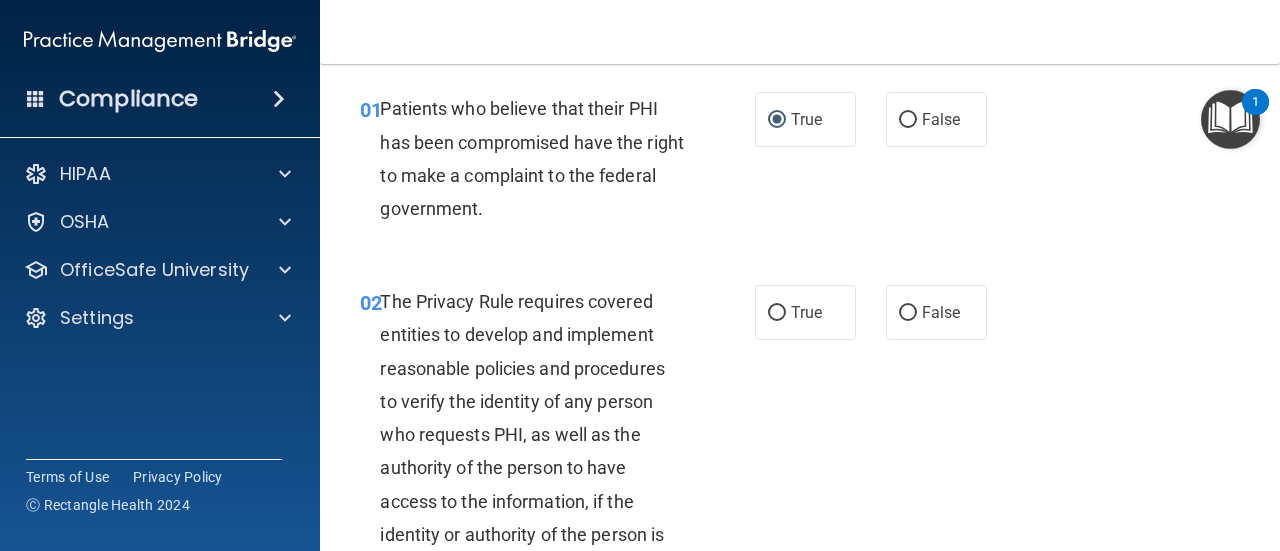scroll, scrollTop: 0, scrollLeft: 0, axis: both 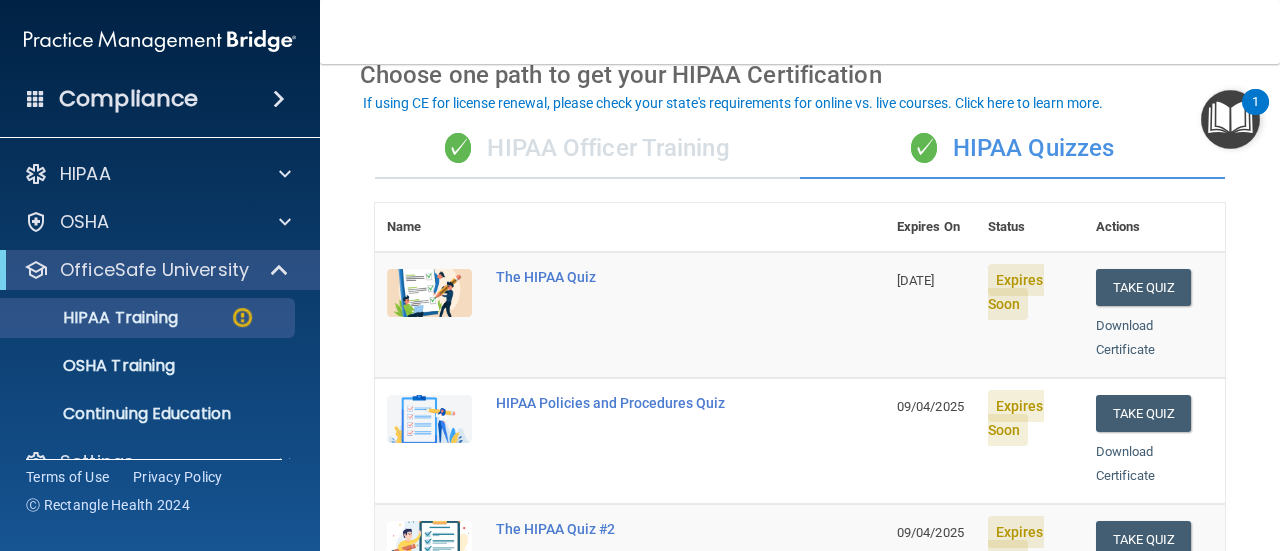 click on "✓   HIPAA Officer Training" at bounding box center [587, 149] 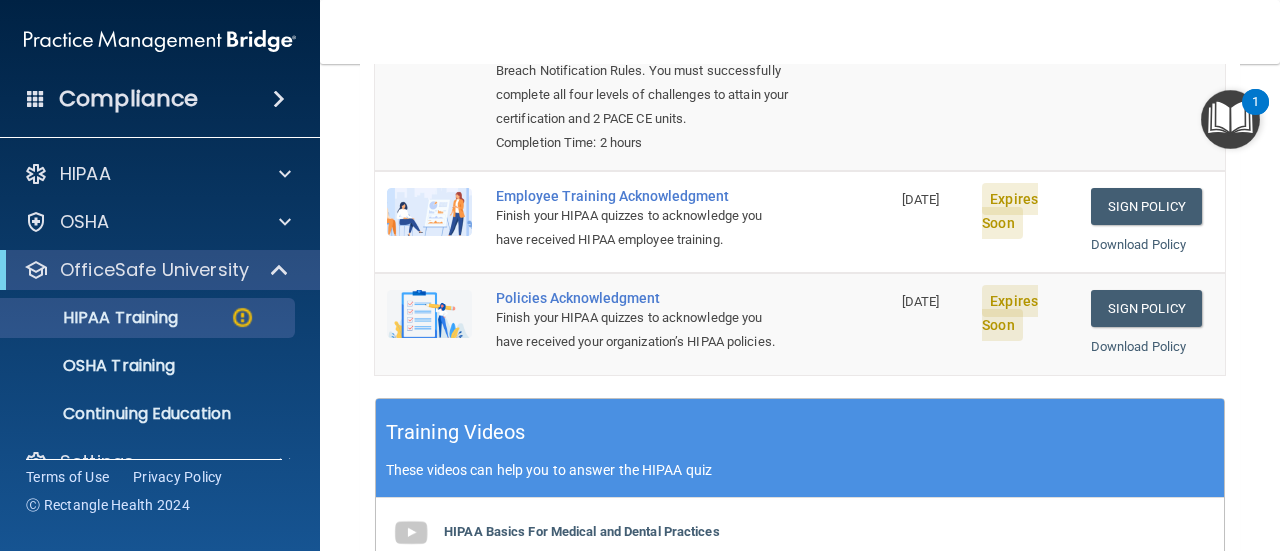 scroll, scrollTop: 400, scrollLeft: 0, axis: vertical 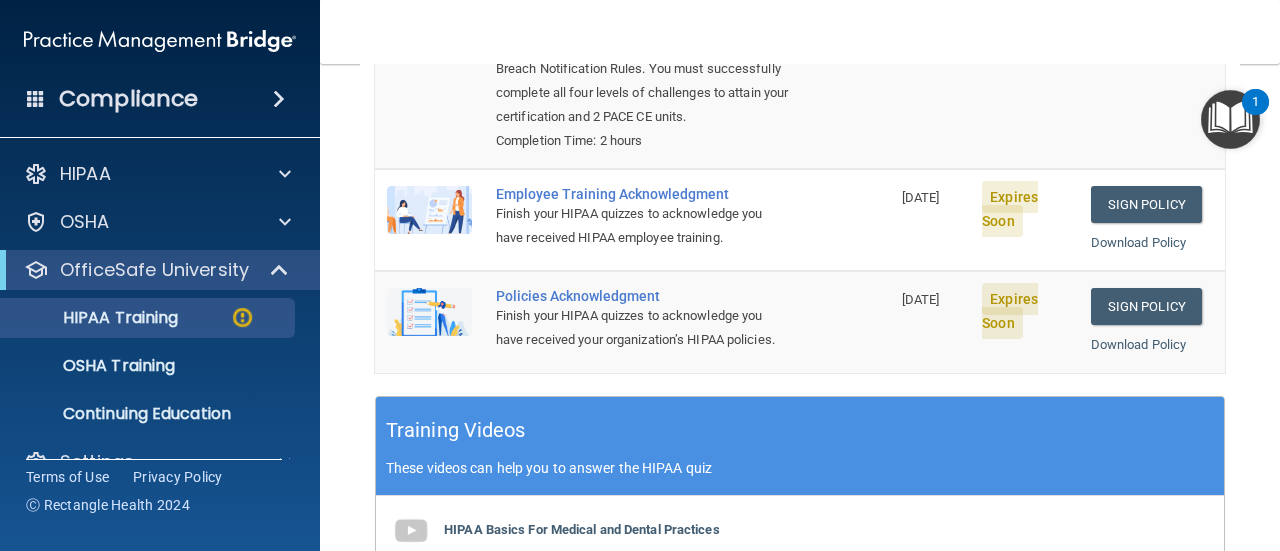 click on "Employee Training Acknowledgment" at bounding box center [643, 194] 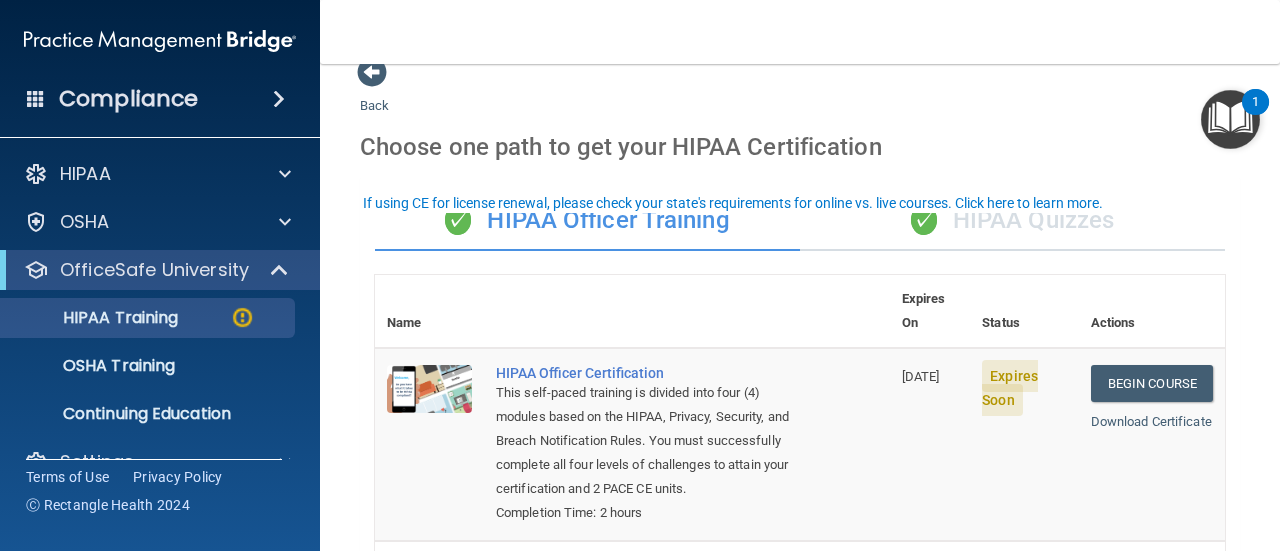 scroll, scrollTop: 0, scrollLeft: 0, axis: both 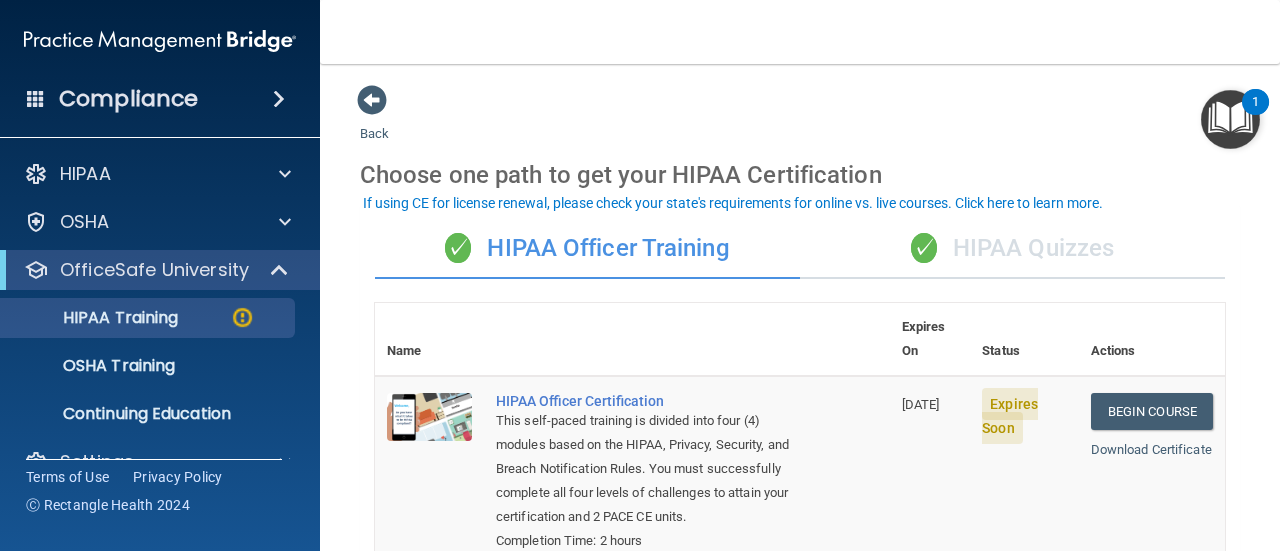 click on "✓   HIPAA Quizzes" at bounding box center (1012, 249) 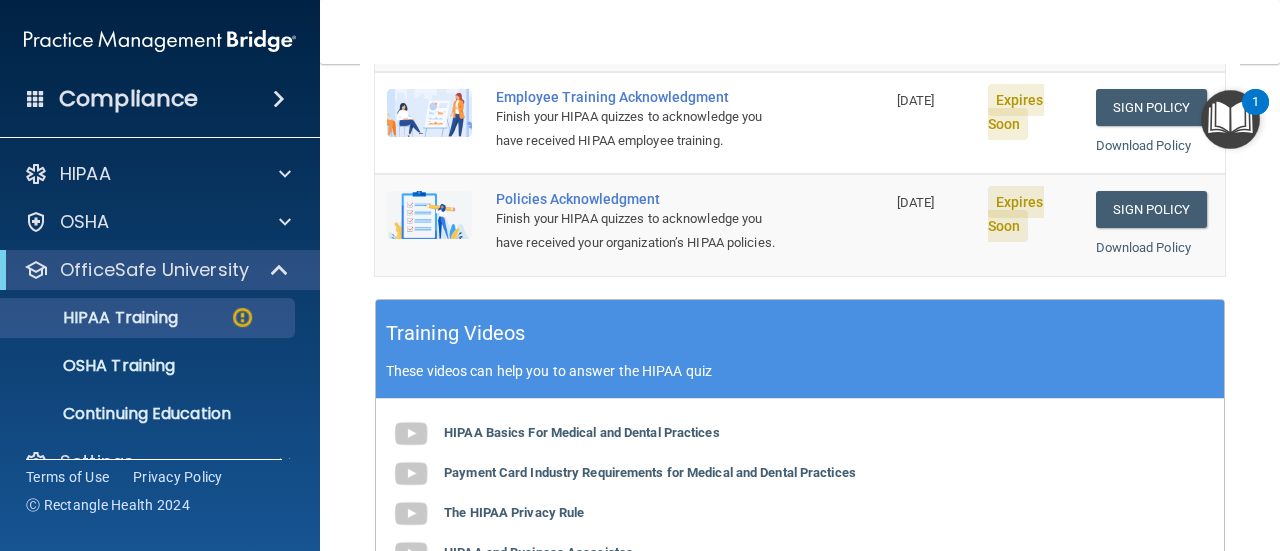 scroll, scrollTop: 640, scrollLeft: 0, axis: vertical 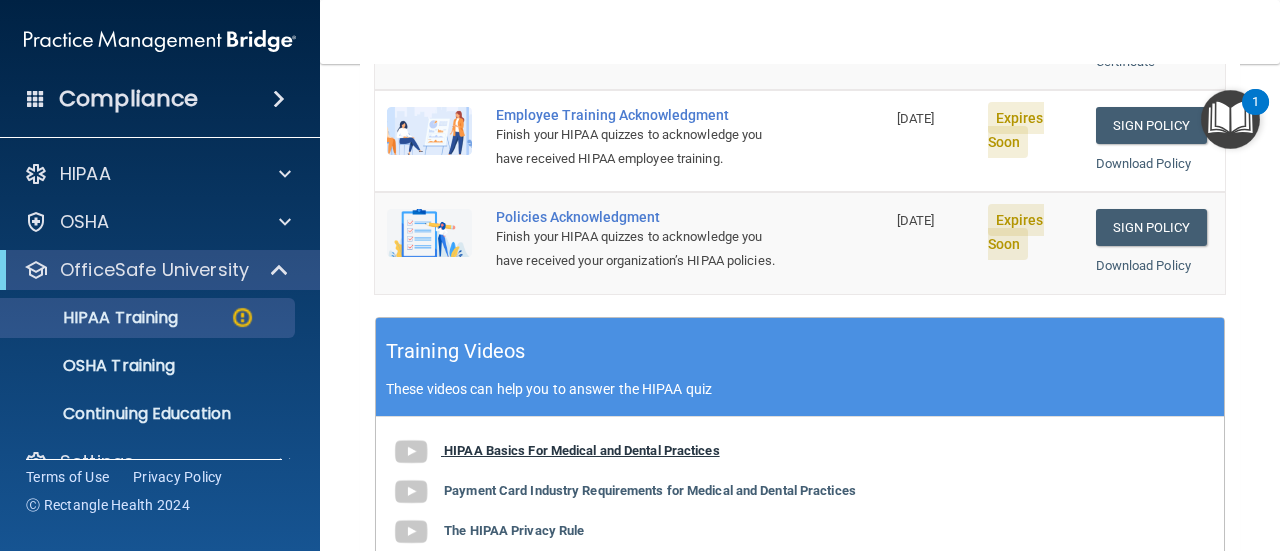 click on "HIPAA Basics For Medical and Dental Practices" at bounding box center [582, 450] 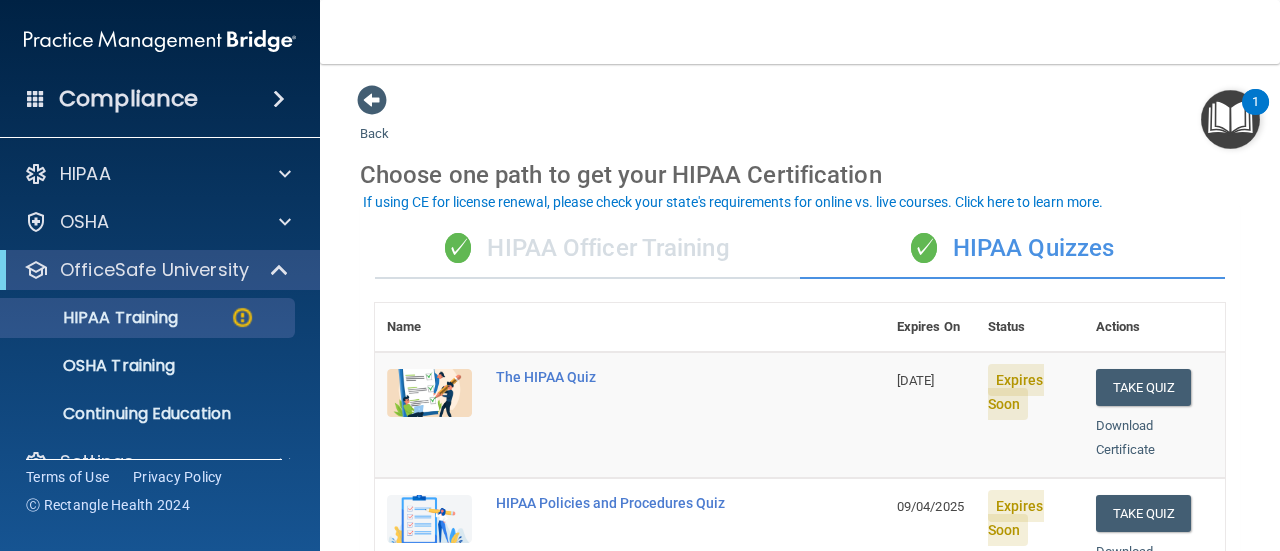 scroll, scrollTop: 100, scrollLeft: 0, axis: vertical 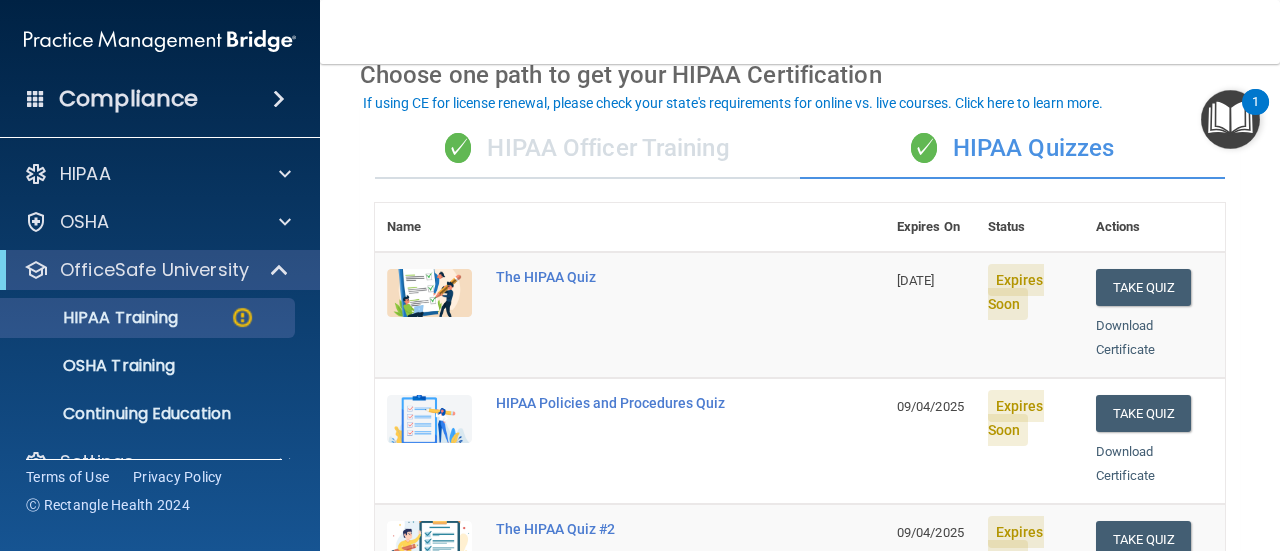 click at bounding box center [1230, 119] 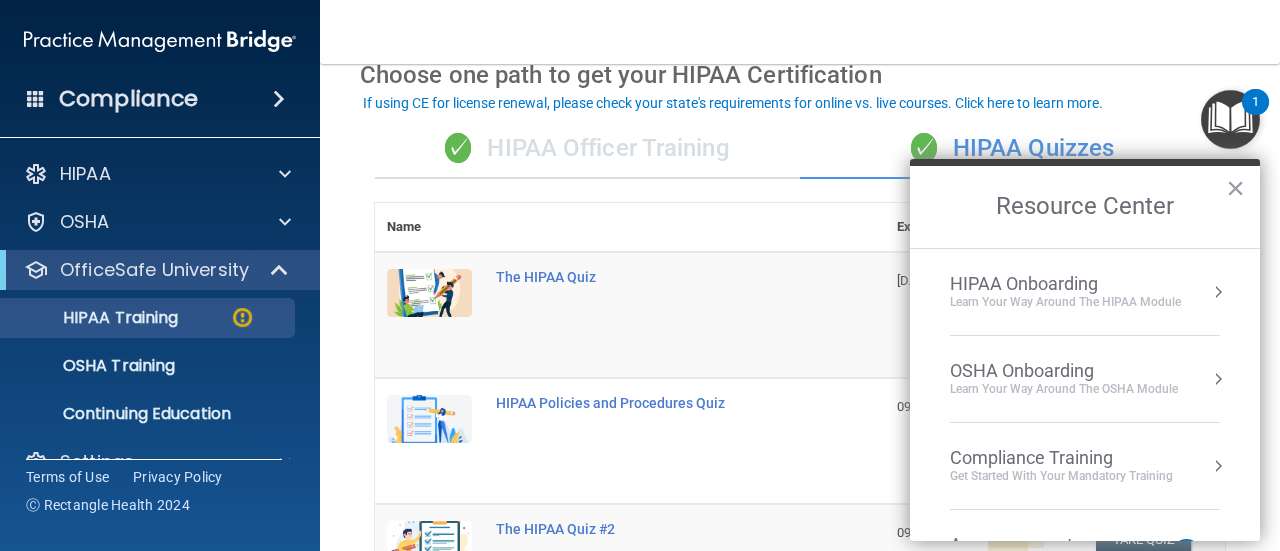 click on "×" at bounding box center (1235, 188) 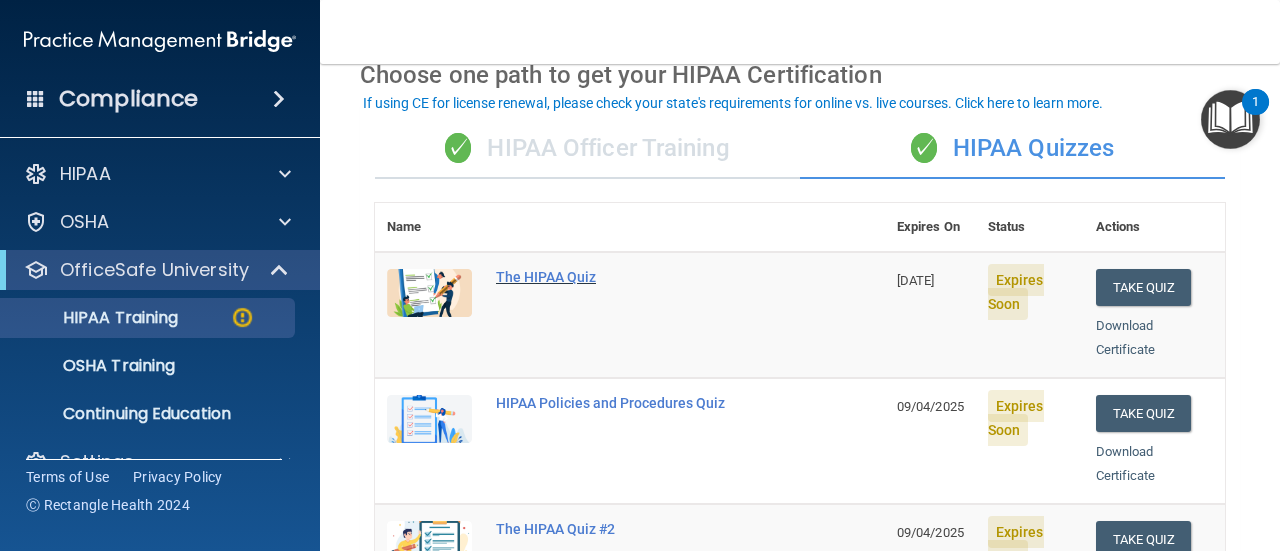 click on "The HIPAA Quiz" at bounding box center (640, 277) 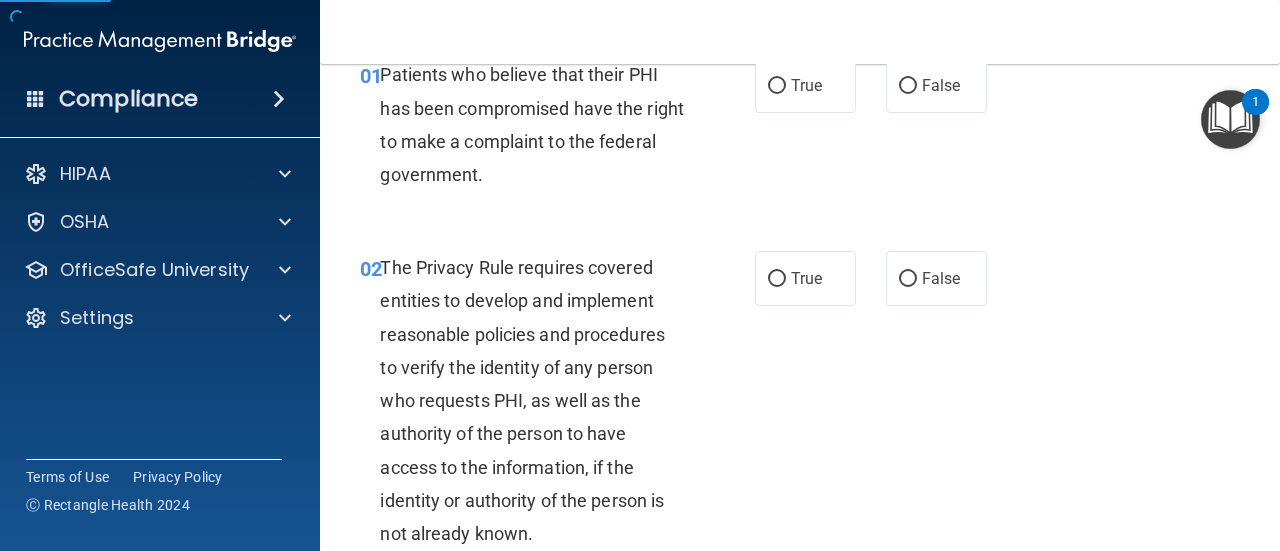 scroll, scrollTop: 0, scrollLeft: 0, axis: both 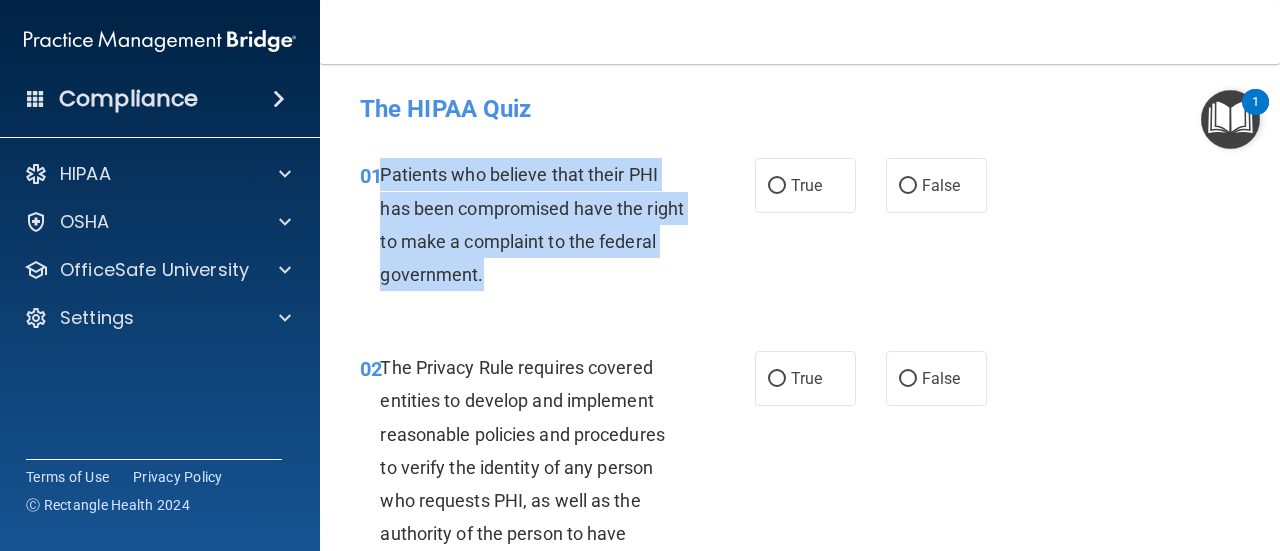 drag, startPoint x: 581, startPoint y: 269, endPoint x: 383, endPoint y: 167, distance: 222.72853 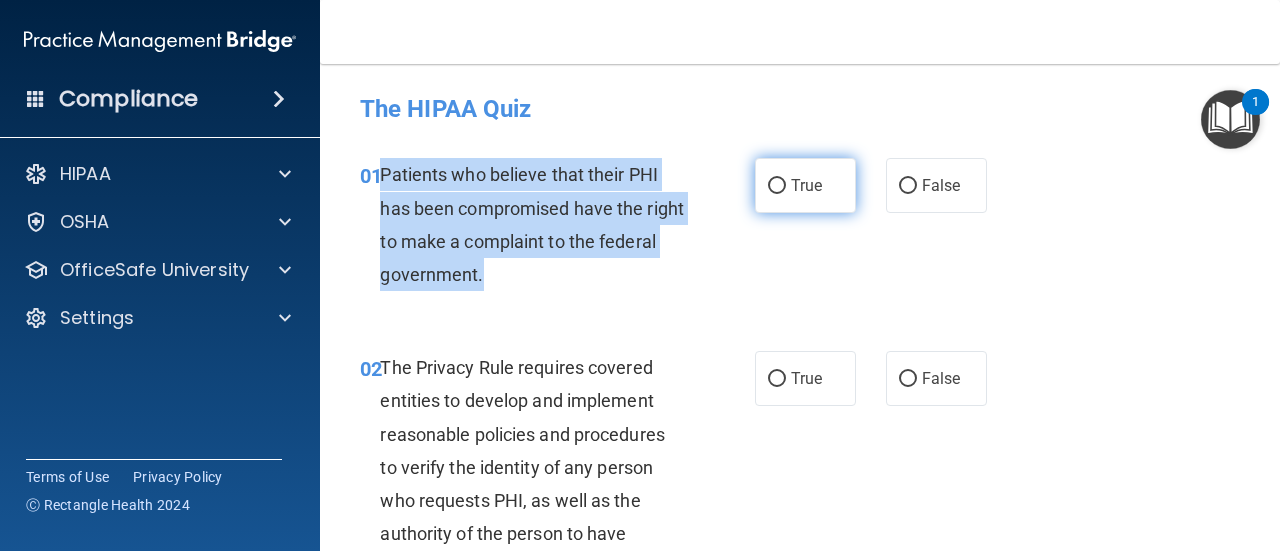 click on "True" at bounding box center (777, 186) 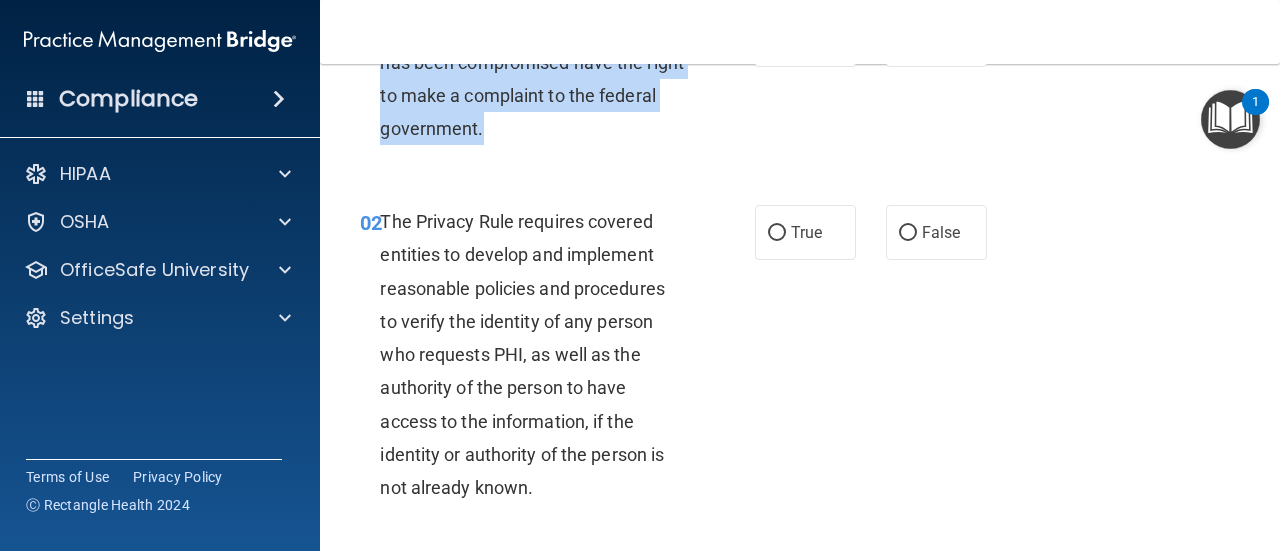 scroll, scrollTop: 200, scrollLeft: 0, axis: vertical 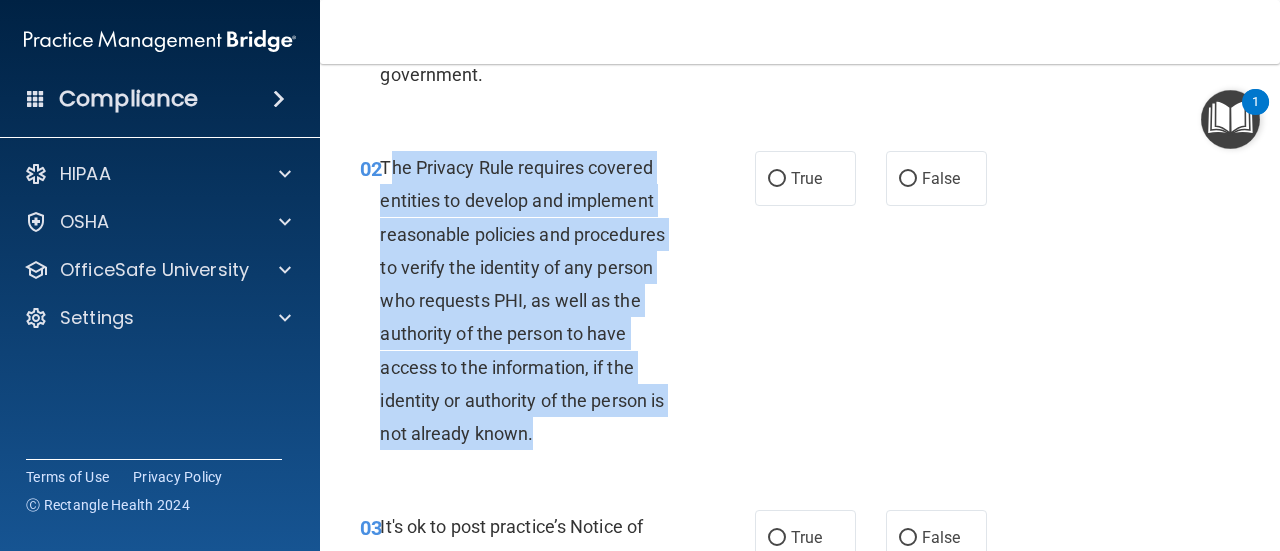 drag, startPoint x: 564, startPoint y: 429, endPoint x: 386, endPoint y: 178, distance: 307.7093 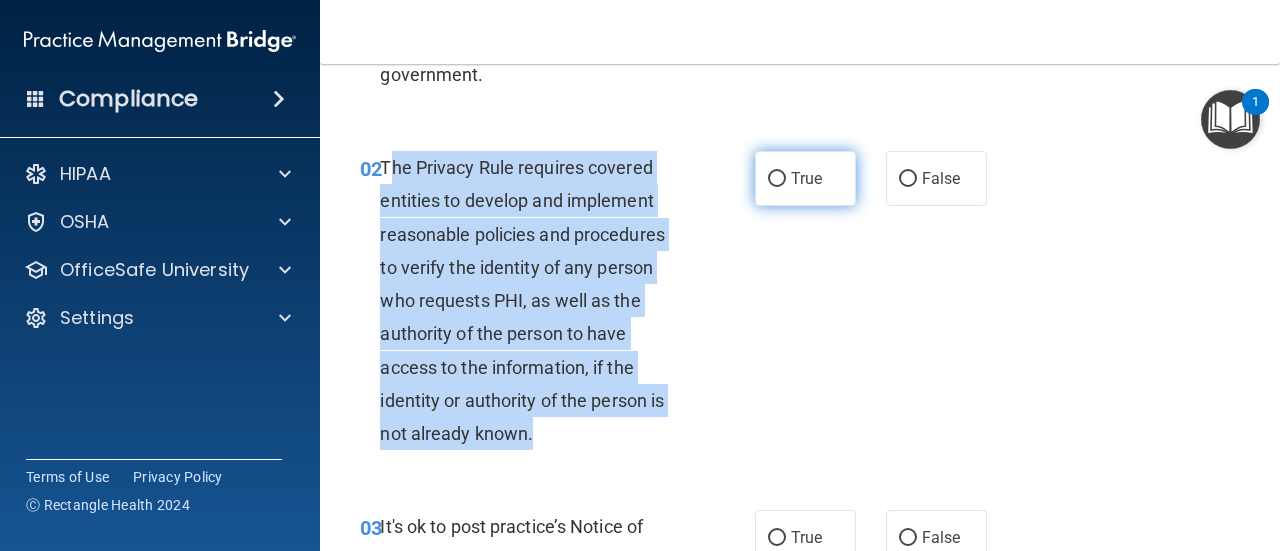 click on "True" at bounding box center [777, 179] 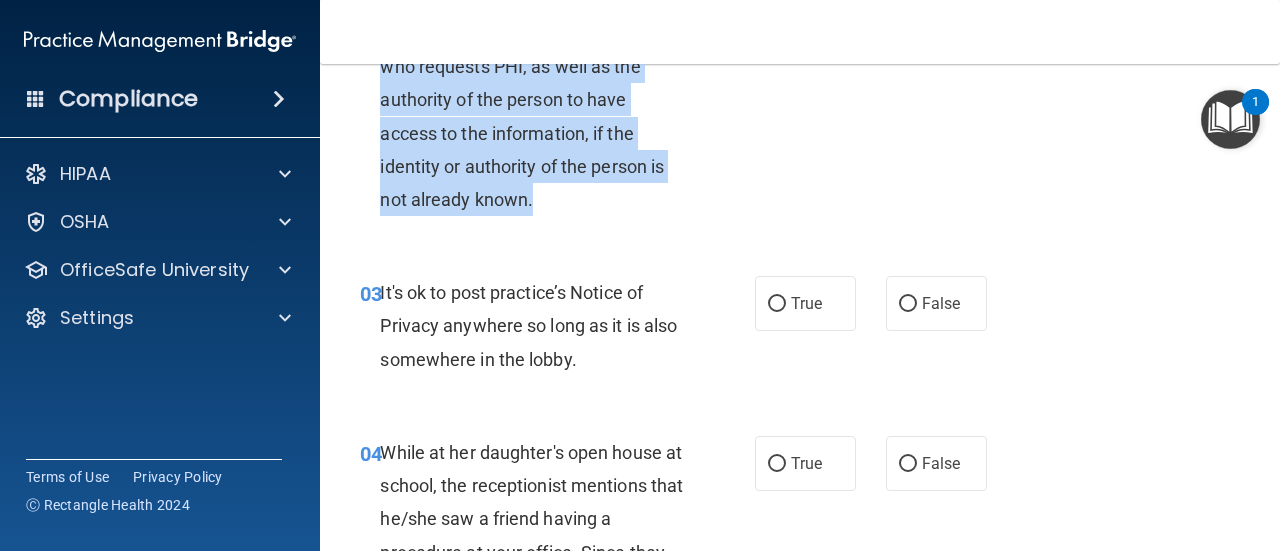 scroll, scrollTop: 500, scrollLeft: 0, axis: vertical 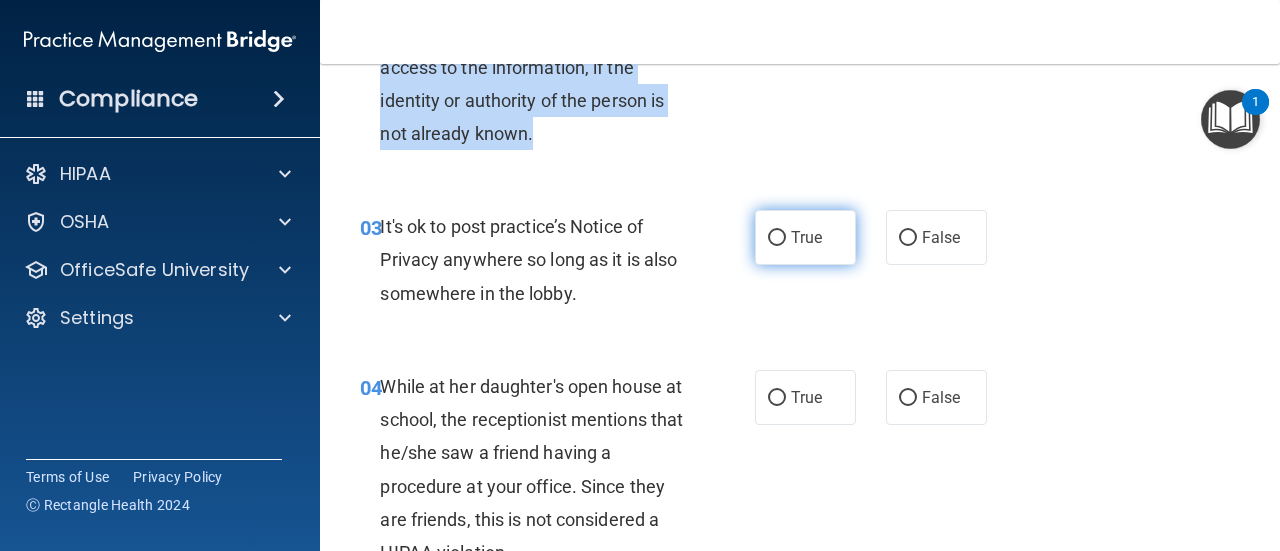 click on "True" at bounding box center (777, 238) 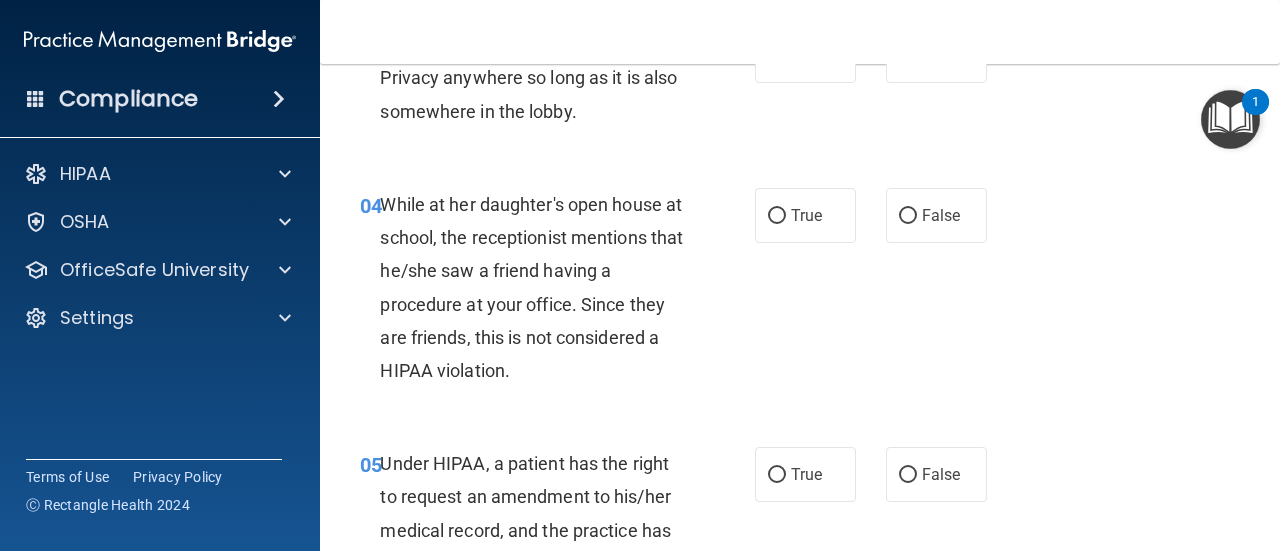 scroll, scrollTop: 700, scrollLeft: 0, axis: vertical 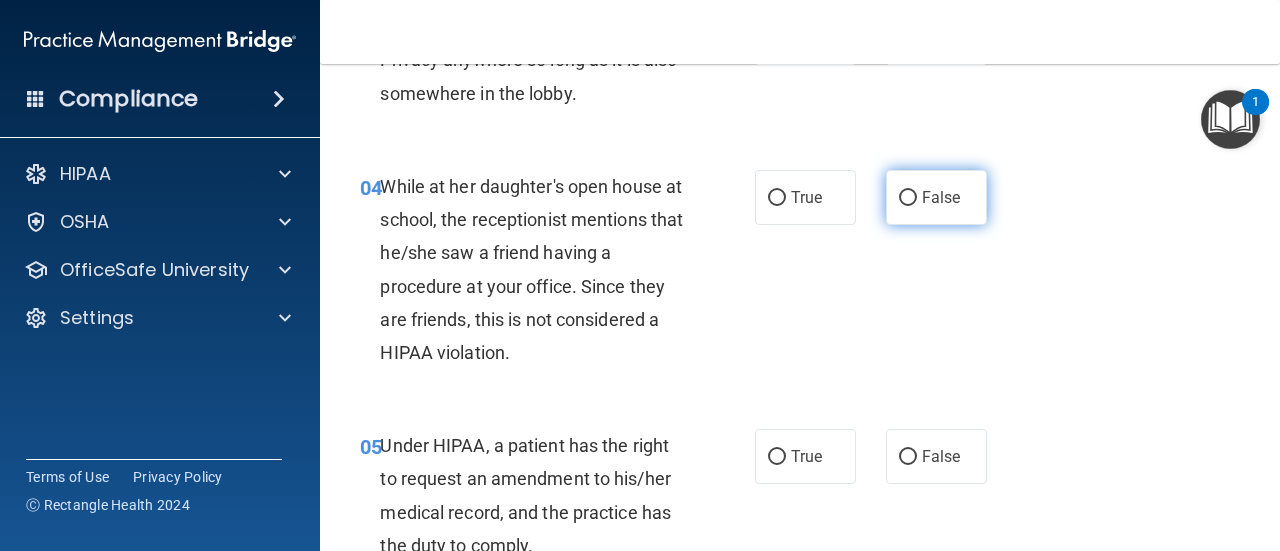 click on "False" at bounding box center (908, 198) 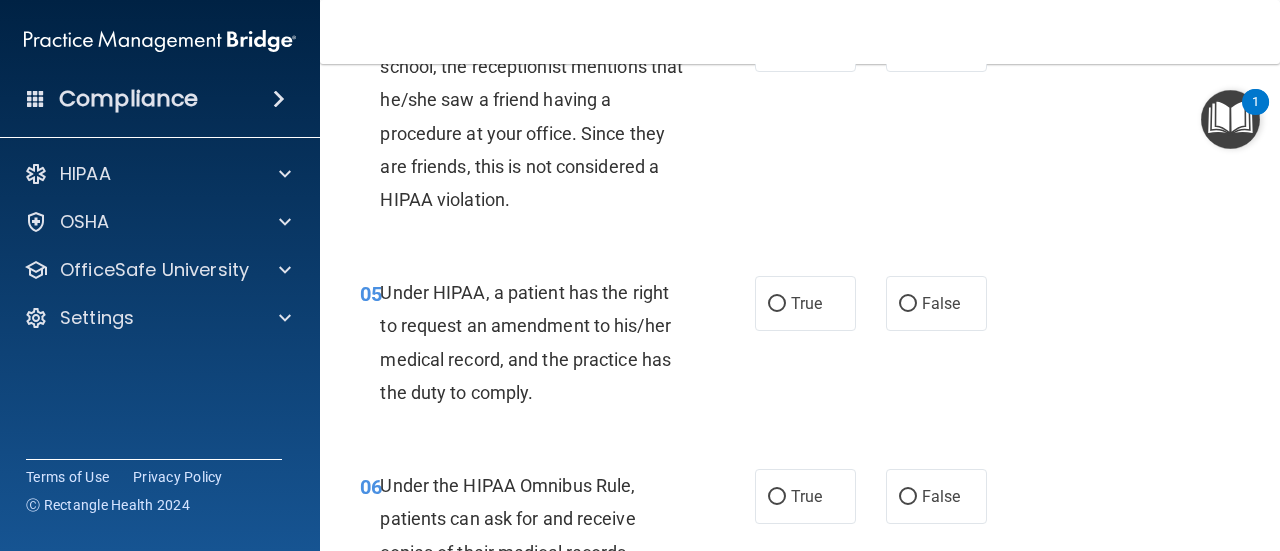 scroll, scrollTop: 900, scrollLeft: 0, axis: vertical 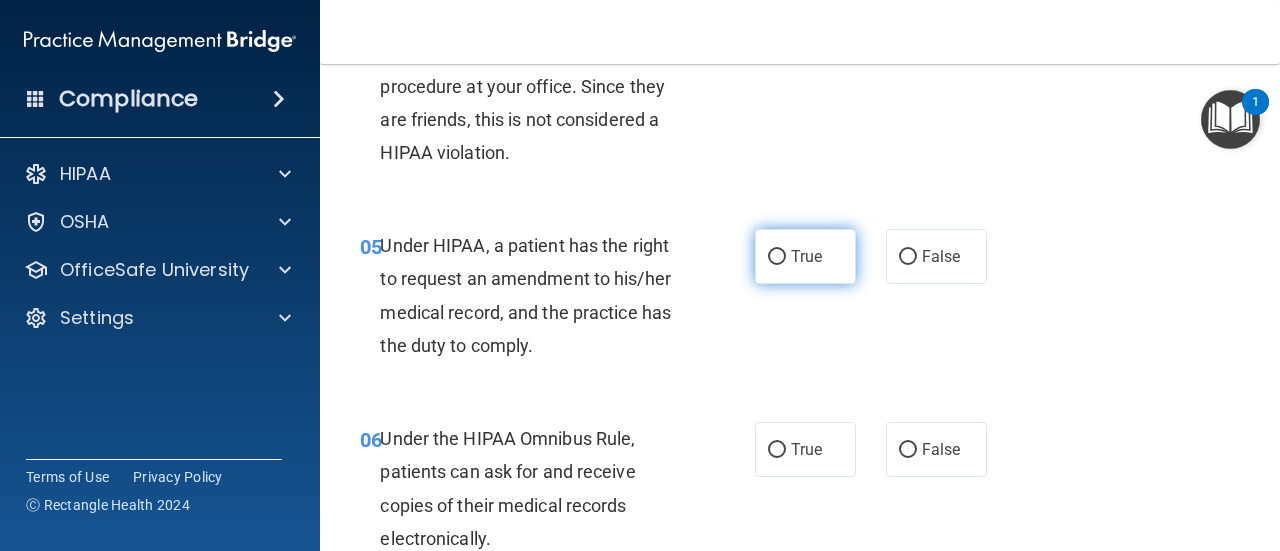 click on "True" at bounding box center [777, 257] 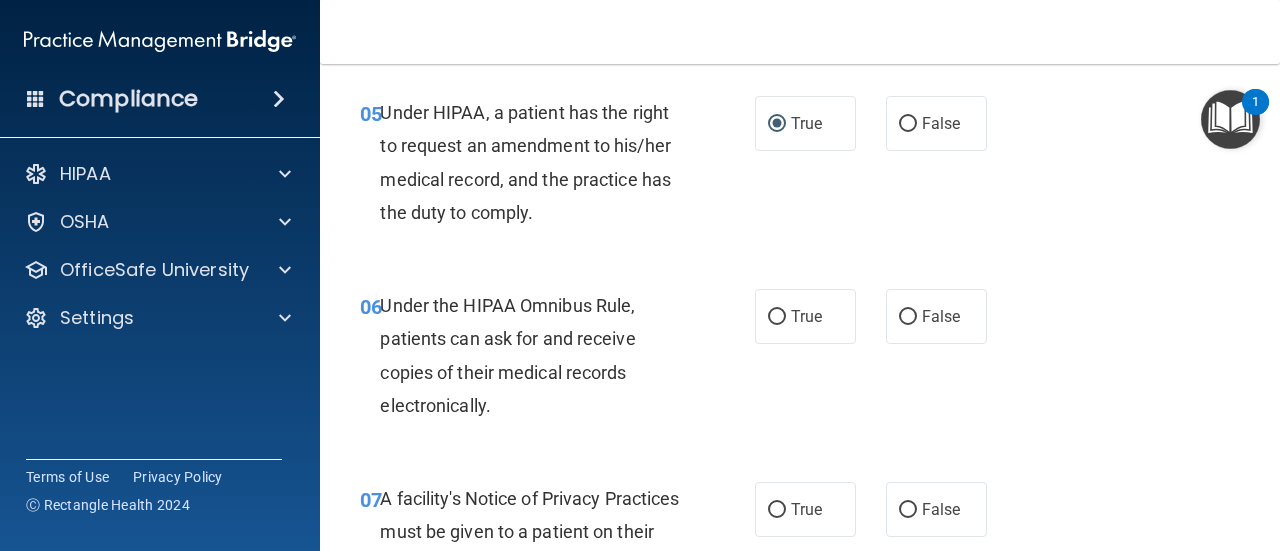 scroll, scrollTop: 1100, scrollLeft: 0, axis: vertical 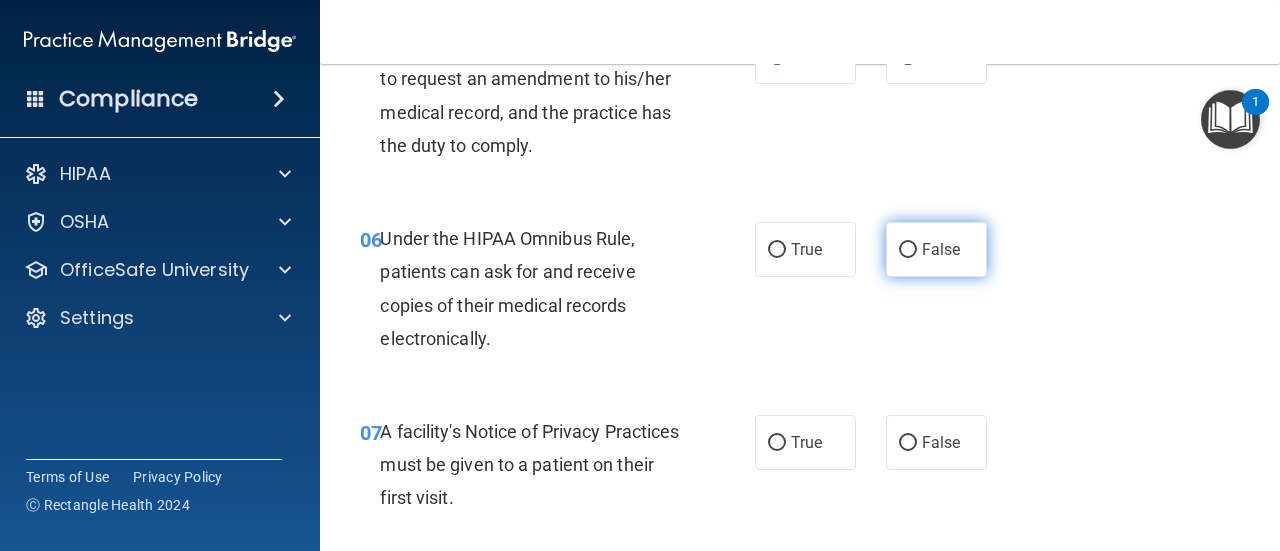 click on "False" at bounding box center [908, 250] 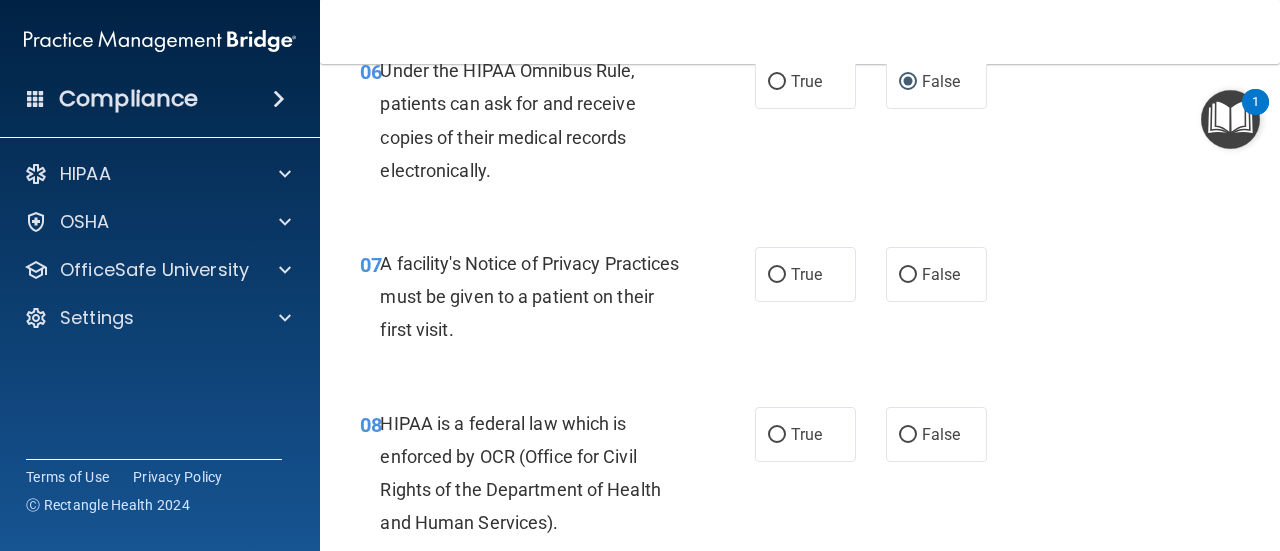 scroll, scrollTop: 1300, scrollLeft: 0, axis: vertical 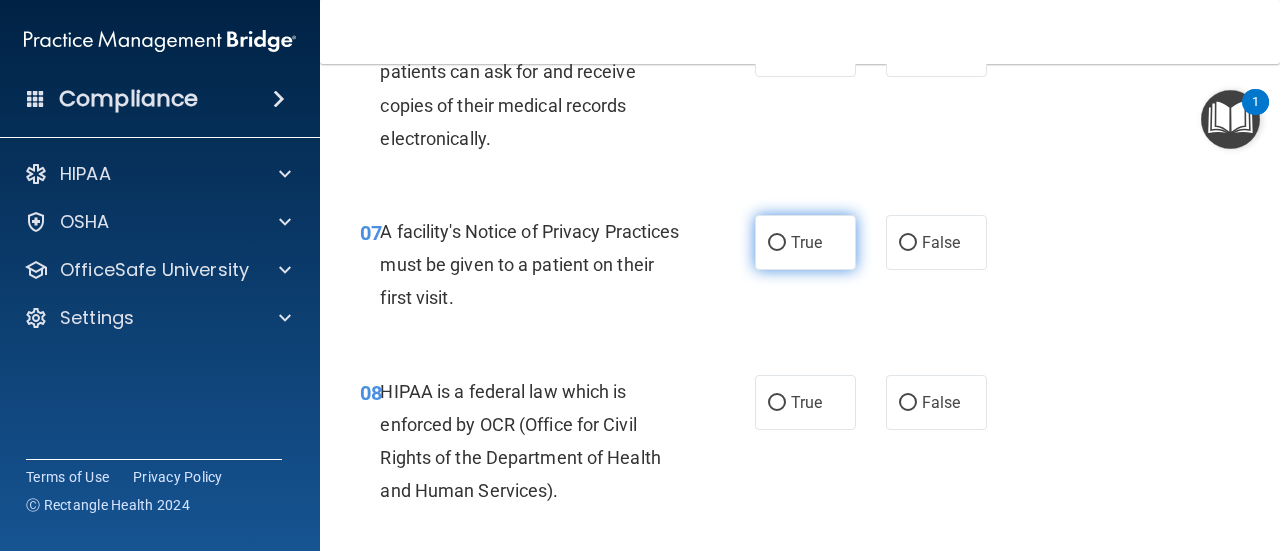 click on "True" at bounding box center (777, 243) 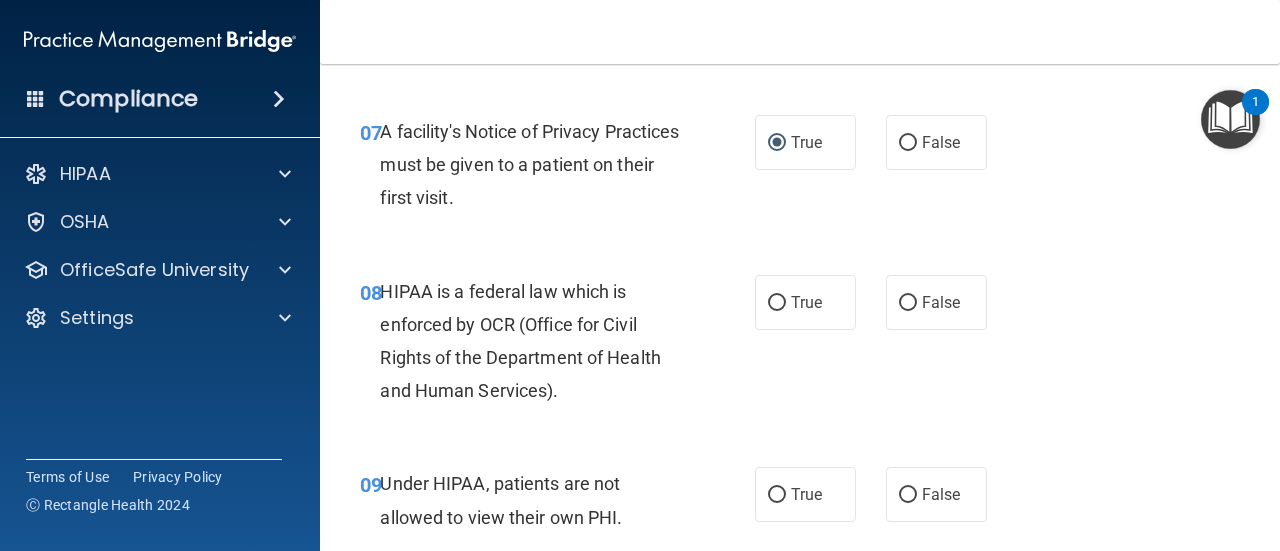 scroll, scrollTop: 1500, scrollLeft: 0, axis: vertical 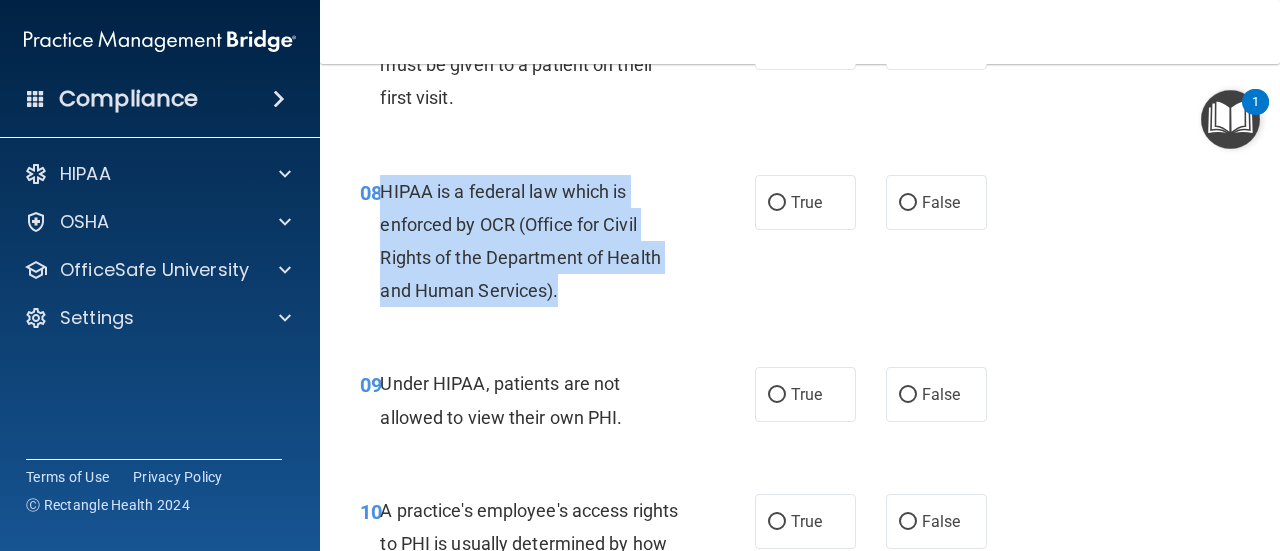 drag, startPoint x: 588, startPoint y: 291, endPoint x: 384, endPoint y: 197, distance: 224.61522 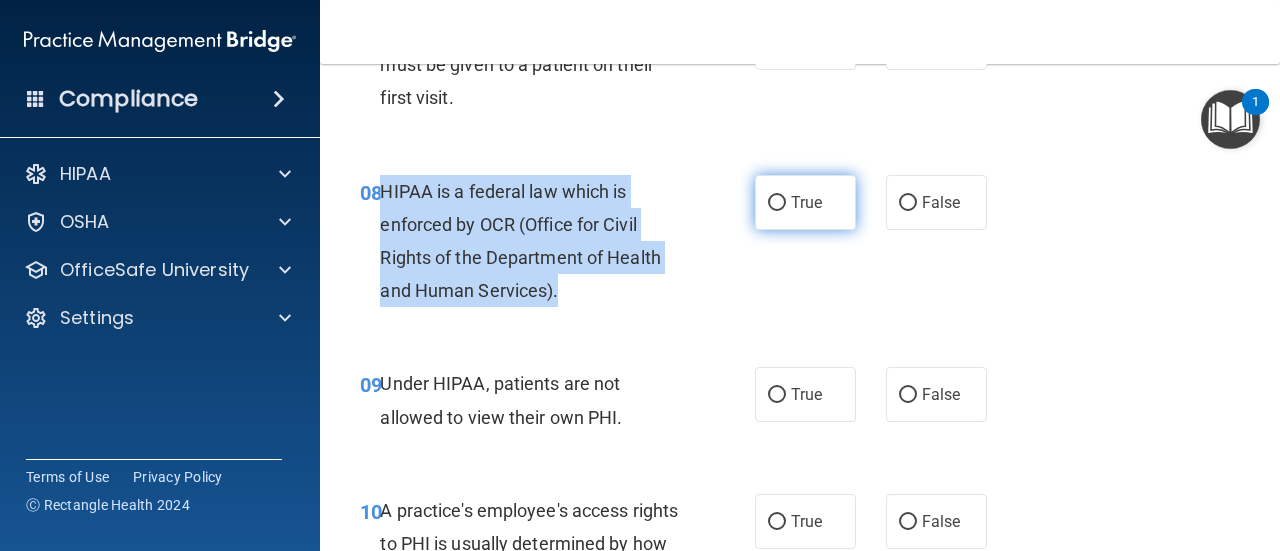click on "True" at bounding box center [777, 203] 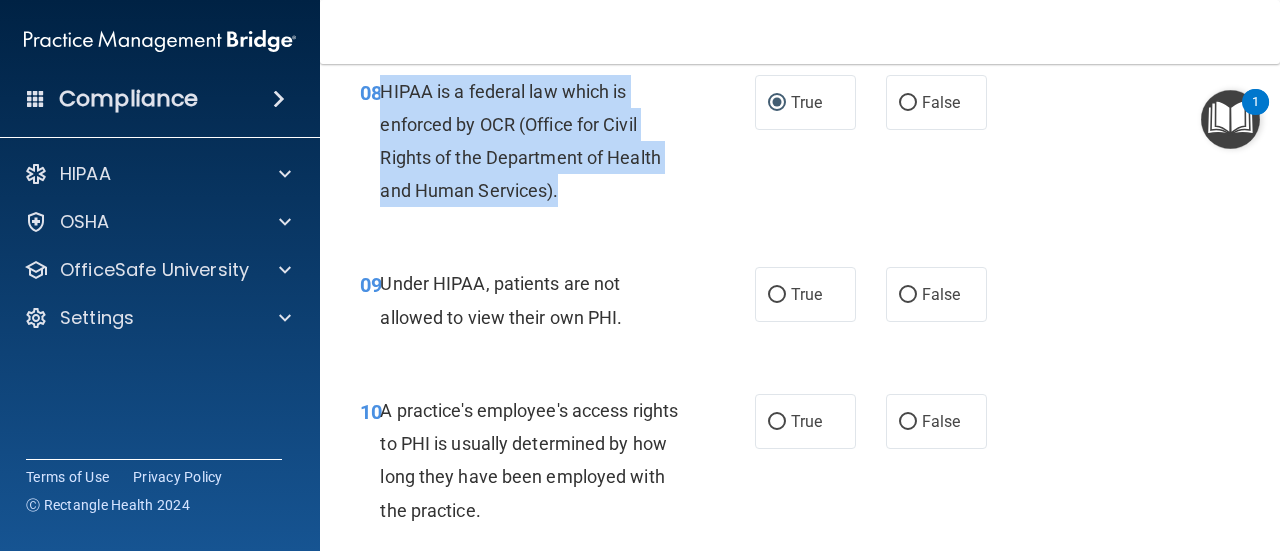 scroll, scrollTop: 1700, scrollLeft: 0, axis: vertical 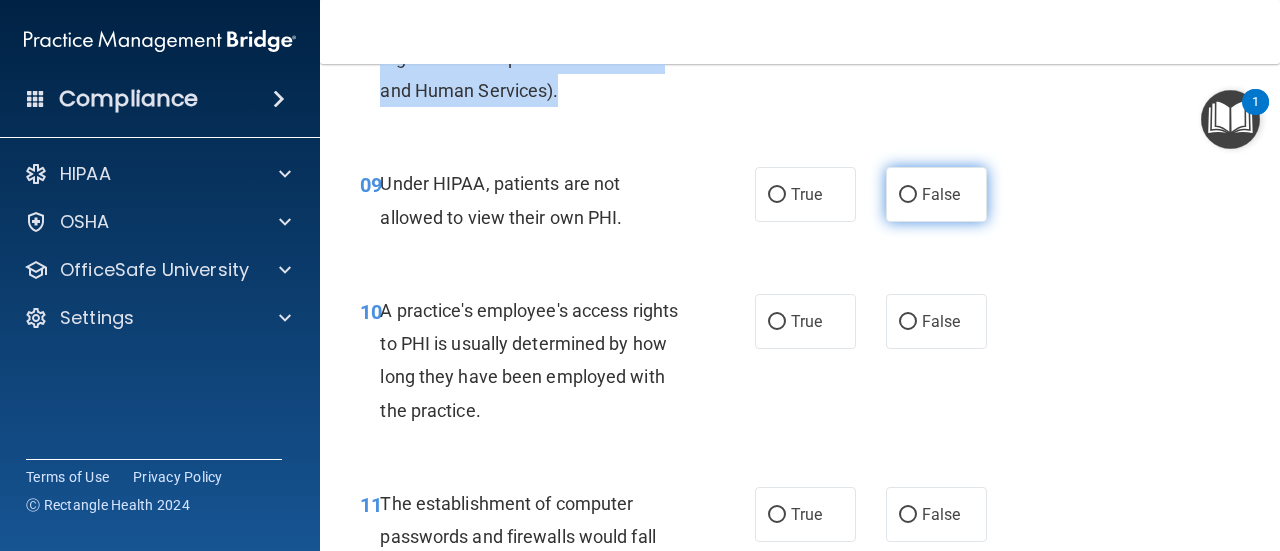 click on "False" at bounding box center [908, 195] 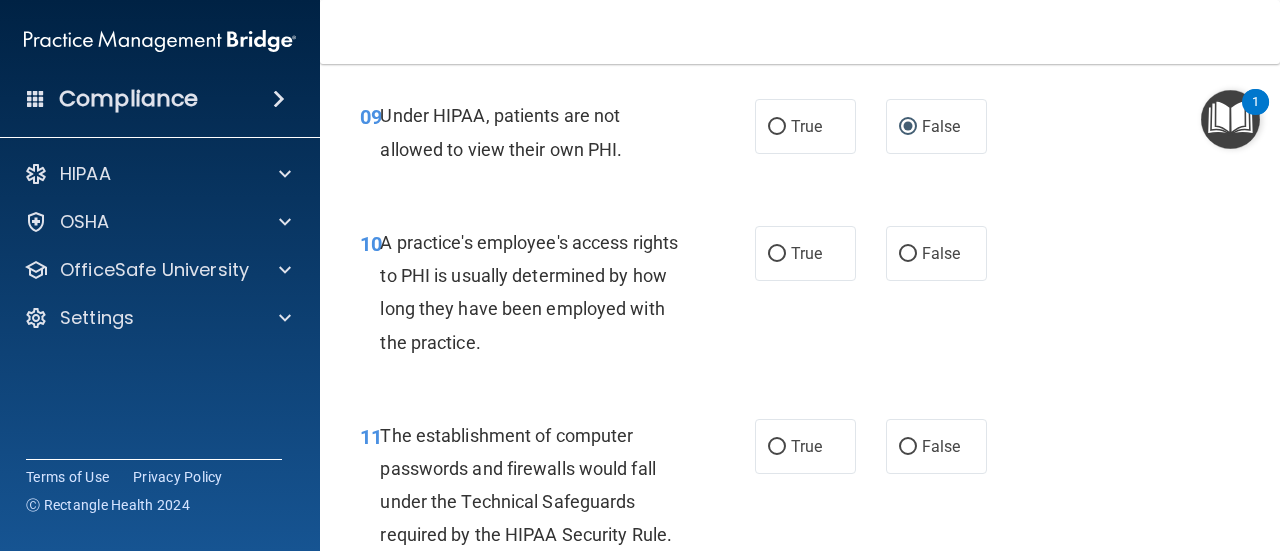scroll, scrollTop: 1800, scrollLeft: 0, axis: vertical 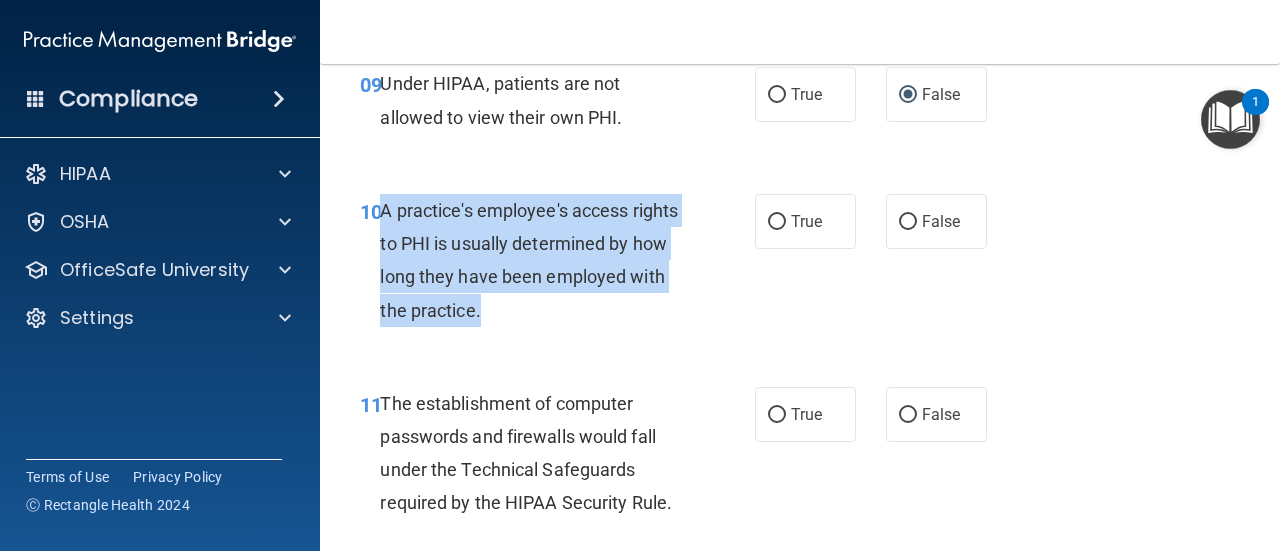 drag, startPoint x: 612, startPoint y: 310, endPoint x: 384, endPoint y: 206, distance: 250.59929 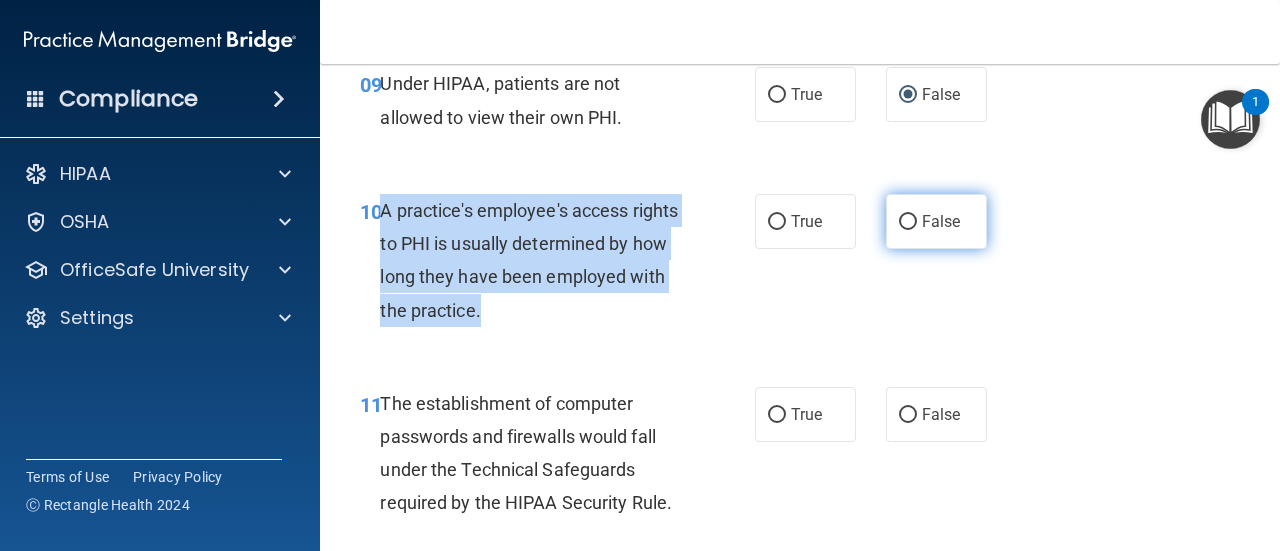 click on "False" at bounding box center (908, 222) 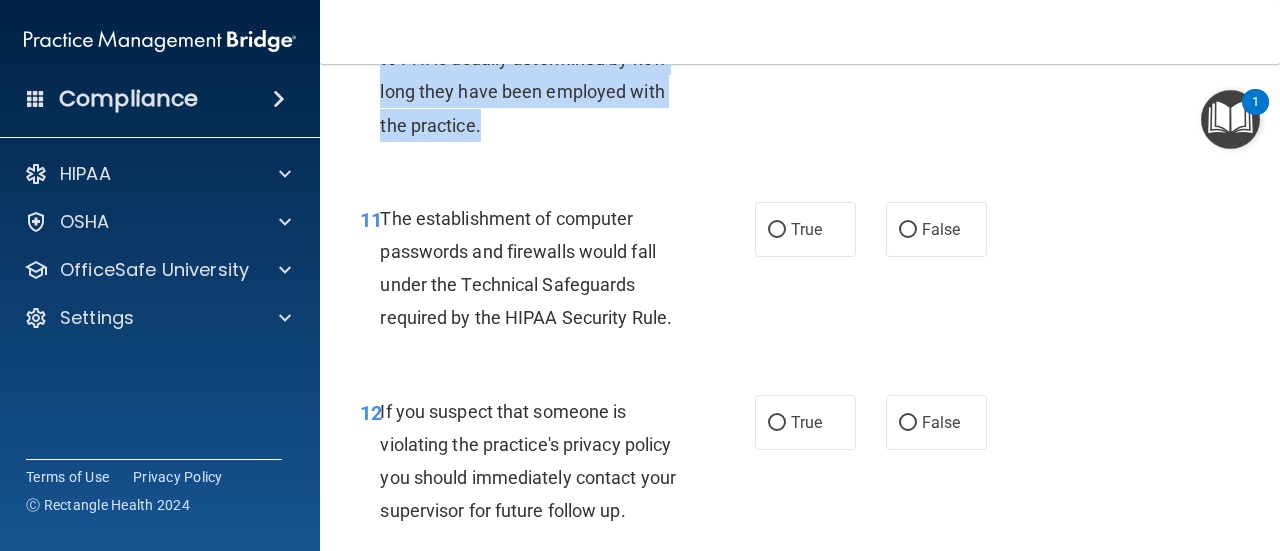 scroll, scrollTop: 2000, scrollLeft: 0, axis: vertical 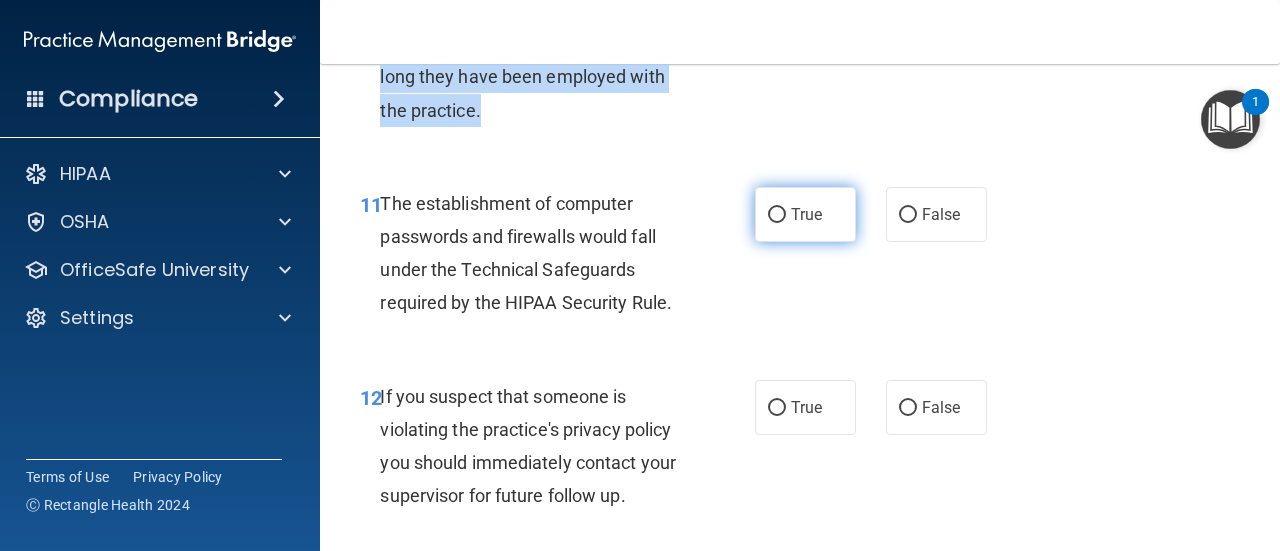 click on "True" at bounding box center [777, 215] 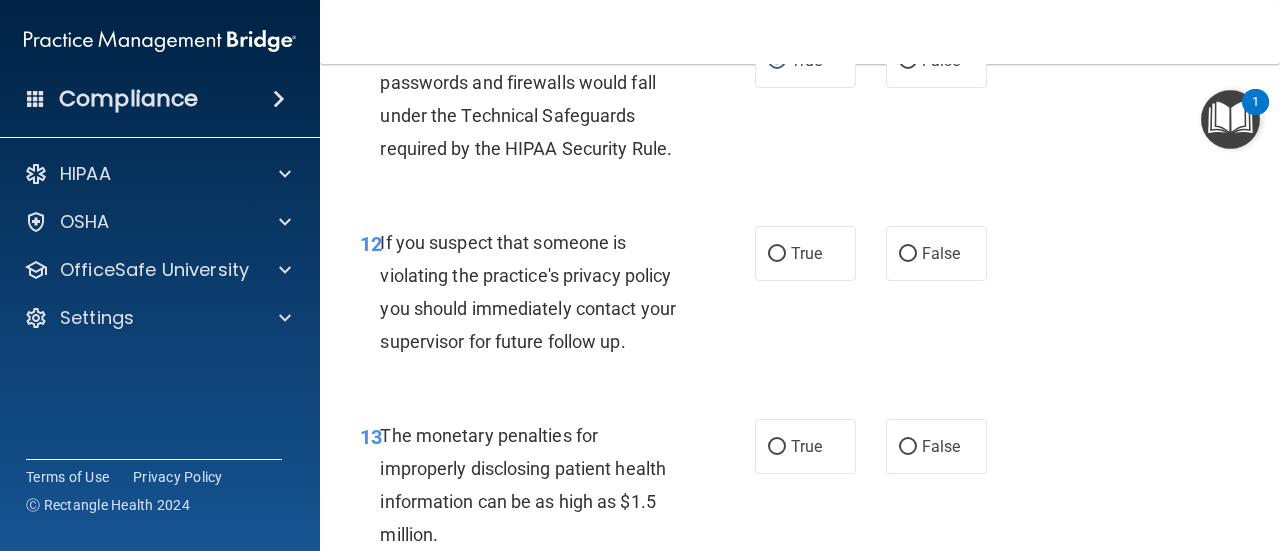scroll, scrollTop: 2200, scrollLeft: 0, axis: vertical 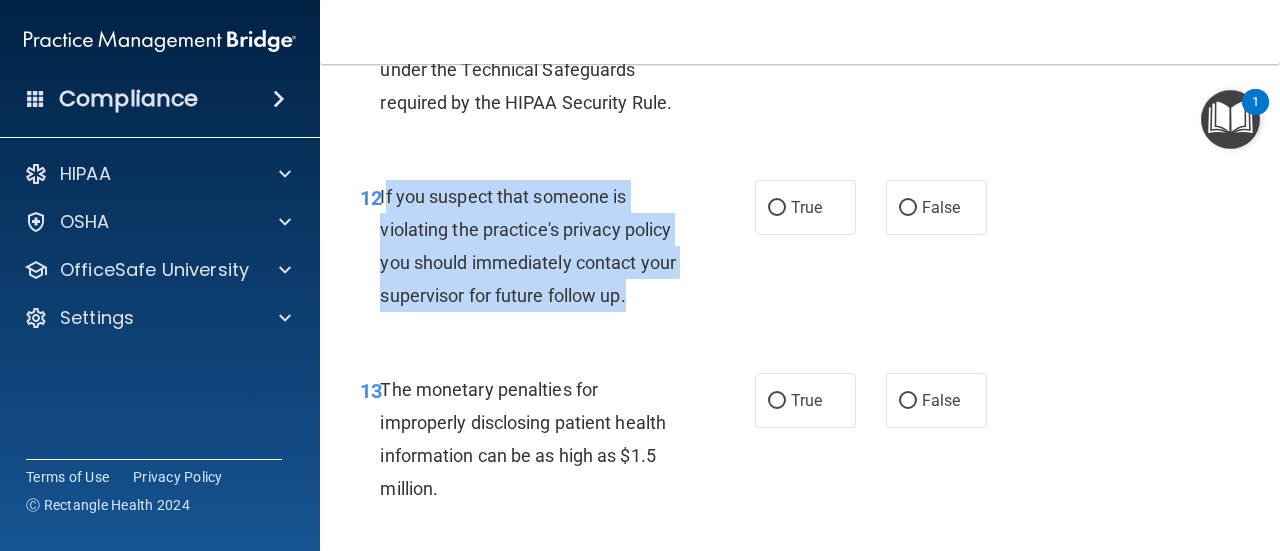 drag, startPoint x: 640, startPoint y: 299, endPoint x: 382, endPoint y: 195, distance: 278.1726 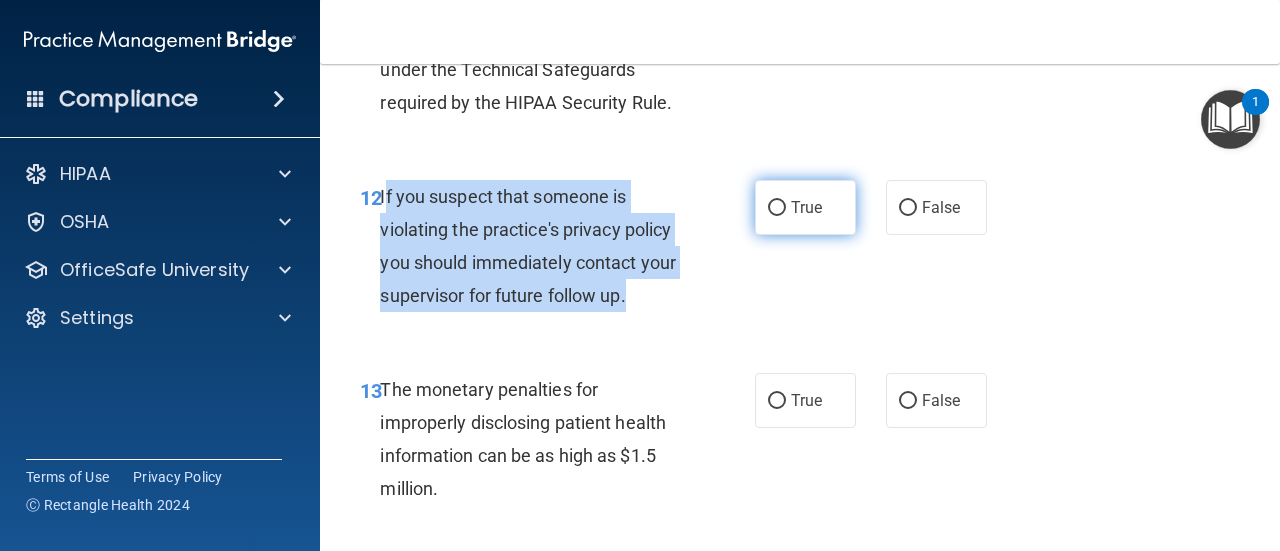 click on "True" at bounding box center (777, 208) 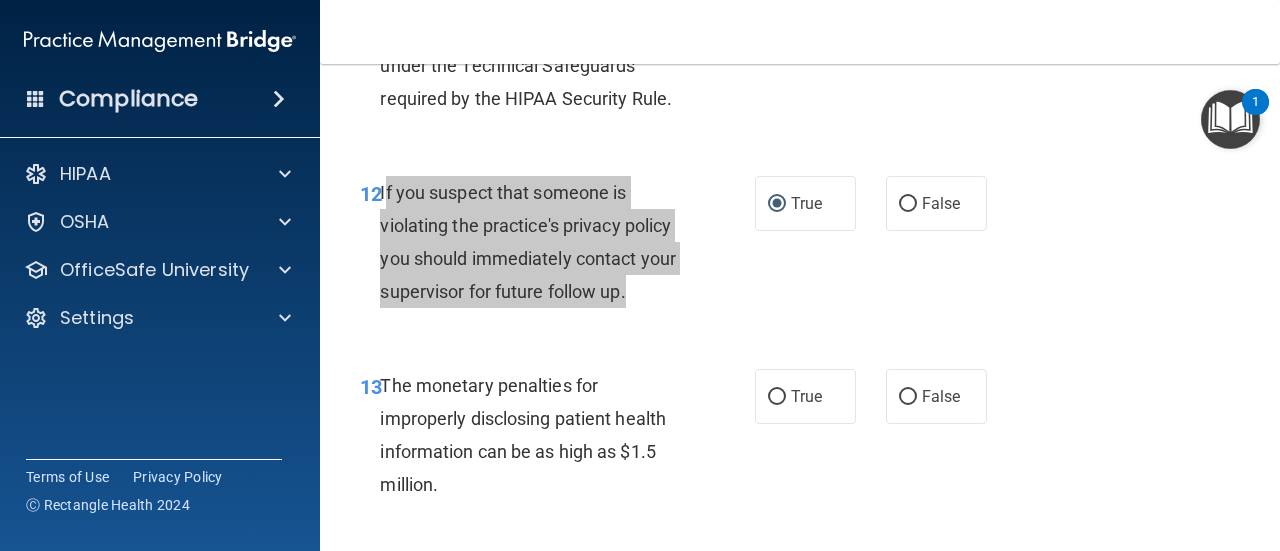 scroll, scrollTop: 2200, scrollLeft: 0, axis: vertical 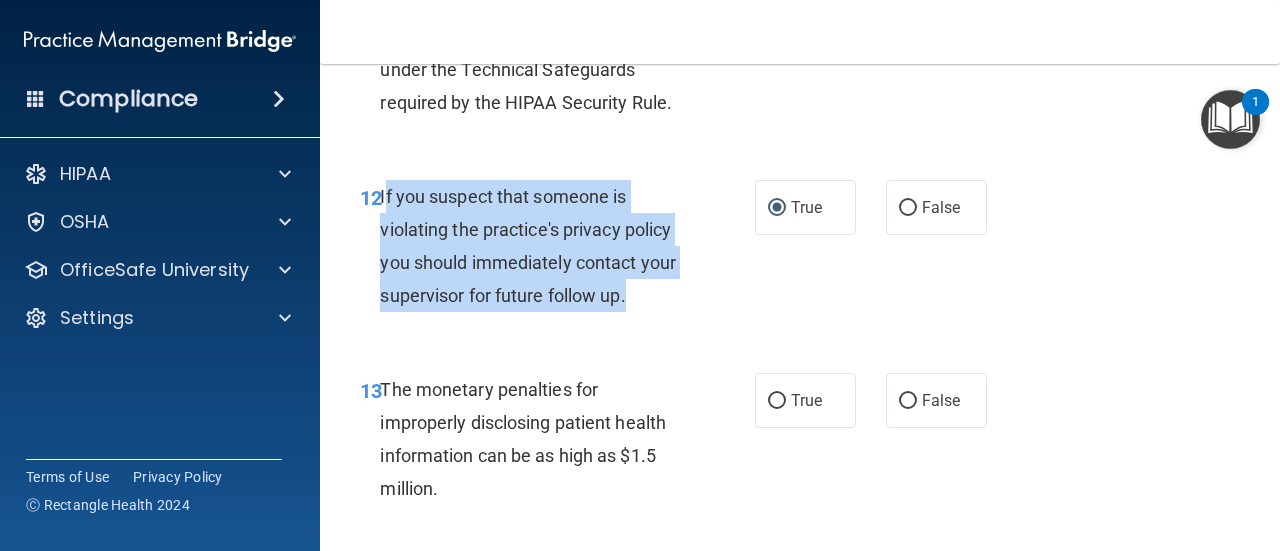 click on "If you suspect that someone is violating the practice's privacy policy you should immediately contact your supervisor for future follow up." at bounding box center [528, 246] 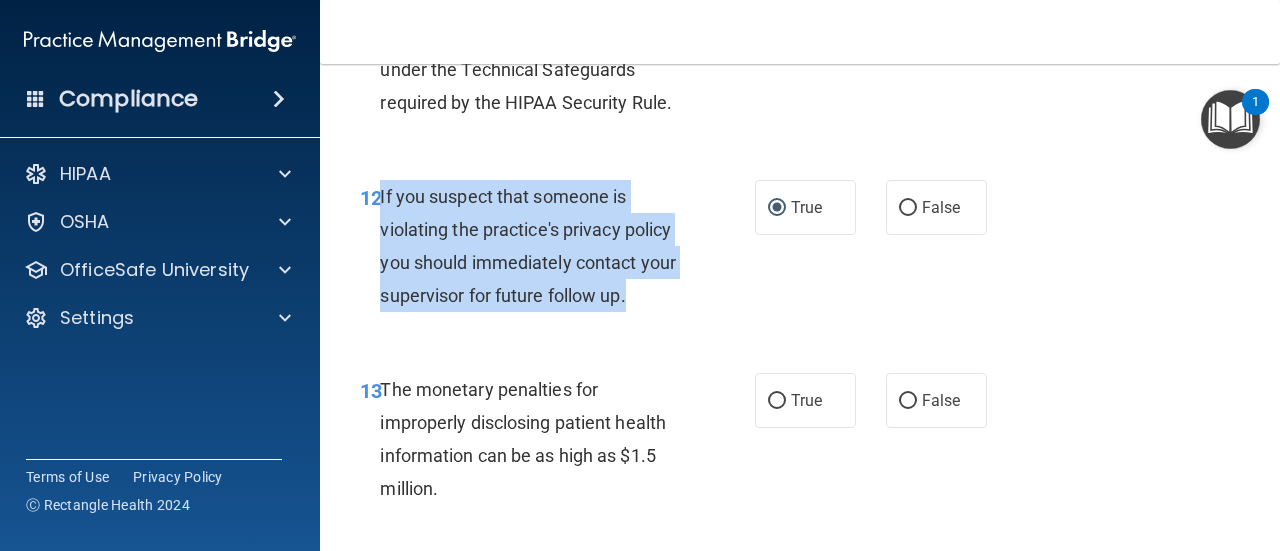 drag, startPoint x: 383, startPoint y: 197, endPoint x: 624, endPoint y: 283, distance: 255.88474 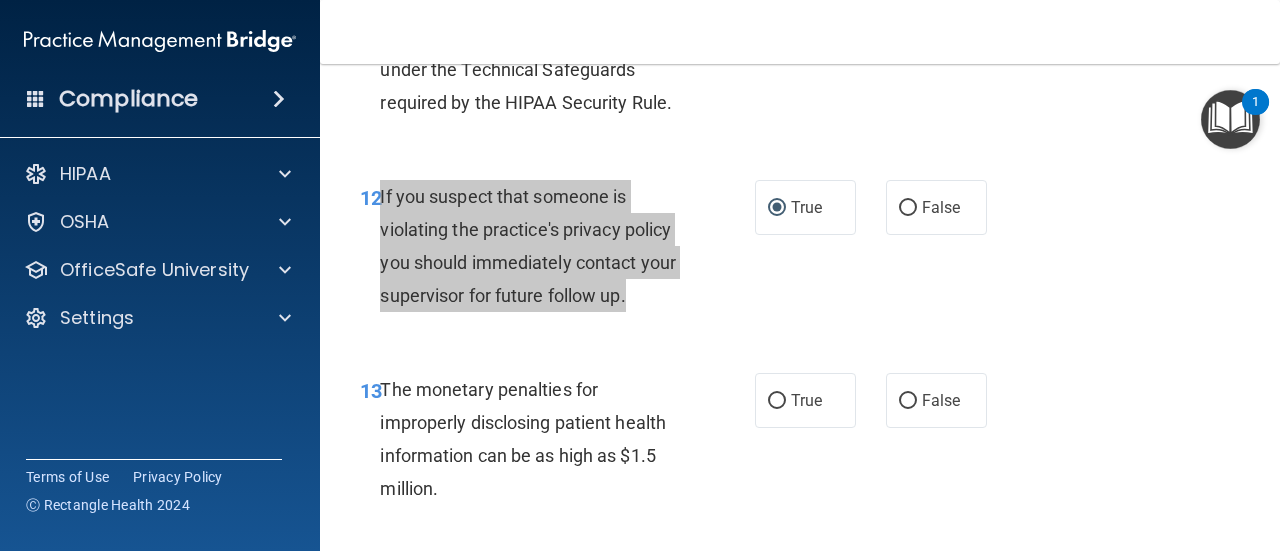 scroll, scrollTop: 2300, scrollLeft: 0, axis: vertical 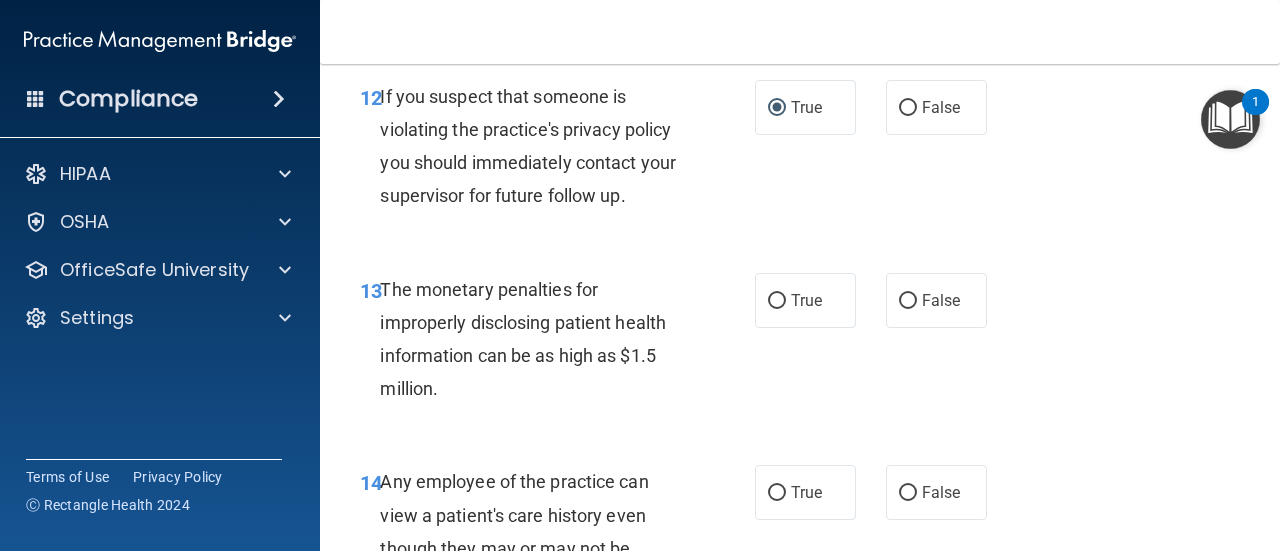 click on "The monetary penalties for improperly disclosing patient health information can be as high as $1.5 million." at bounding box center [539, 339] 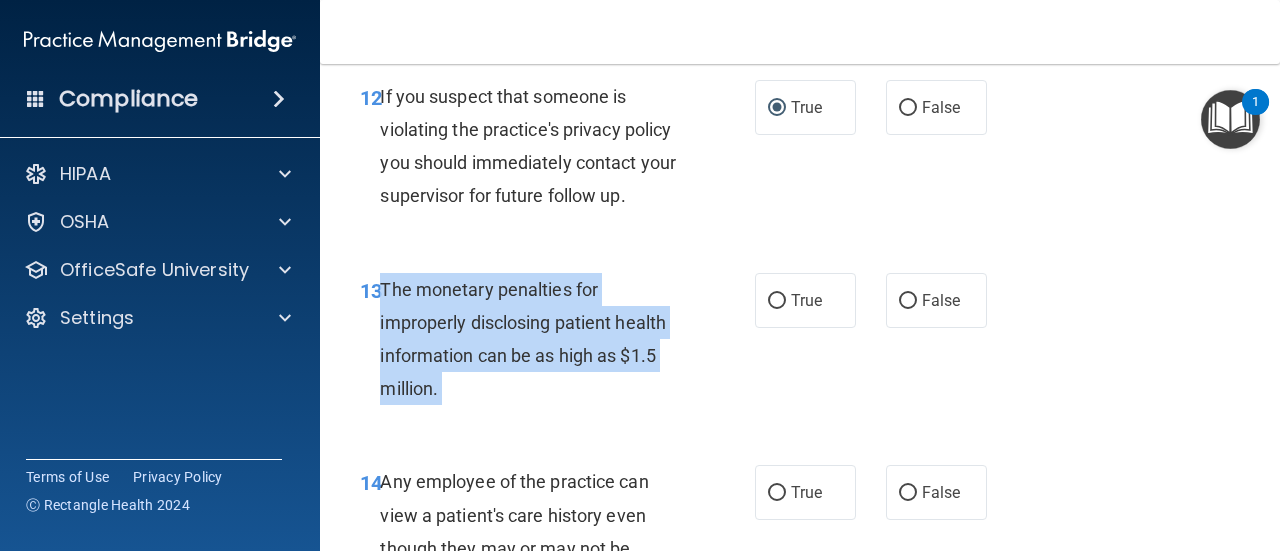 drag, startPoint x: 450, startPoint y: 387, endPoint x: 393, endPoint y: 293, distance: 109.9318 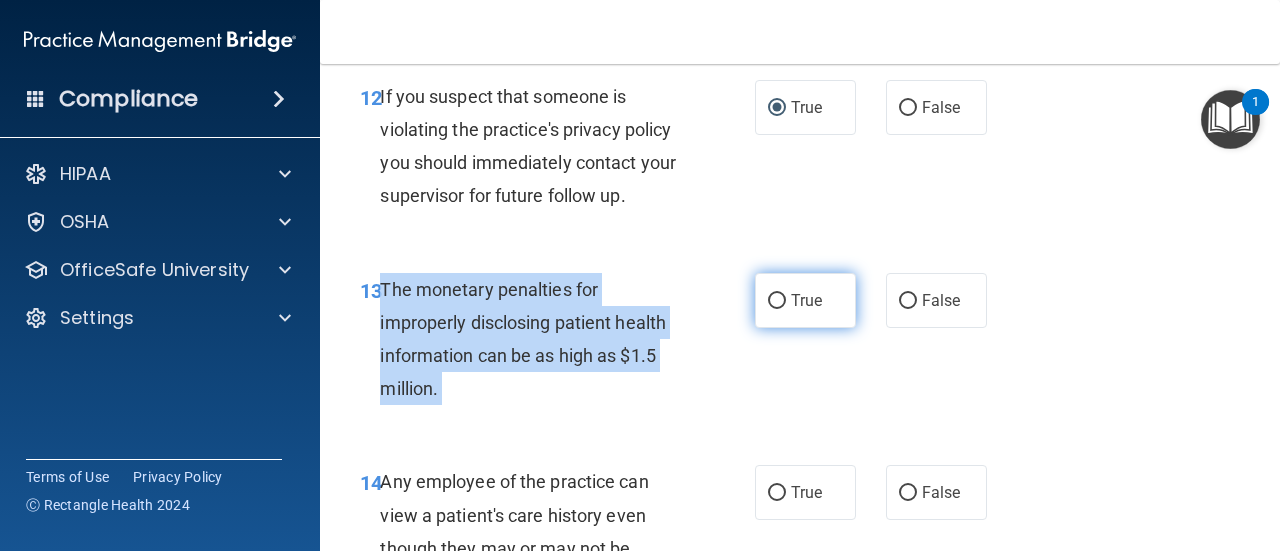 click on "True" at bounding box center [777, 301] 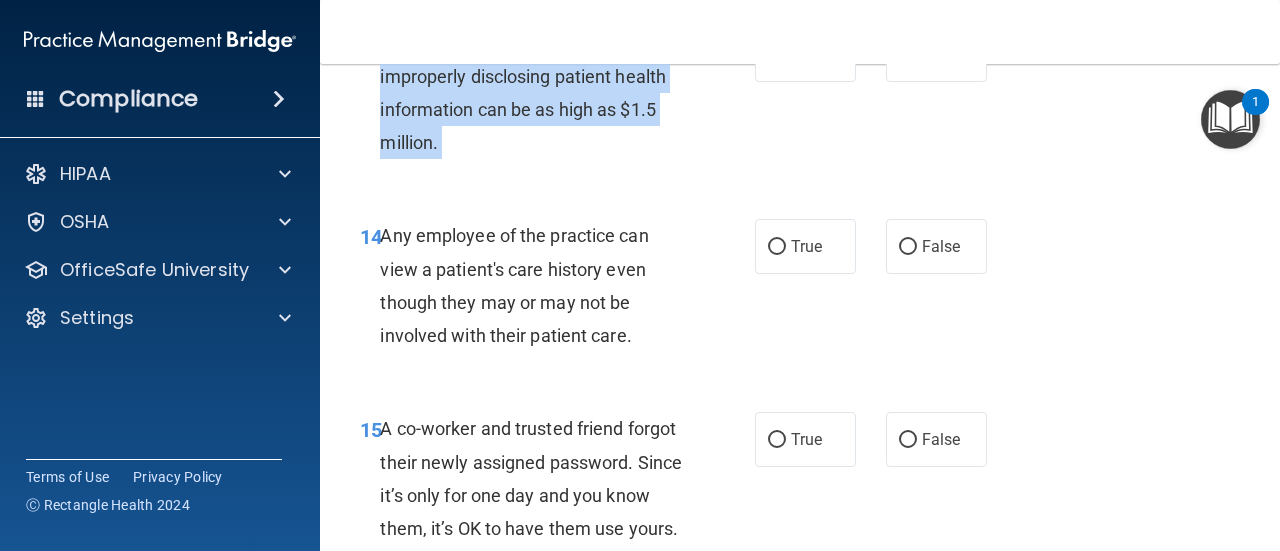 scroll, scrollTop: 2600, scrollLeft: 0, axis: vertical 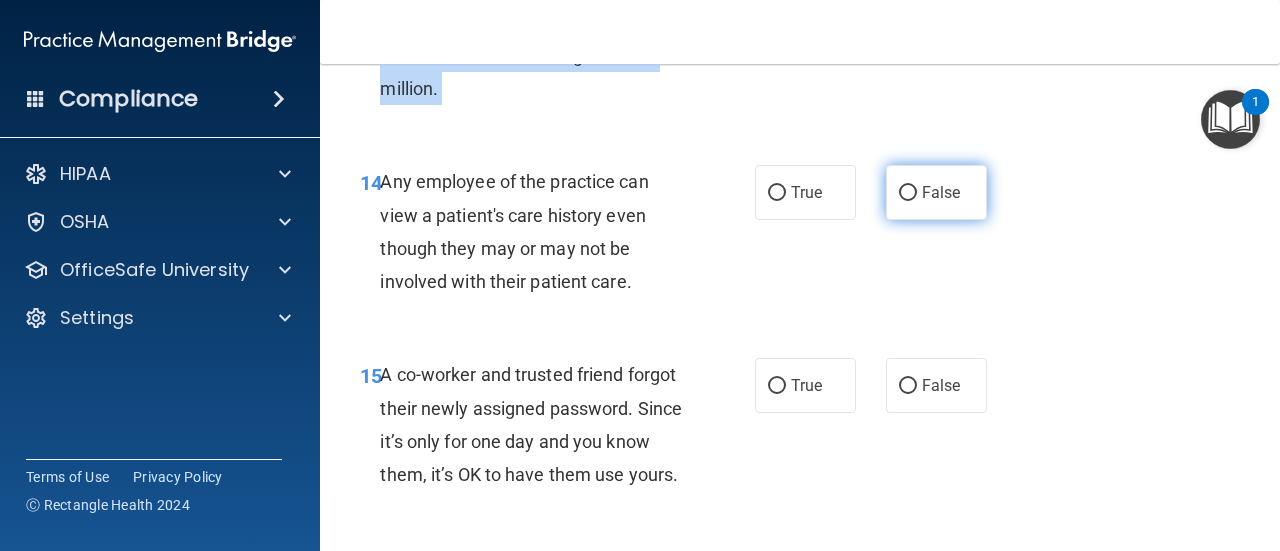 click on "False" at bounding box center [908, 193] 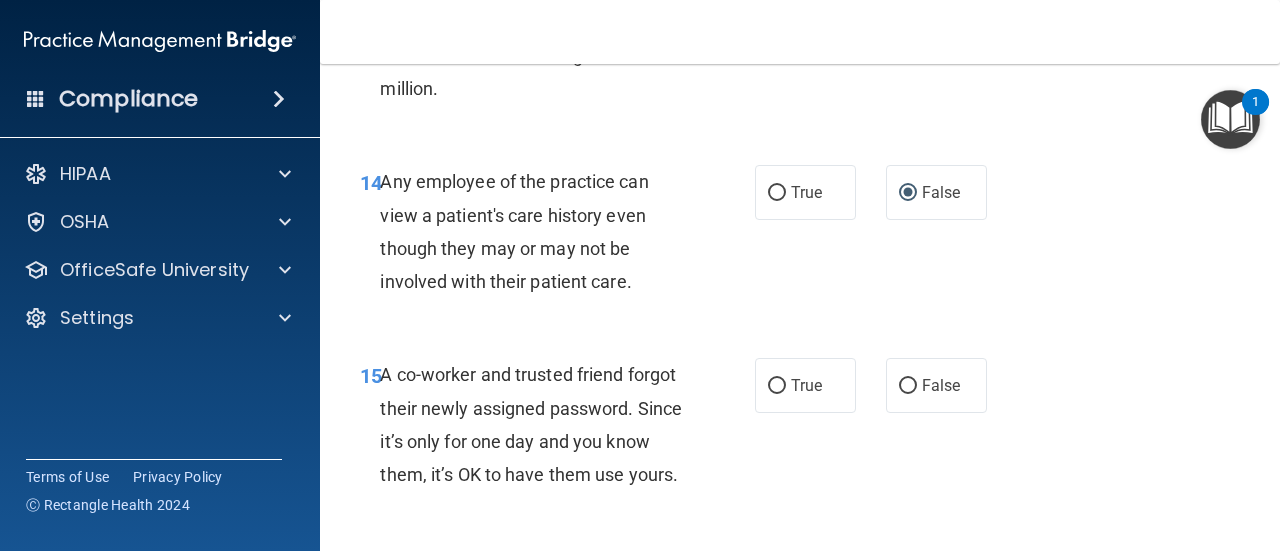 click on "Any employee of the practice can view a patient's care history even though they may or may not be involved with their patient care." at bounding box center (539, 231) 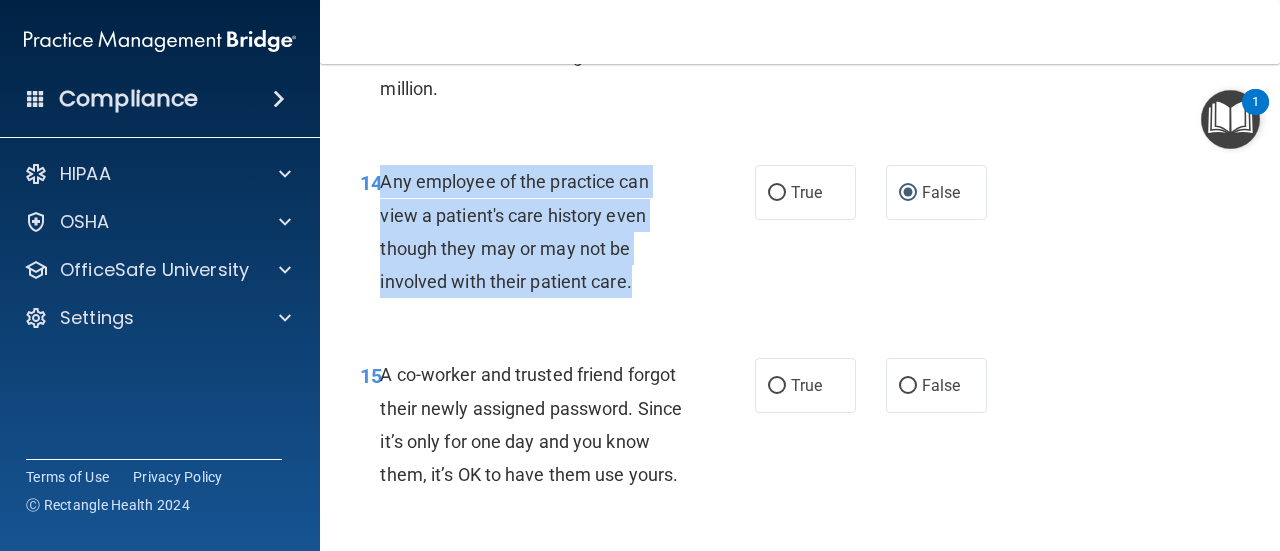drag, startPoint x: 584, startPoint y: 283, endPoint x: 398, endPoint y: 207, distance: 200.92784 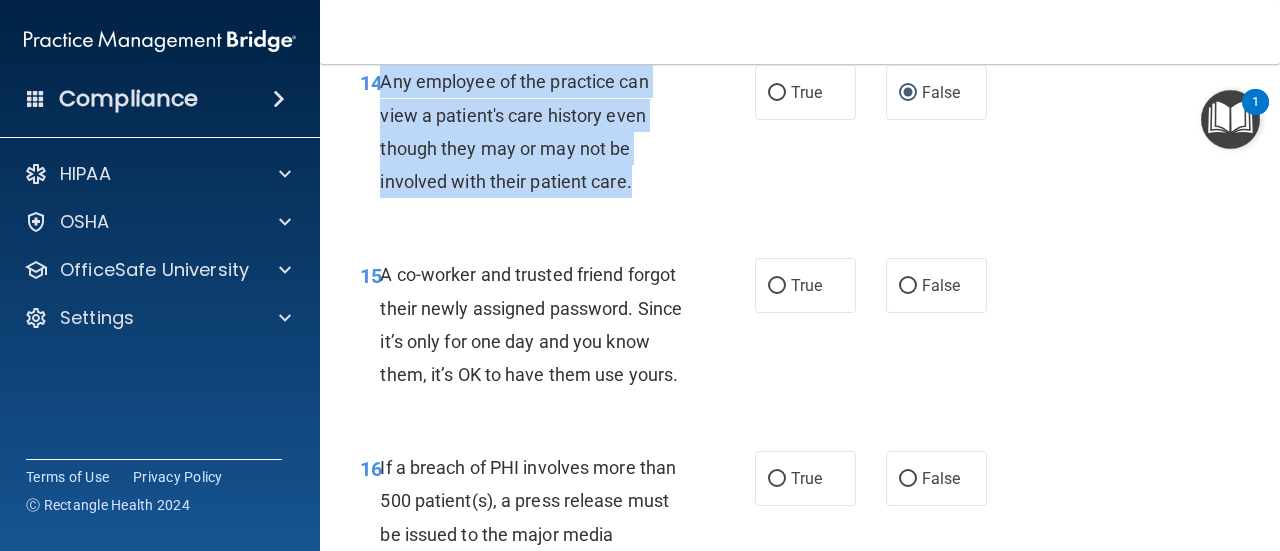 scroll, scrollTop: 2800, scrollLeft: 0, axis: vertical 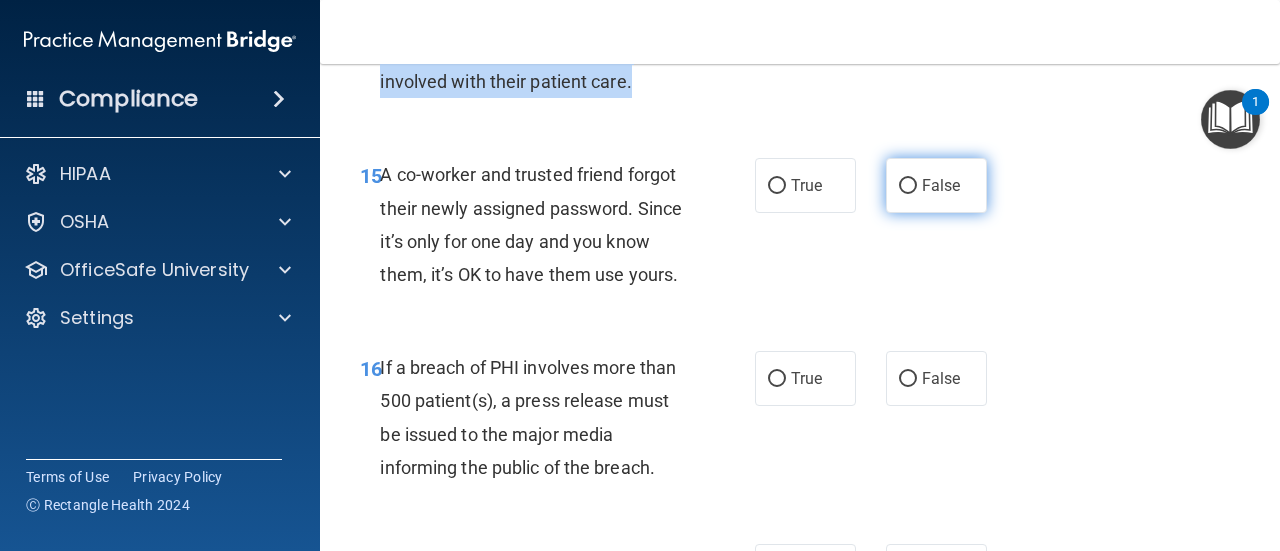 click on "False" at bounding box center [908, 186] 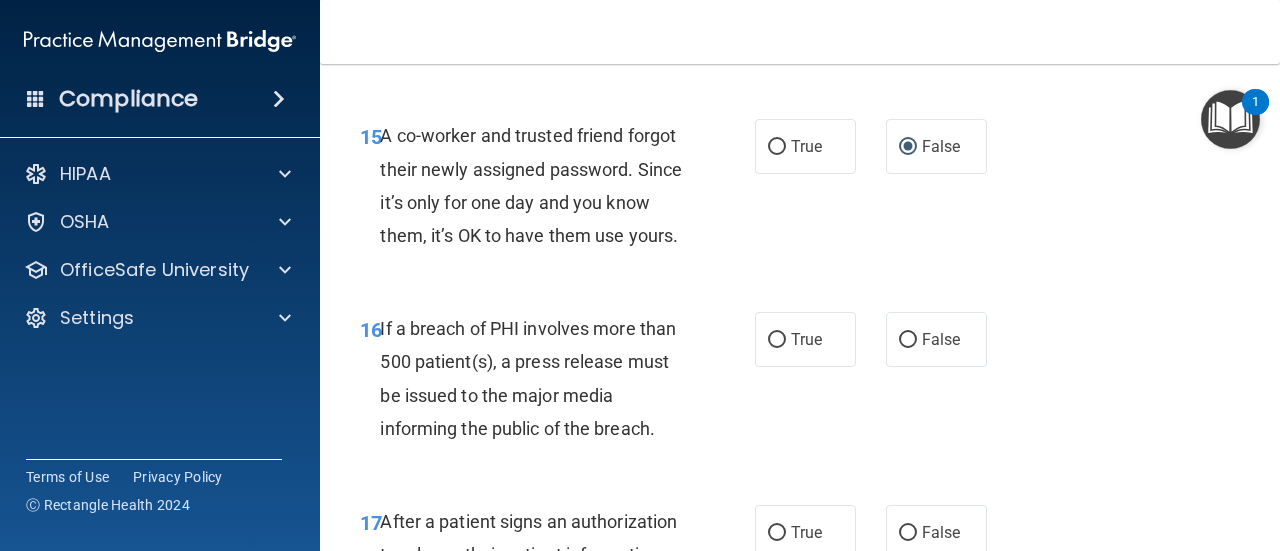 scroll, scrollTop: 2900, scrollLeft: 0, axis: vertical 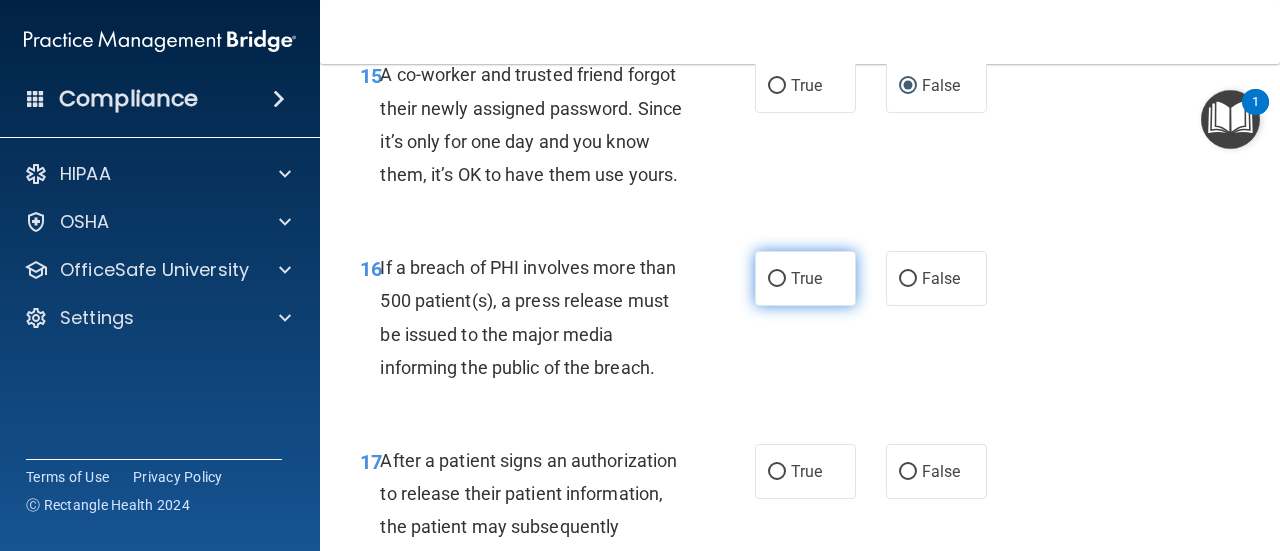 click on "True" at bounding box center [777, 279] 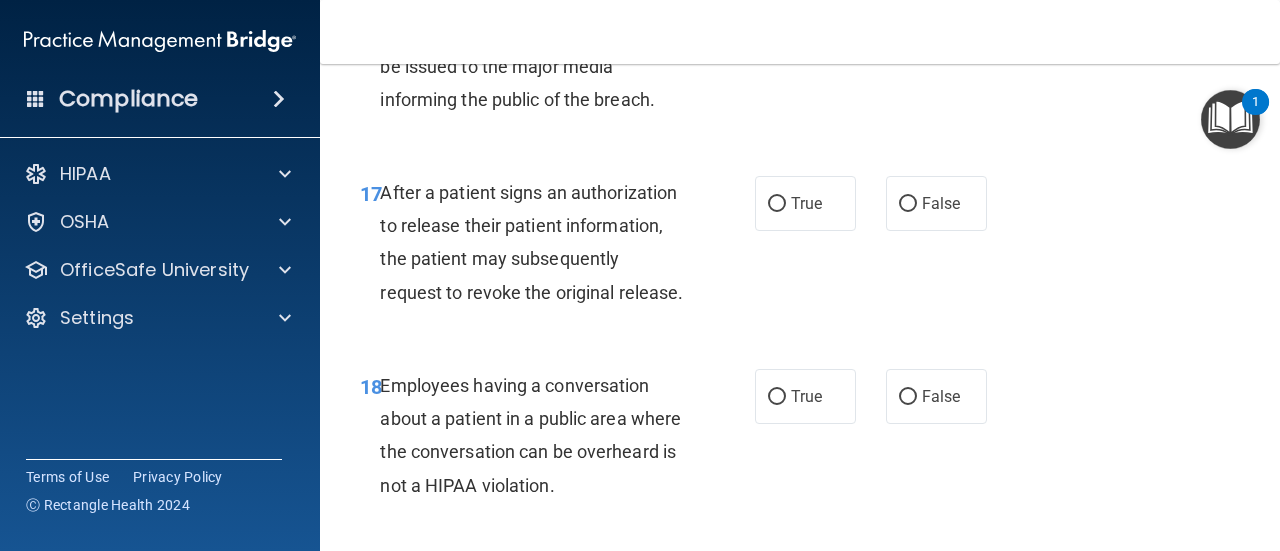 scroll, scrollTop: 3200, scrollLeft: 0, axis: vertical 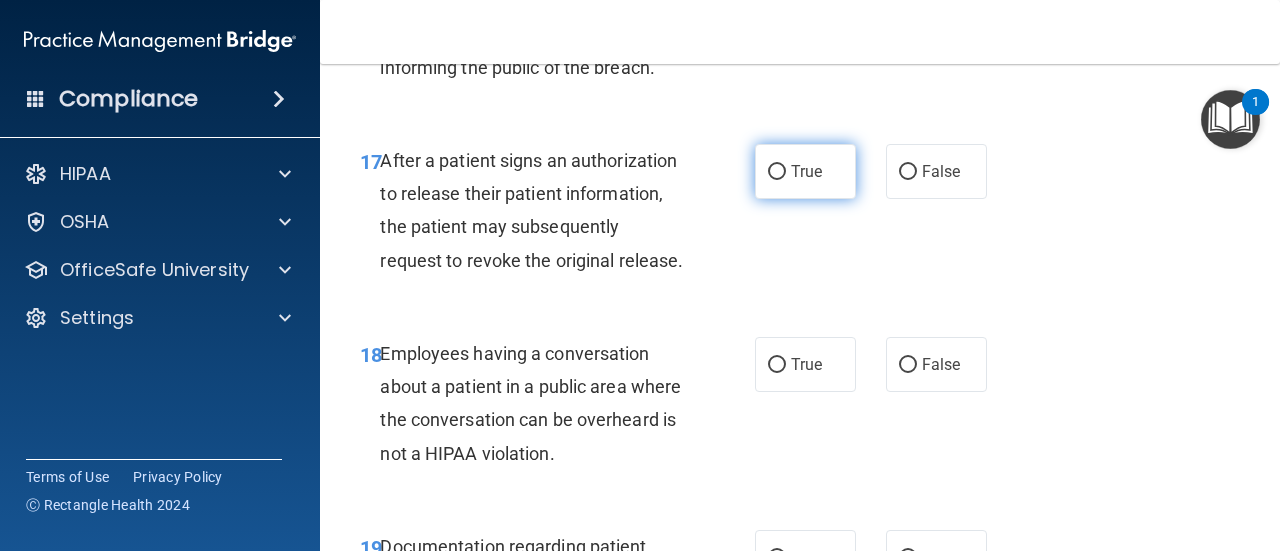 click on "True" at bounding box center [805, 171] 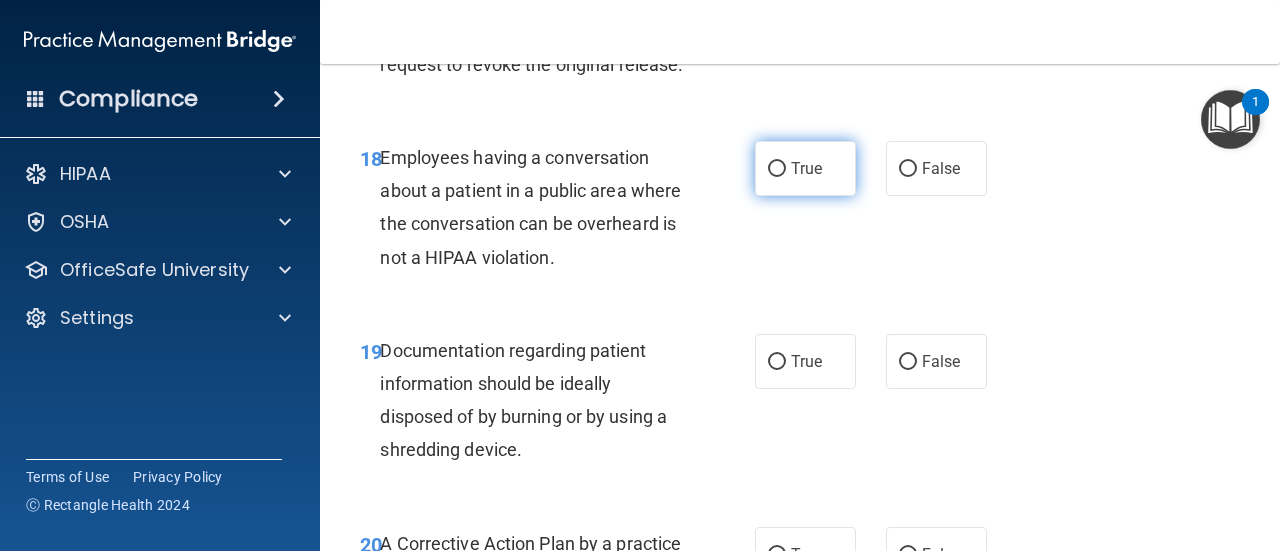 scroll, scrollTop: 3400, scrollLeft: 0, axis: vertical 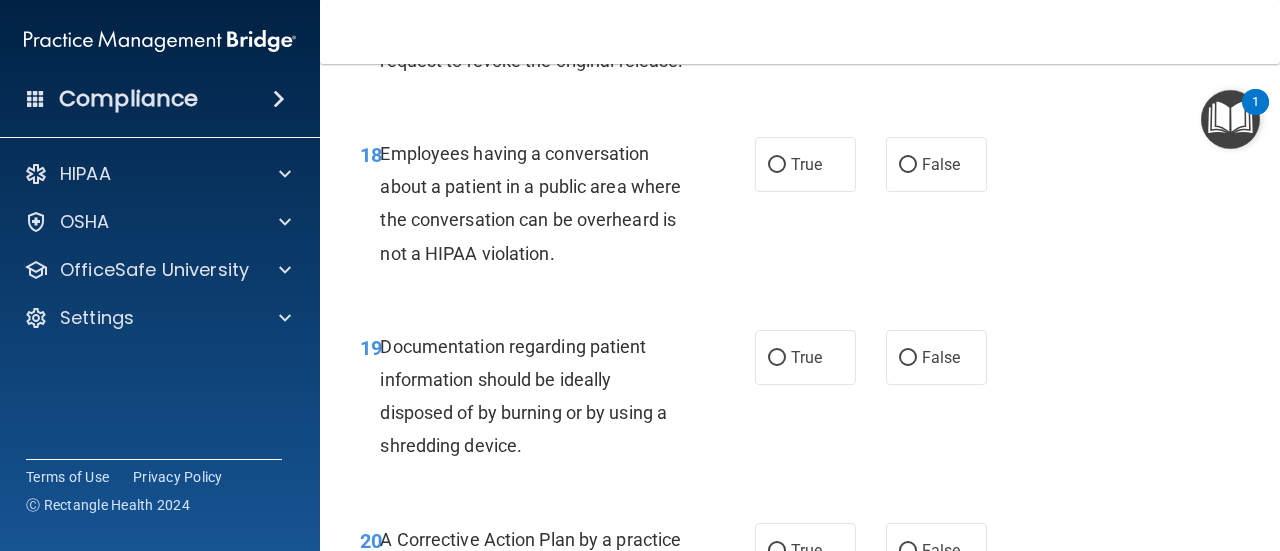 drag, startPoint x: 903, startPoint y: 234, endPoint x: 768, endPoint y: 268, distance: 139.21565 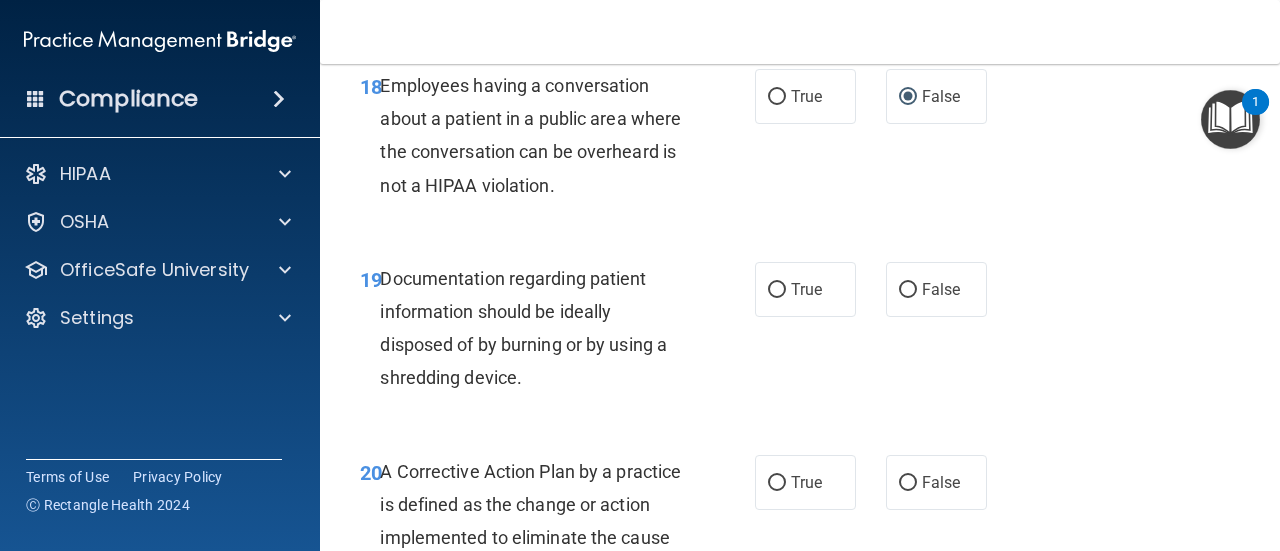 scroll, scrollTop: 3600, scrollLeft: 0, axis: vertical 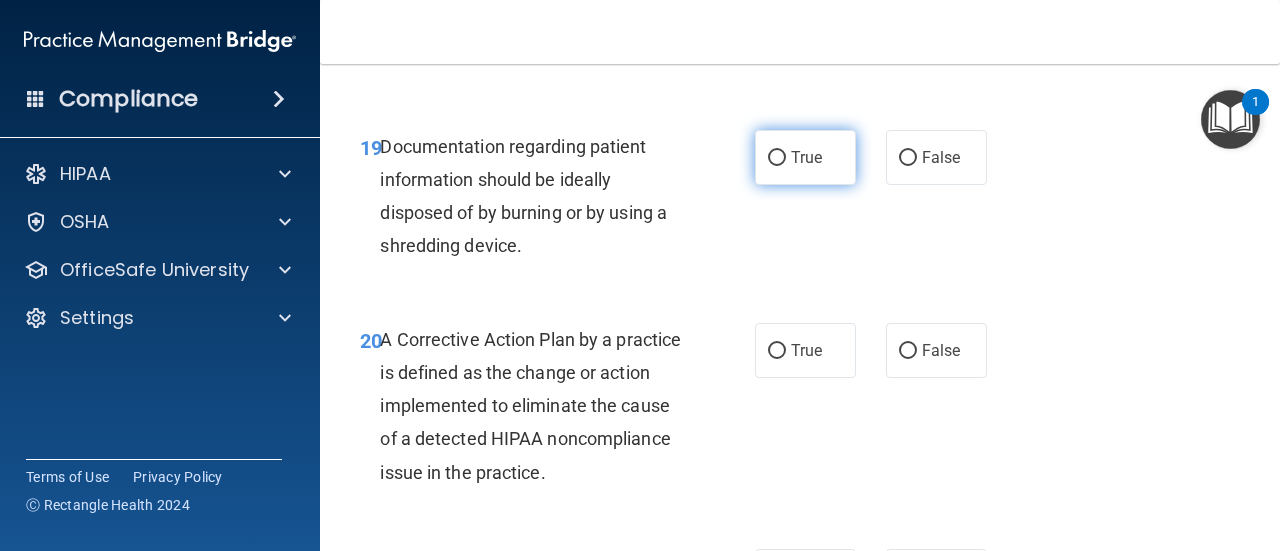click on "True" at bounding box center [777, 158] 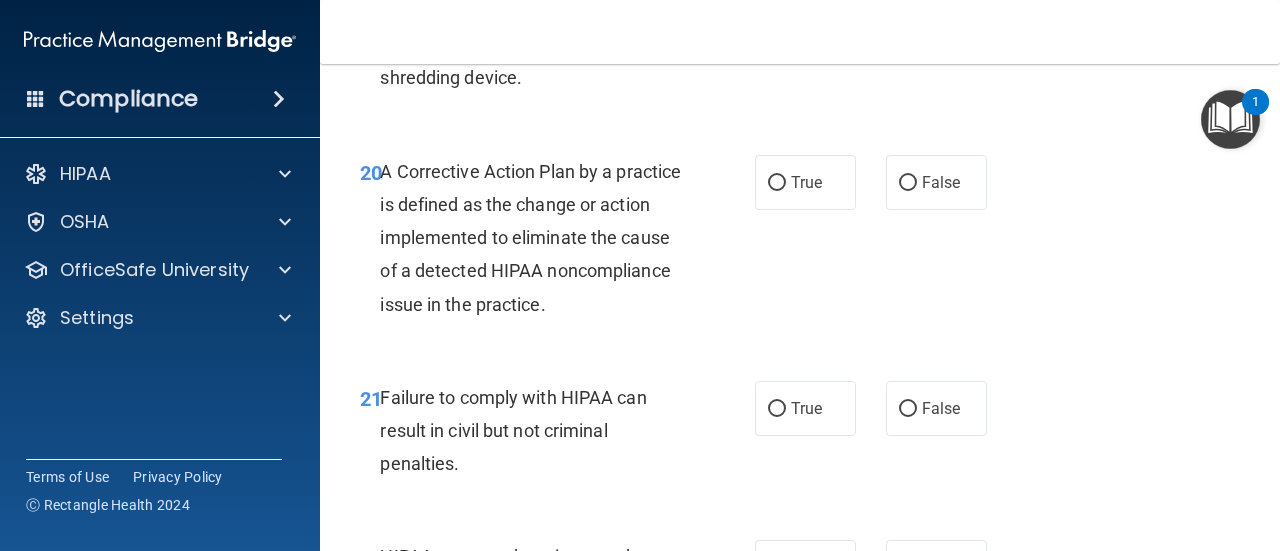 scroll, scrollTop: 3800, scrollLeft: 0, axis: vertical 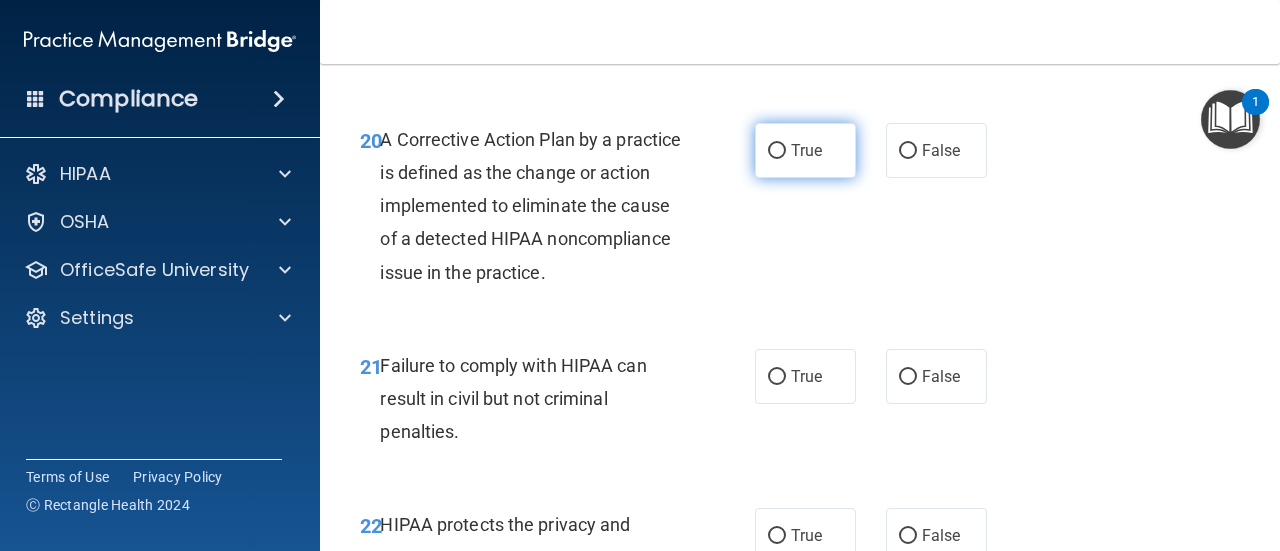 click on "True" at bounding box center (777, 151) 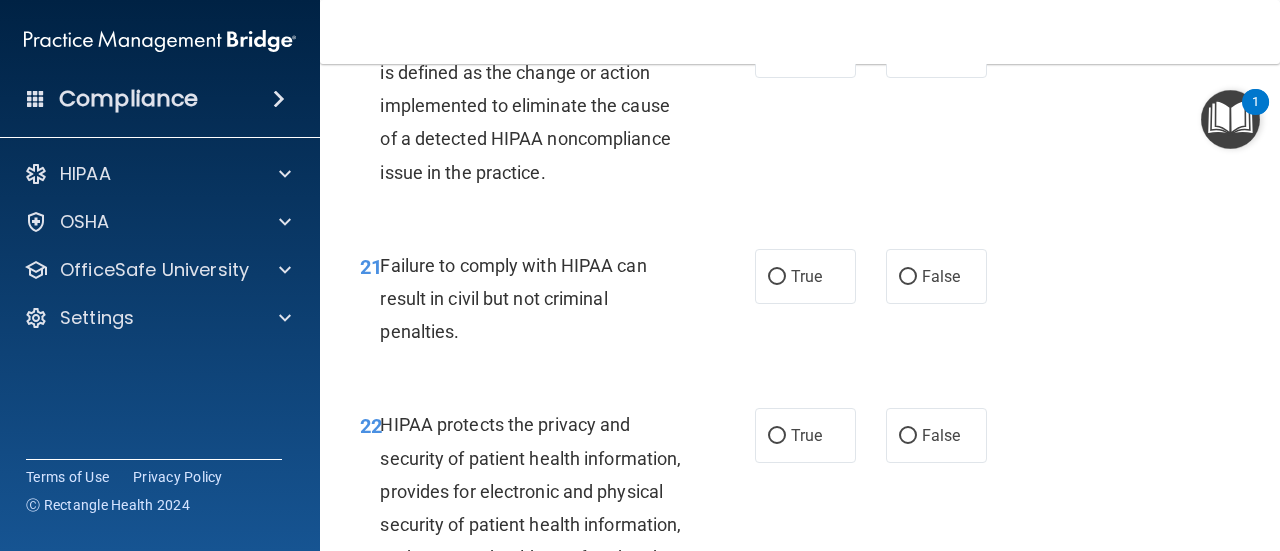 scroll, scrollTop: 4000, scrollLeft: 0, axis: vertical 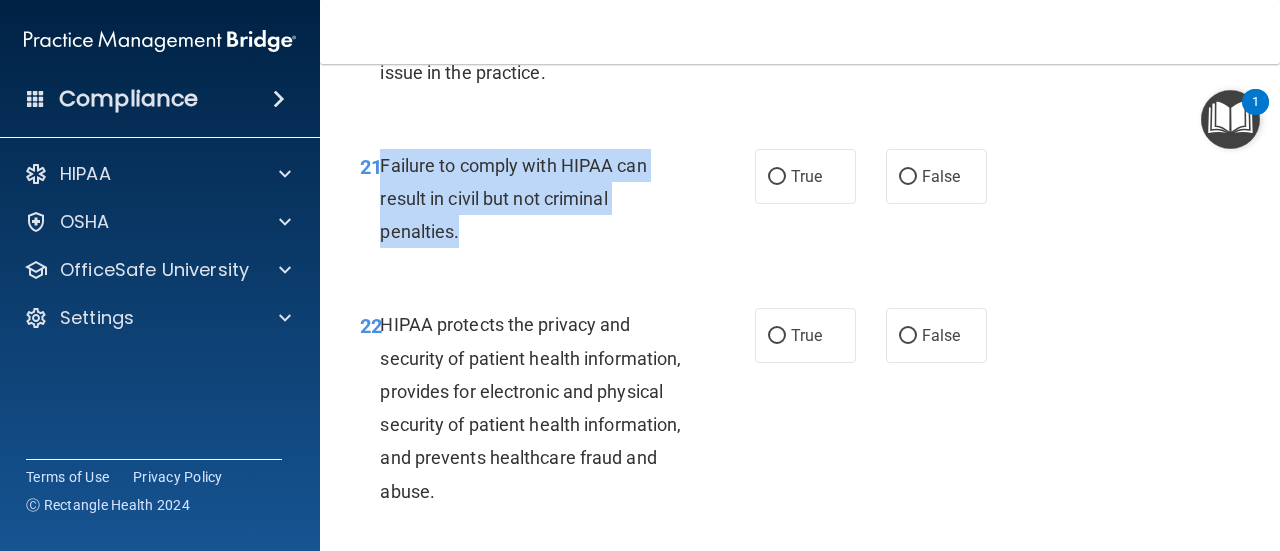 drag, startPoint x: 478, startPoint y: 307, endPoint x: 382, endPoint y: 229, distance: 123.69317 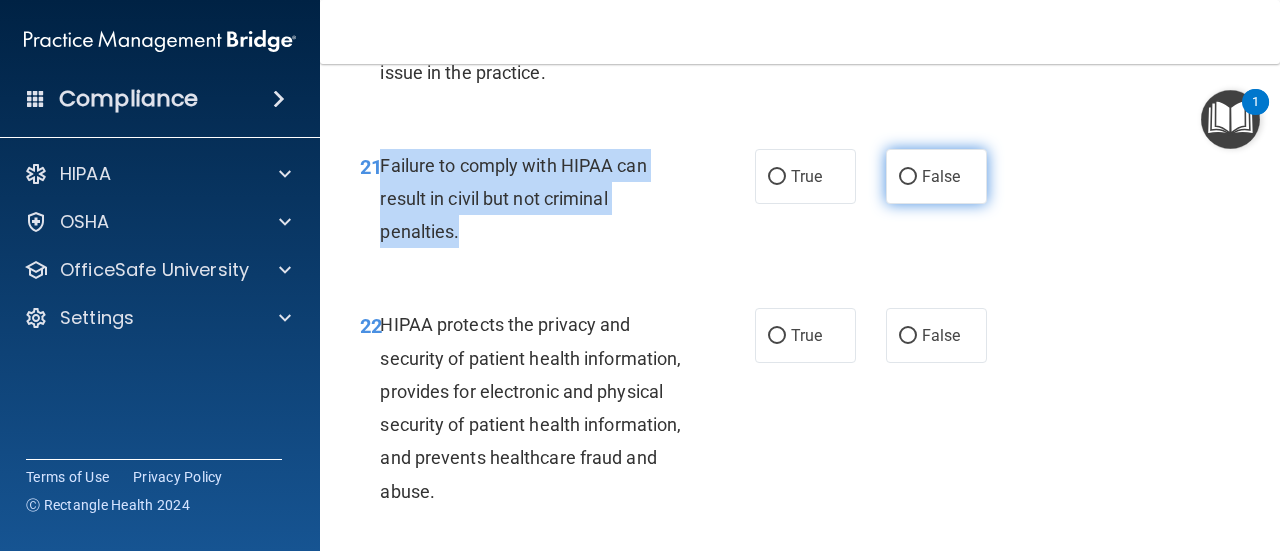 click on "False" at bounding box center [908, 177] 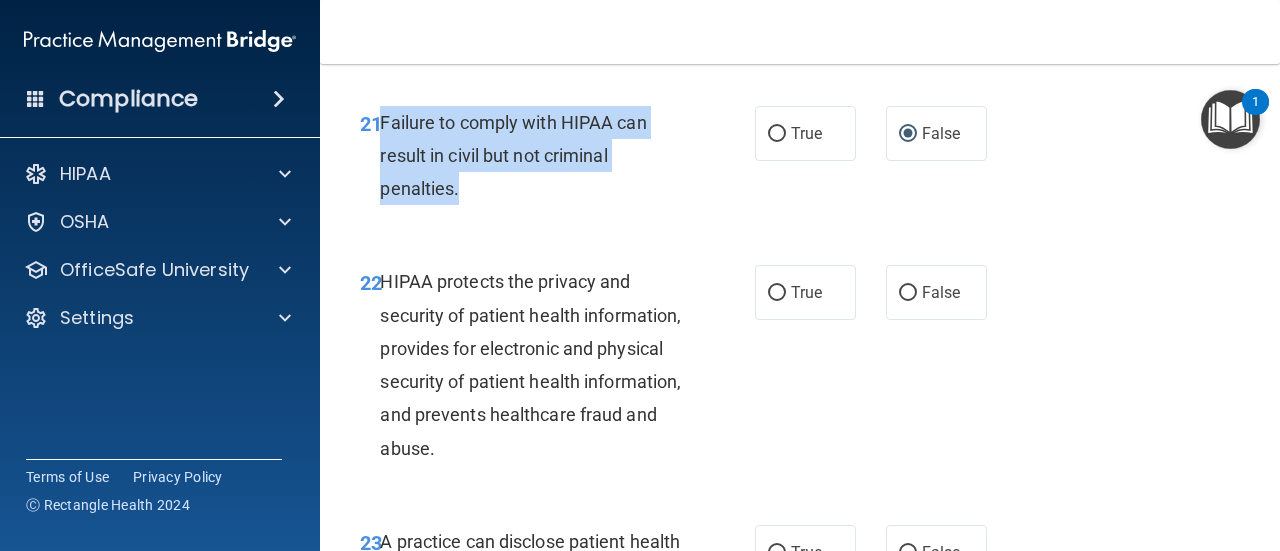 scroll, scrollTop: 4130, scrollLeft: 0, axis: vertical 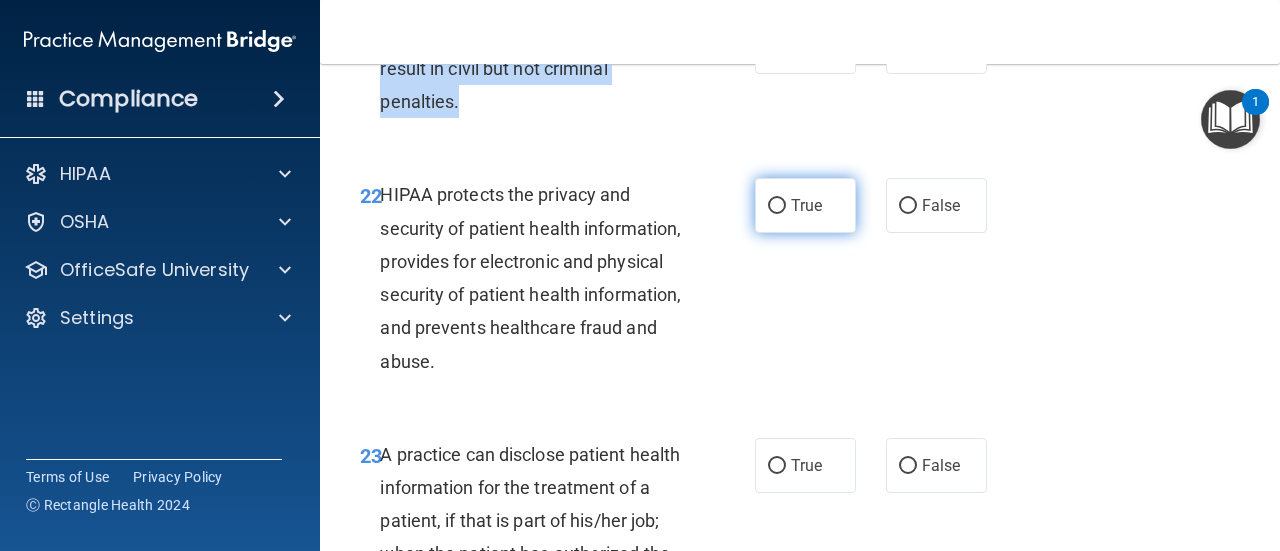 click on "True" at bounding box center (777, 206) 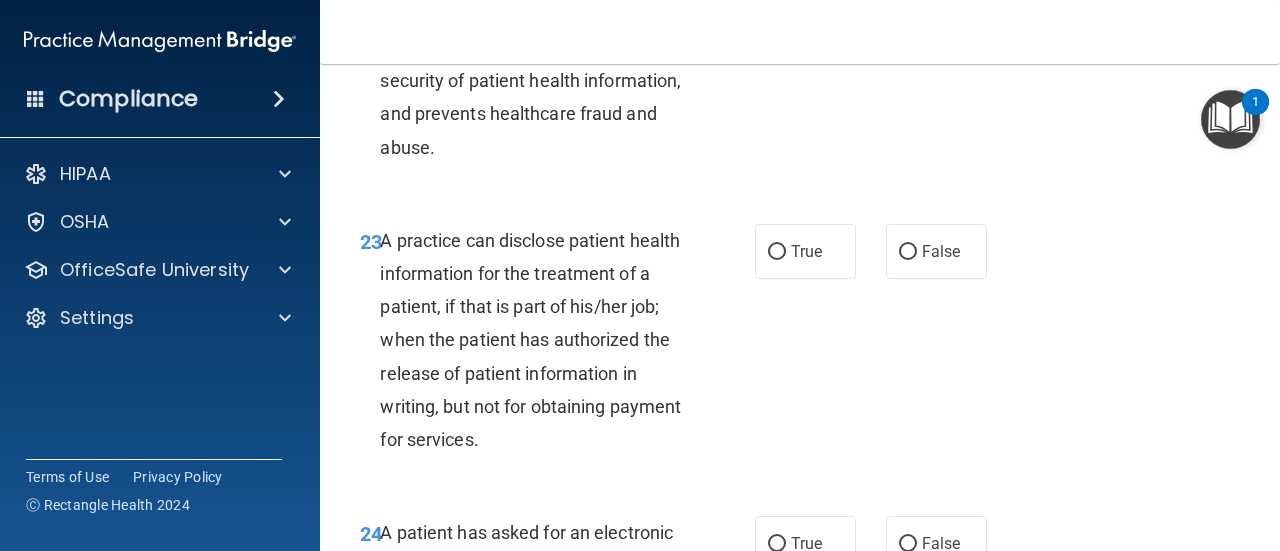 scroll, scrollTop: 4430, scrollLeft: 0, axis: vertical 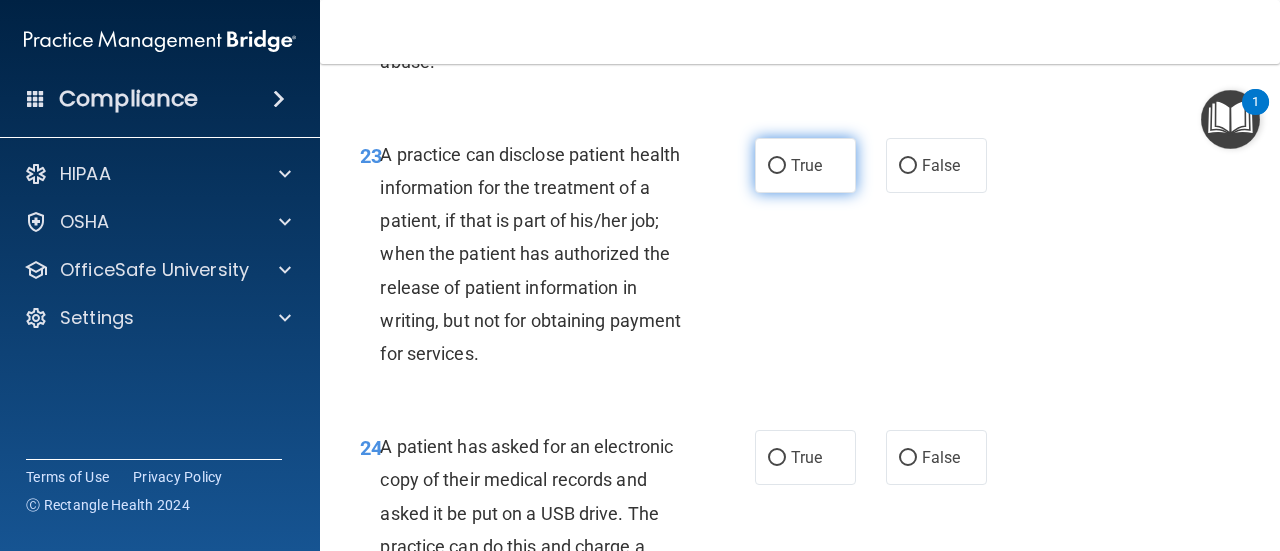 click on "True" at bounding box center [805, 165] 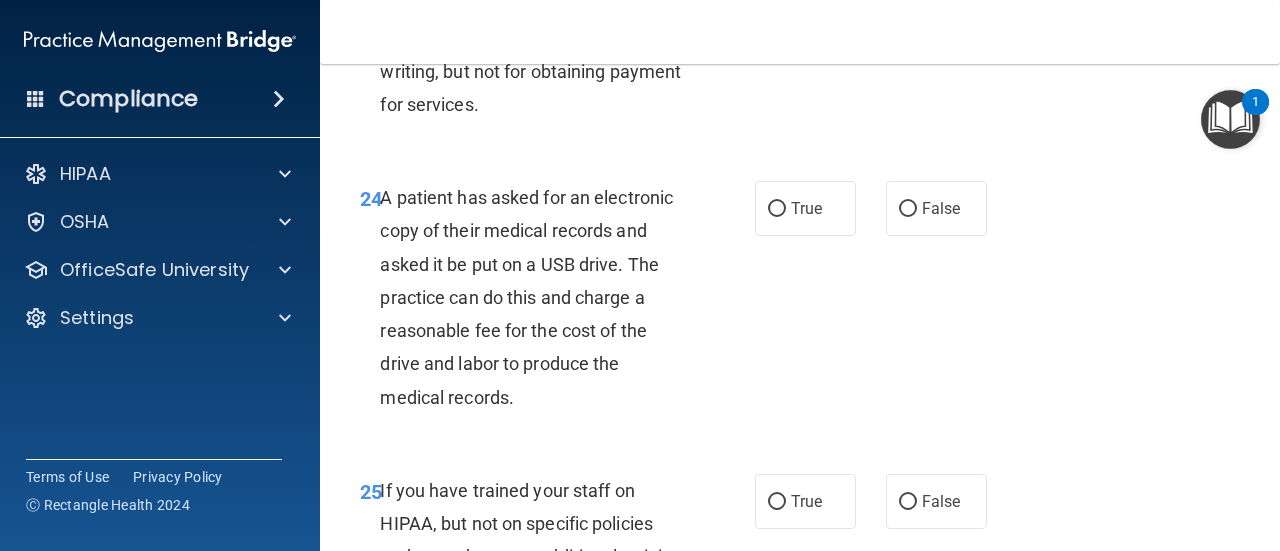 scroll, scrollTop: 4730, scrollLeft: 0, axis: vertical 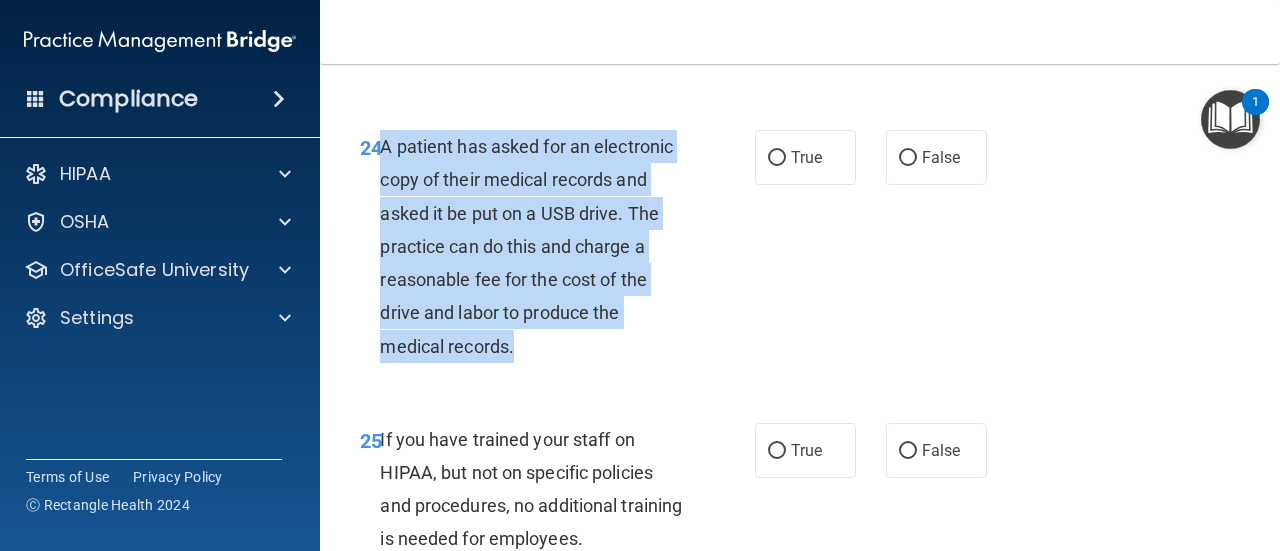 drag, startPoint x: 540, startPoint y: 411, endPoint x: 383, endPoint y: 221, distance: 246.47313 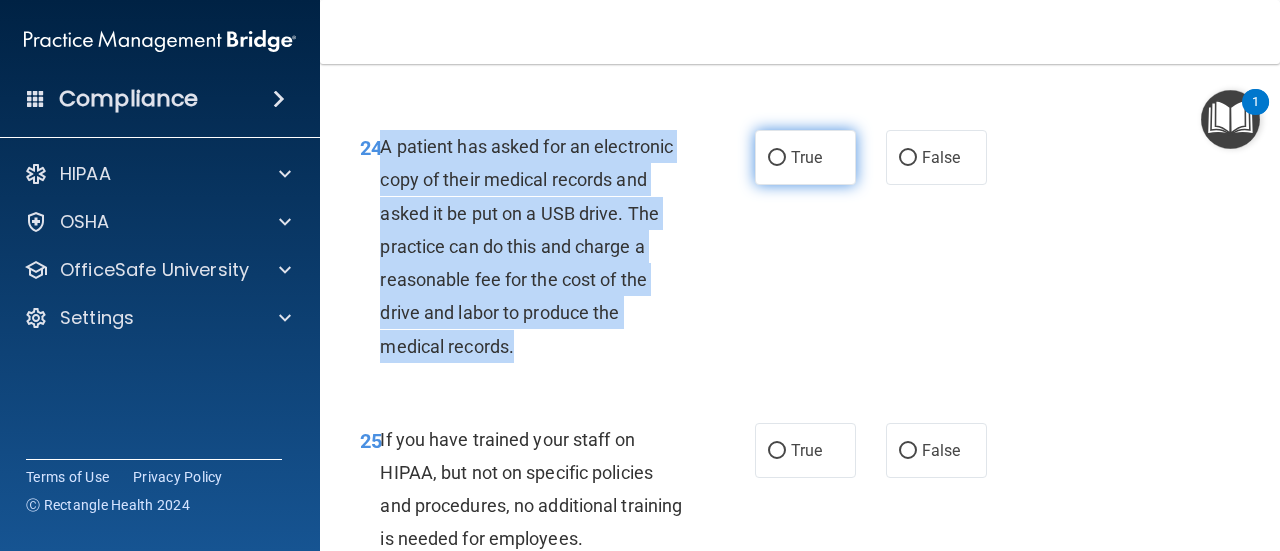 click on "True" at bounding box center [777, 158] 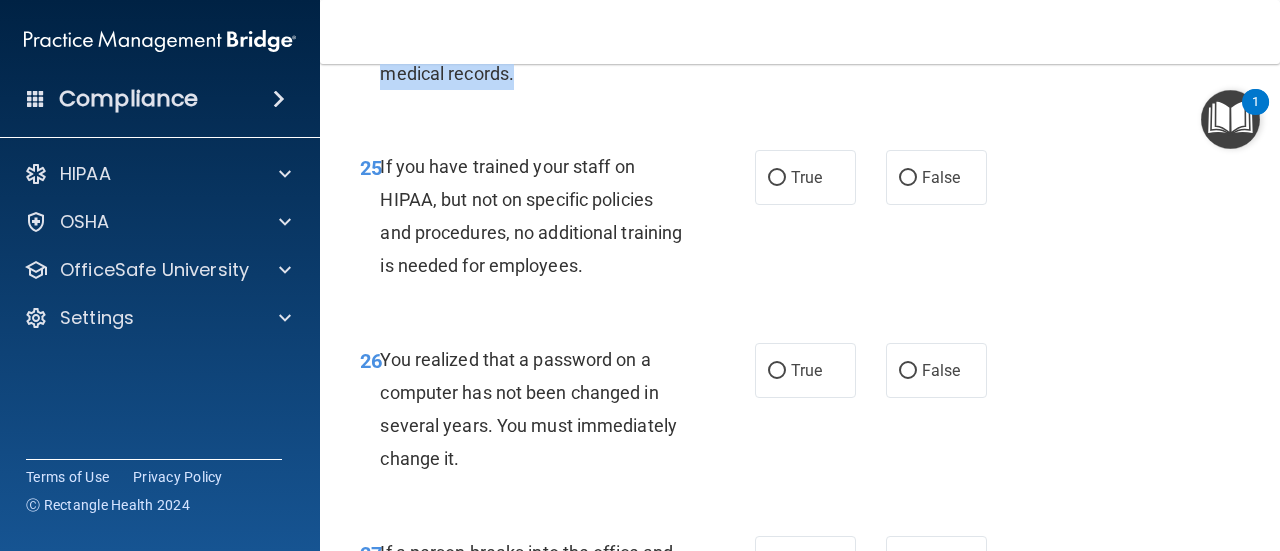 scroll, scrollTop: 5030, scrollLeft: 0, axis: vertical 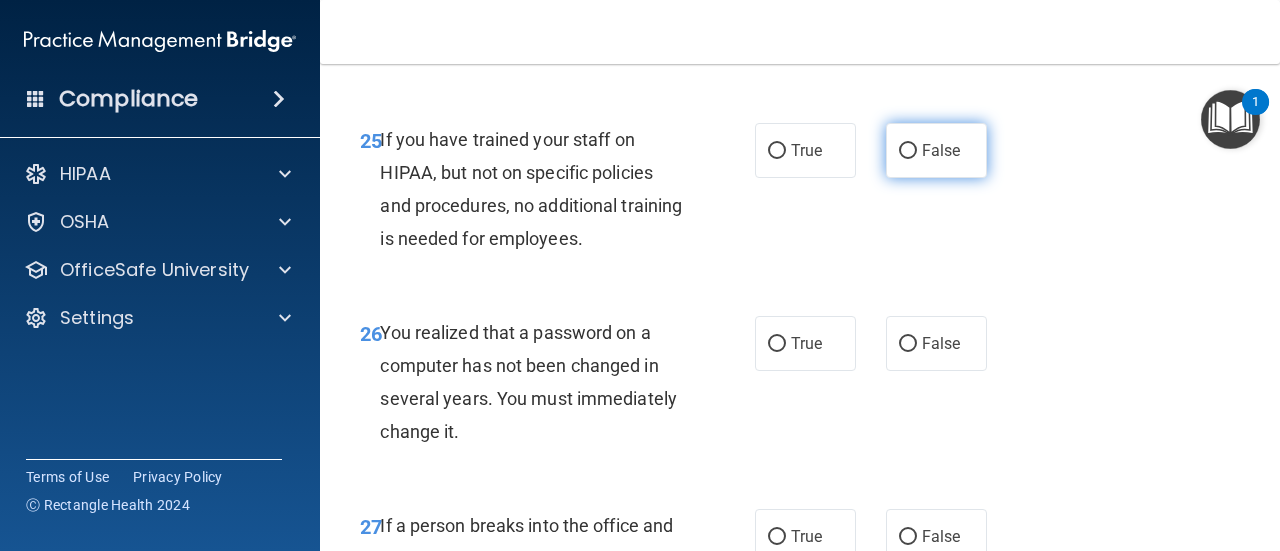 click on "False" at bounding box center [908, 151] 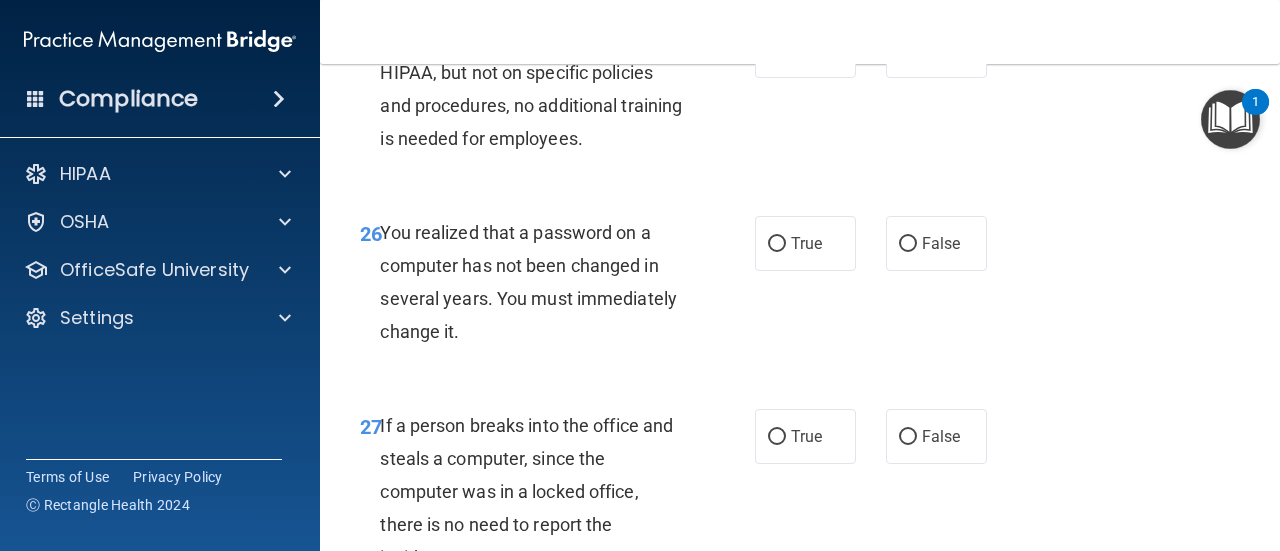 scroll, scrollTop: 5230, scrollLeft: 0, axis: vertical 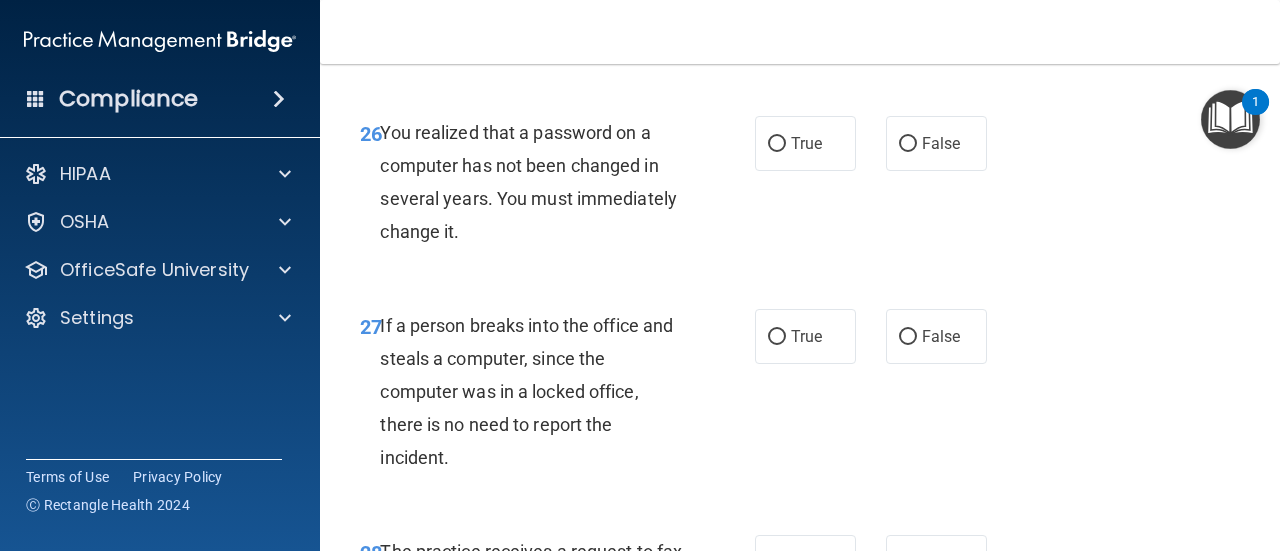 drag, startPoint x: 536, startPoint y: 287, endPoint x: 500, endPoint y: 288, distance: 36.013885 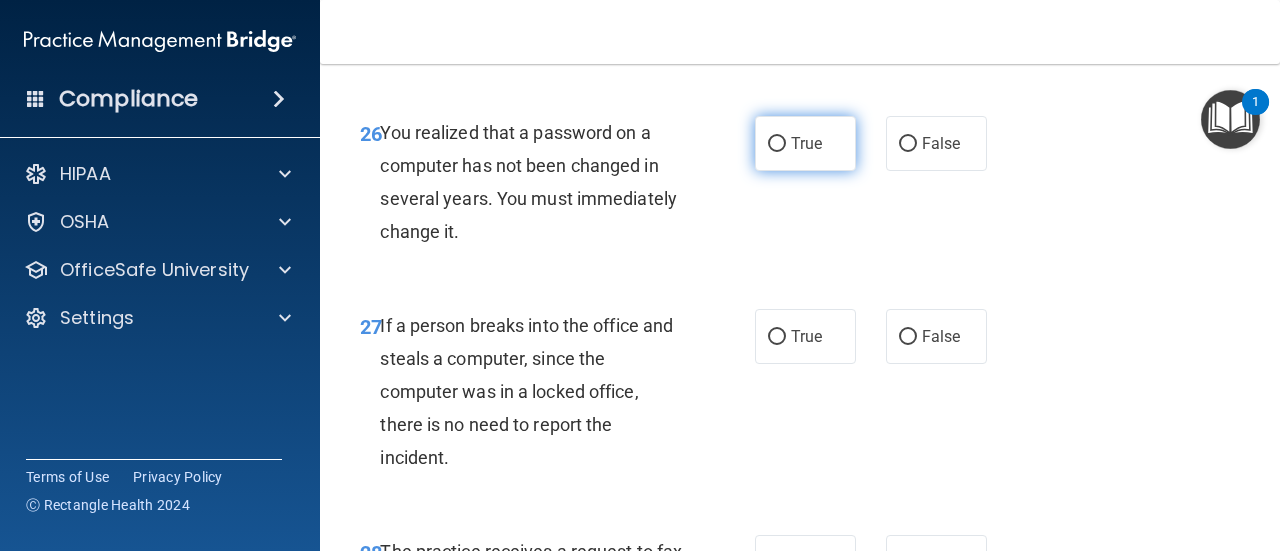 click on "True" at bounding box center [777, 144] 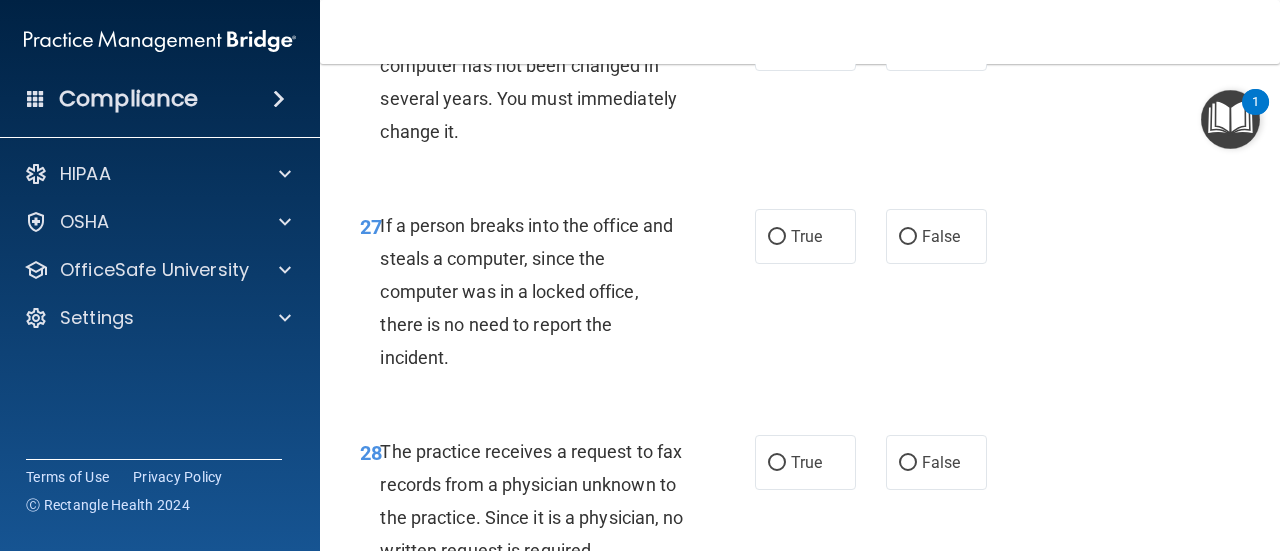 scroll, scrollTop: 5430, scrollLeft: 0, axis: vertical 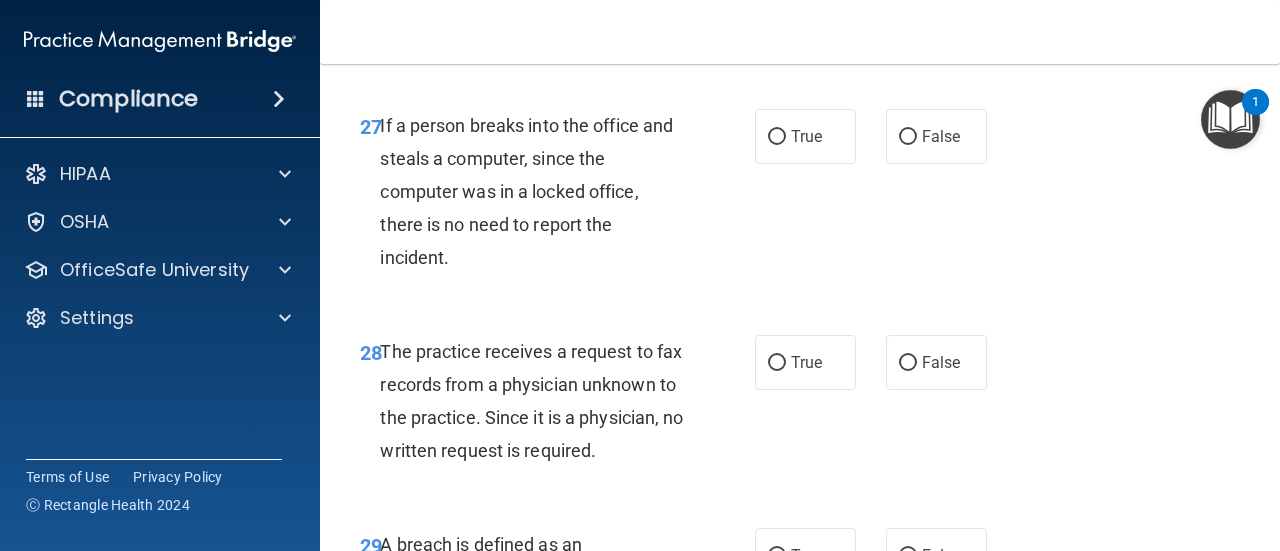 drag, startPoint x: 902, startPoint y: 201, endPoint x: 825, endPoint y: 240, distance: 86.313385 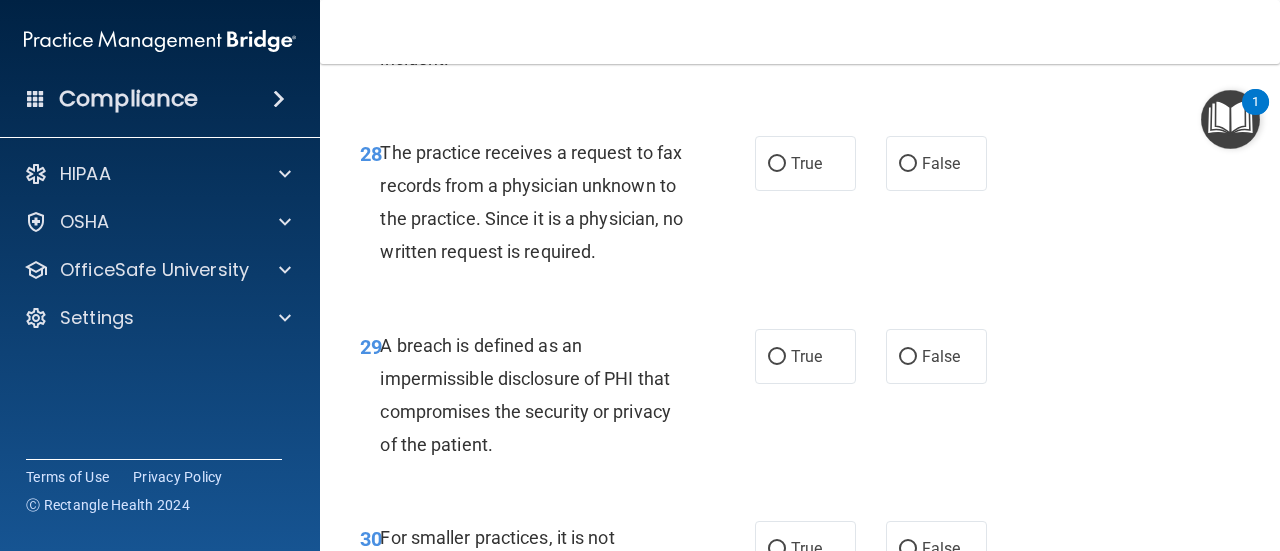 scroll, scrollTop: 5630, scrollLeft: 0, axis: vertical 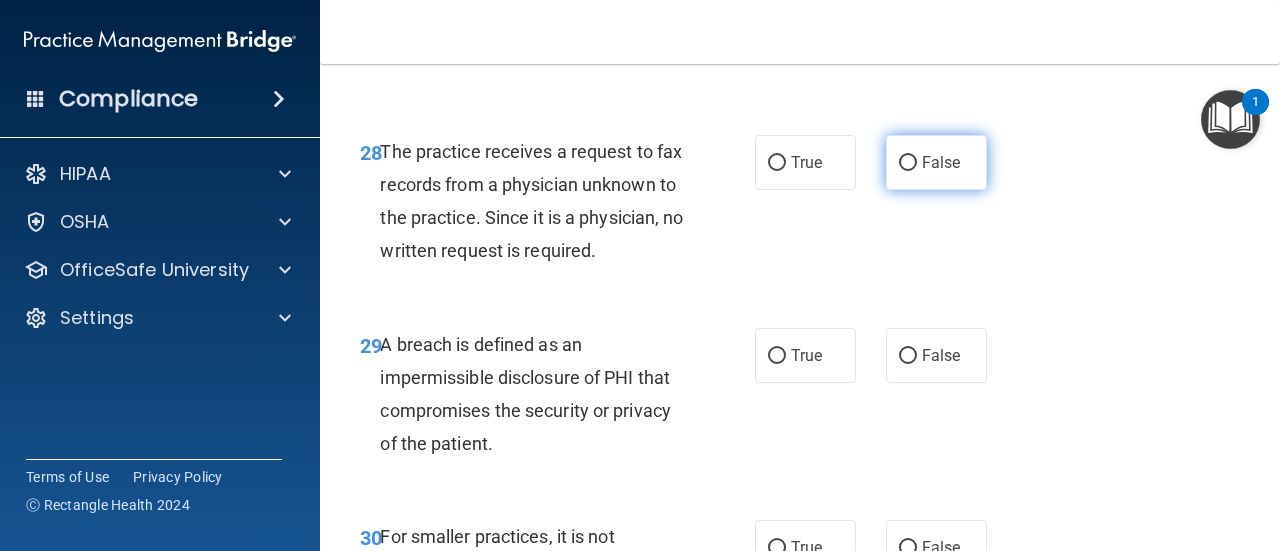 click on "False" at bounding box center [936, 162] 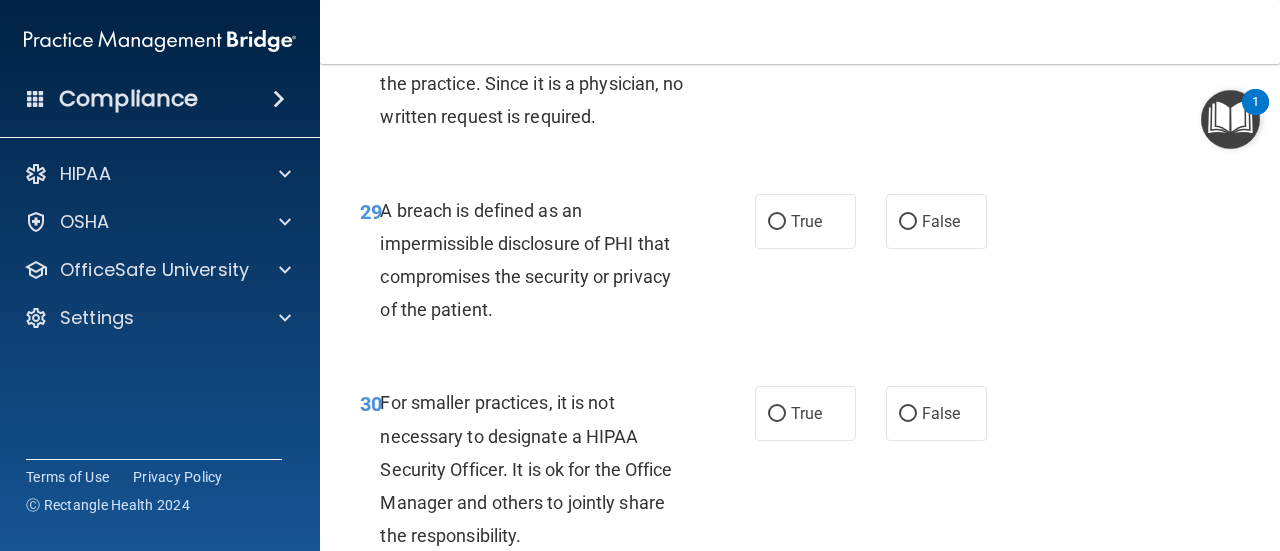 scroll, scrollTop: 5830, scrollLeft: 0, axis: vertical 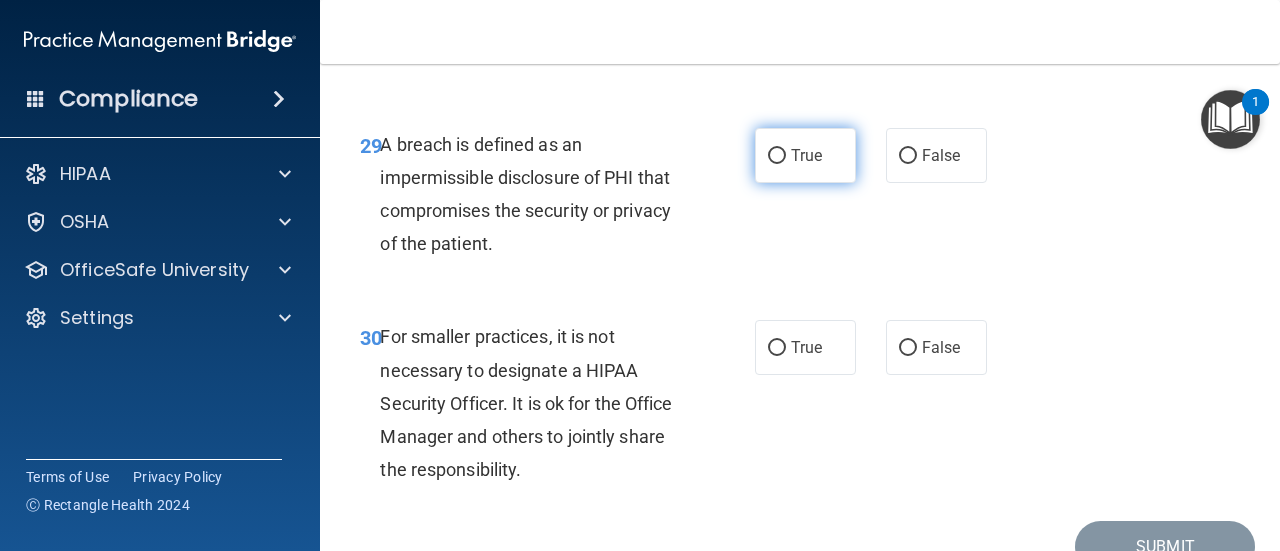 click on "True" at bounding box center (777, 156) 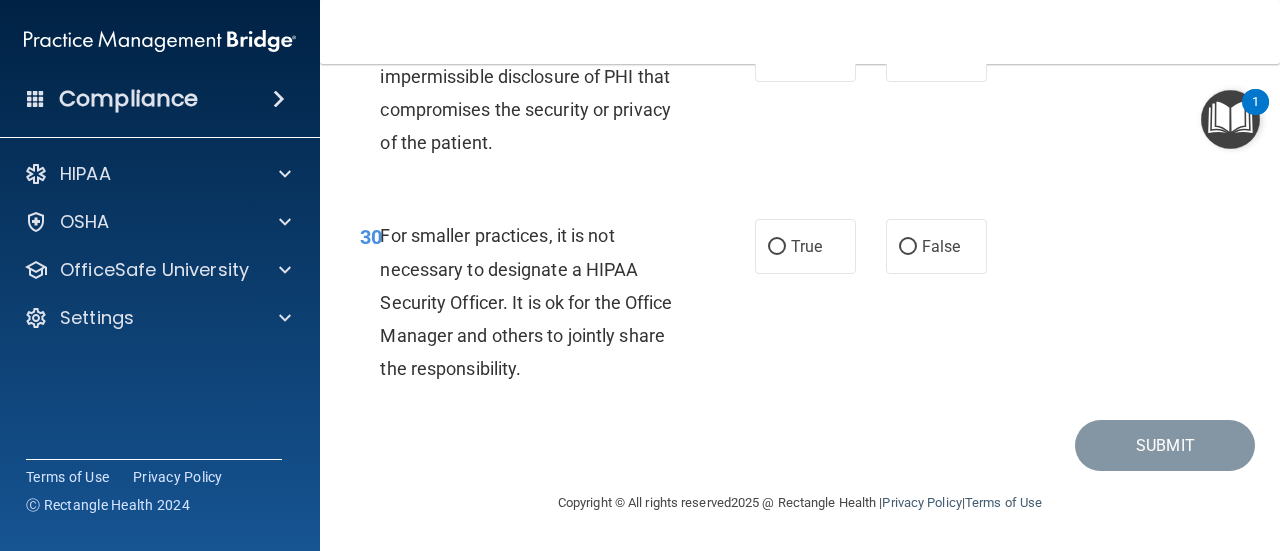 scroll, scrollTop: 6030, scrollLeft: 0, axis: vertical 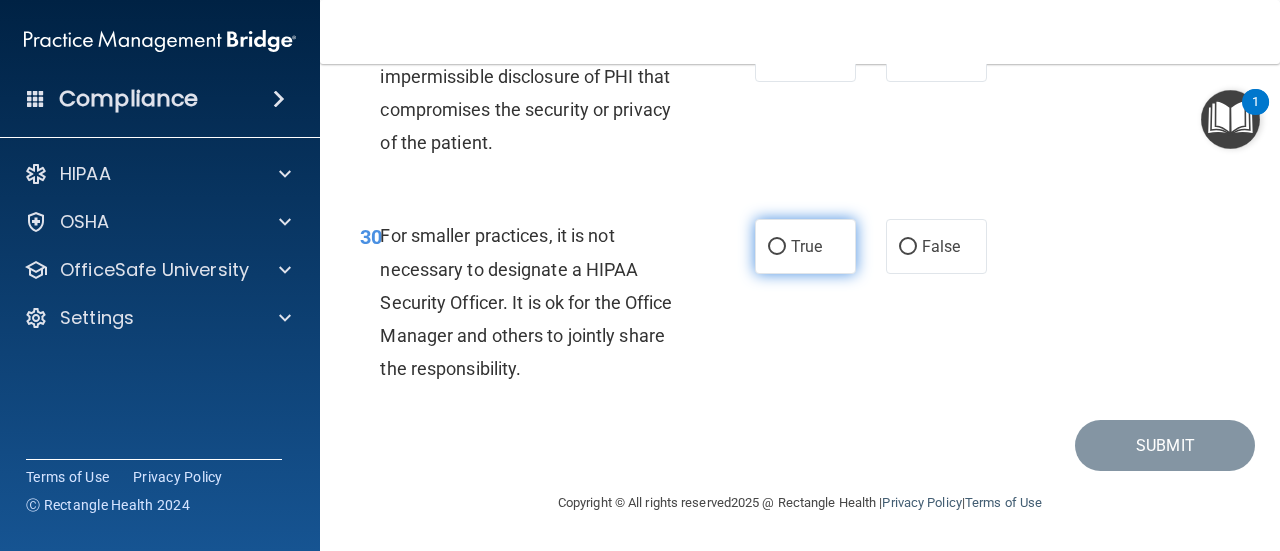 click on "True" at bounding box center [777, 247] 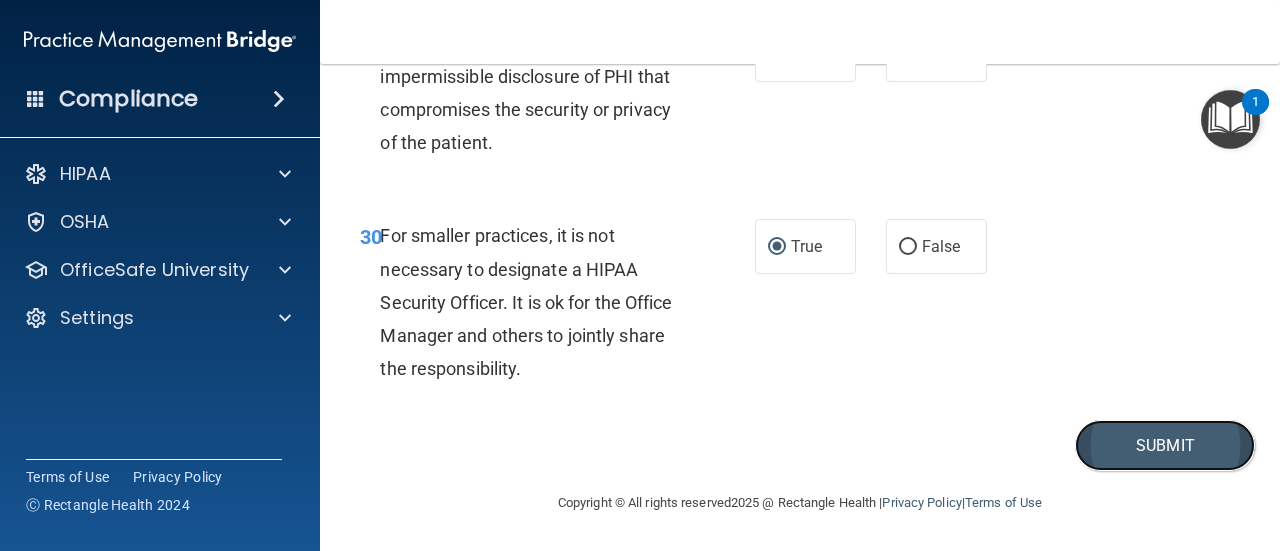 click on "Submit" at bounding box center [1165, 445] 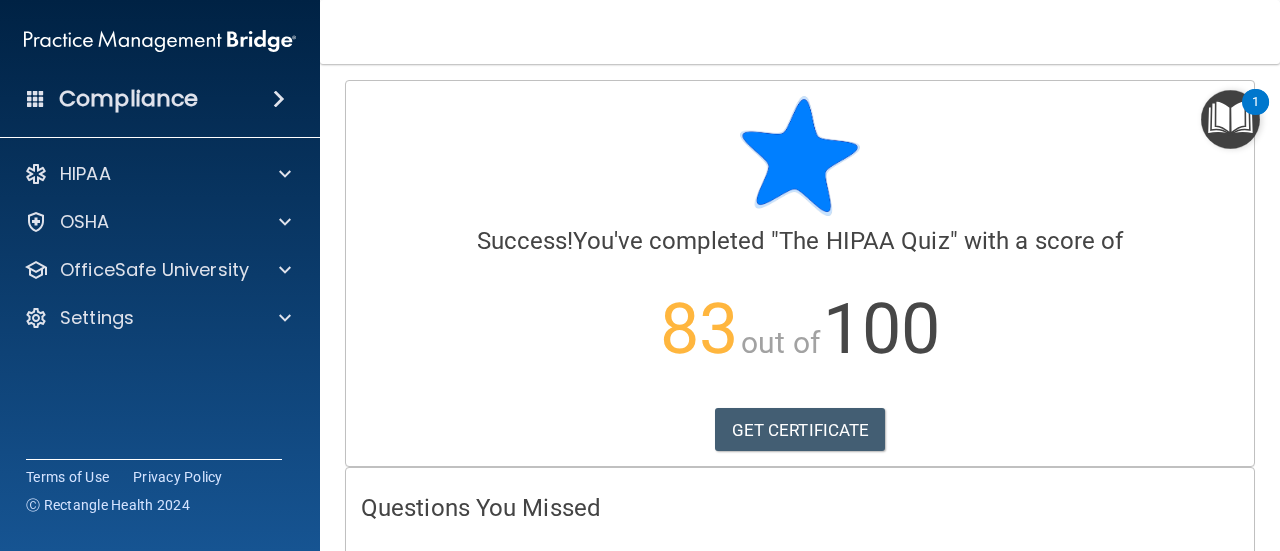 scroll, scrollTop: 0, scrollLeft: 0, axis: both 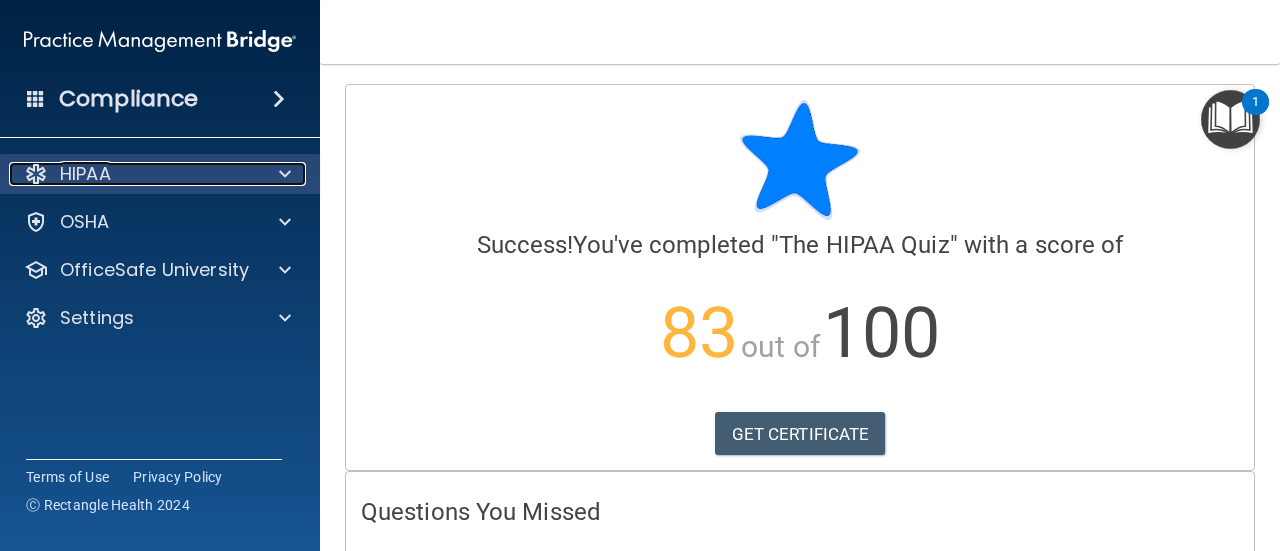 click on "HIPAA" at bounding box center [133, 174] 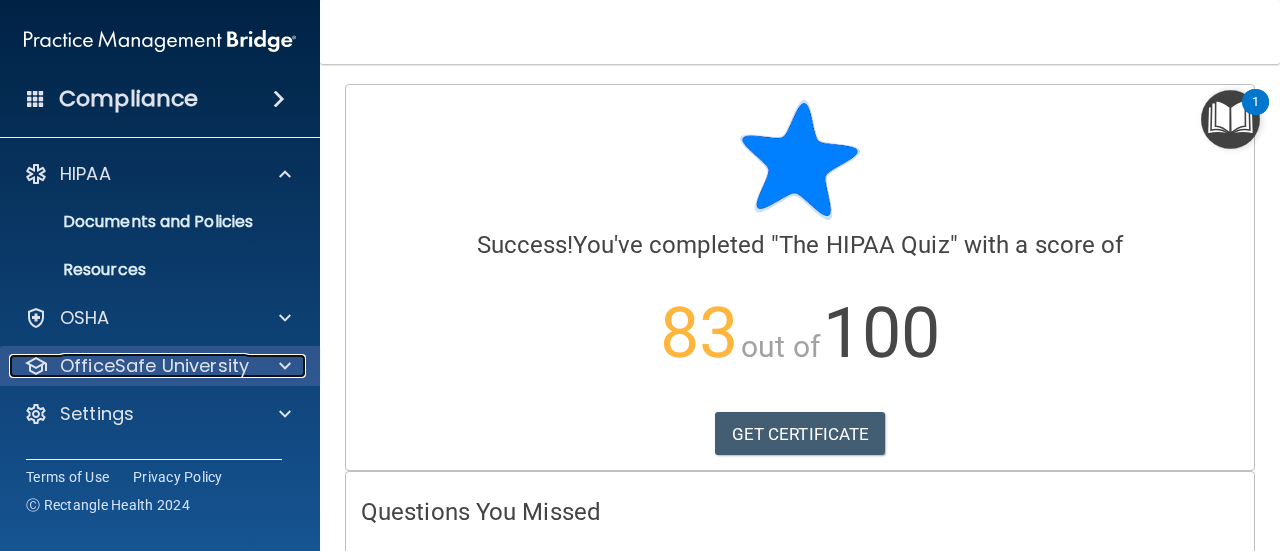 click on "OfficeSafe University" at bounding box center (154, 366) 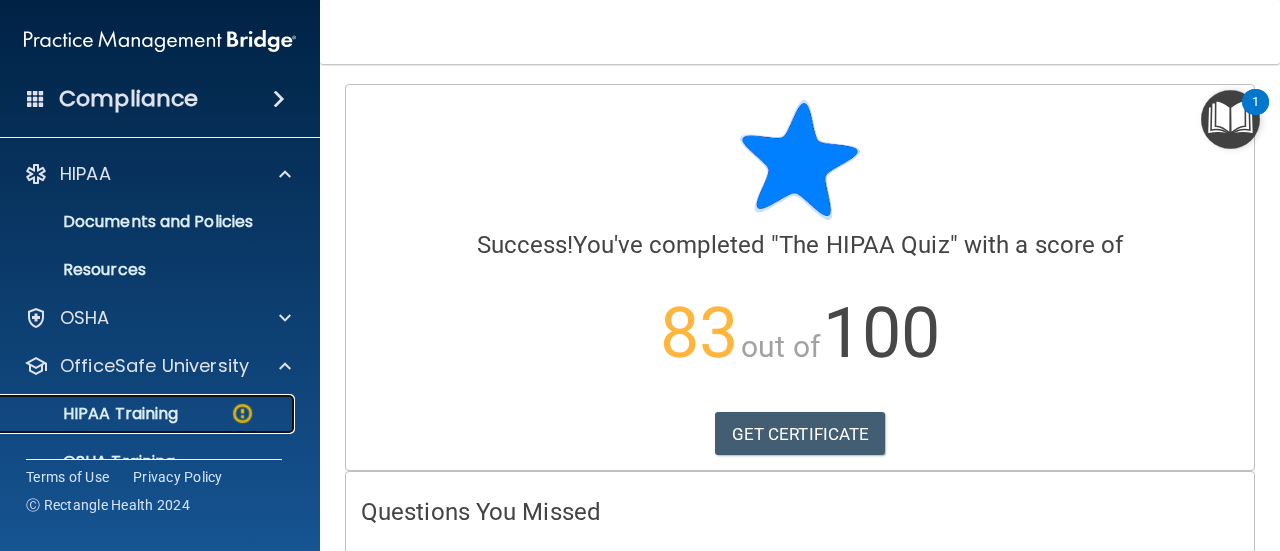 click on "HIPAA Training" at bounding box center [95, 414] 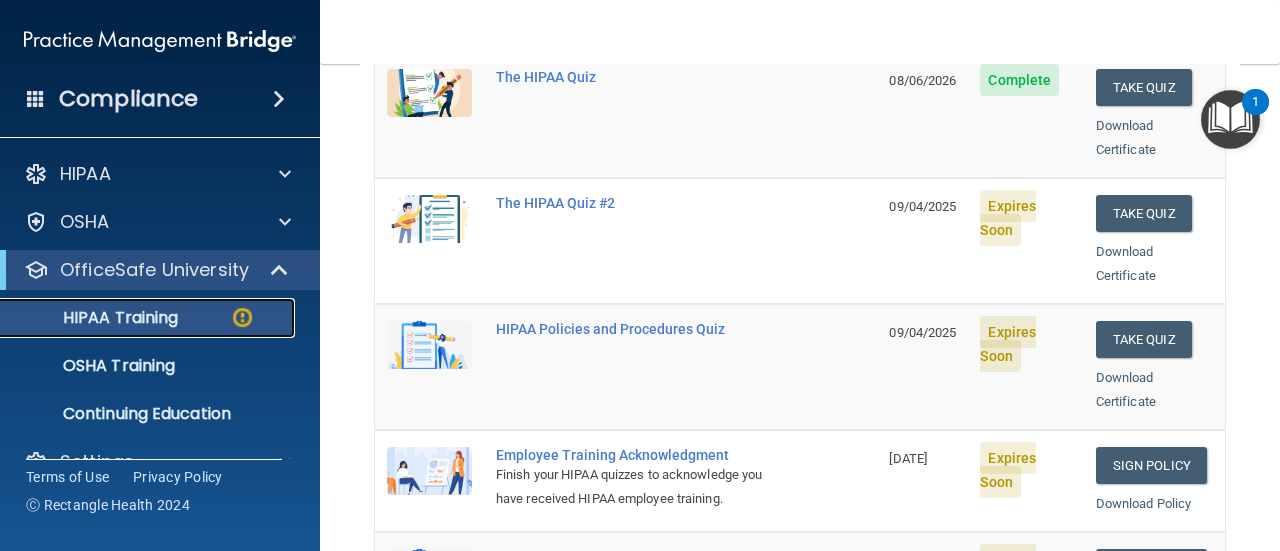 scroll, scrollTop: 200, scrollLeft: 0, axis: vertical 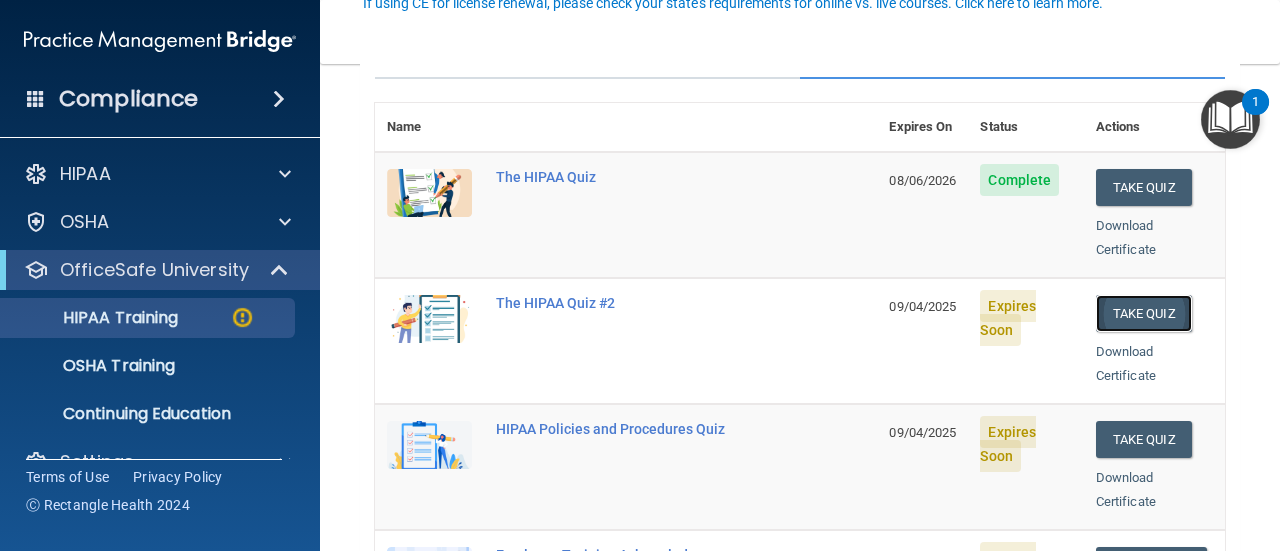 click on "Take Quiz" at bounding box center (1144, 313) 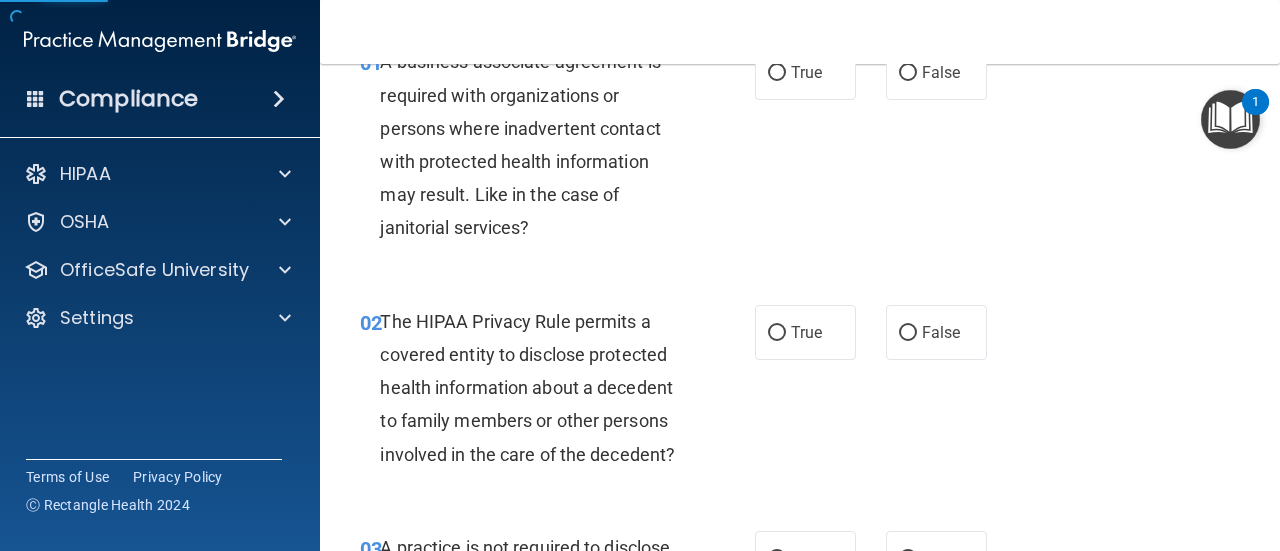 scroll, scrollTop: 0, scrollLeft: 0, axis: both 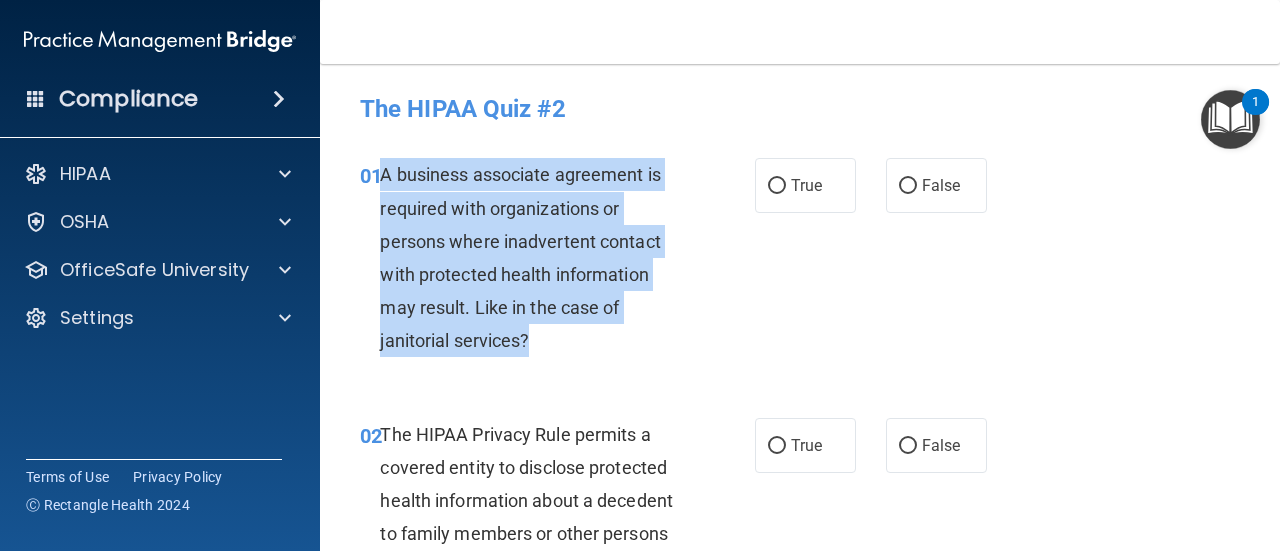 drag, startPoint x: 549, startPoint y: 341, endPoint x: 383, endPoint y: 183, distance: 229.17242 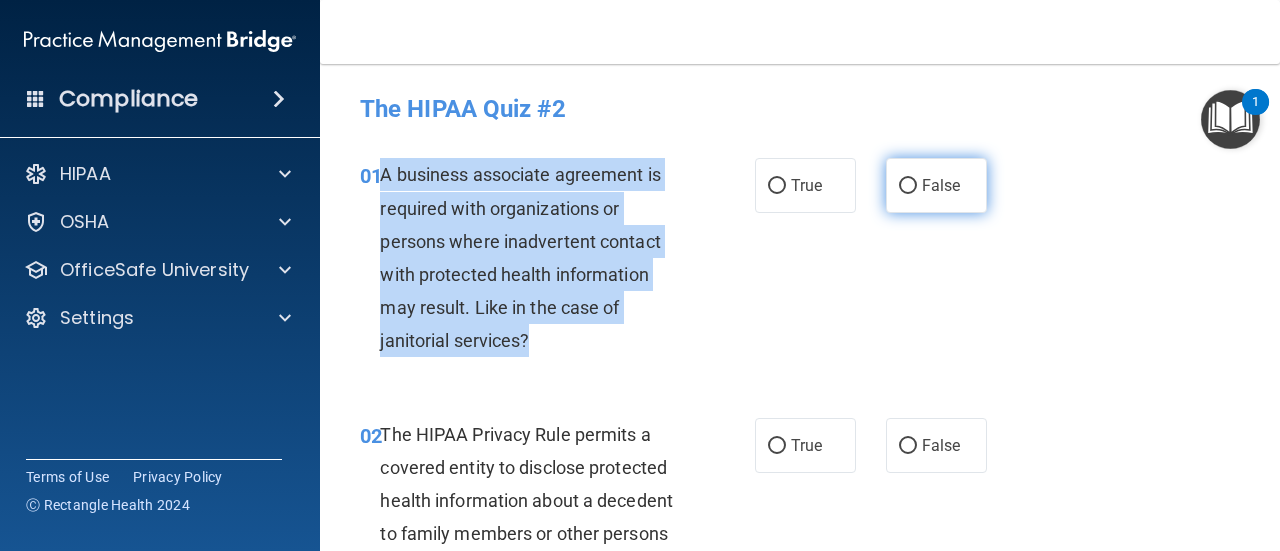 click on "False" at bounding box center [908, 186] 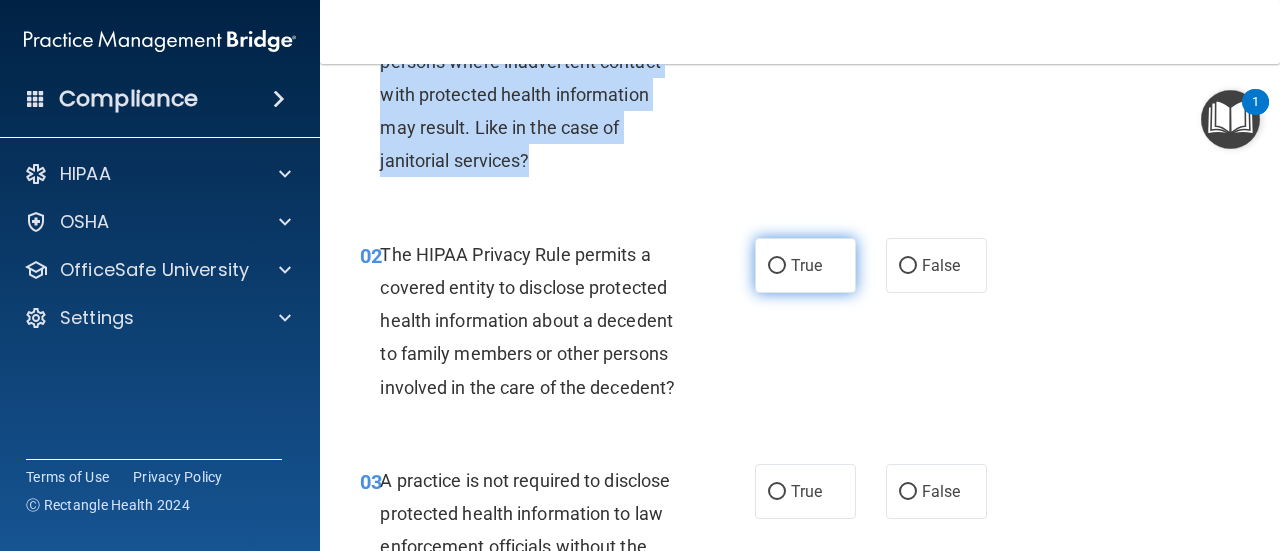 scroll, scrollTop: 200, scrollLeft: 0, axis: vertical 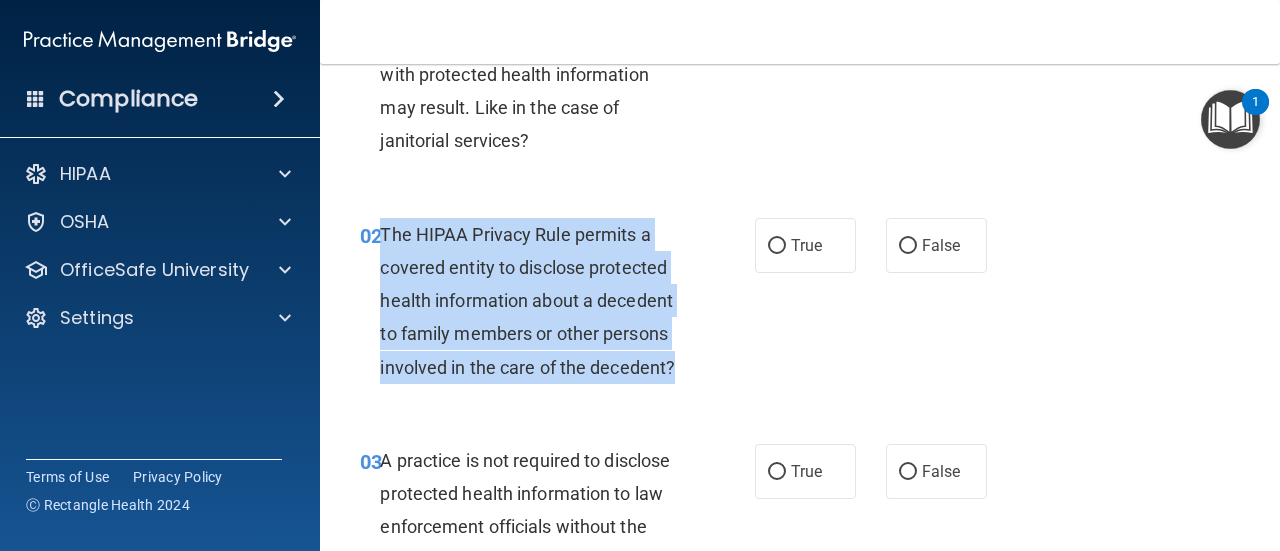 drag, startPoint x: 692, startPoint y: 364, endPoint x: 383, endPoint y: 231, distance: 336.4075 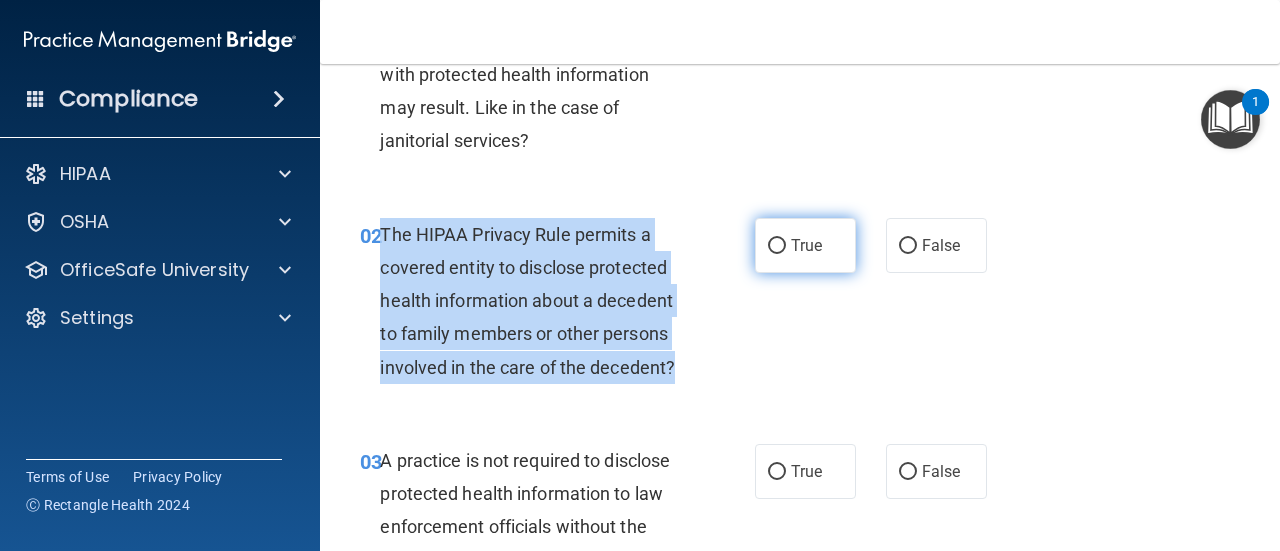 click on "True" at bounding box center (777, 246) 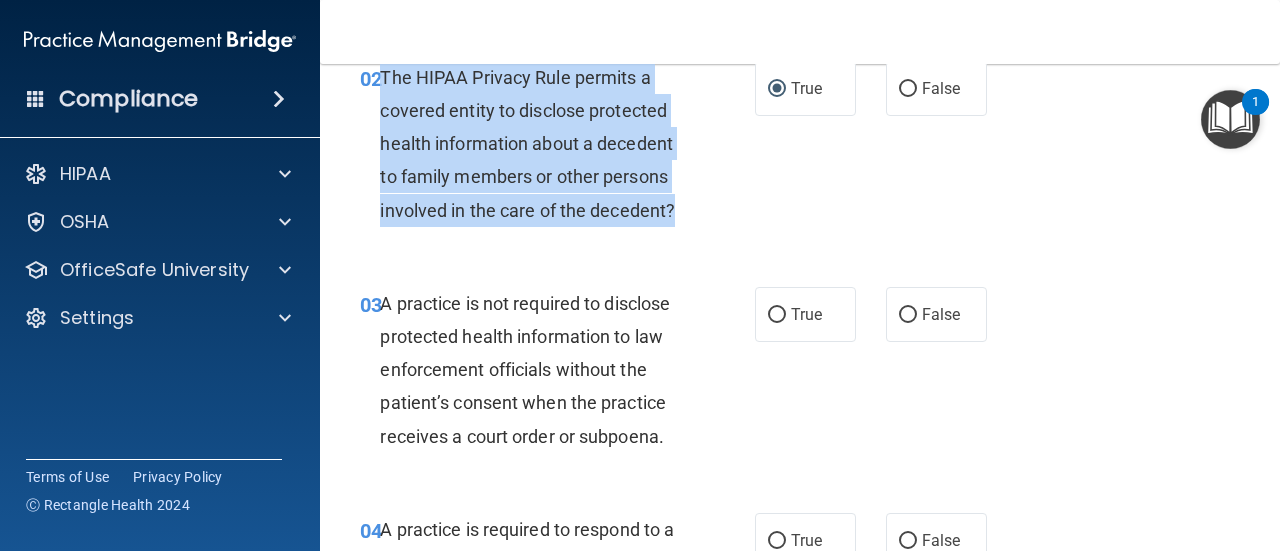 scroll, scrollTop: 400, scrollLeft: 0, axis: vertical 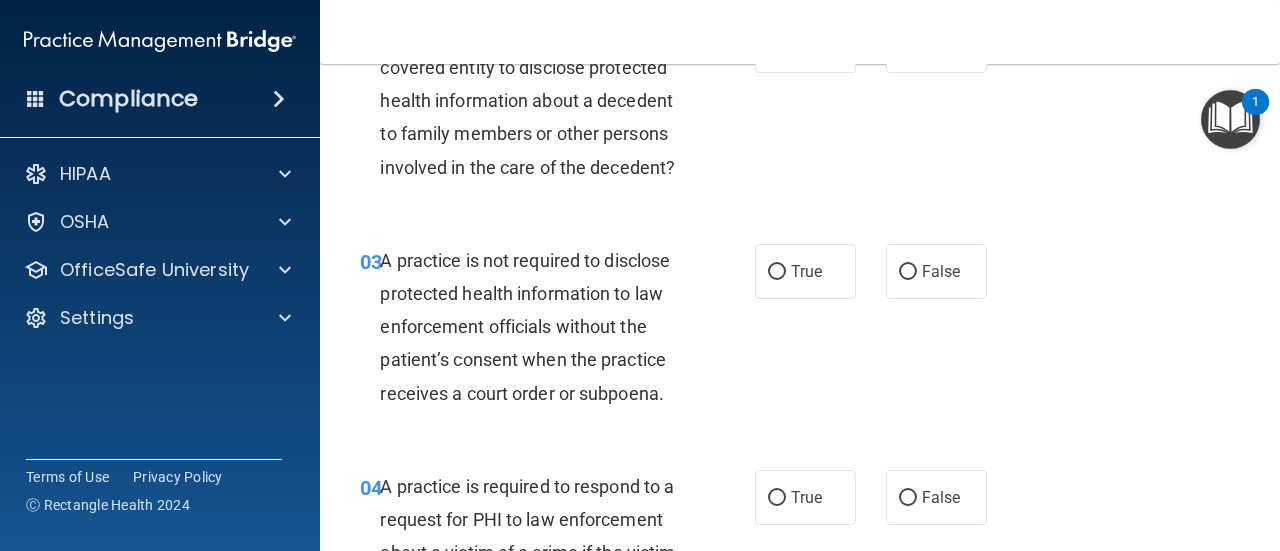 click on "A practice is not required to disclose protected health information to law enforcement officials without the patient’s consent when the practice receives  a court order or subpoena." at bounding box center (539, 327) 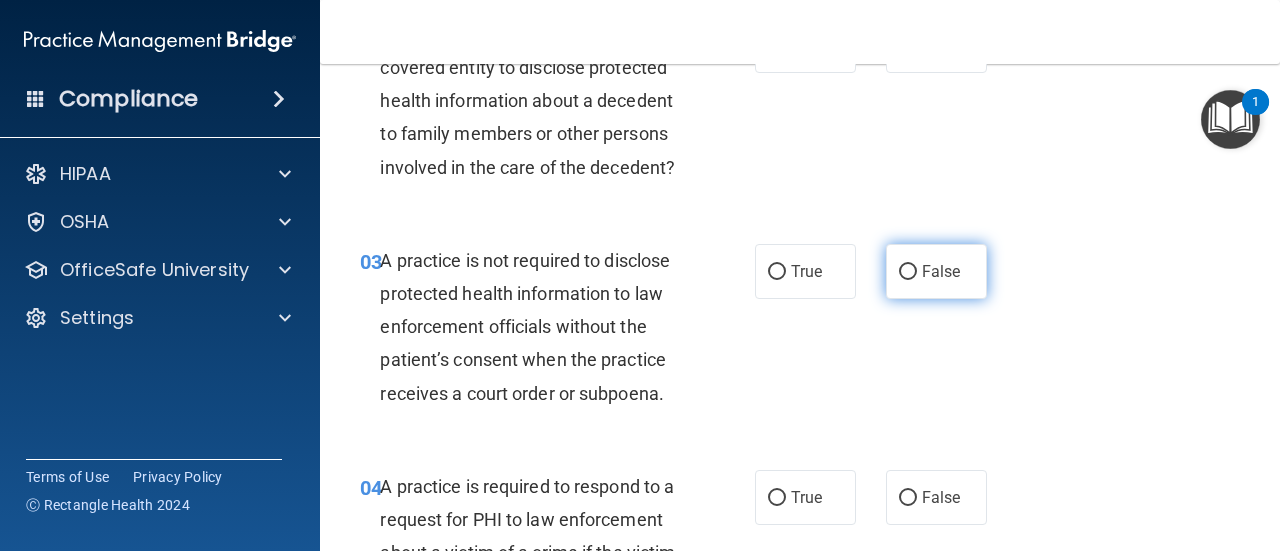 click on "False" at bounding box center (908, 272) 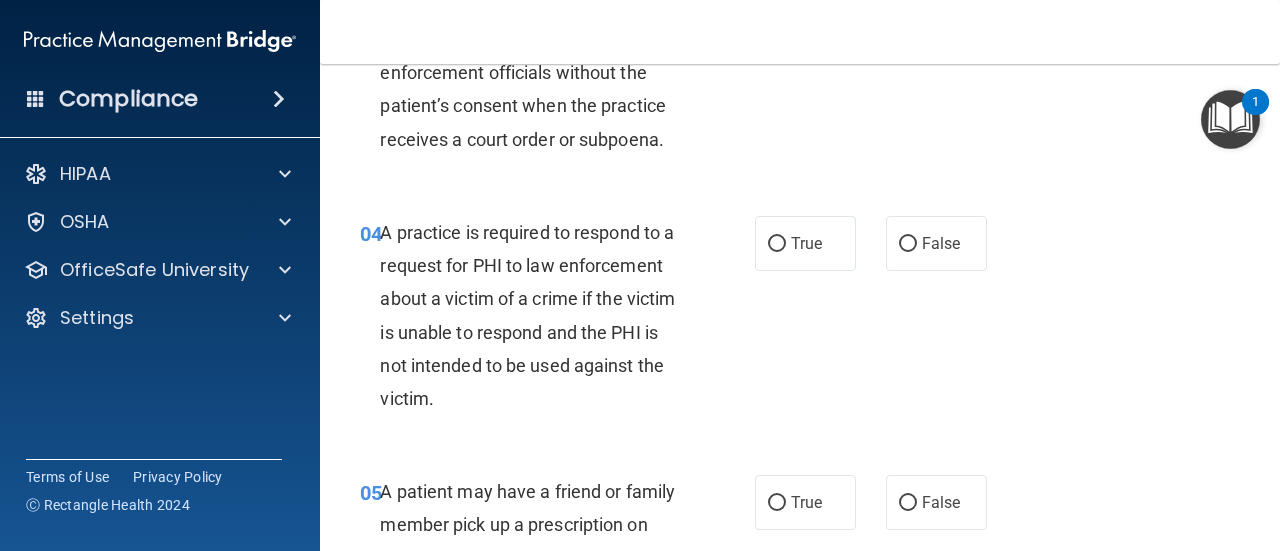 scroll, scrollTop: 700, scrollLeft: 0, axis: vertical 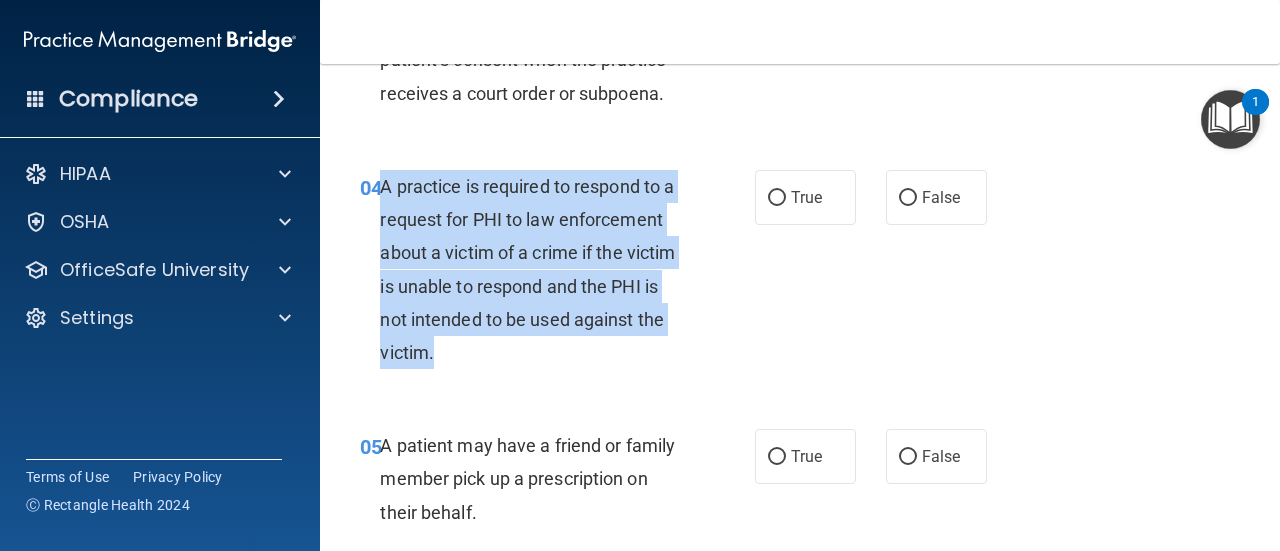 drag, startPoint x: 552, startPoint y: 353, endPoint x: 383, endPoint y: 182, distance: 240.42047 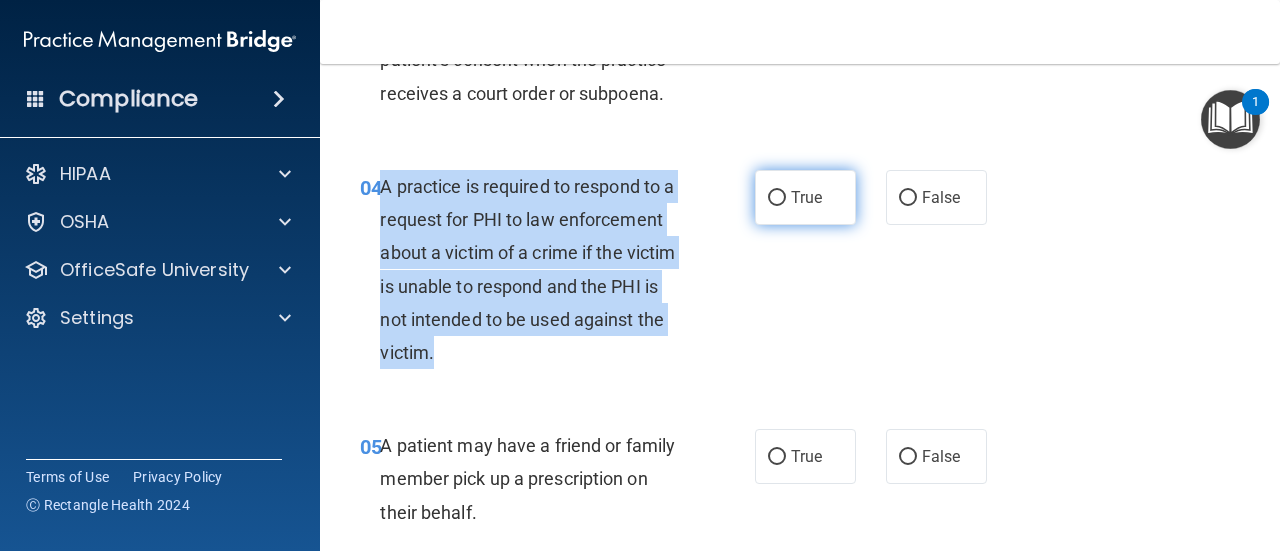 click on "True" at bounding box center [777, 198] 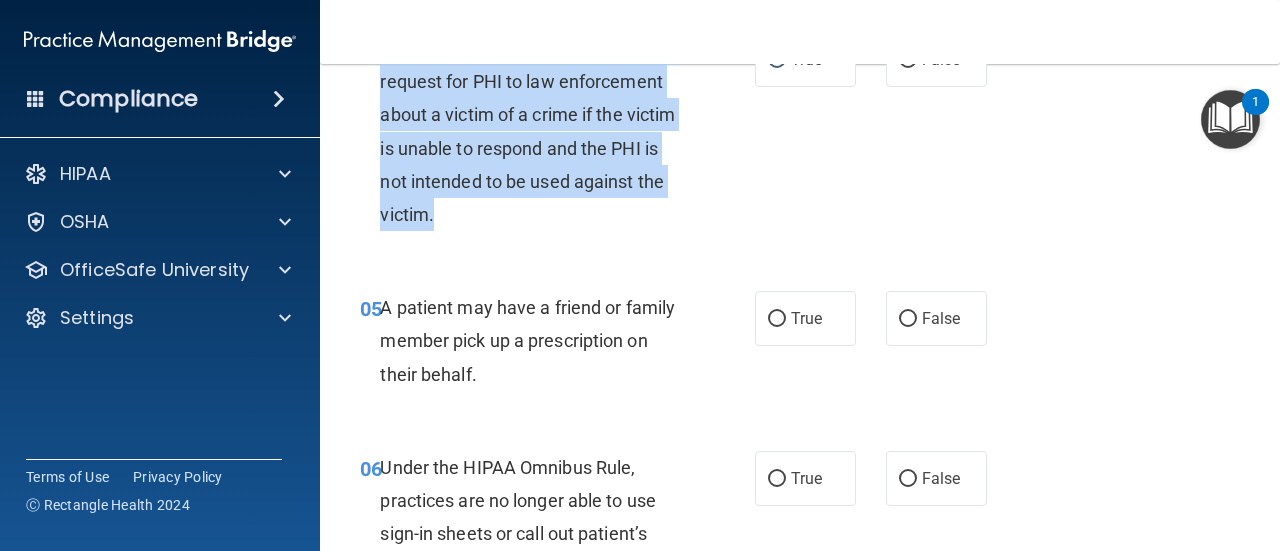 scroll, scrollTop: 900, scrollLeft: 0, axis: vertical 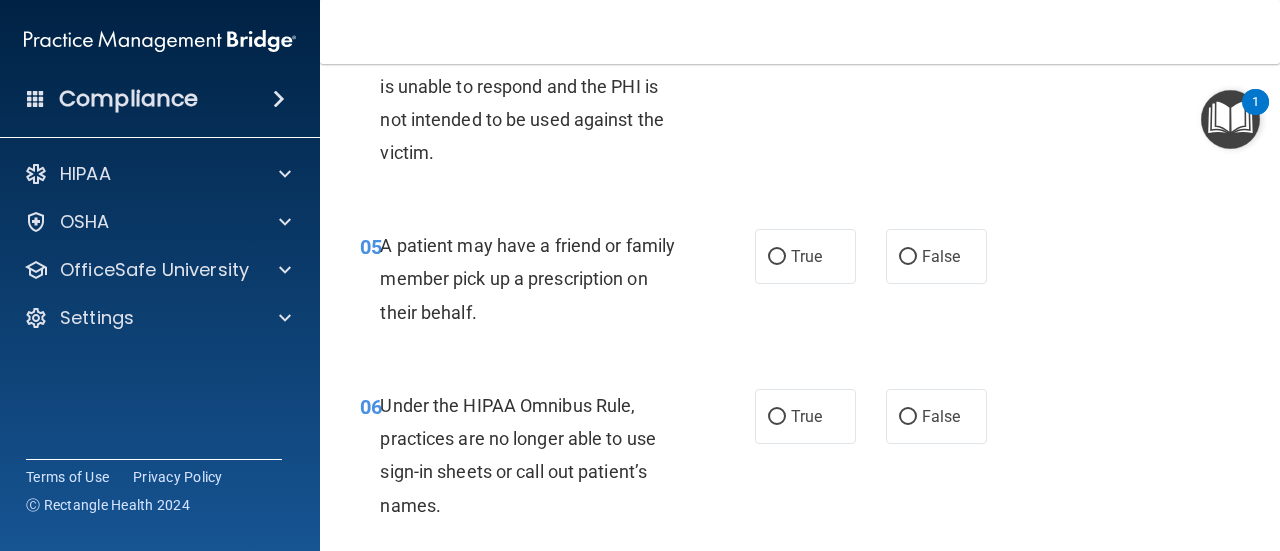 click on "A patient may have a friend or family member pick up a prescription on their behalf." at bounding box center (539, 279) 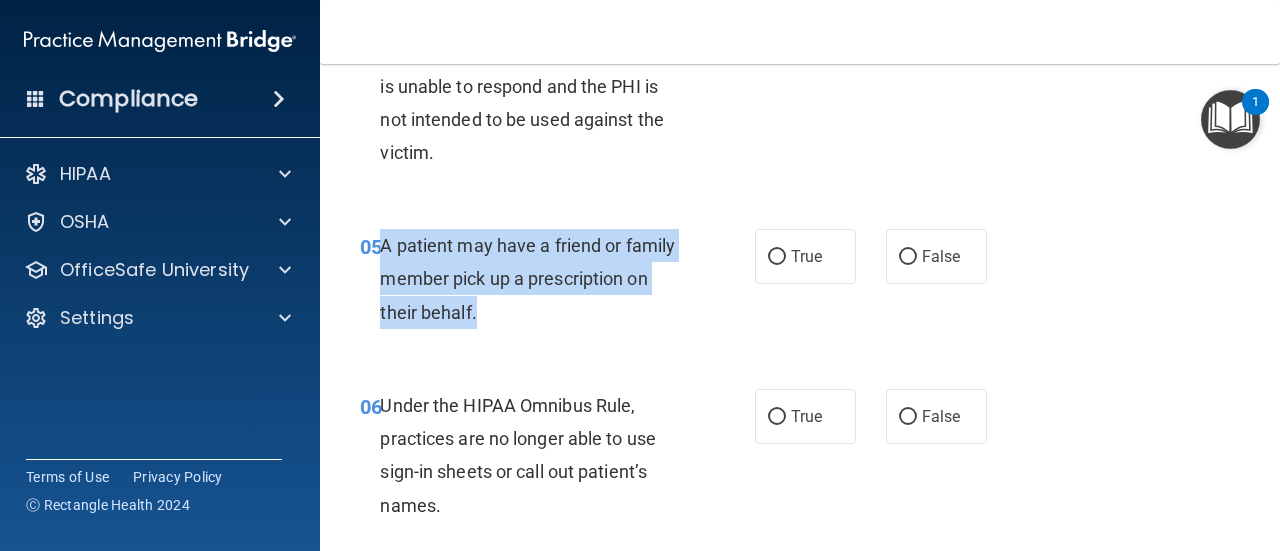 drag, startPoint x: 484, startPoint y: 311, endPoint x: 384, endPoint y: 247, distance: 118.72658 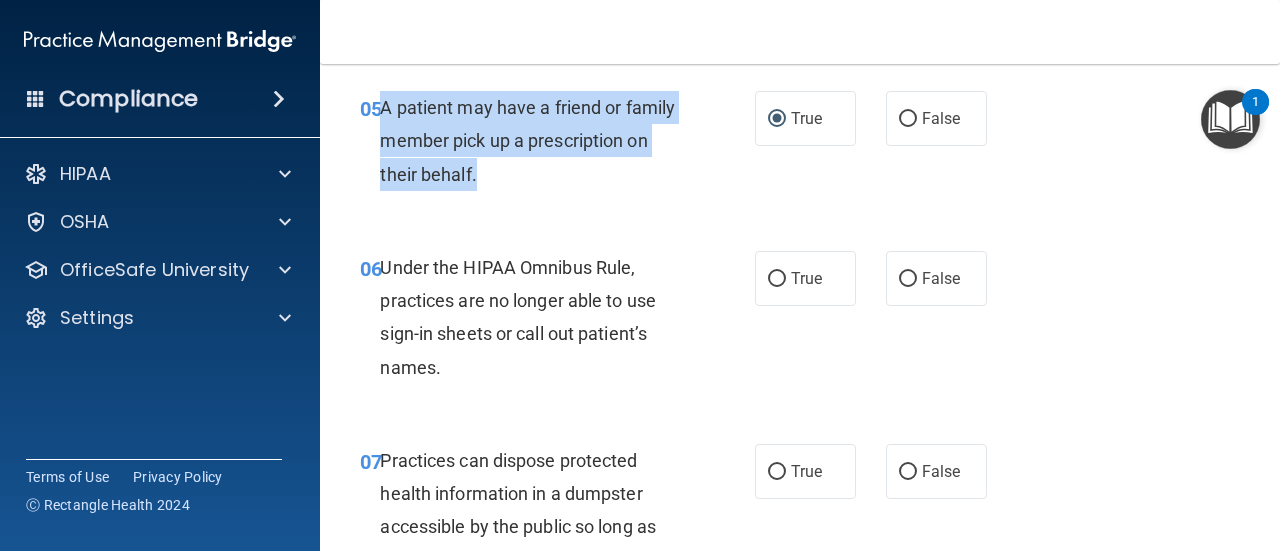 scroll, scrollTop: 1100, scrollLeft: 0, axis: vertical 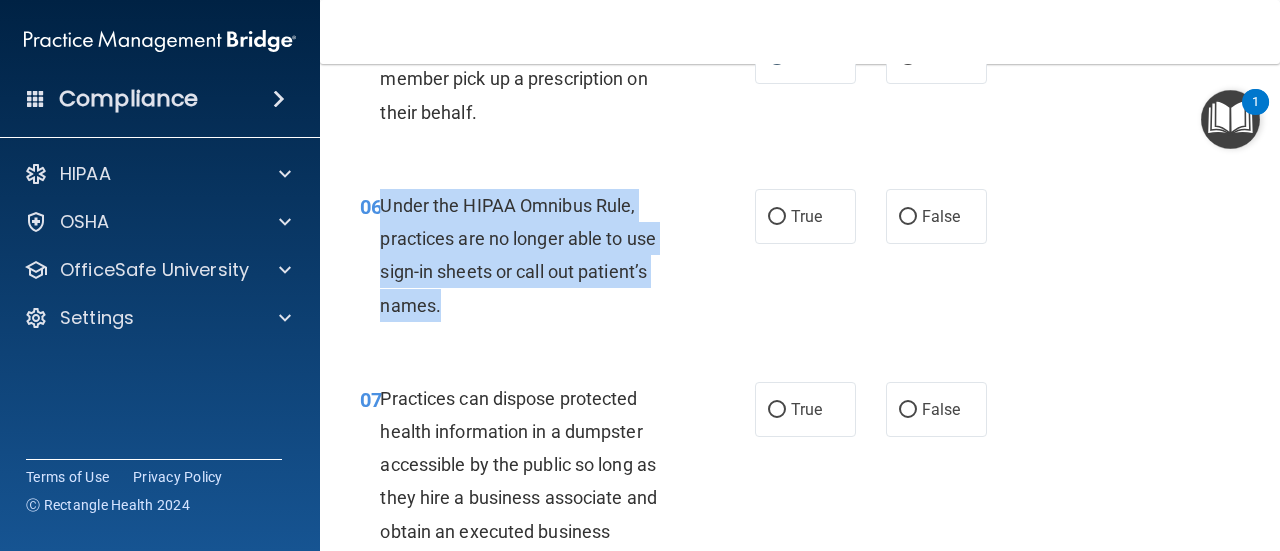 drag, startPoint x: 484, startPoint y: 311, endPoint x: 383, endPoint y: 207, distance: 144.97241 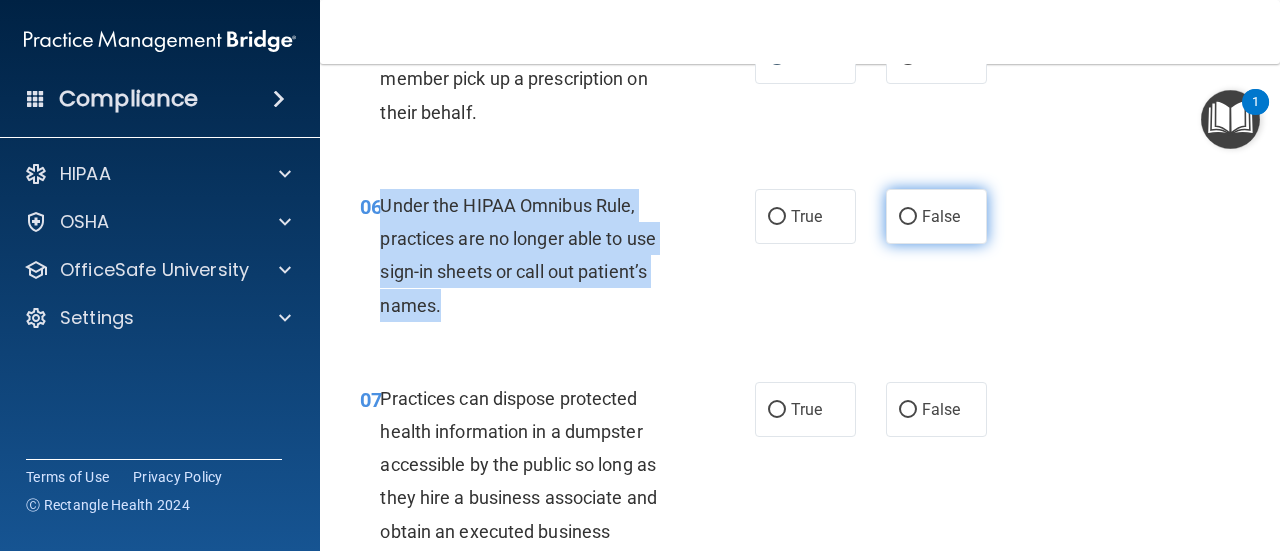 click on "False" at bounding box center [908, 217] 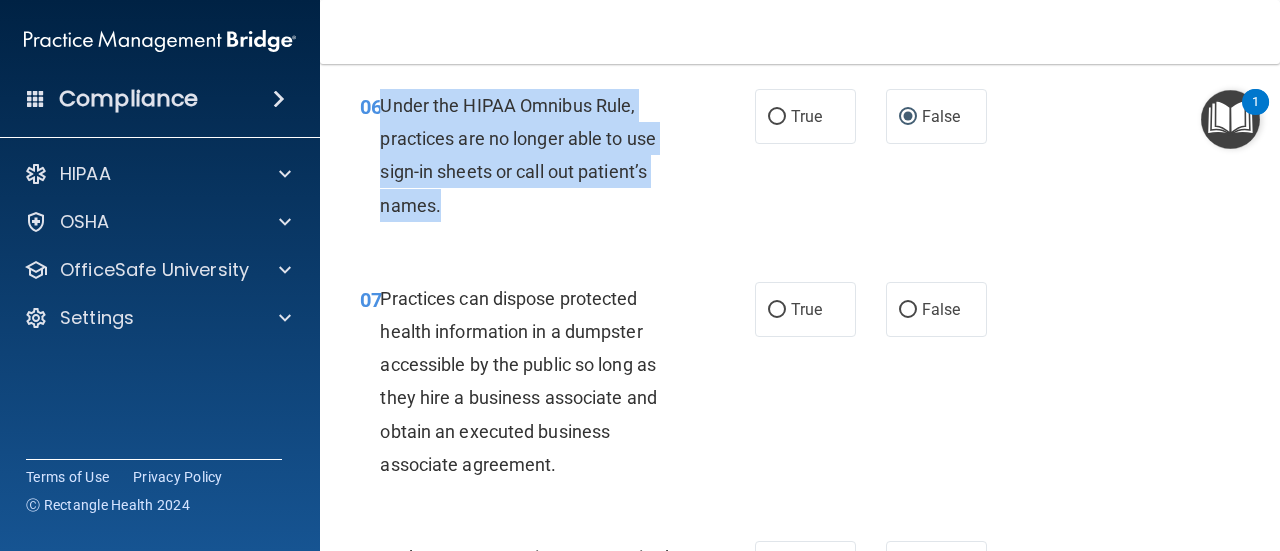 scroll, scrollTop: 1300, scrollLeft: 0, axis: vertical 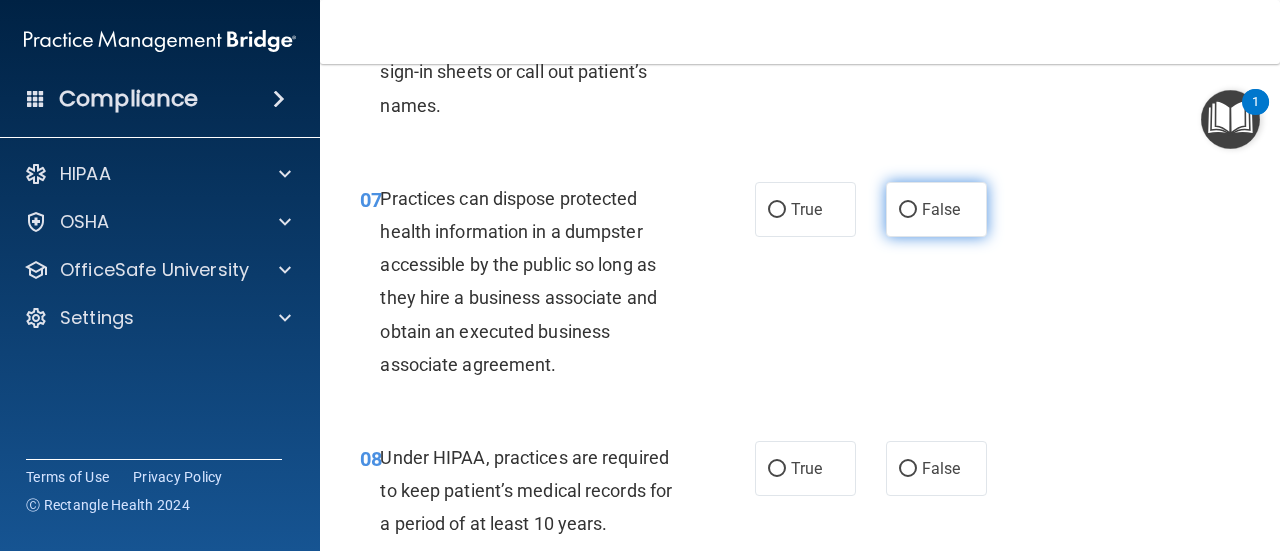 click on "False" at bounding box center [936, 209] 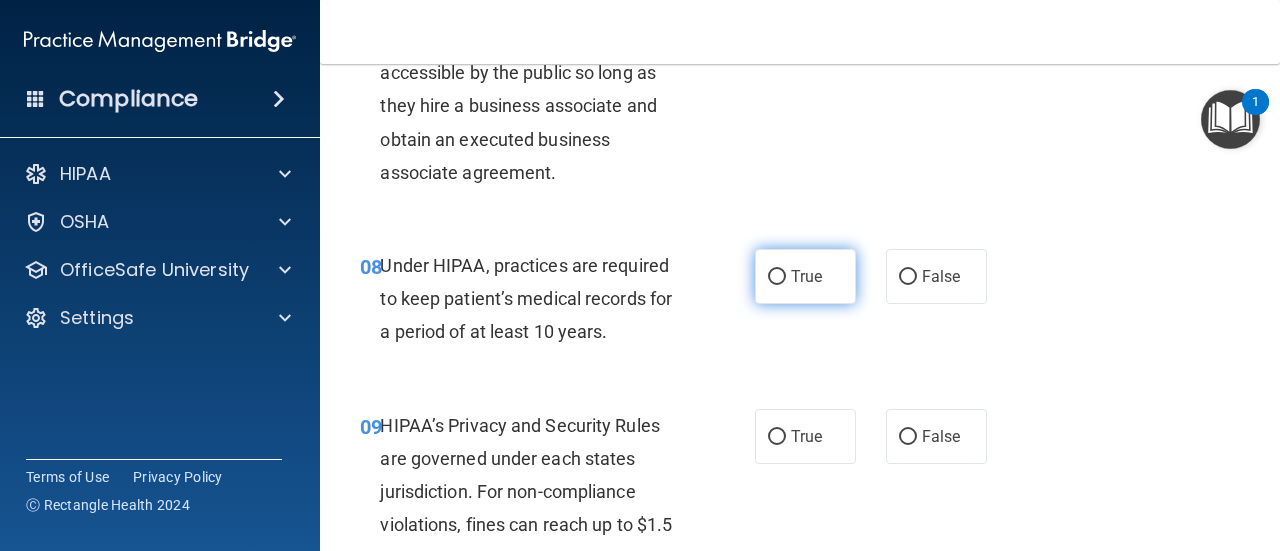 scroll, scrollTop: 1500, scrollLeft: 0, axis: vertical 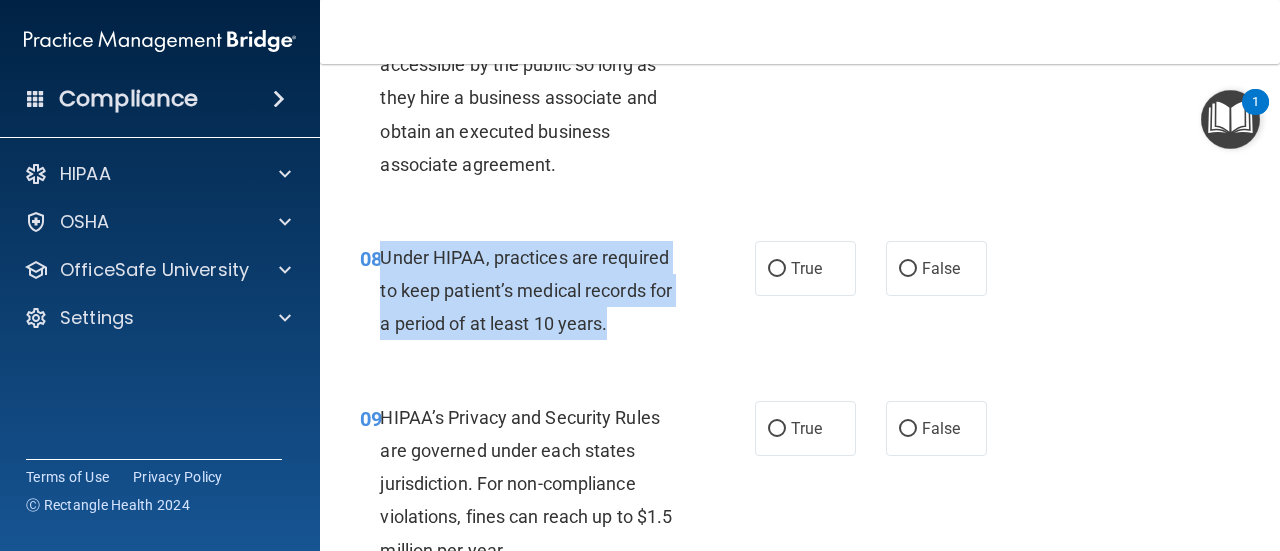 drag, startPoint x: 626, startPoint y: 315, endPoint x: 380, endPoint y: 261, distance: 251.8571 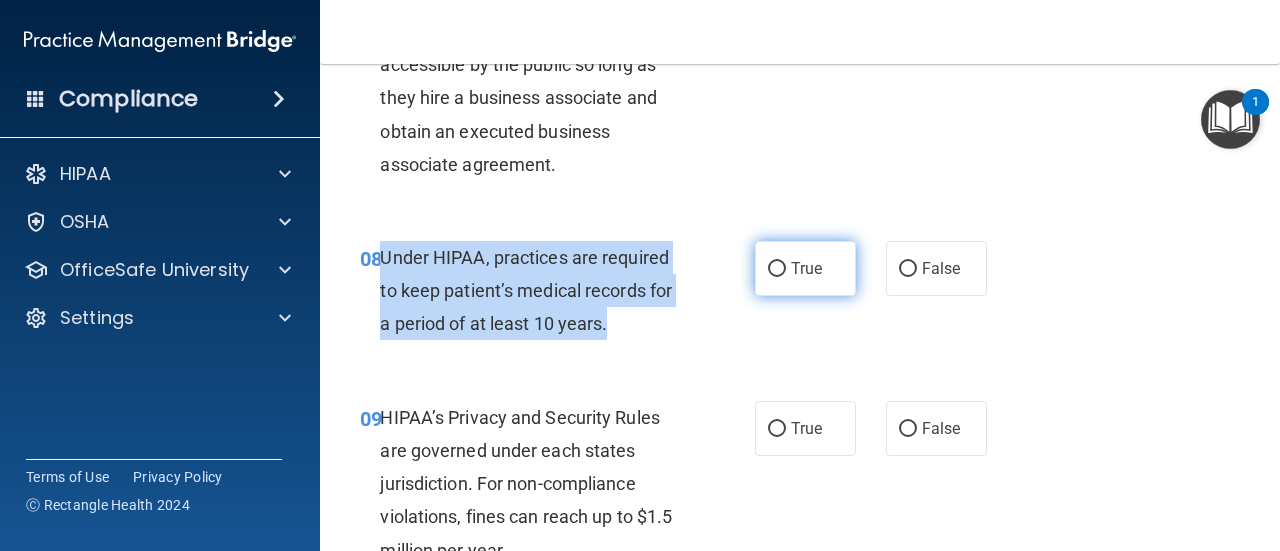 click on "True" at bounding box center [777, 269] 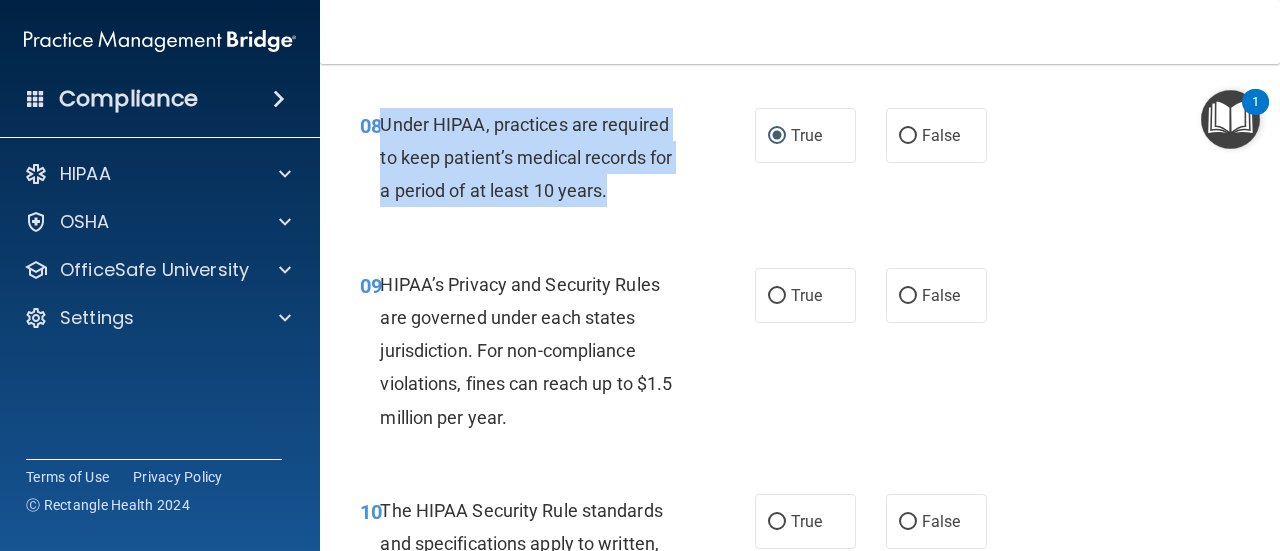 scroll, scrollTop: 1700, scrollLeft: 0, axis: vertical 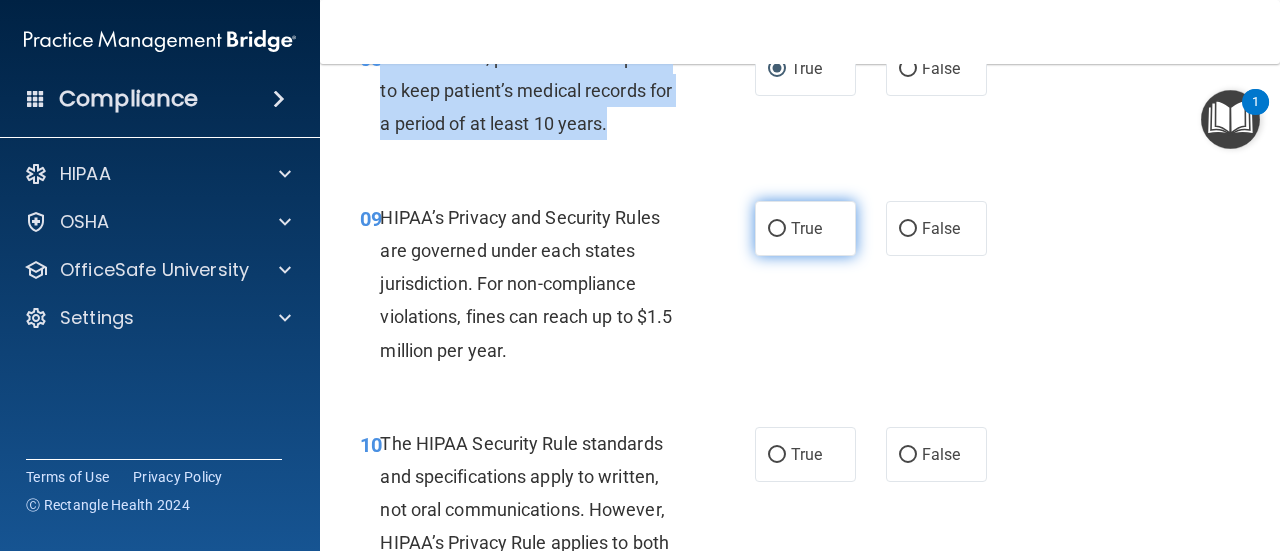 click on "True" at bounding box center [777, 229] 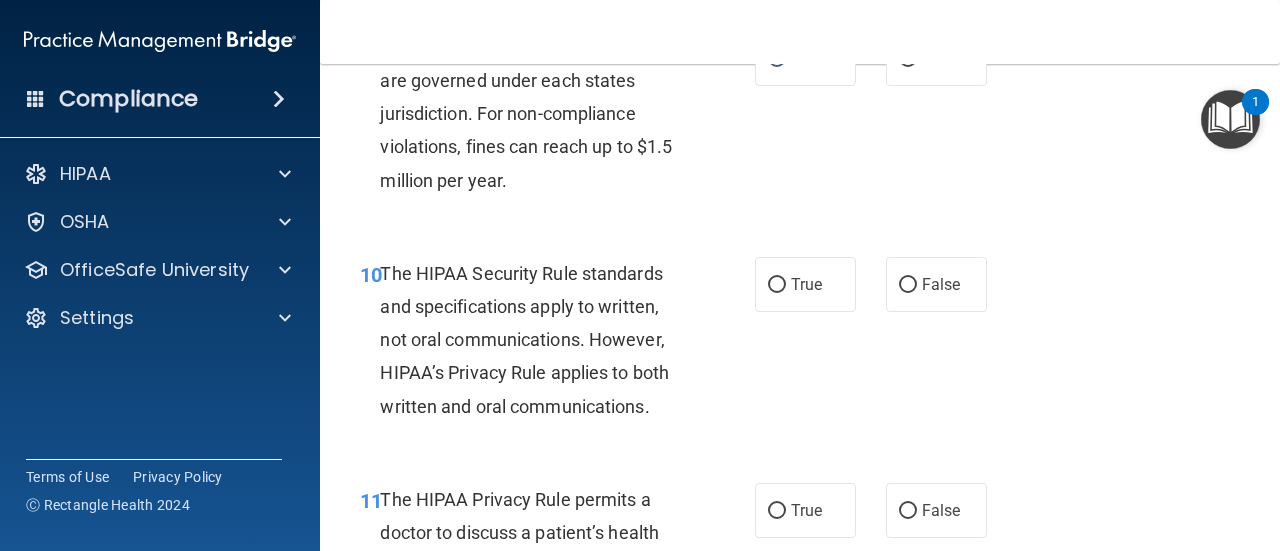 scroll, scrollTop: 1900, scrollLeft: 0, axis: vertical 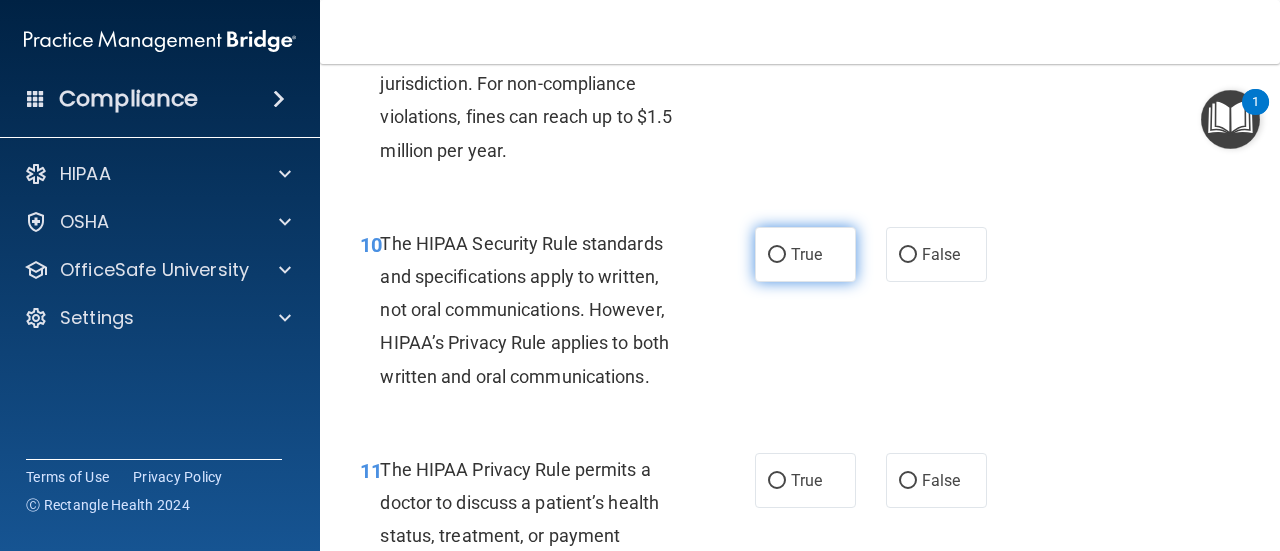 click on "True" at bounding box center [777, 255] 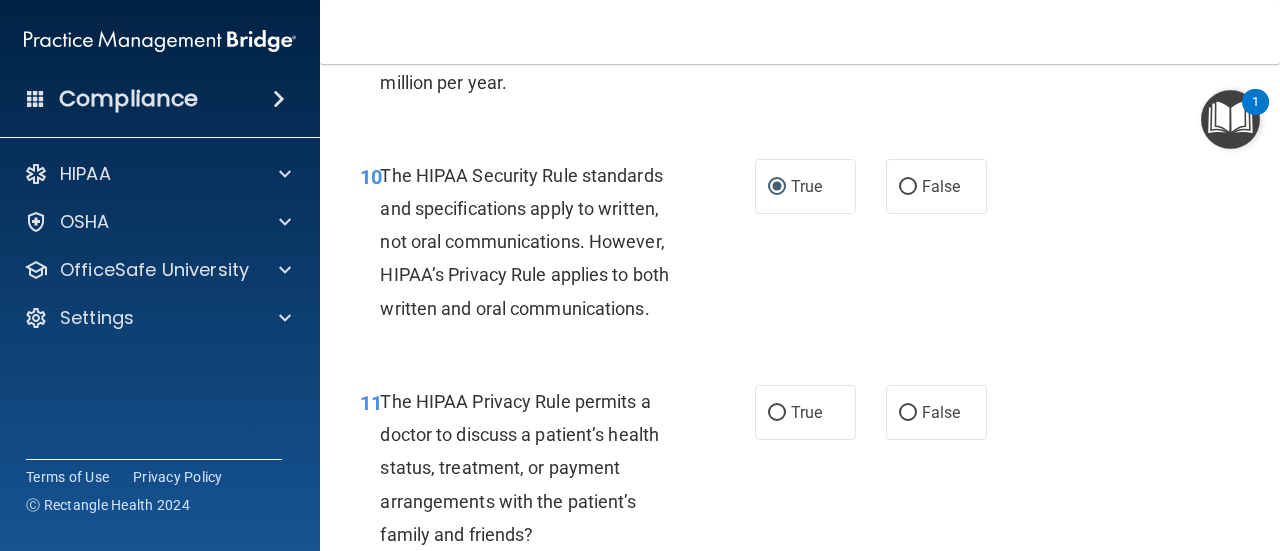 scroll, scrollTop: 2100, scrollLeft: 0, axis: vertical 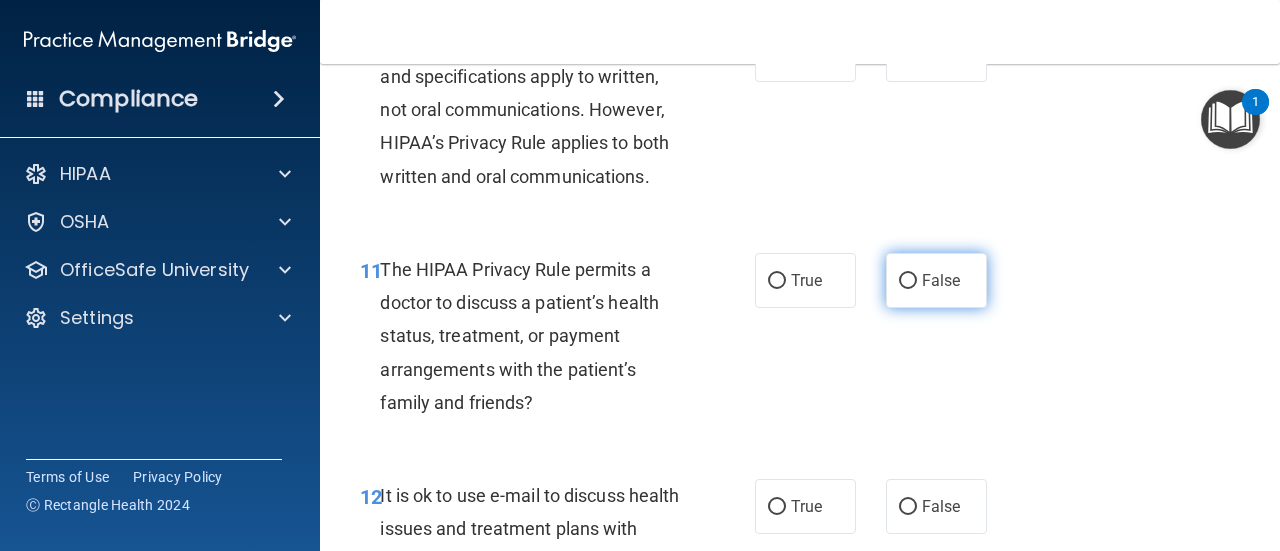 click on "False" at bounding box center [936, 280] 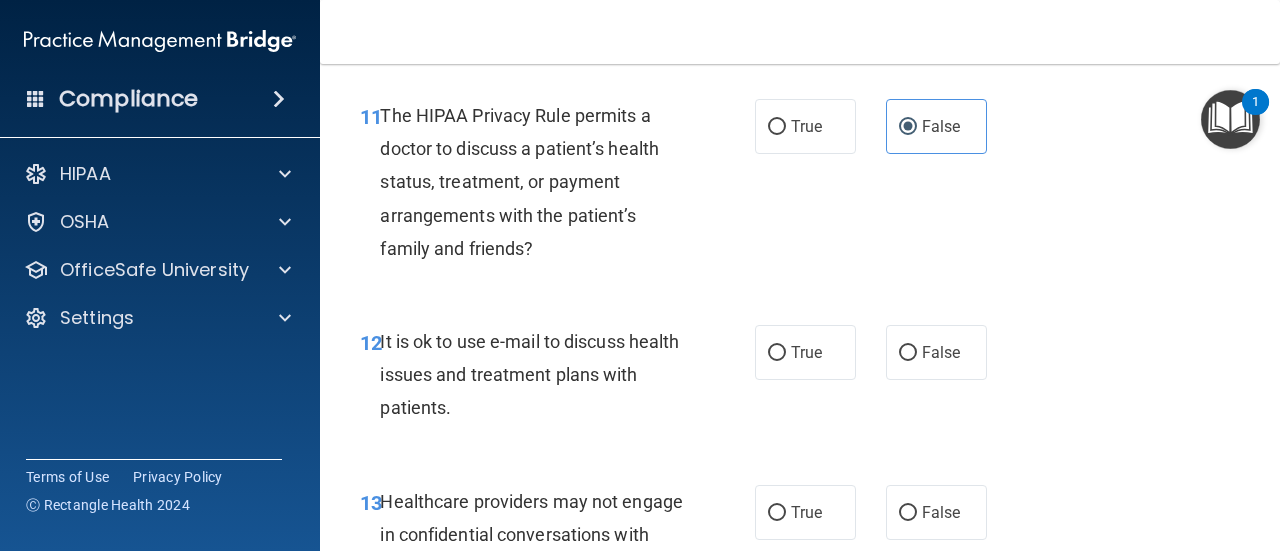 scroll, scrollTop: 2300, scrollLeft: 0, axis: vertical 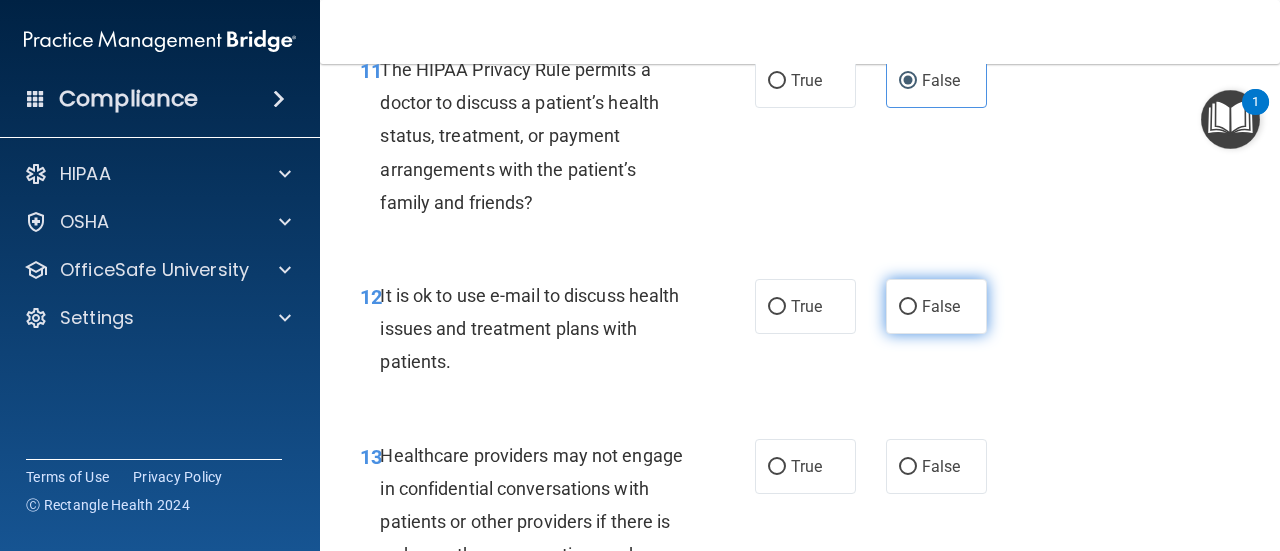click on "False" at bounding box center (908, 307) 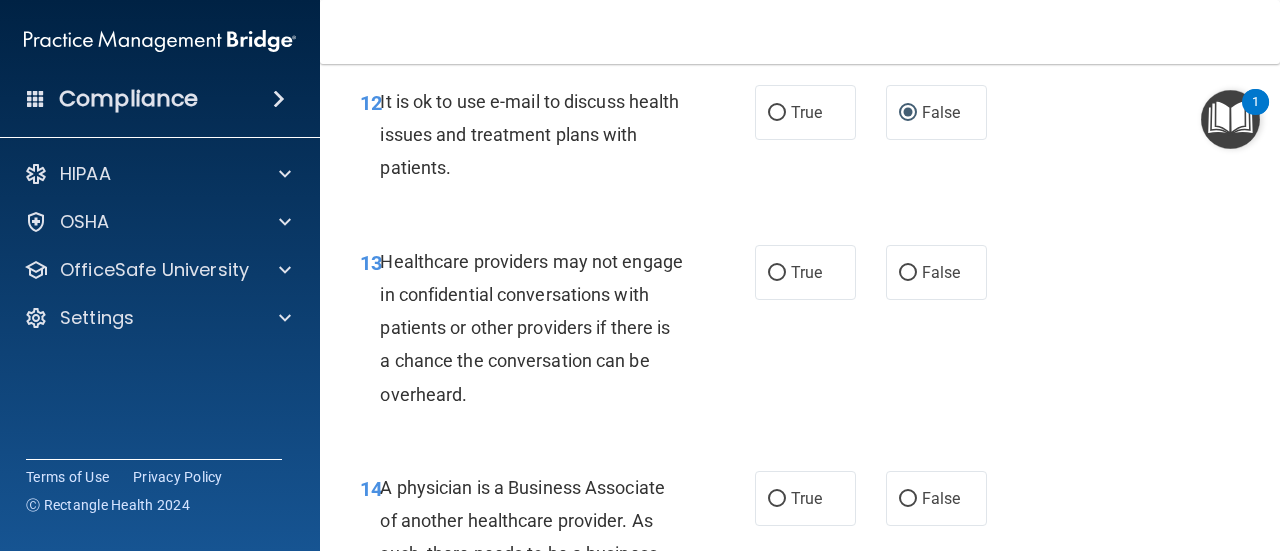 scroll, scrollTop: 2500, scrollLeft: 0, axis: vertical 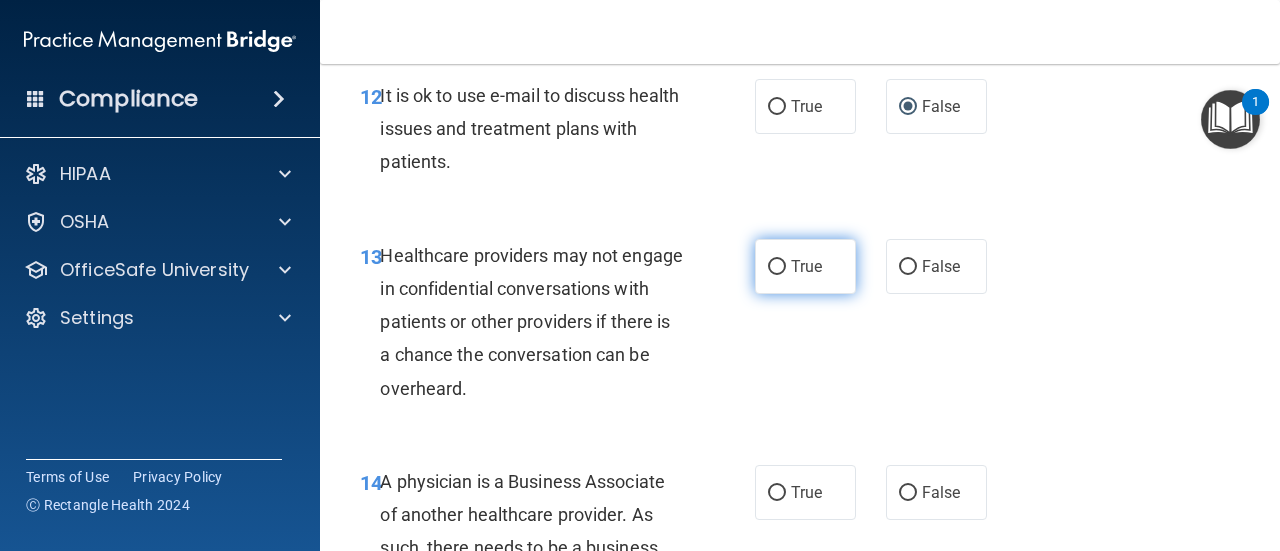 click on "True" at bounding box center (777, 267) 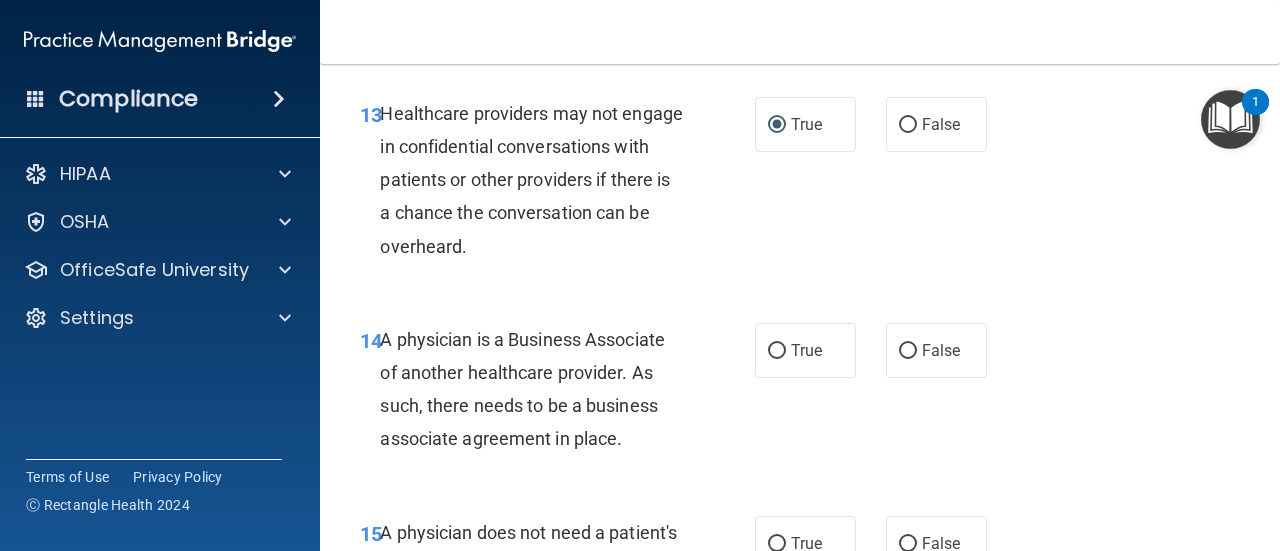 scroll, scrollTop: 2700, scrollLeft: 0, axis: vertical 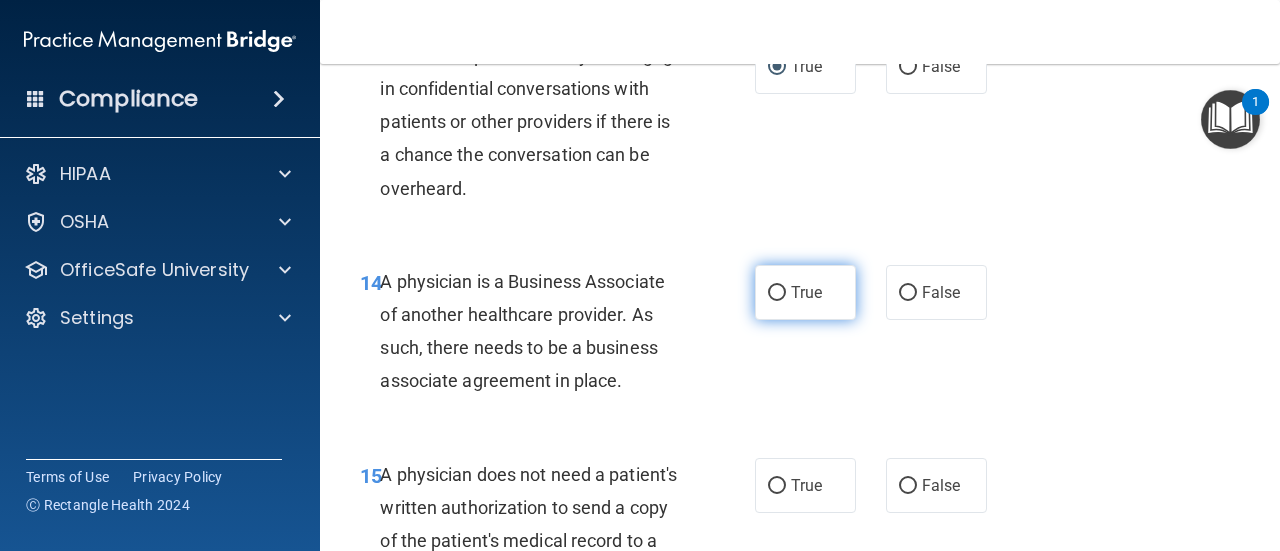 click on "True" at bounding box center [777, 293] 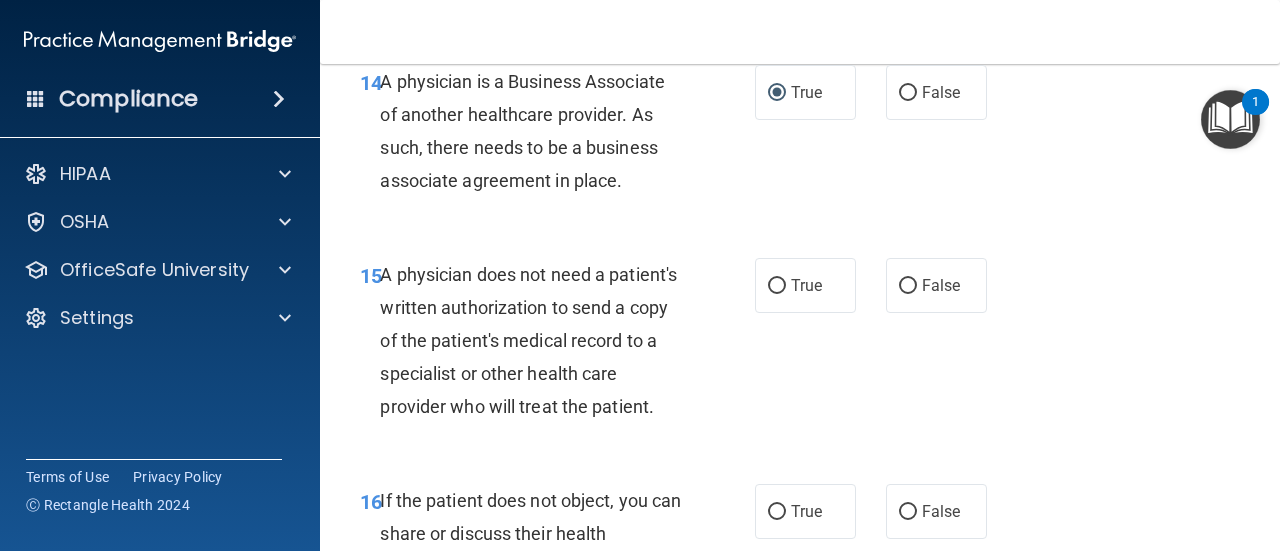 scroll, scrollTop: 3000, scrollLeft: 0, axis: vertical 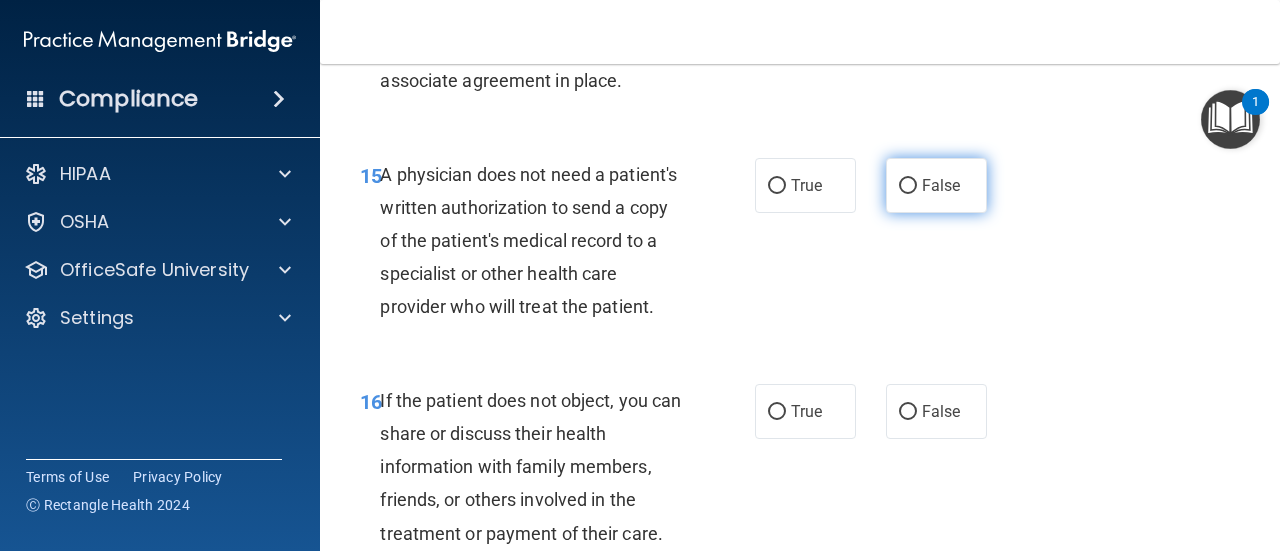 click on "False" at bounding box center (908, 186) 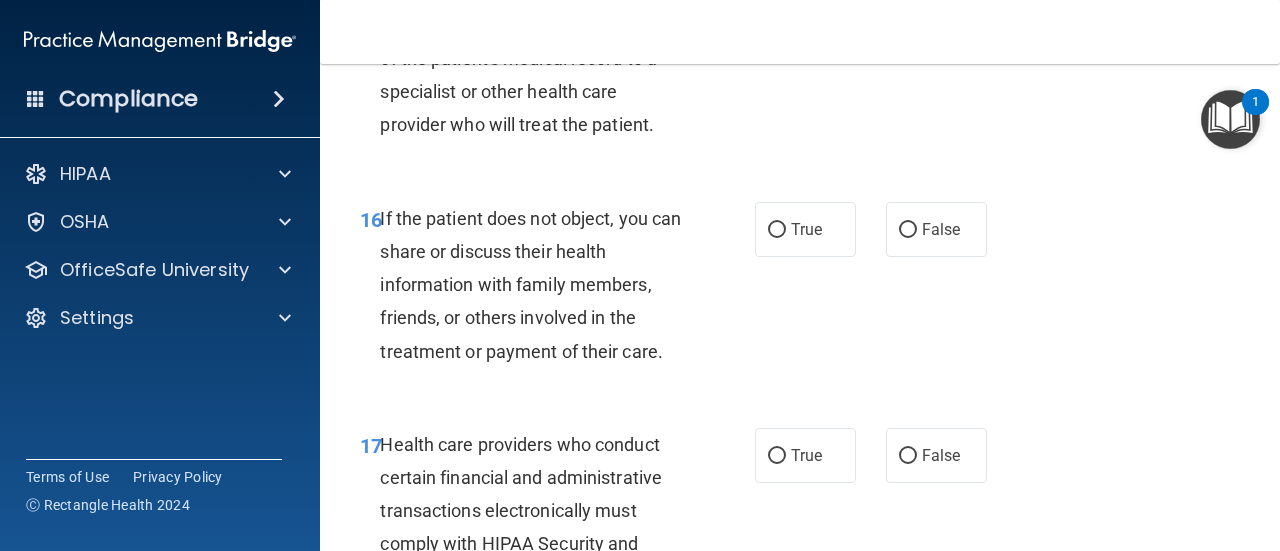 scroll, scrollTop: 3200, scrollLeft: 0, axis: vertical 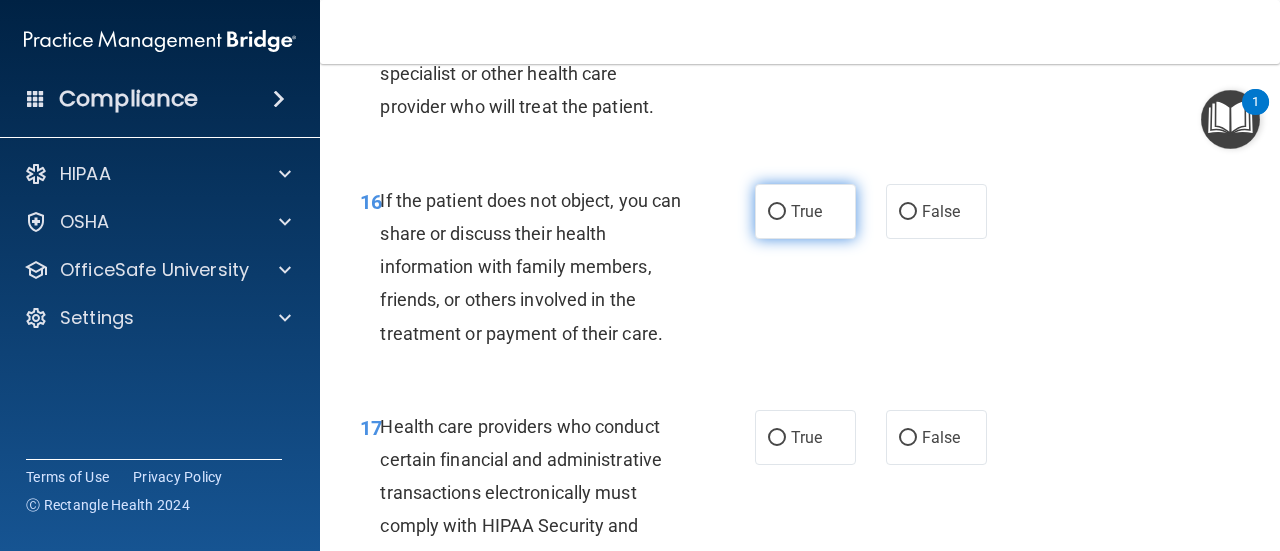 click on "True" at bounding box center [777, 212] 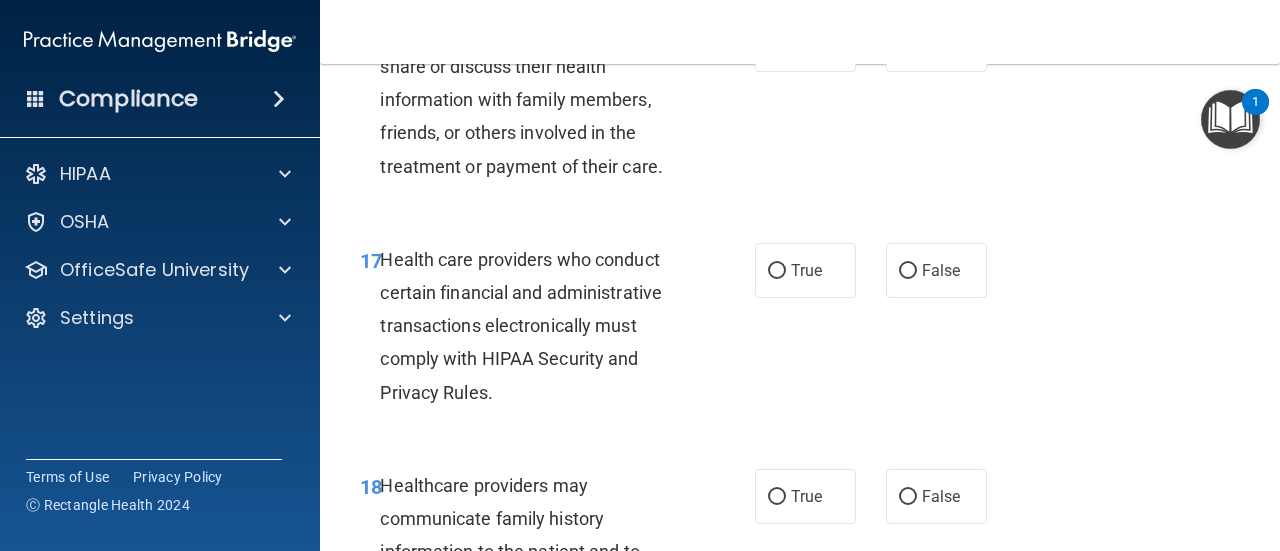 scroll, scrollTop: 3400, scrollLeft: 0, axis: vertical 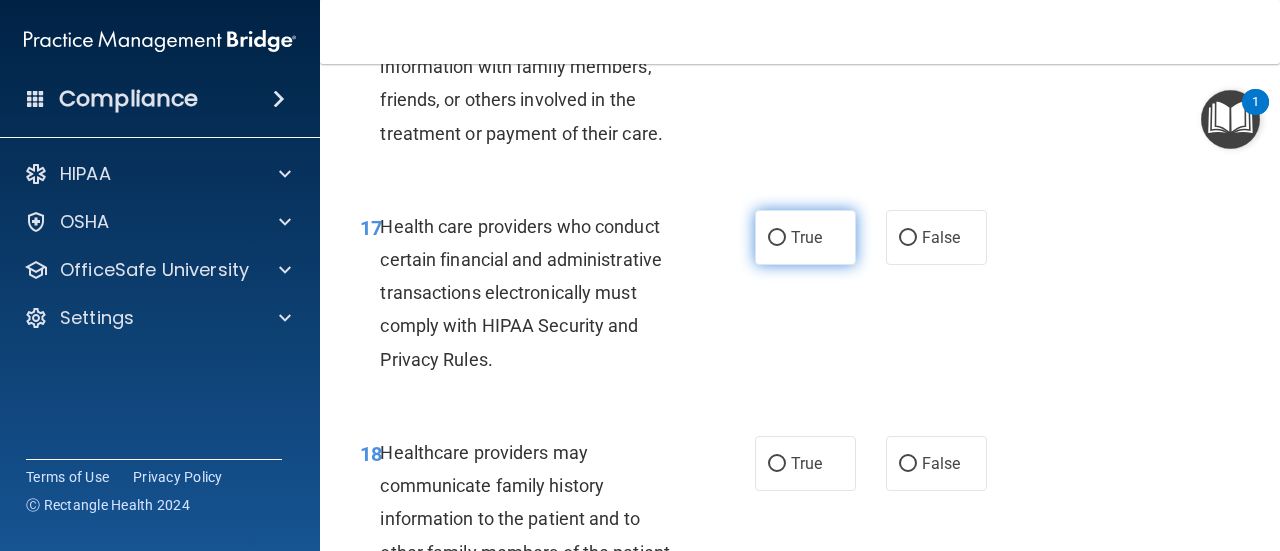 click on "True" at bounding box center [777, 238] 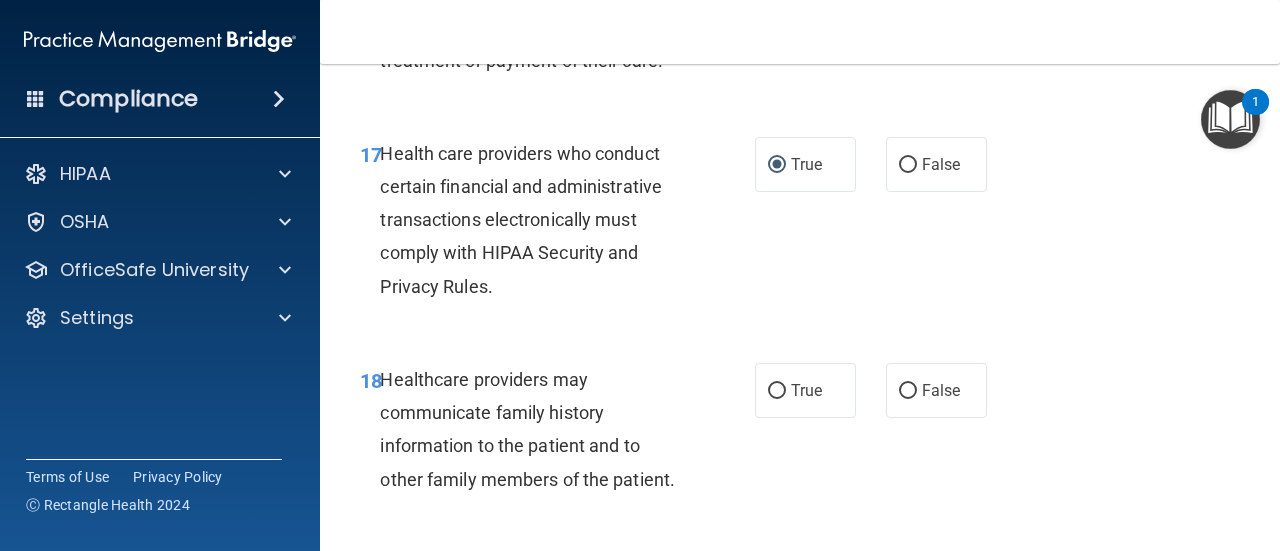 scroll, scrollTop: 3600, scrollLeft: 0, axis: vertical 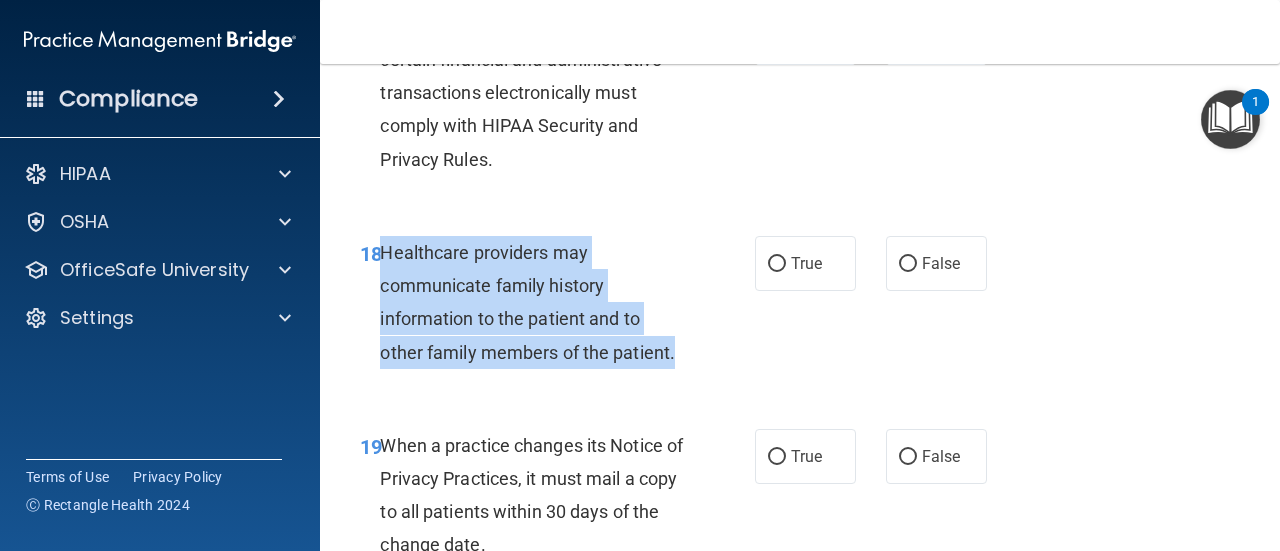 drag, startPoint x: 687, startPoint y: 383, endPoint x: 383, endPoint y: 288, distance: 318.49805 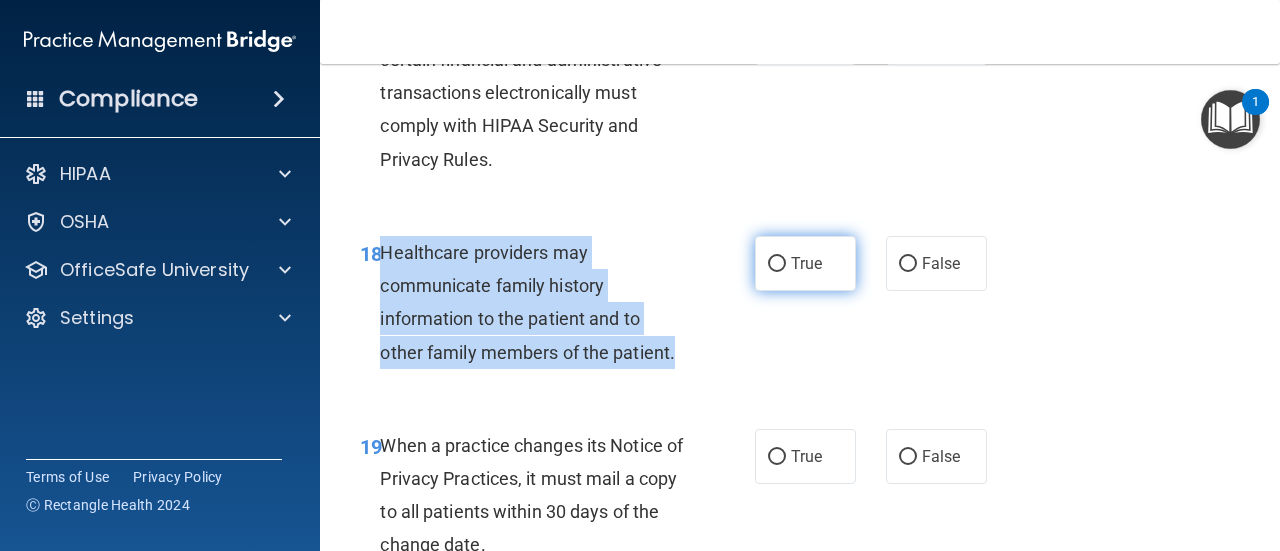 click on "True" at bounding box center (777, 264) 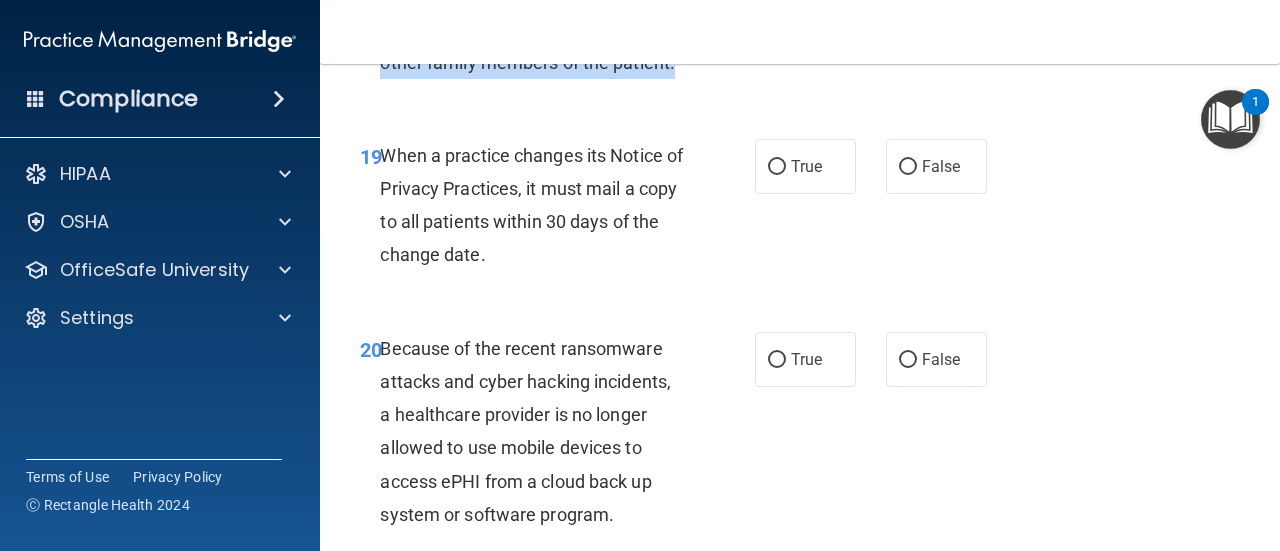 scroll, scrollTop: 3900, scrollLeft: 0, axis: vertical 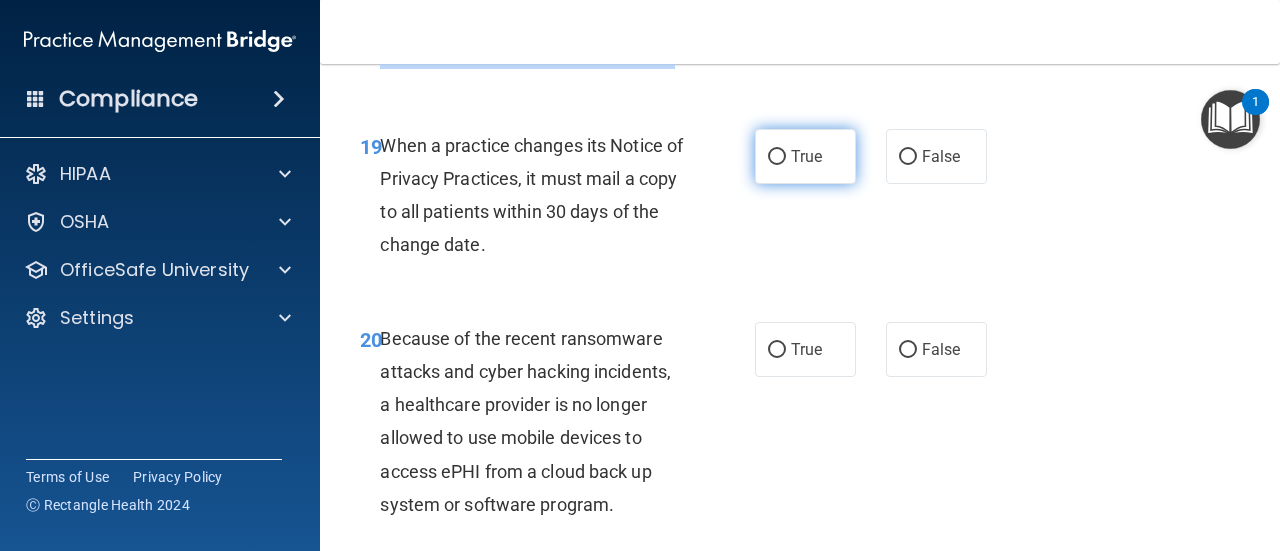 click on "True" at bounding box center (777, 157) 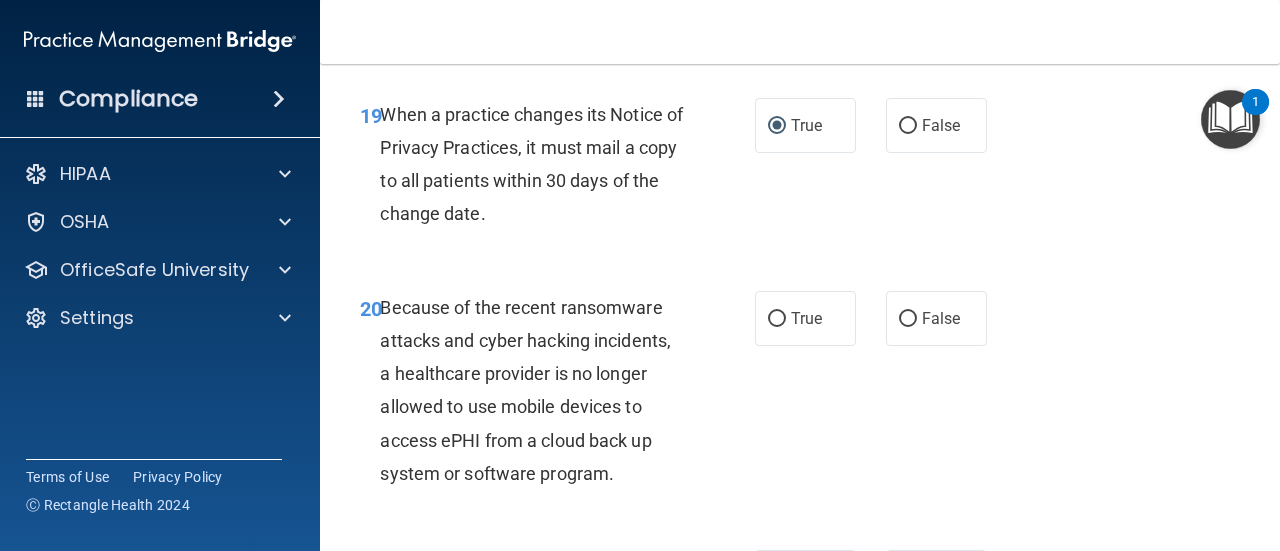 scroll, scrollTop: 3900, scrollLeft: 0, axis: vertical 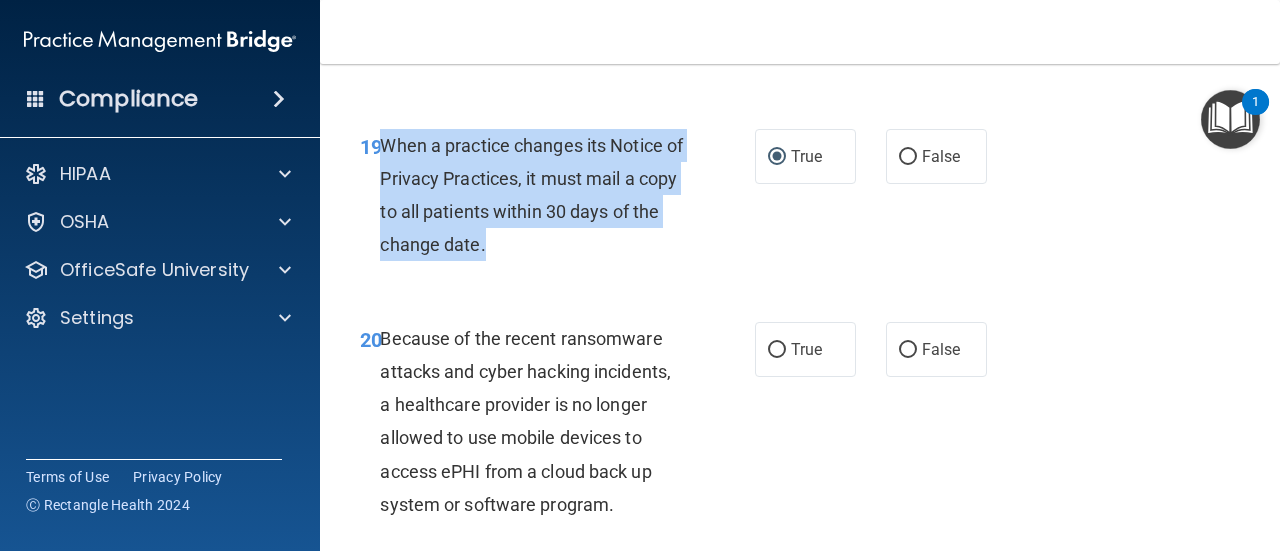 drag, startPoint x: 503, startPoint y: 278, endPoint x: 387, endPoint y: 189, distance: 146.20876 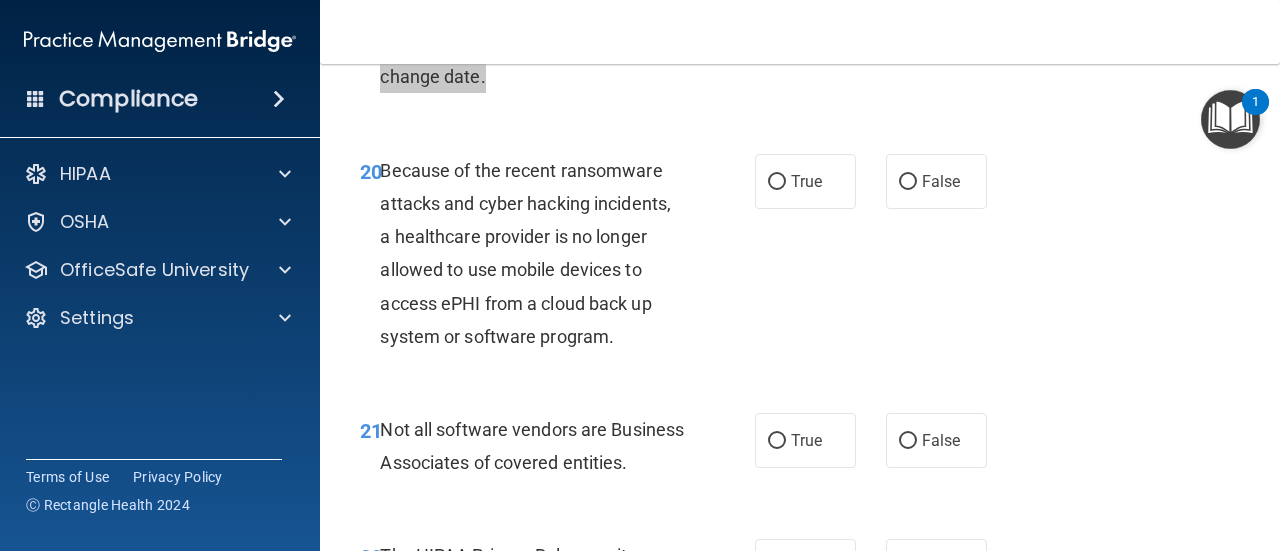 scroll, scrollTop: 4100, scrollLeft: 0, axis: vertical 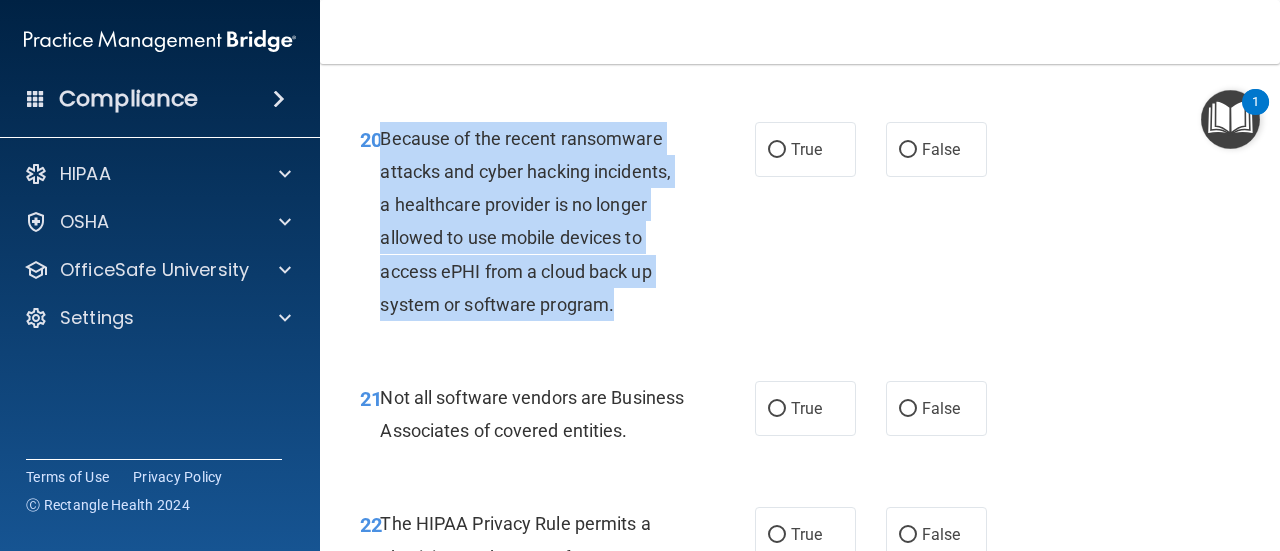drag, startPoint x: 636, startPoint y: 341, endPoint x: 382, endPoint y: 181, distance: 300.19327 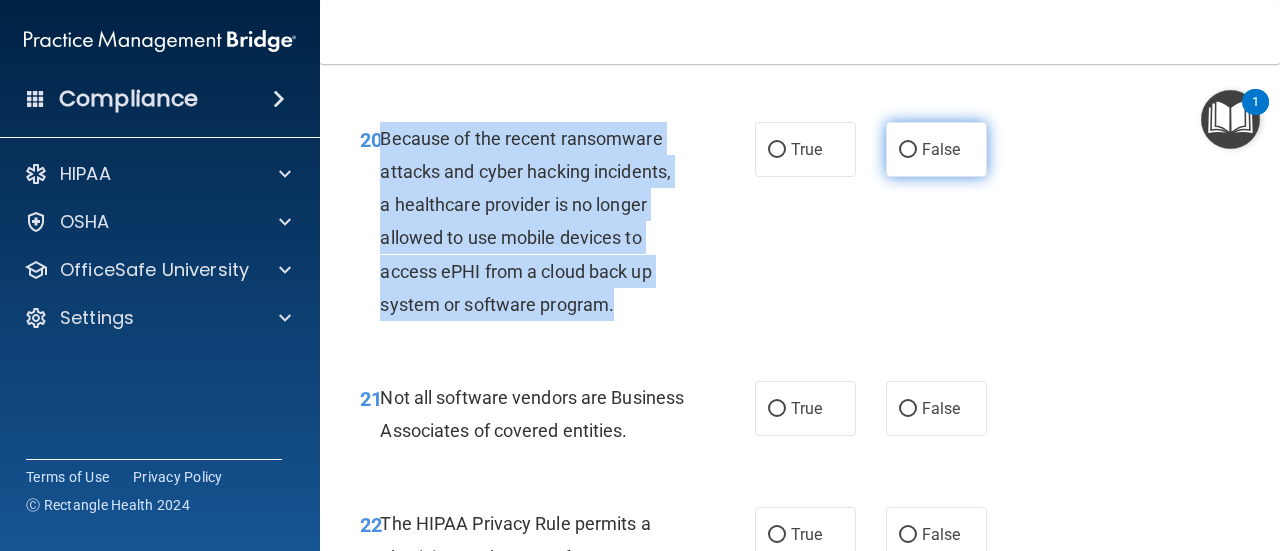 click on "False" at bounding box center (908, 150) 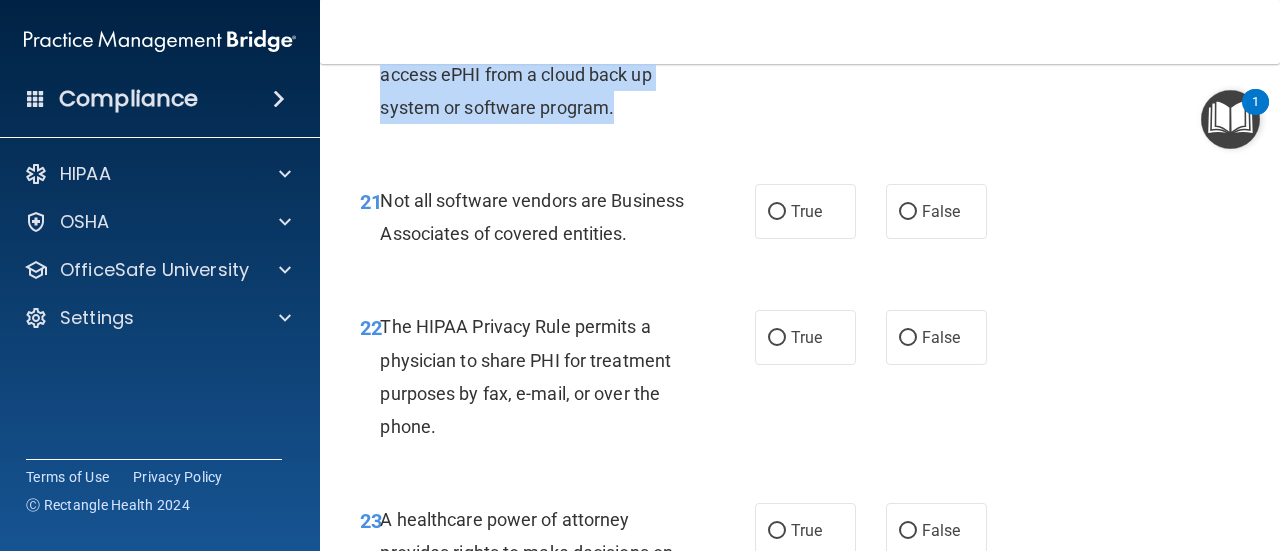scroll, scrollTop: 4300, scrollLeft: 0, axis: vertical 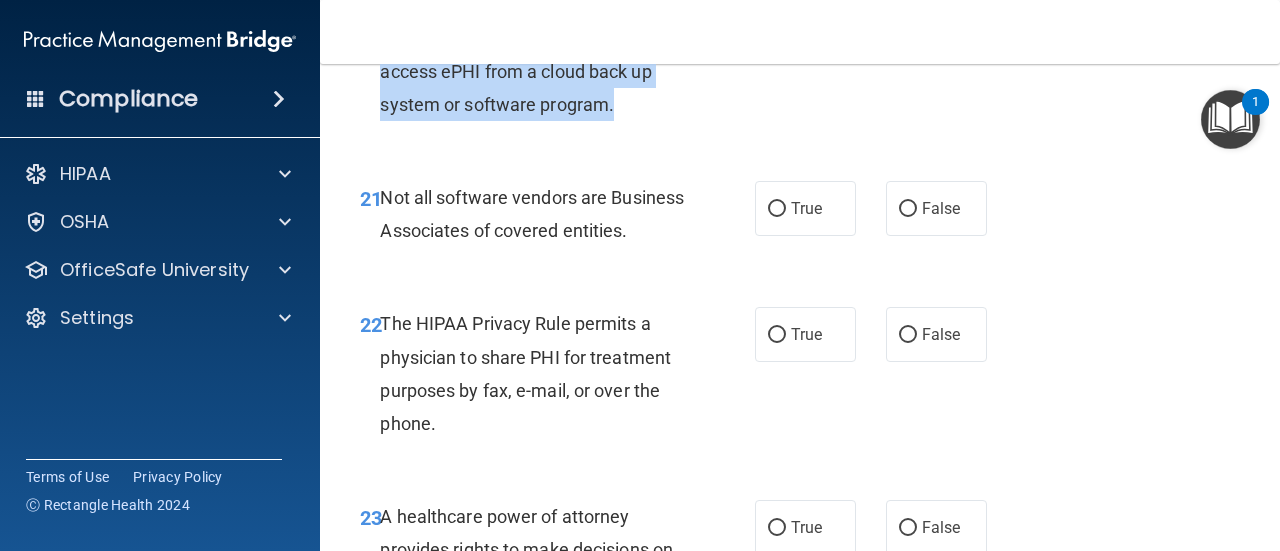 drag, startPoint x: 769, startPoint y: 237, endPoint x: 728, endPoint y: 259, distance: 46.52956 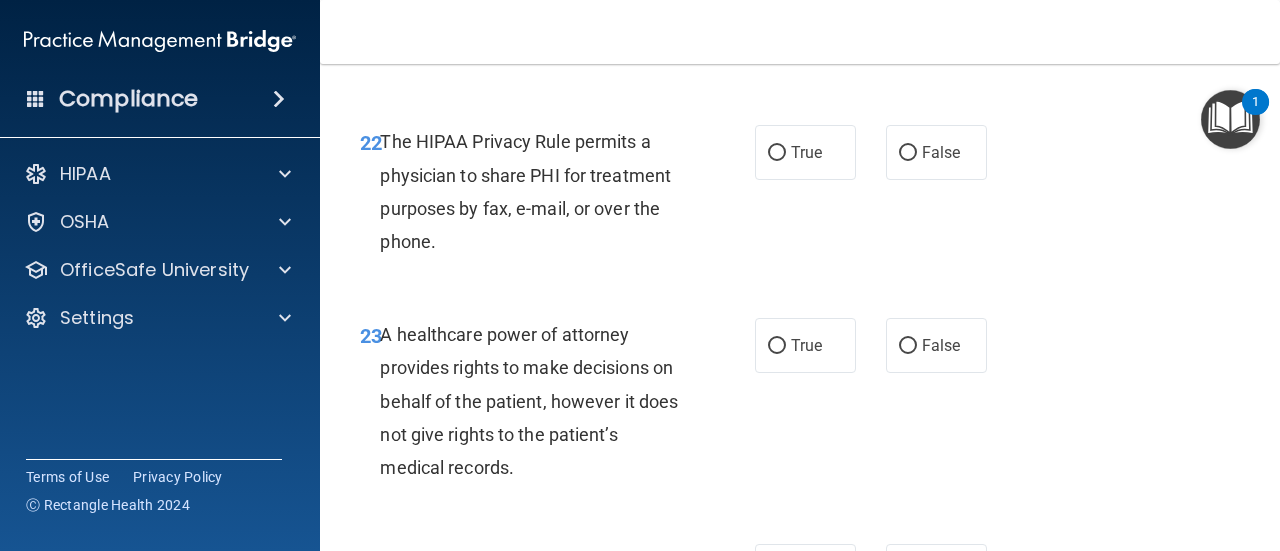 scroll, scrollTop: 4500, scrollLeft: 0, axis: vertical 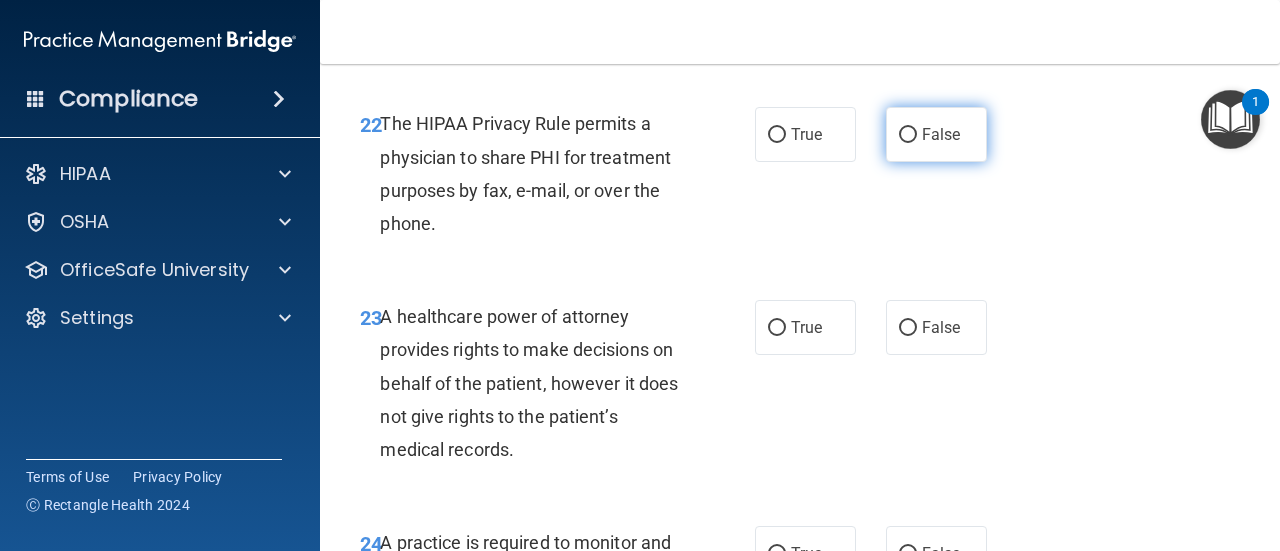 click on "False" at bounding box center [908, 135] 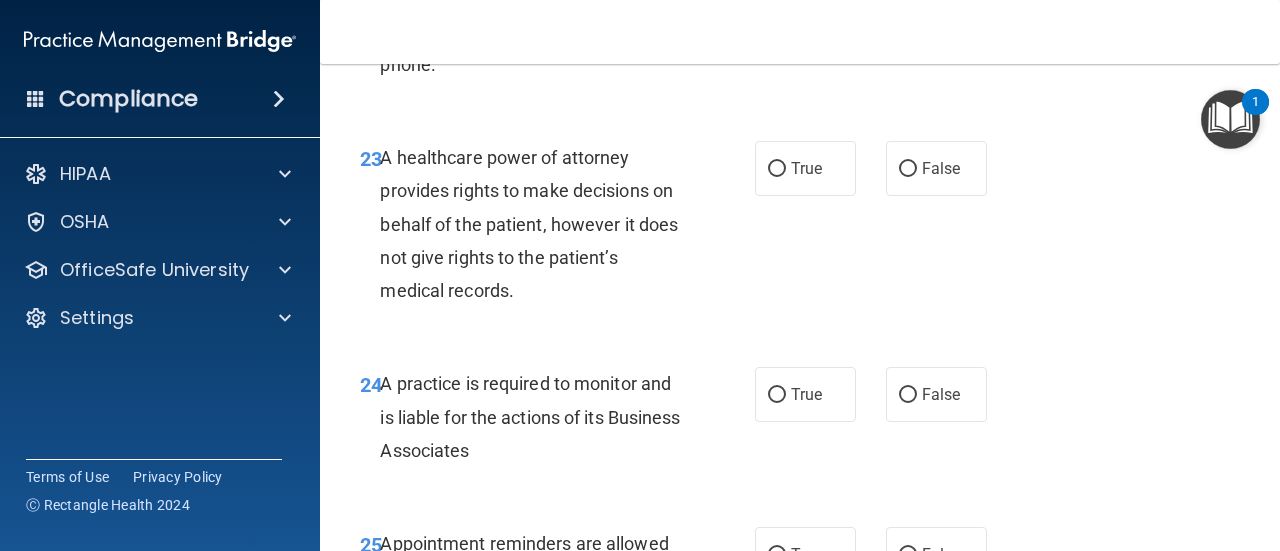 scroll, scrollTop: 4700, scrollLeft: 0, axis: vertical 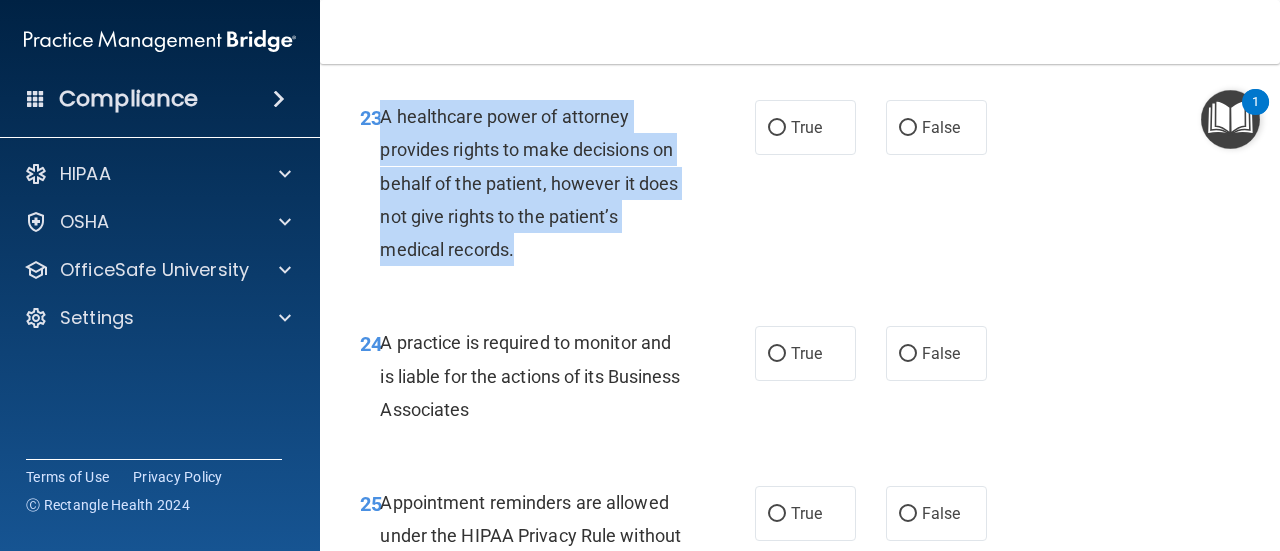 drag, startPoint x: 530, startPoint y: 309, endPoint x: 383, endPoint y: 192, distance: 187.87762 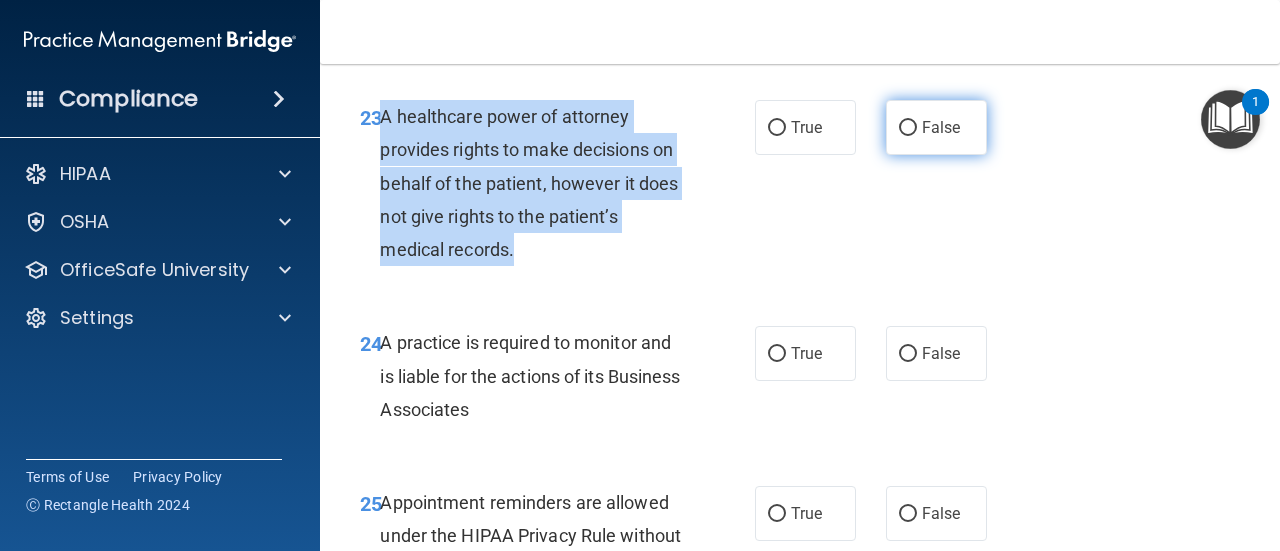 click on "False" at bounding box center [908, 128] 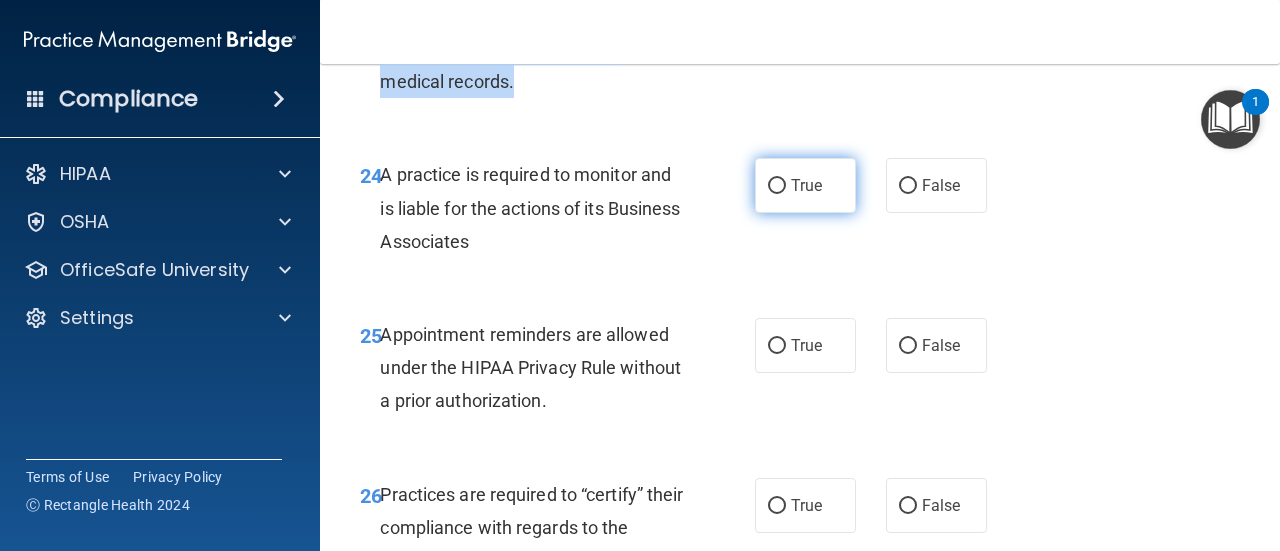 scroll, scrollTop: 4900, scrollLeft: 0, axis: vertical 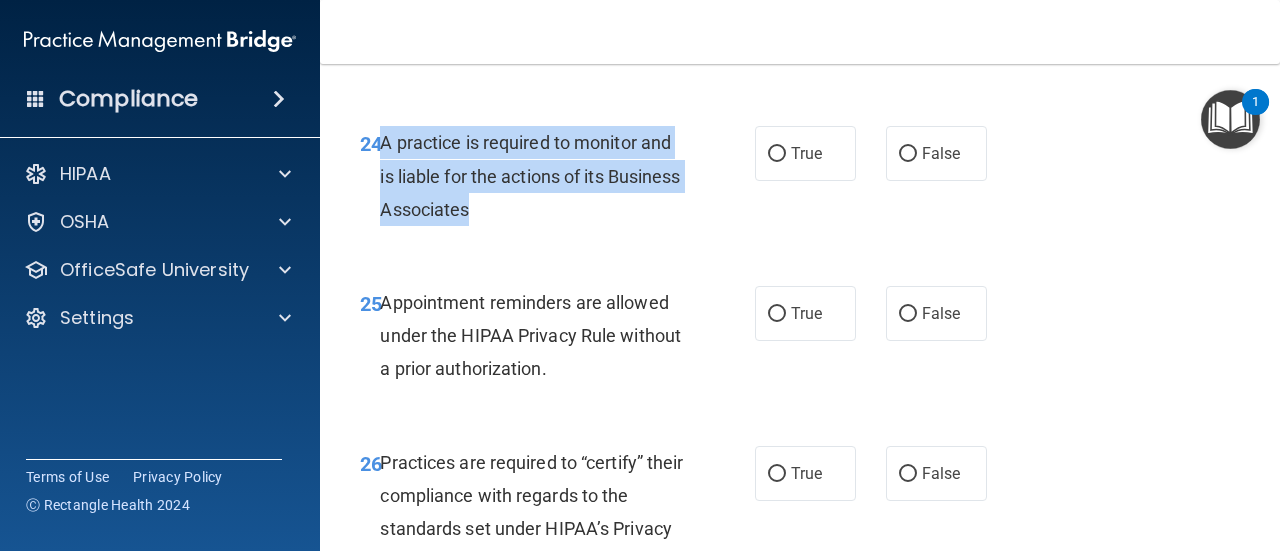 drag, startPoint x: 580, startPoint y: 269, endPoint x: 382, endPoint y: 200, distance: 209.67833 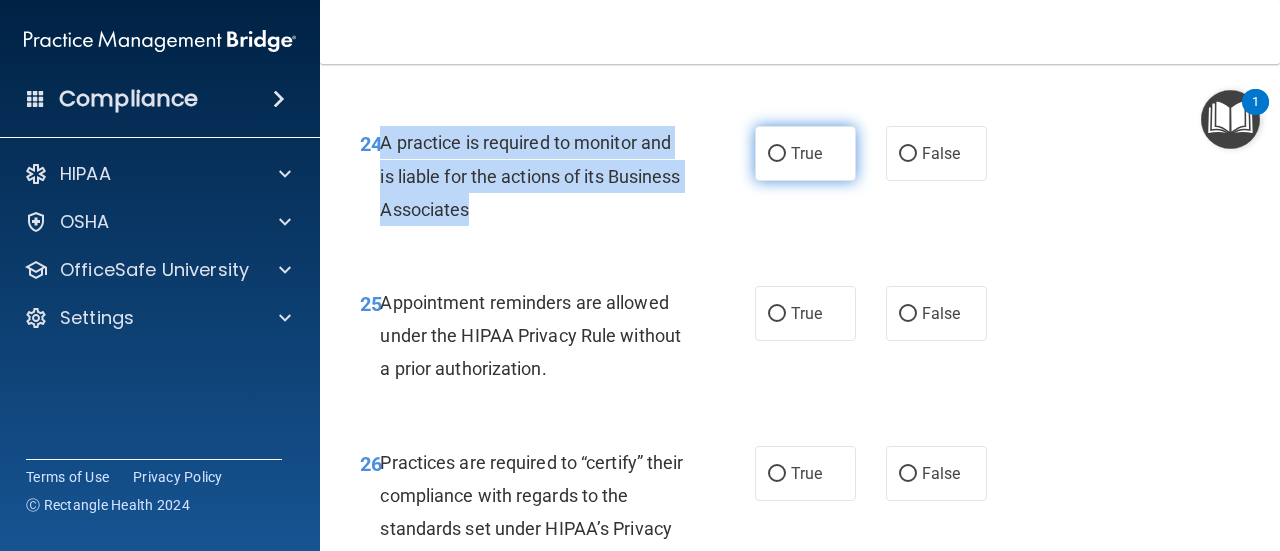 click on "True" at bounding box center (777, 154) 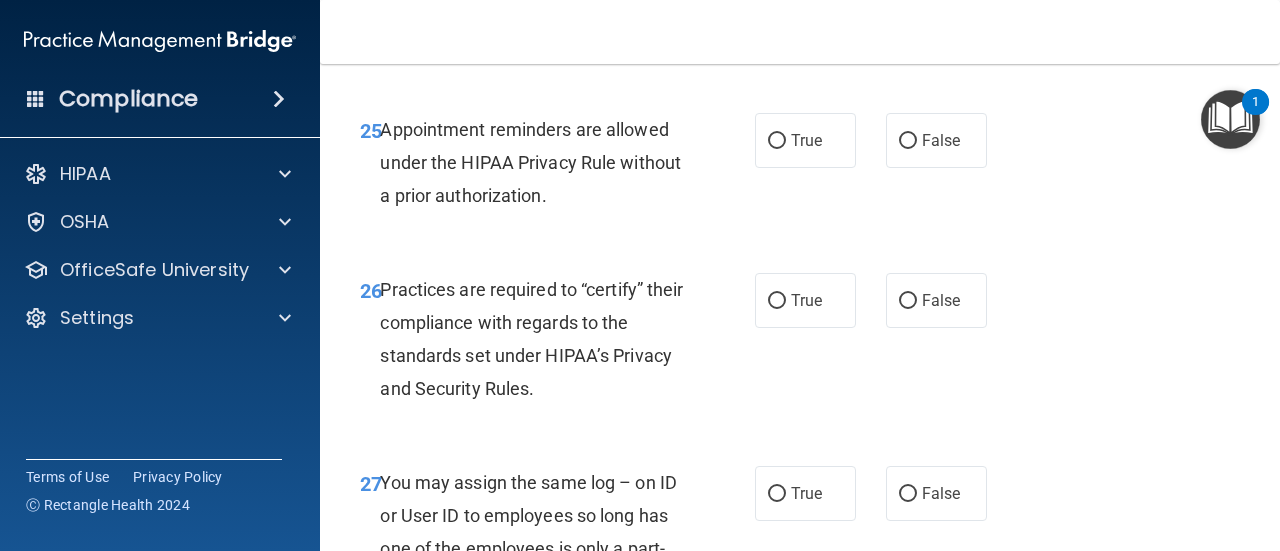 scroll, scrollTop: 5100, scrollLeft: 0, axis: vertical 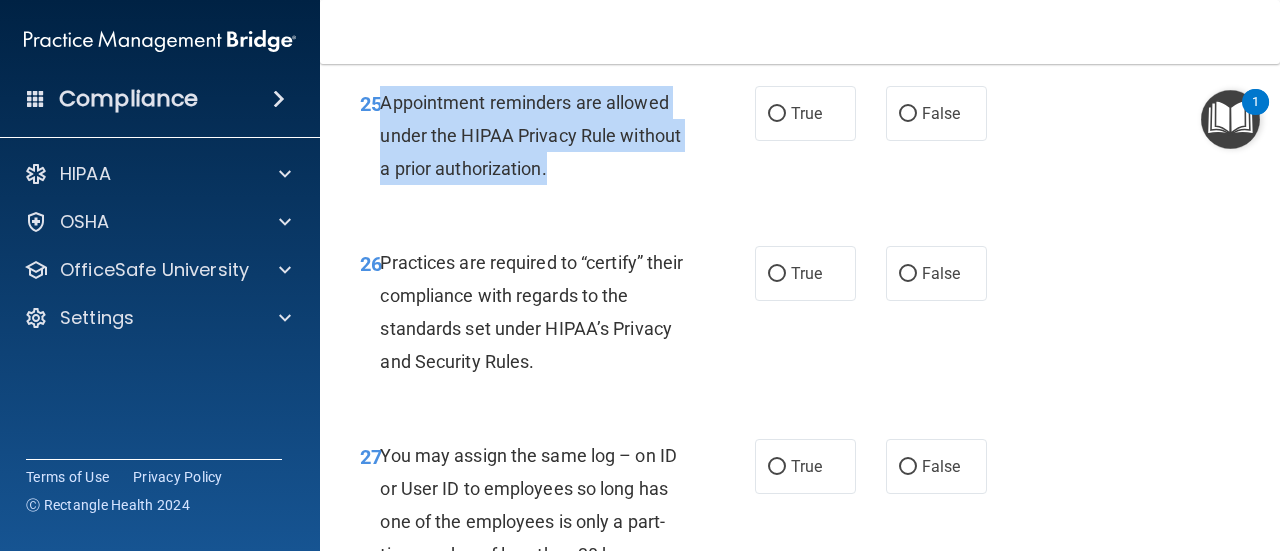 drag, startPoint x: 615, startPoint y: 237, endPoint x: 382, endPoint y: 179, distance: 240.1104 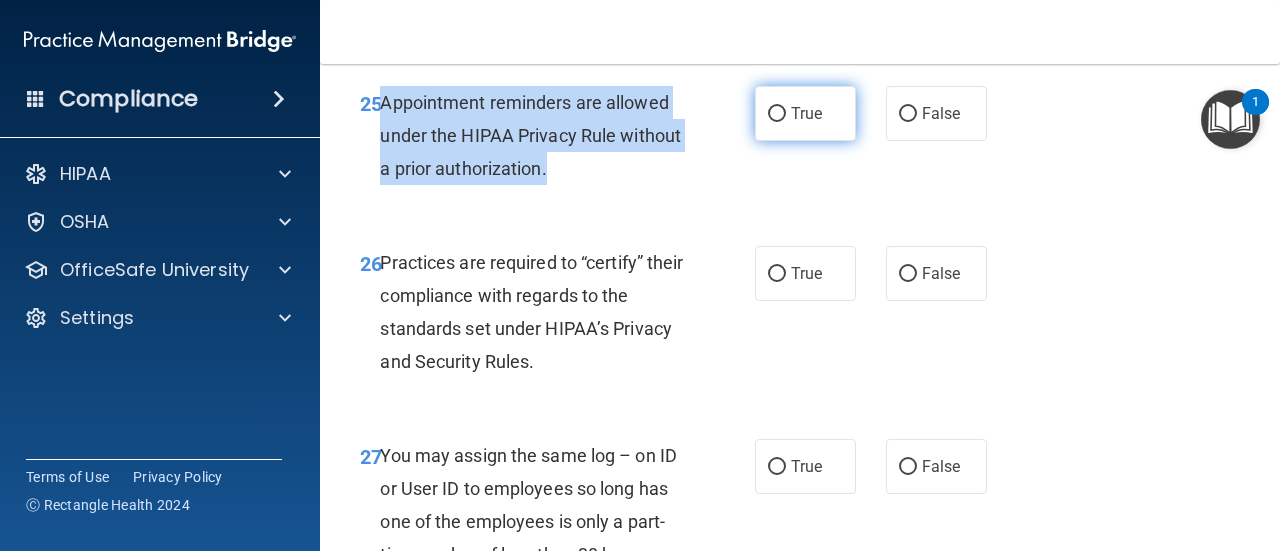 click on "True" at bounding box center (777, 114) 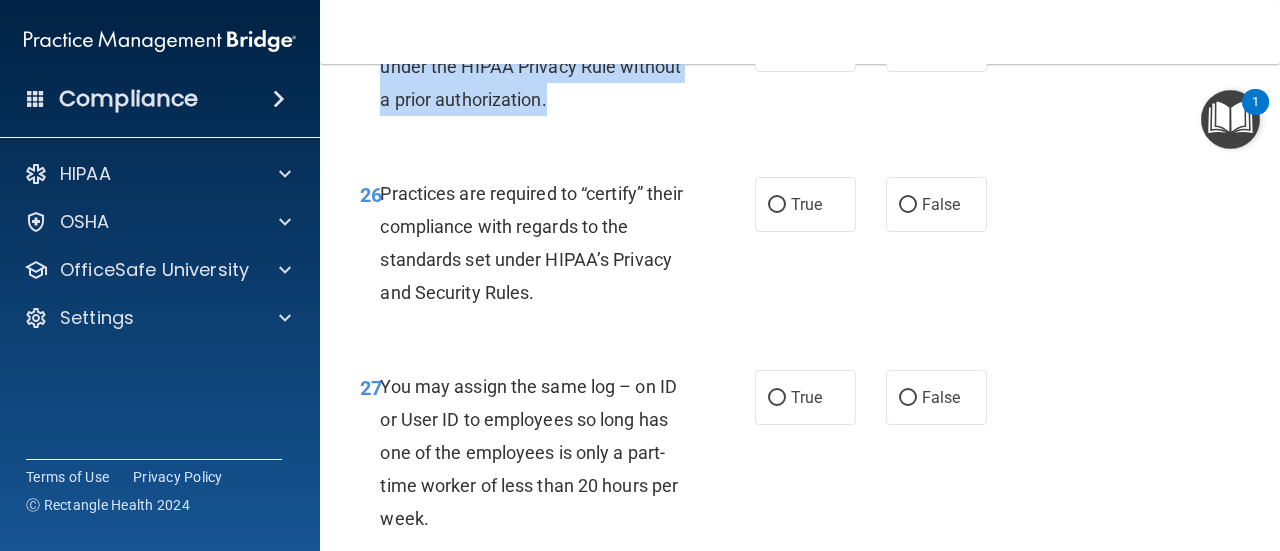 scroll, scrollTop: 5200, scrollLeft: 0, axis: vertical 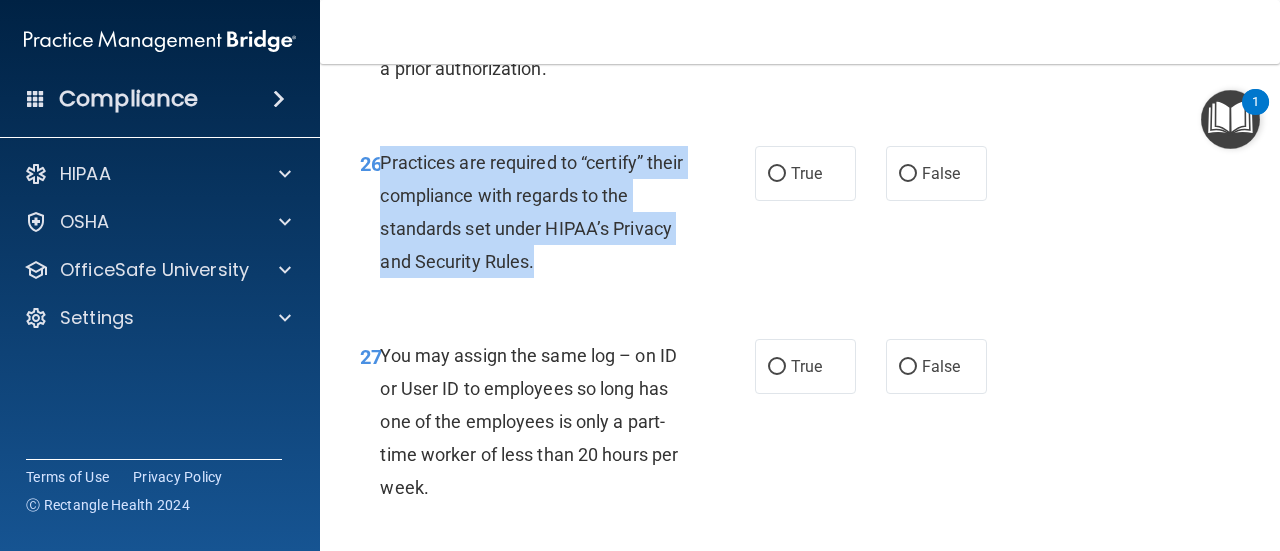 drag, startPoint x: 554, startPoint y: 326, endPoint x: 382, endPoint y: 212, distance: 206.34921 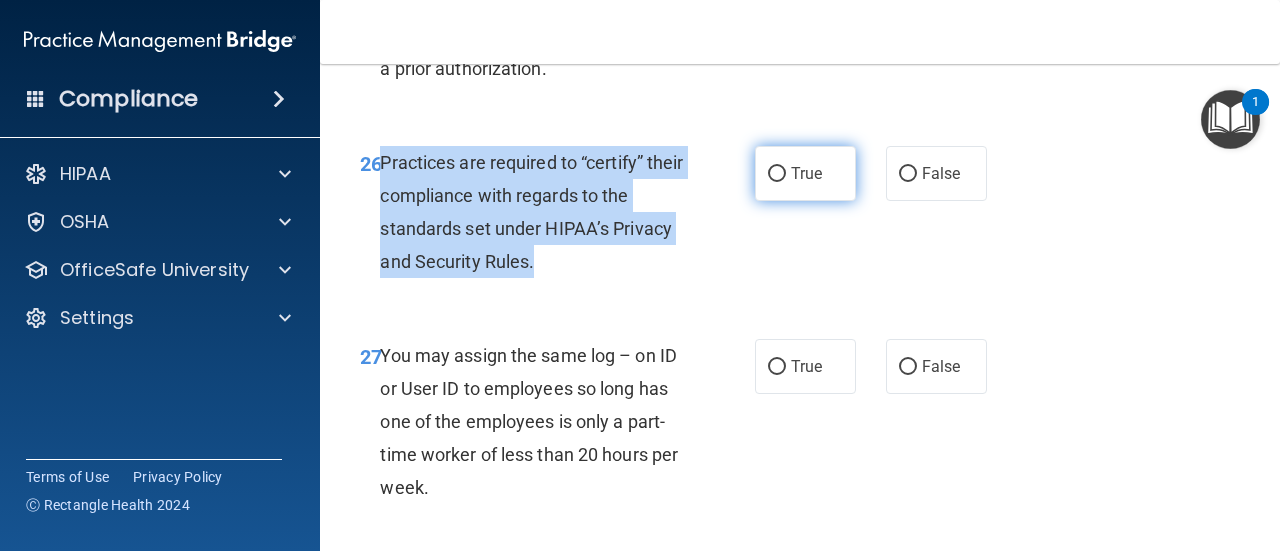 click on "True" at bounding box center (777, 174) 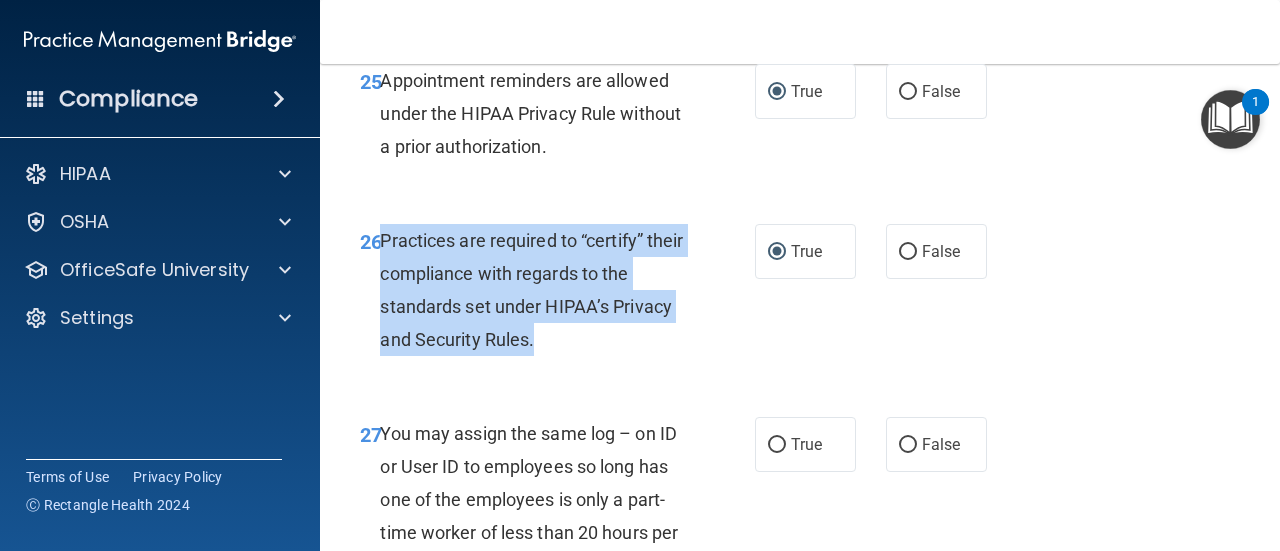 scroll, scrollTop: 5200, scrollLeft: 0, axis: vertical 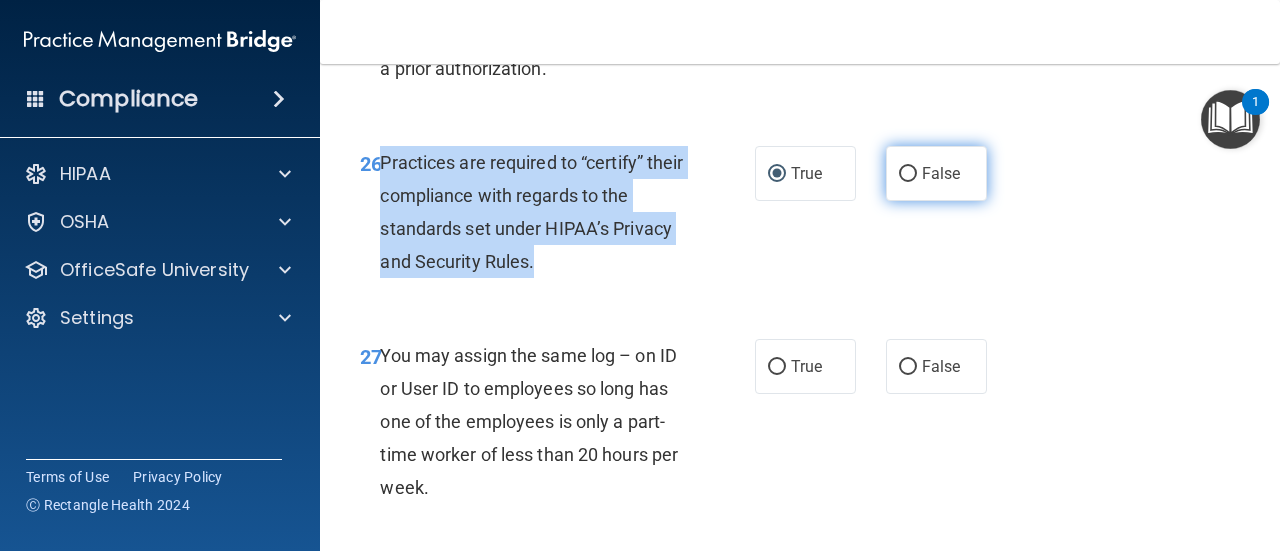 click on "False" at bounding box center [908, 174] 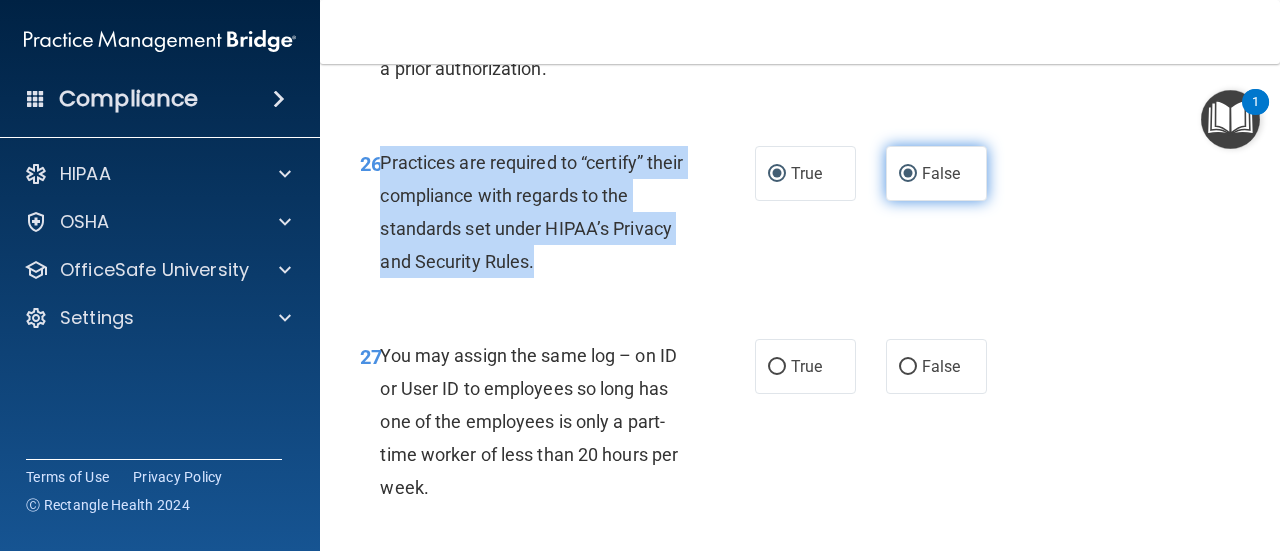 radio on "false" 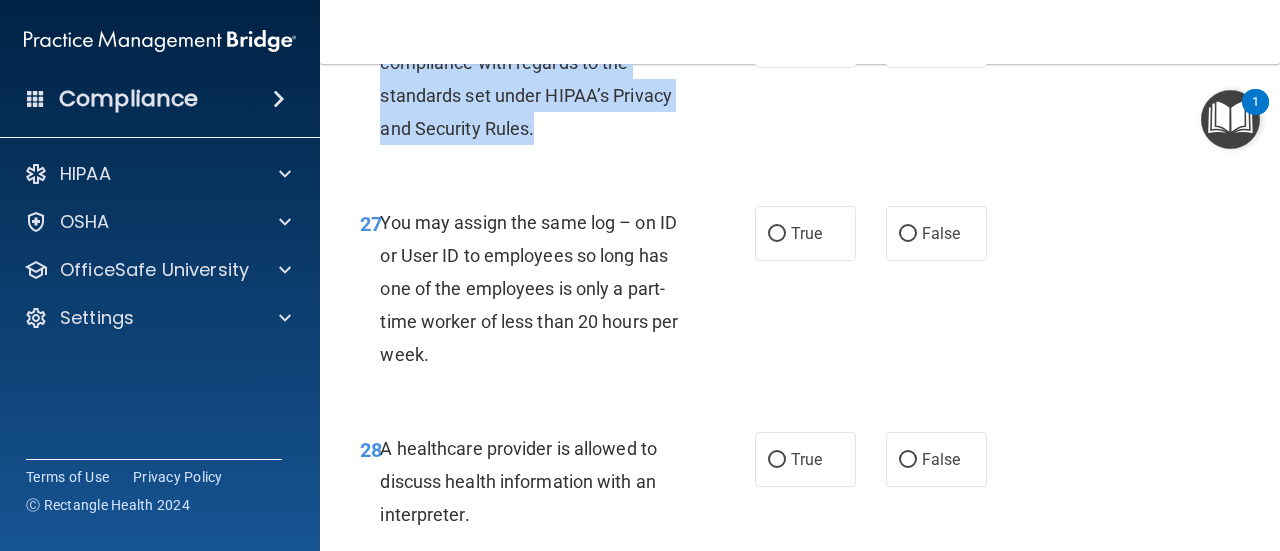 scroll, scrollTop: 5400, scrollLeft: 0, axis: vertical 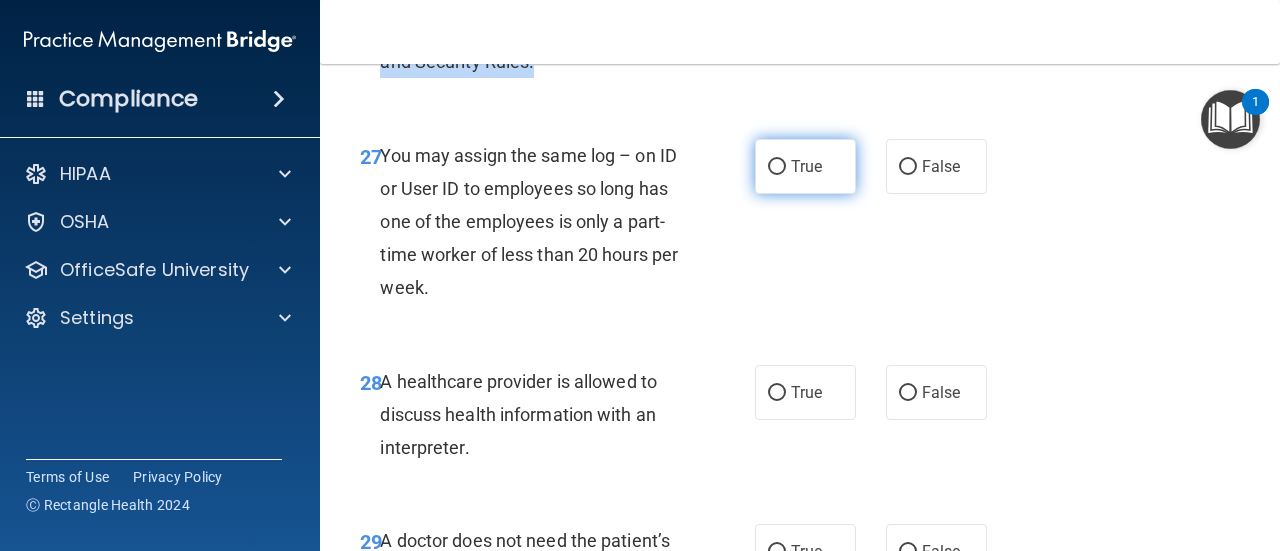 drag, startPoint x: 895, startPoint y: 233, endPoint x: 812, endPoint y: 246, distance: 84.0119 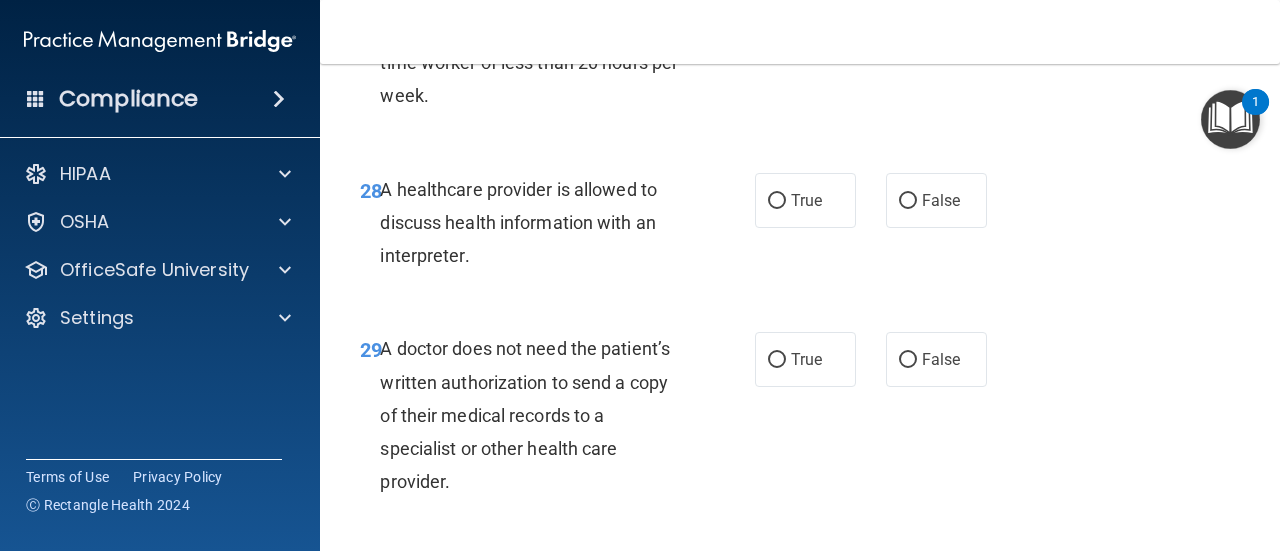 scroll, scrollTop: 5600, scrollLeft: 0, axis: vertical 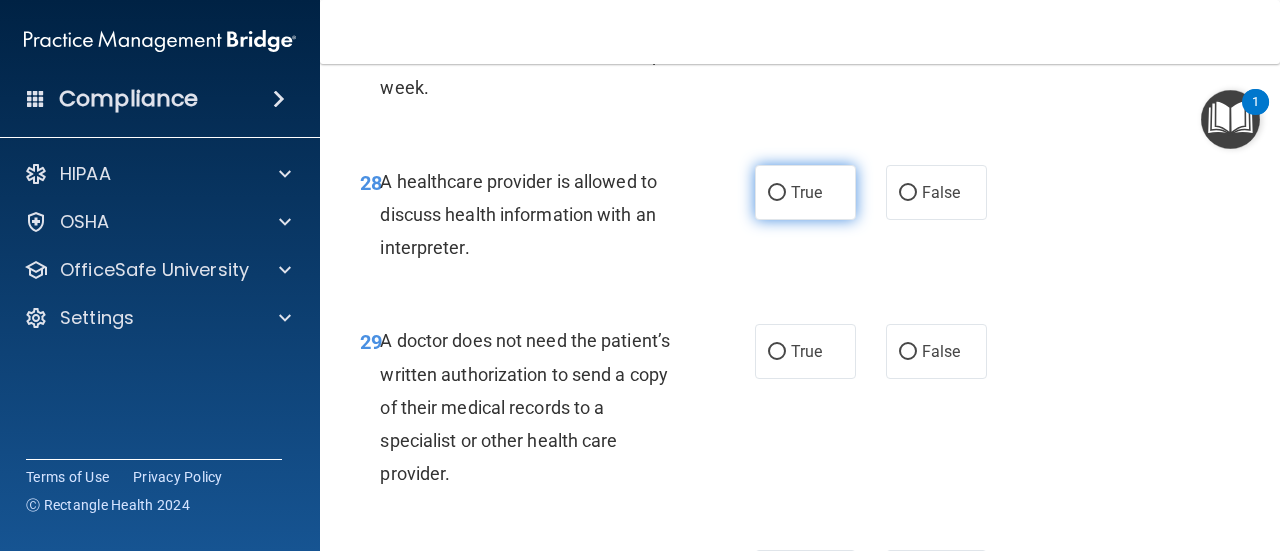 click on "True" at bounding box center [777, 193] 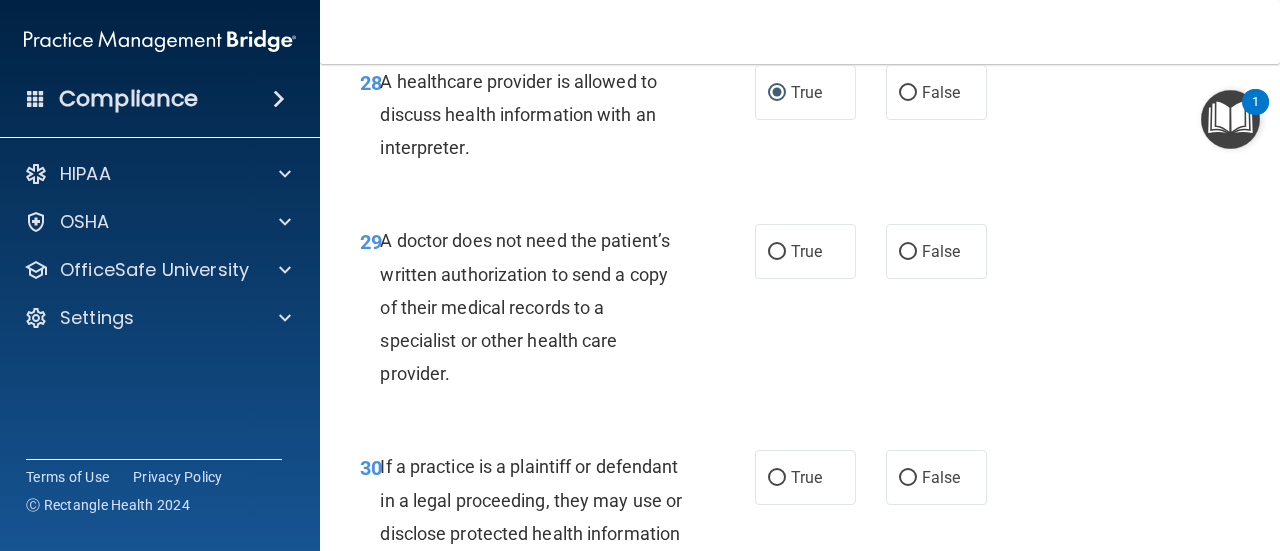 scroll, scrollTop: 5800, scrollLeft: 0, axis: vertical 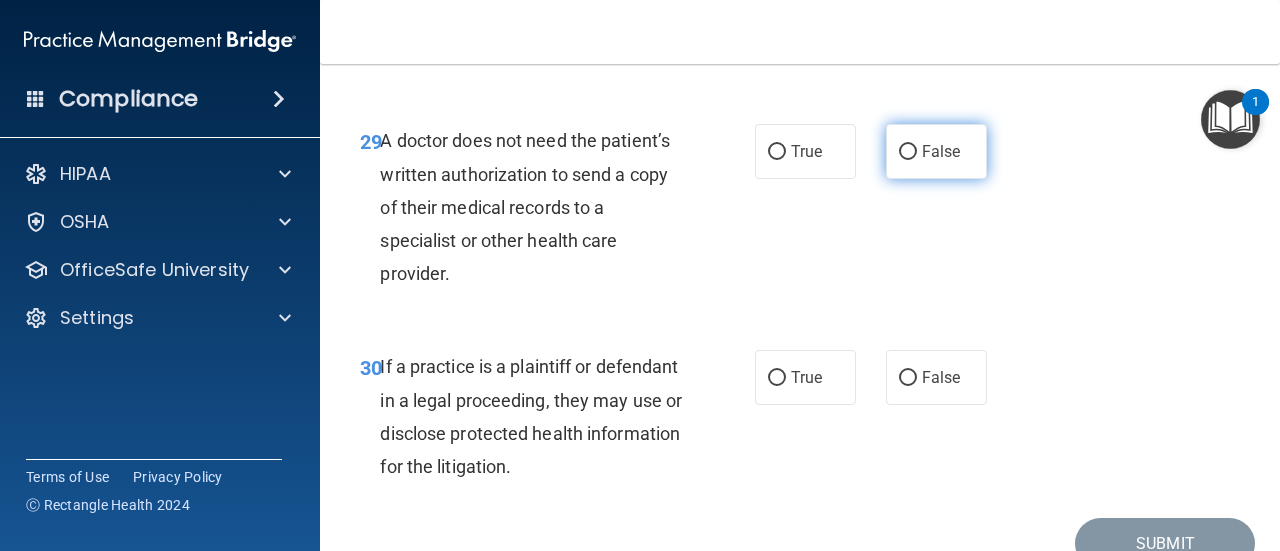 click on "False" at bounding box center [908, 152] 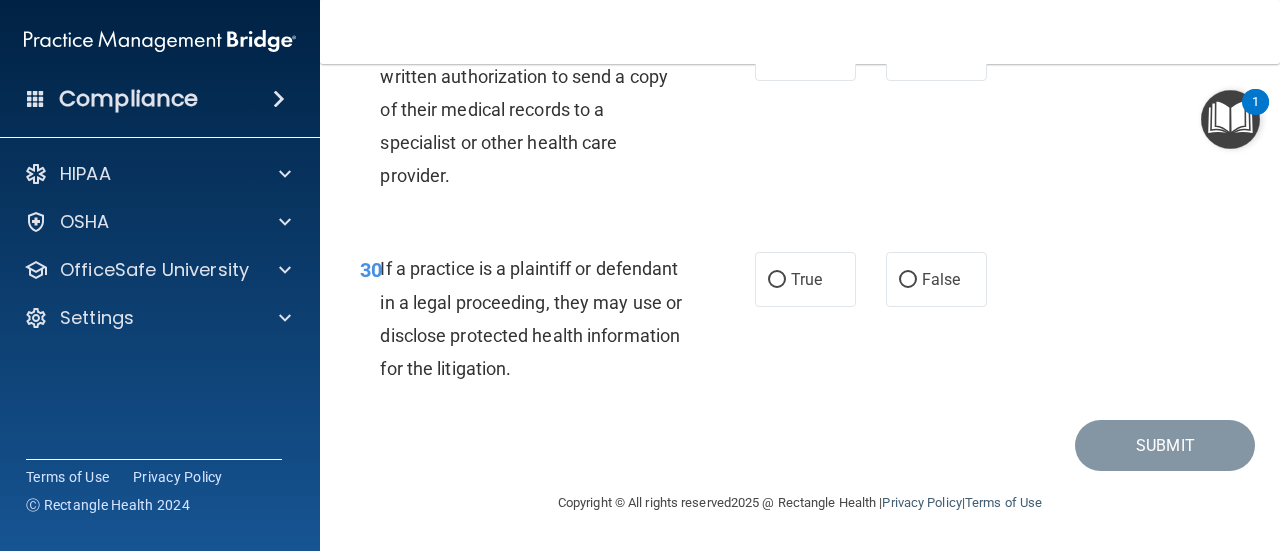 scroll, scrollTop: 5963, scrollLeft: 0, axis: vertical 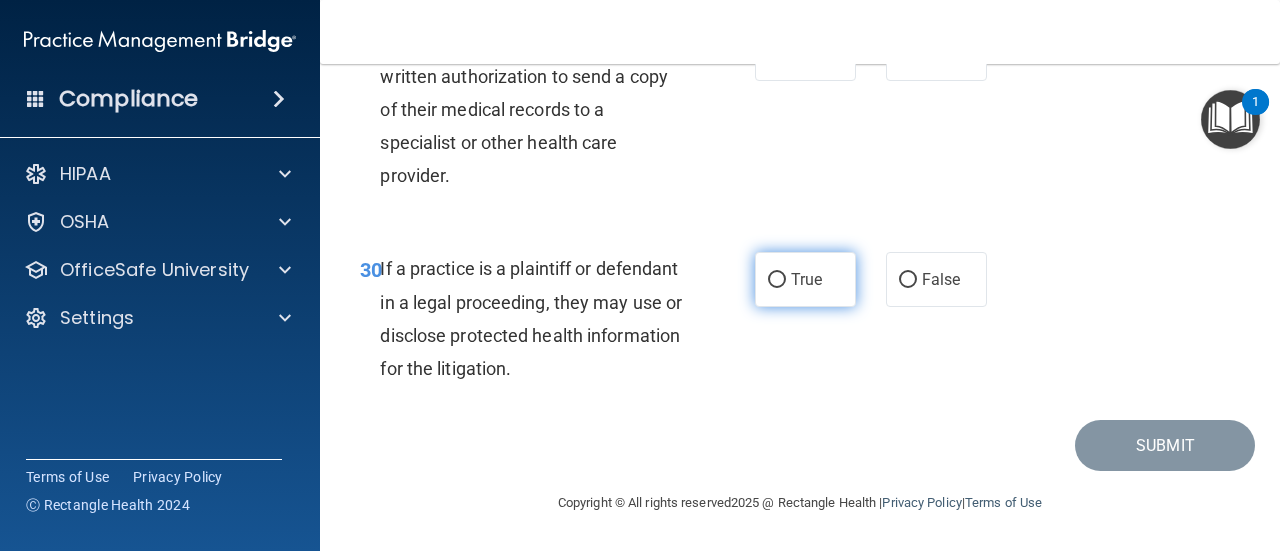 click on "True" at bounding box center [777, 280] 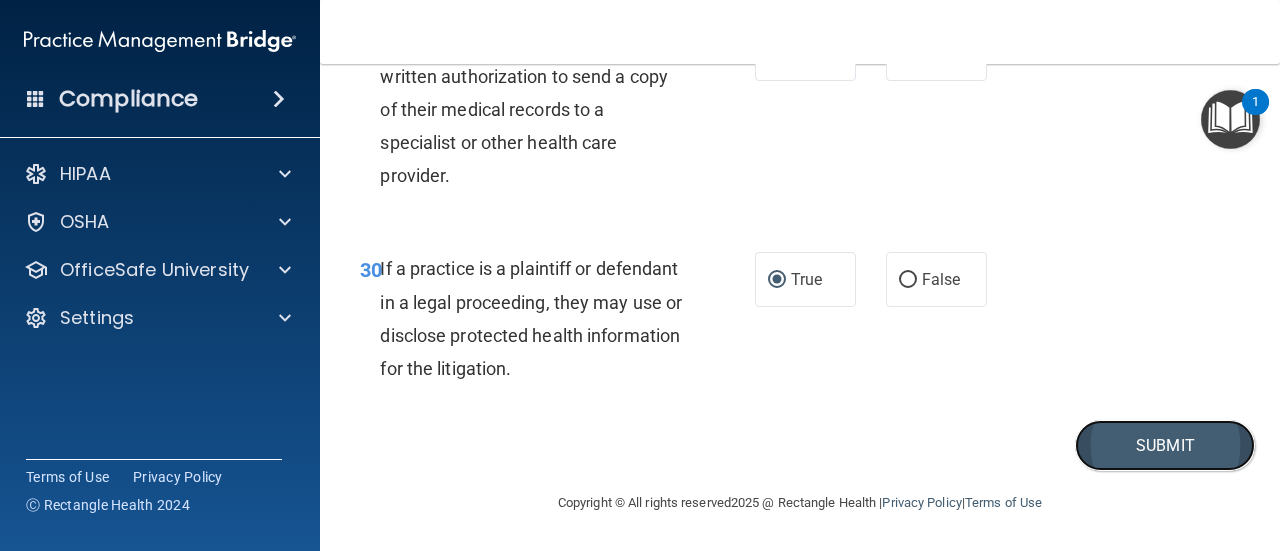 click on "Submit" at bounding box center (1165, 445) 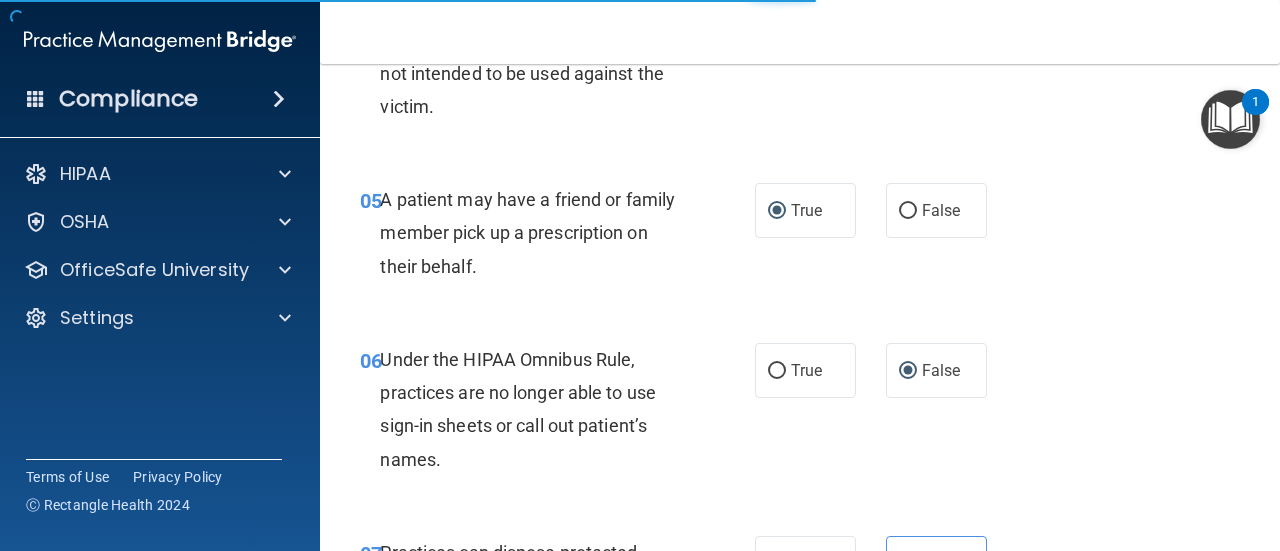 scroll, scrollTop: 663, scrollLeft: 0, axis: vertical 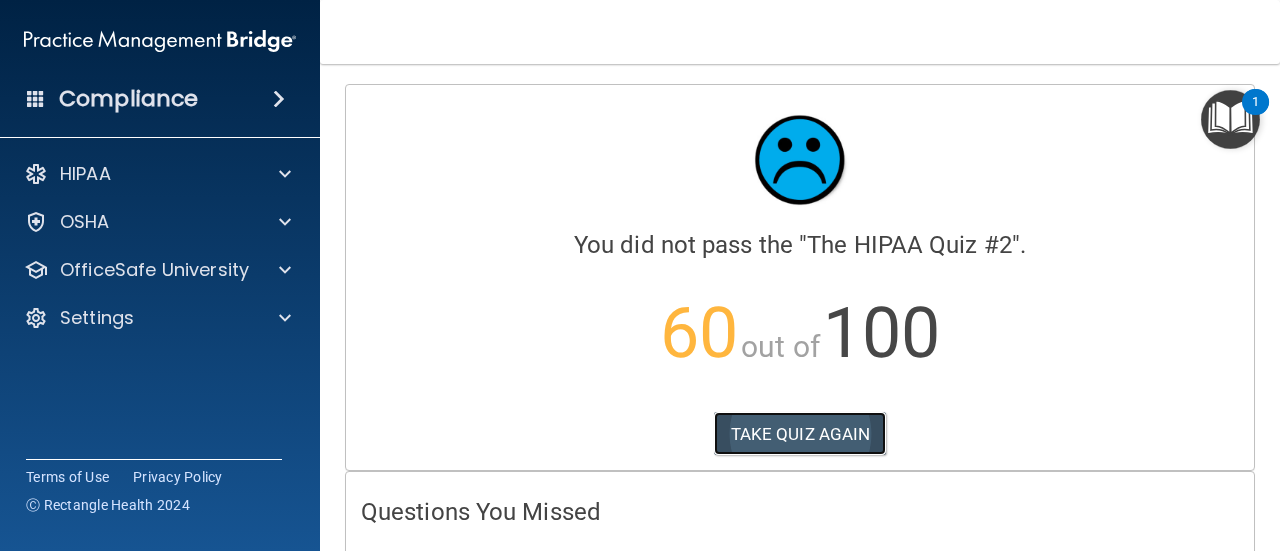 click on "TAKE QUIZ AGAIN" at bounding box center (800, 434) 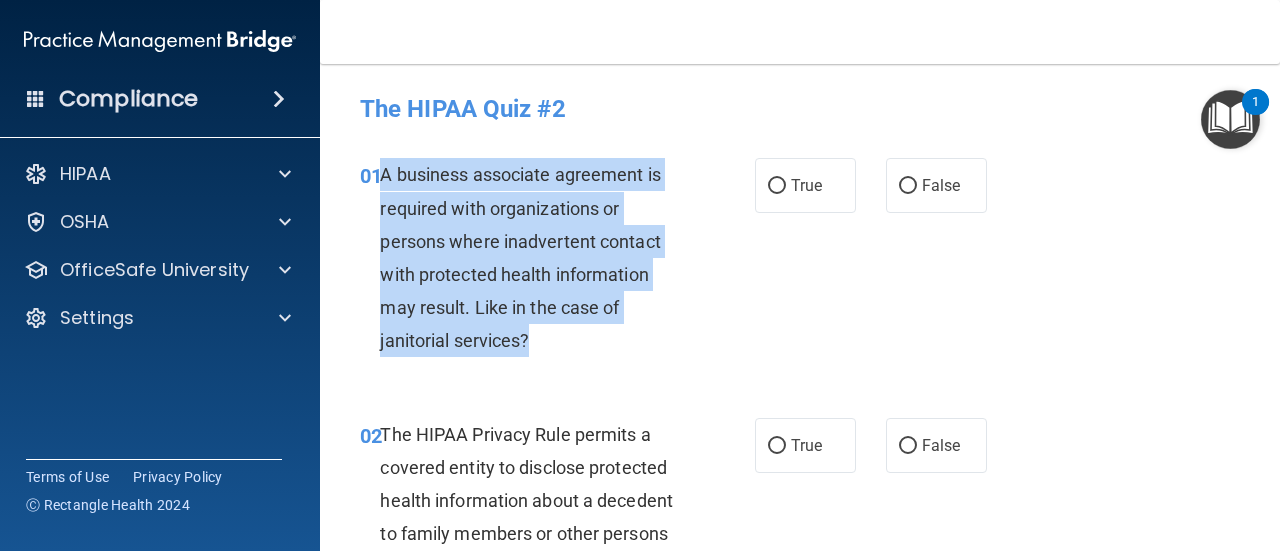 drag, startPoint x: 560, startPoint y: 340, endPoint x: 384, endPoint y: 173, distance: 242.62111 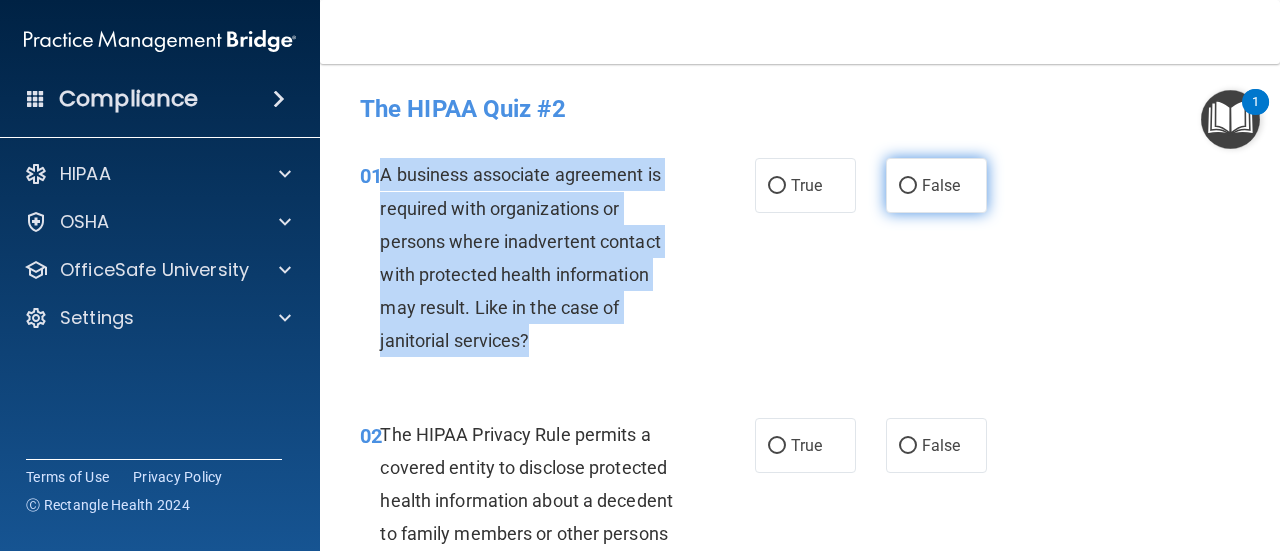 click on "False" at bounding box center (908, 186) 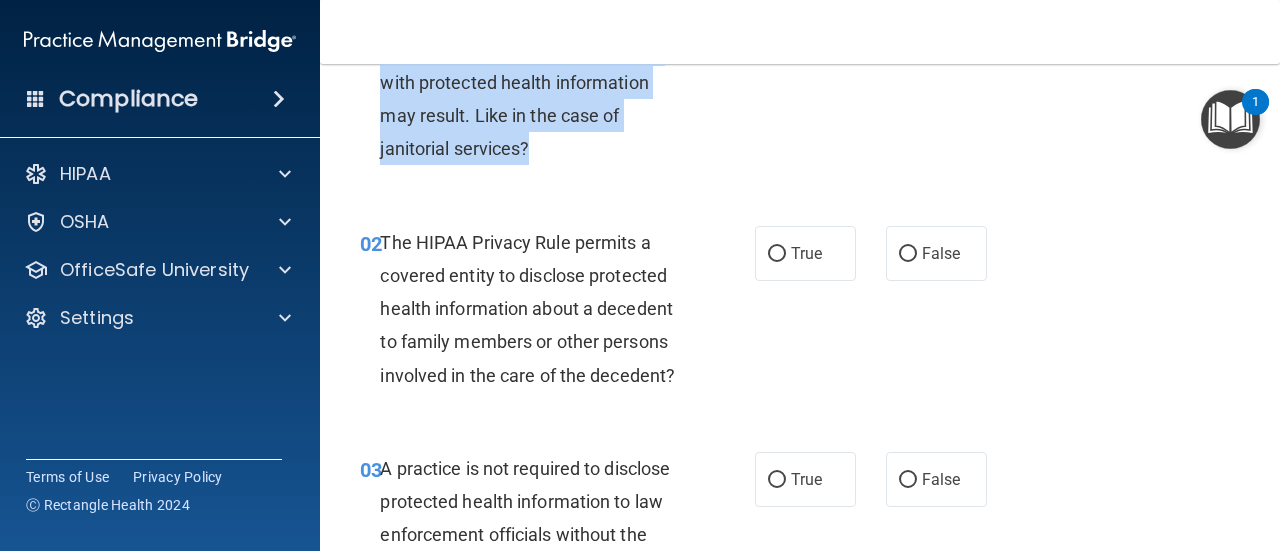 scroll, scrollTop: 200, scrollLeft: 0, axis: vertical 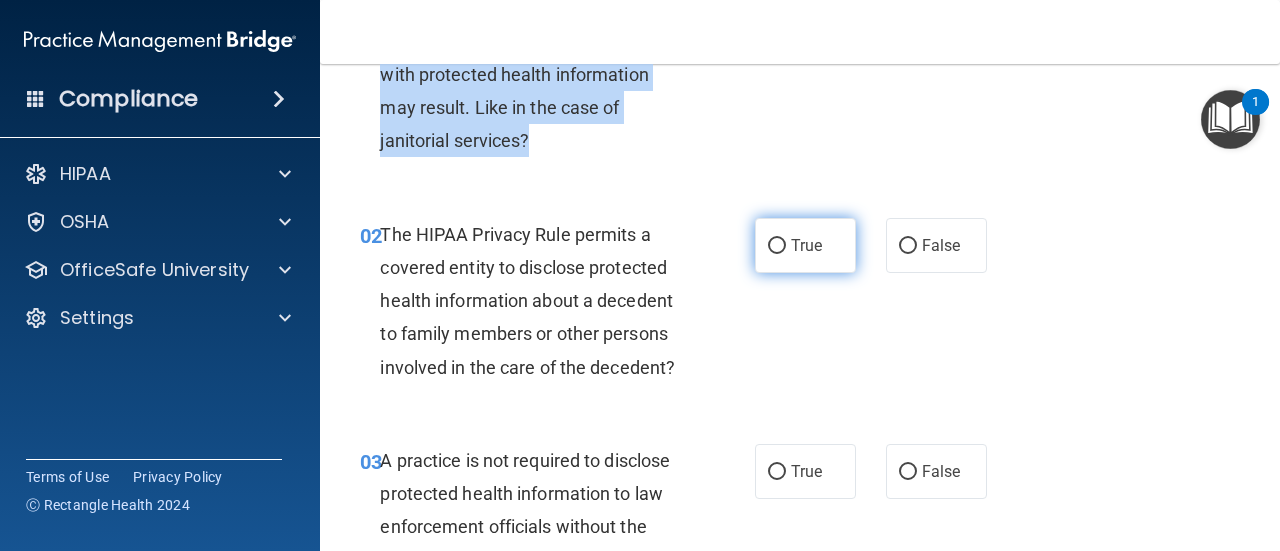 click on "True" at bounding box center (777, 246) 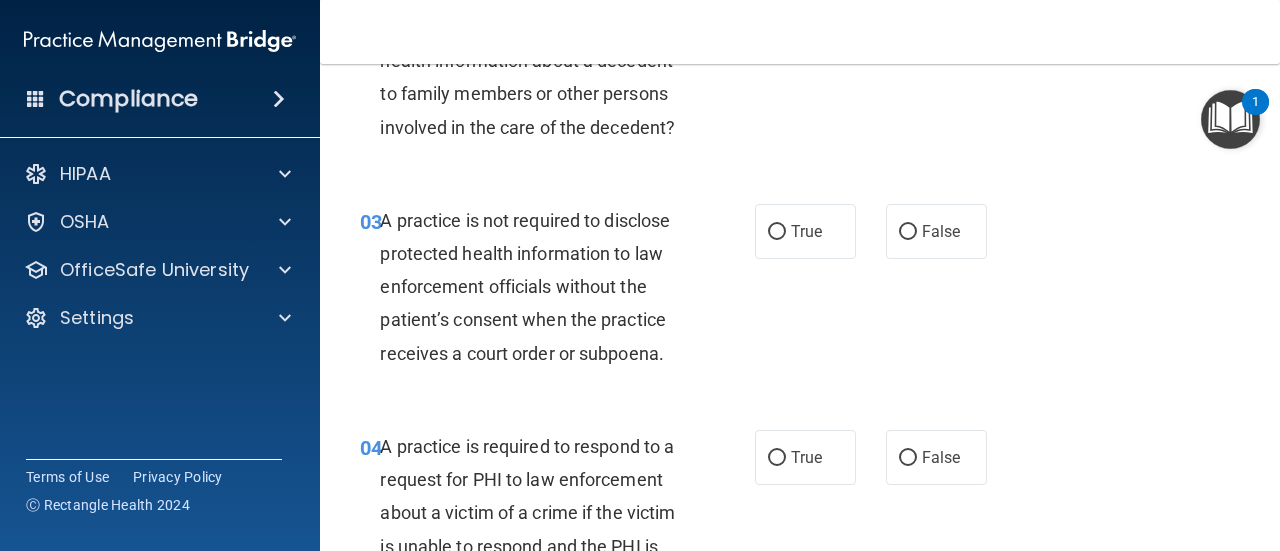 scroll, scrollTop: 500, scrollLeft: 0, axis: vertical 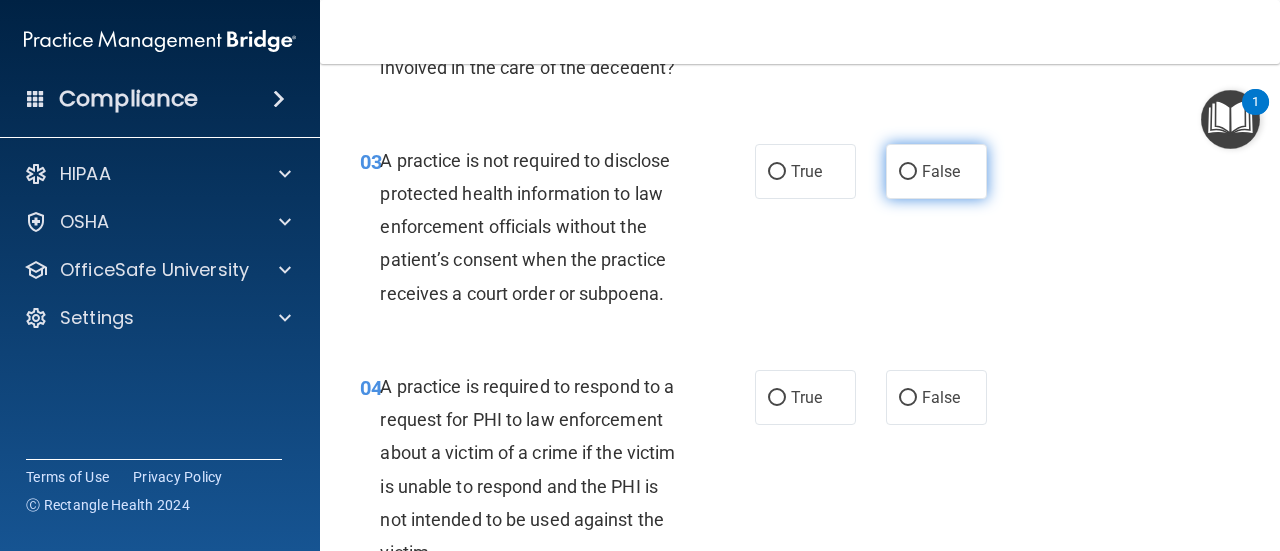 click on "False" at bounding box center (908, 172) 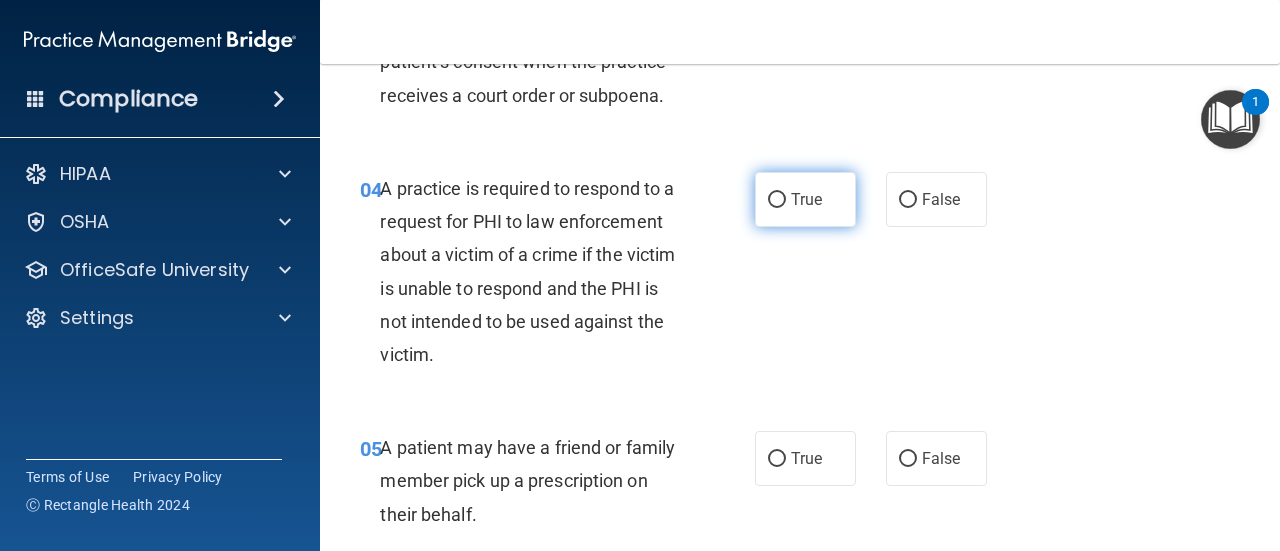 scroll, scrollTop: 700, scrollLeft: 0, axis: vertical 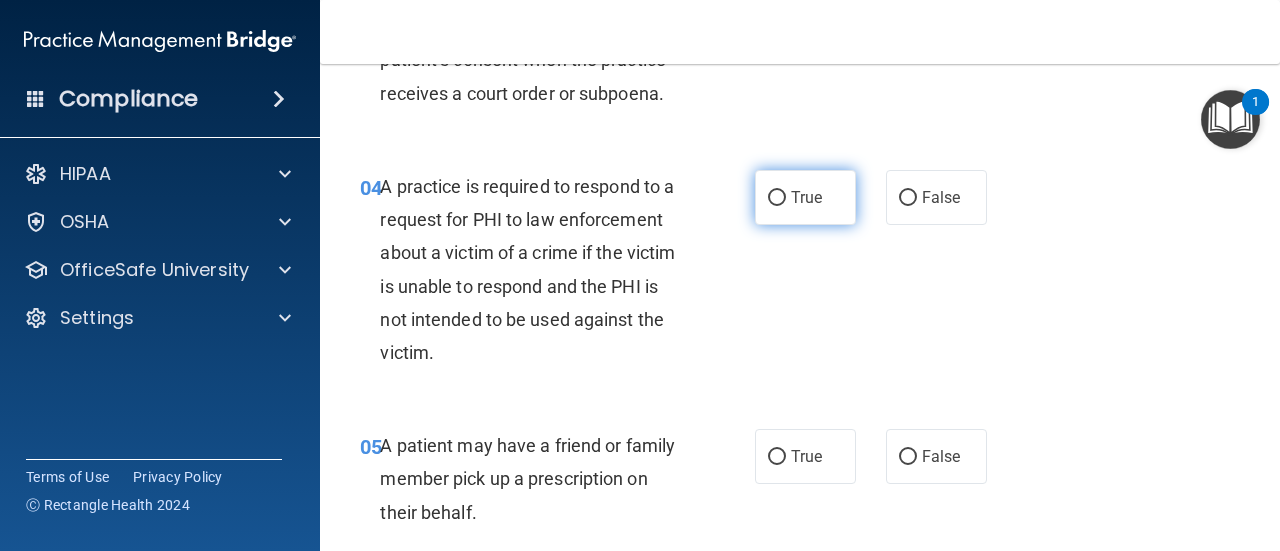 click on "True" at bounding box center [777, 198] 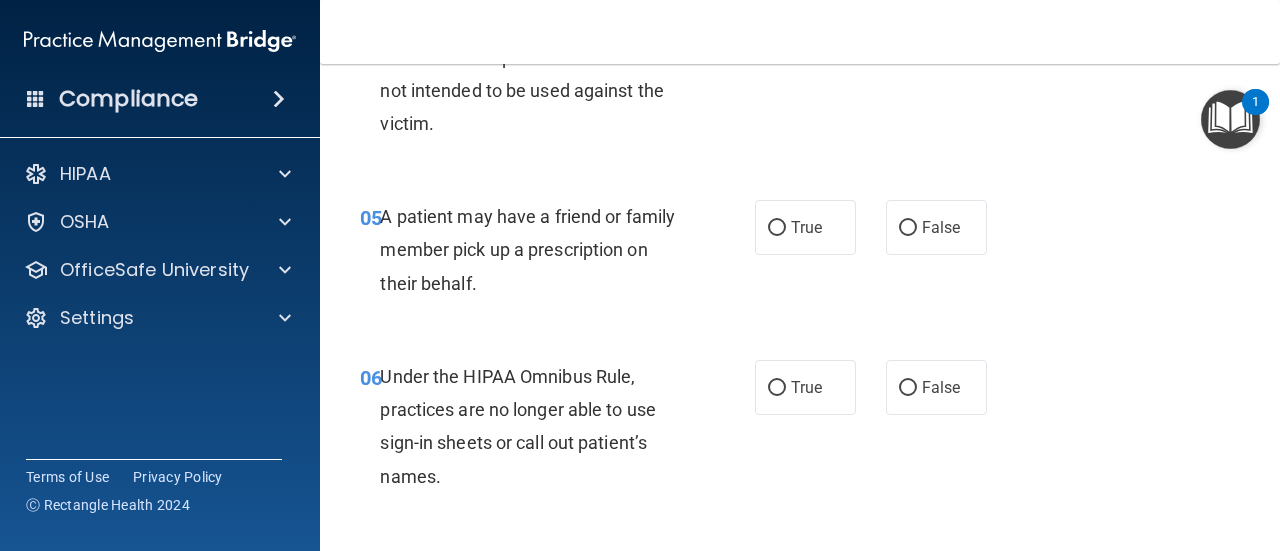 scroll, scrollTop: 1000, scrollLeft: 0, axis: vertical 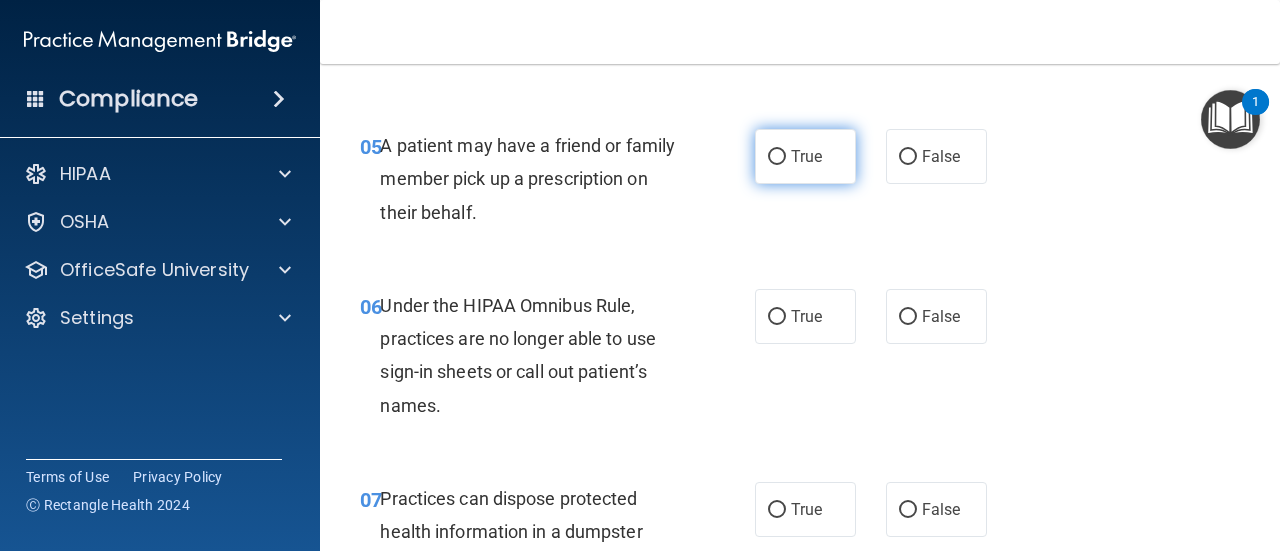 click on "True" at bounding box center [777, 157] 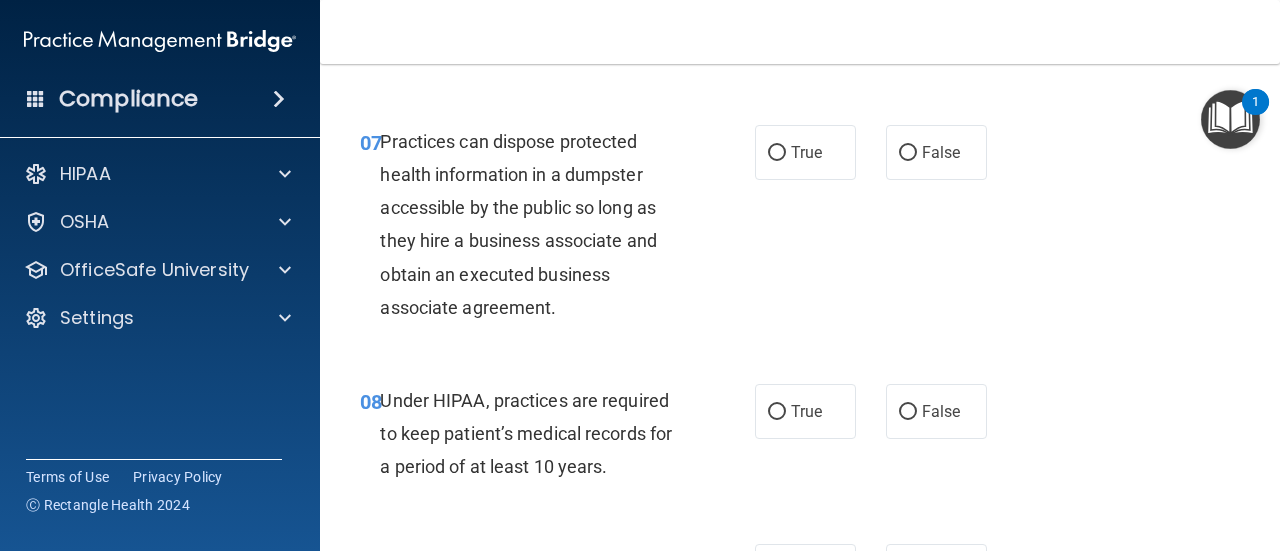 scroll, scrollTop: 1400, scrollLeft: 0, axis: vertical 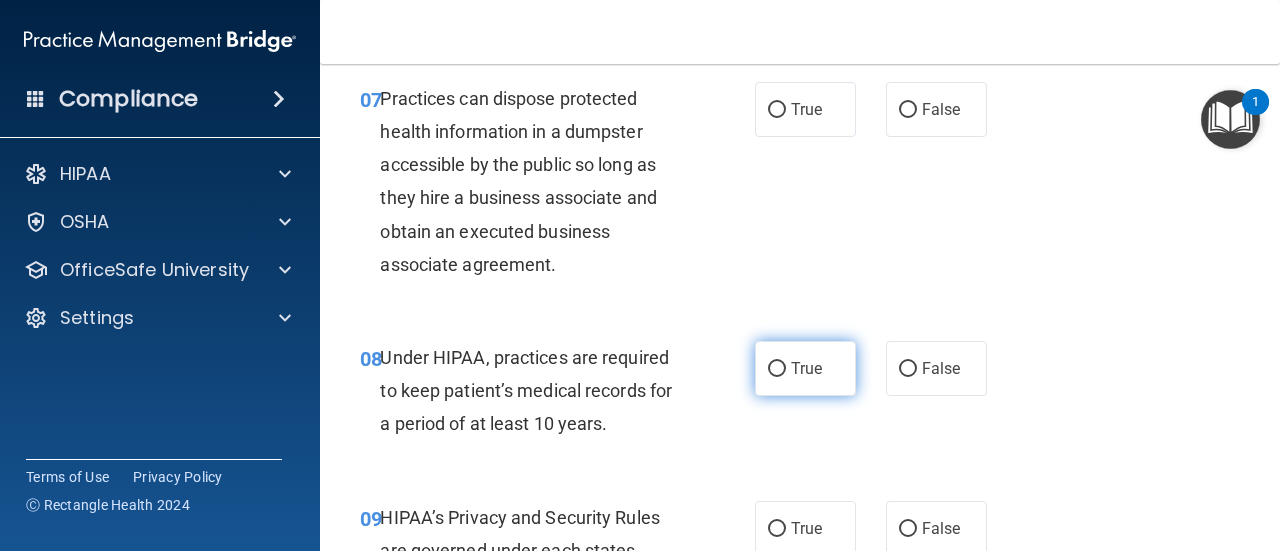 click on "True" at bounding box center [777, 369] 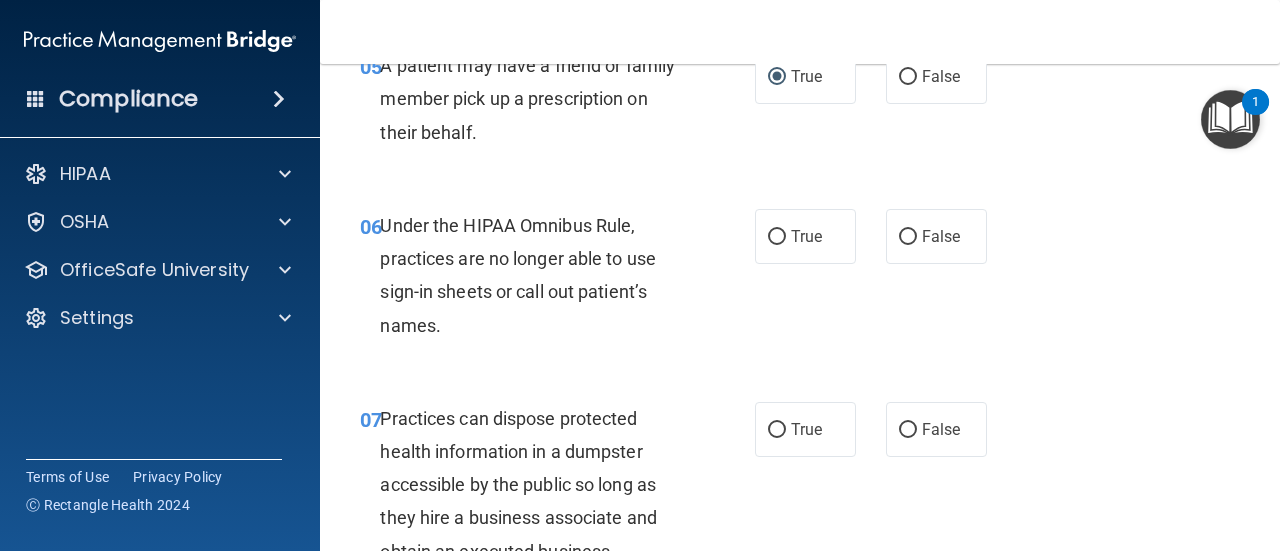 scroll, scrollTop: 1100, scrollLeft: 0, axis: vertical 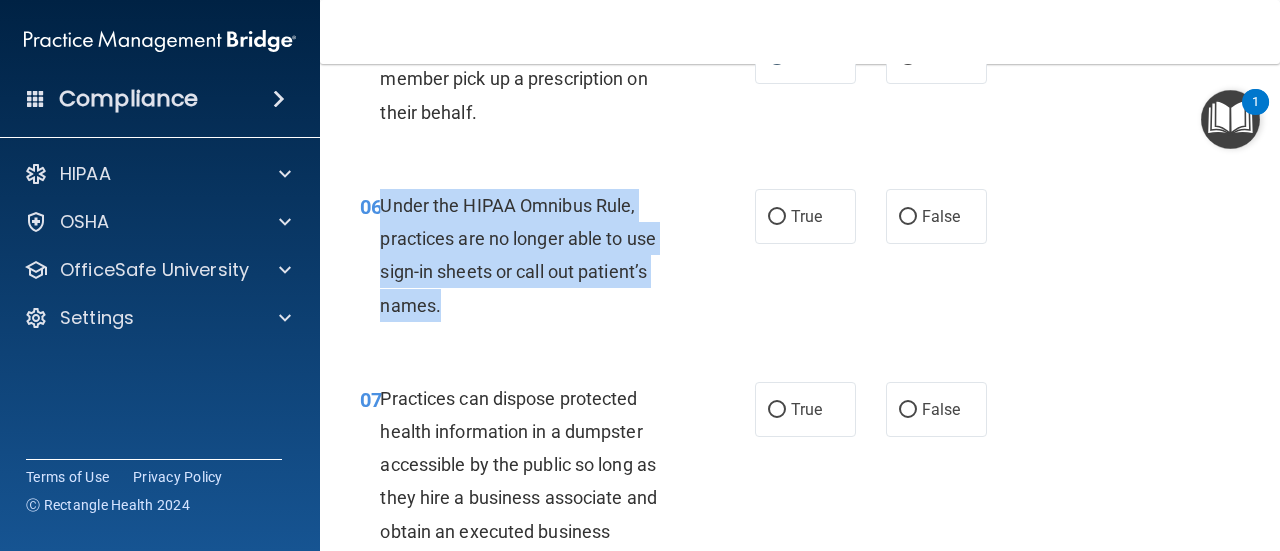 drag, startPoint x: 433, startPoint y: 304, endPoint x: 381, endPoint y: 213, distance: 104.80935 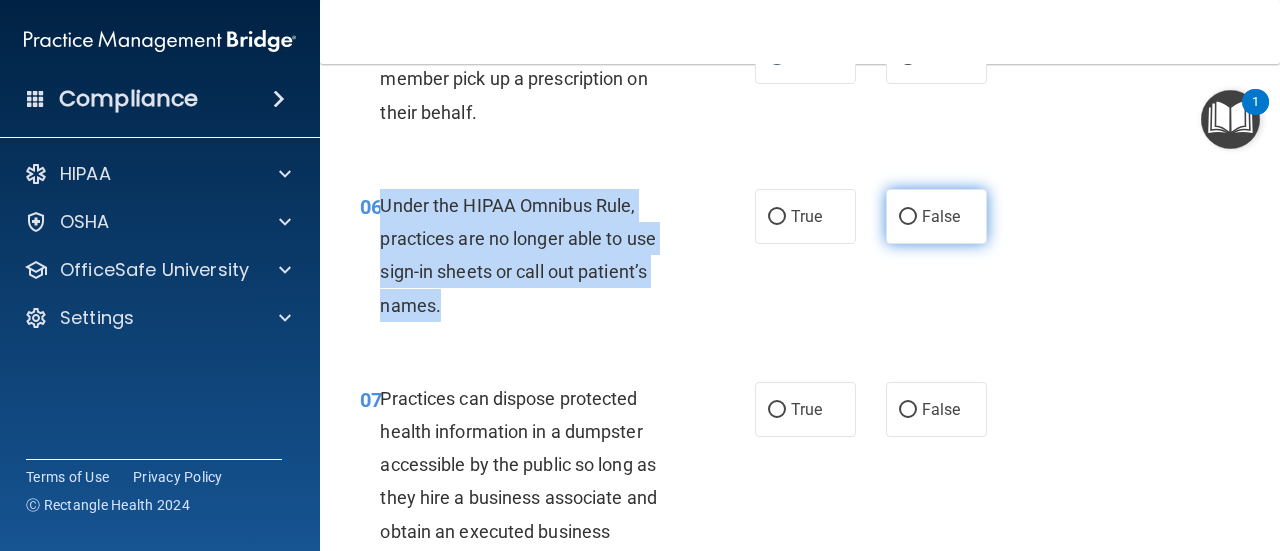 click on "False" at bounding box center [908, 217] 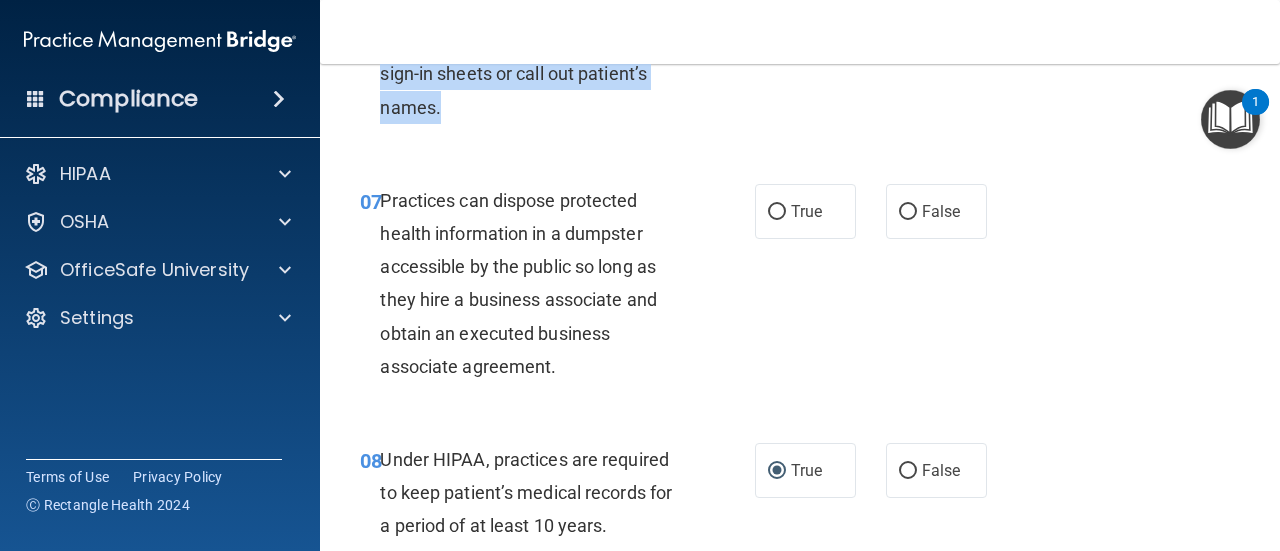 scroll, scrollTop: 1300, scrollLeft: 0, axis: vertical 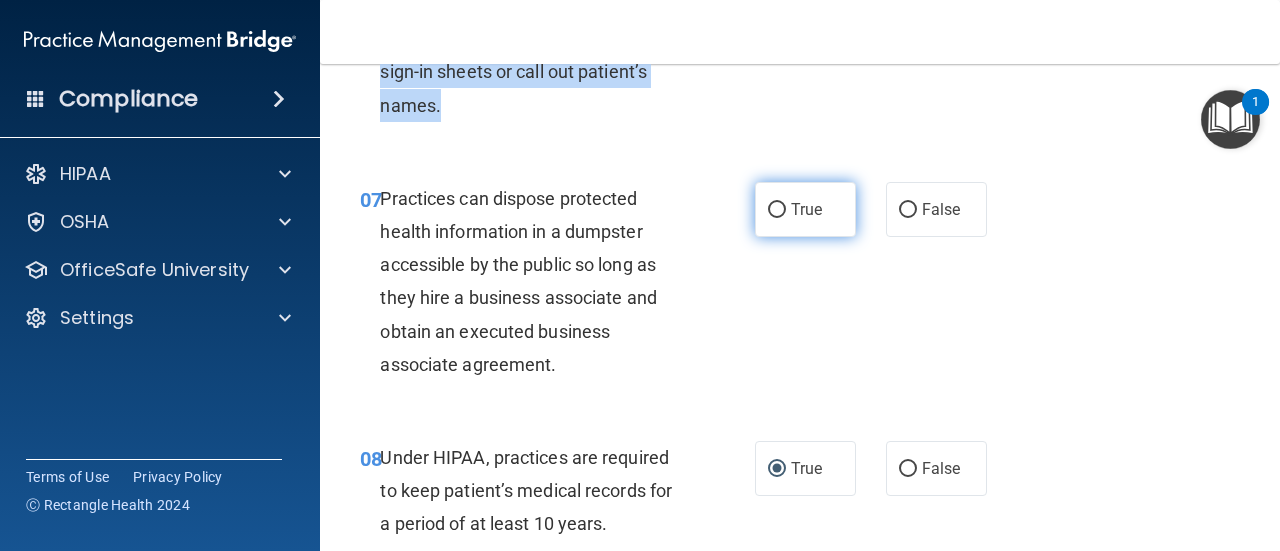 drag, startPoint x: 898, startPoint y: 206, endPoint x: 800, endPoint y: 231, distance: 101.13852 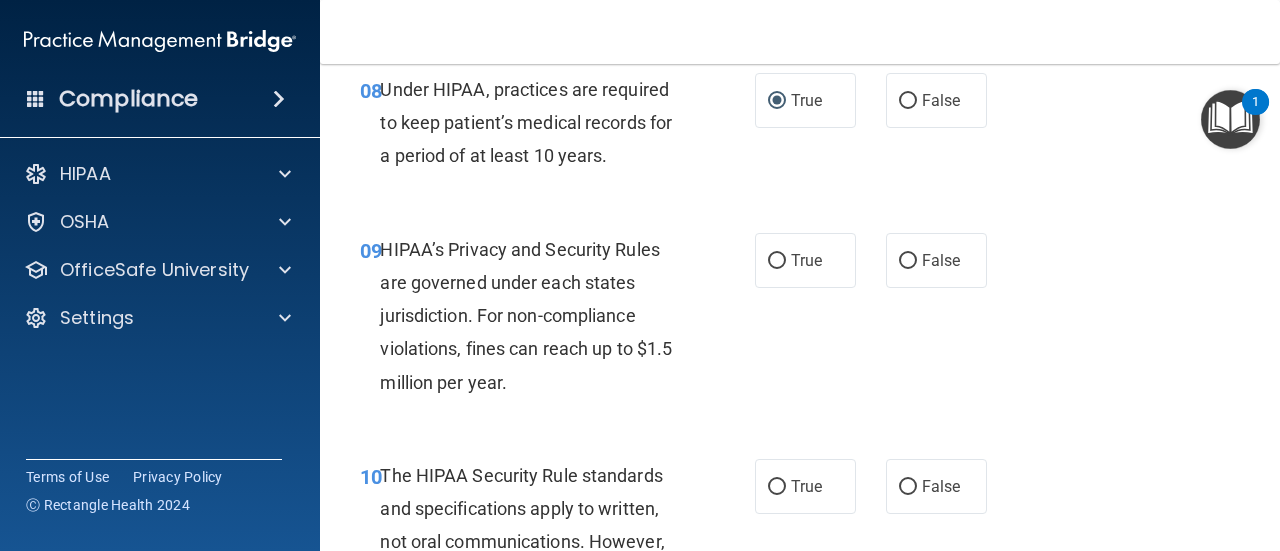 scroll, scrollTop: 1700, scrollLeft: 0, axis: vertical 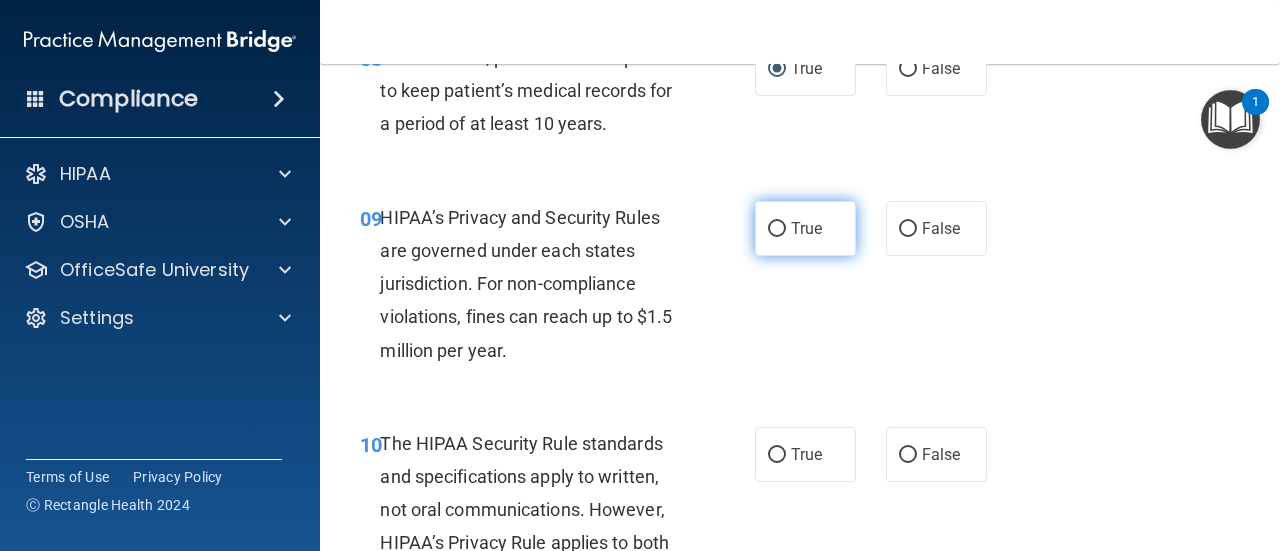 click on "True" at bounding box center (777, 229) 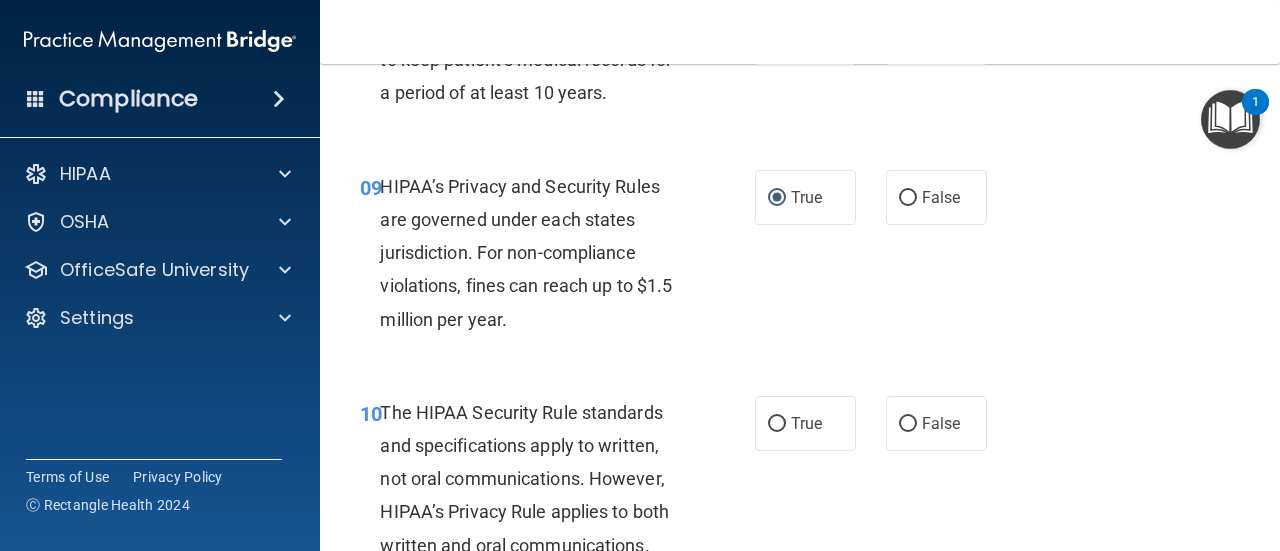 scroll, scrollTop: 1700, scrollLeft: 0, axis: vertical 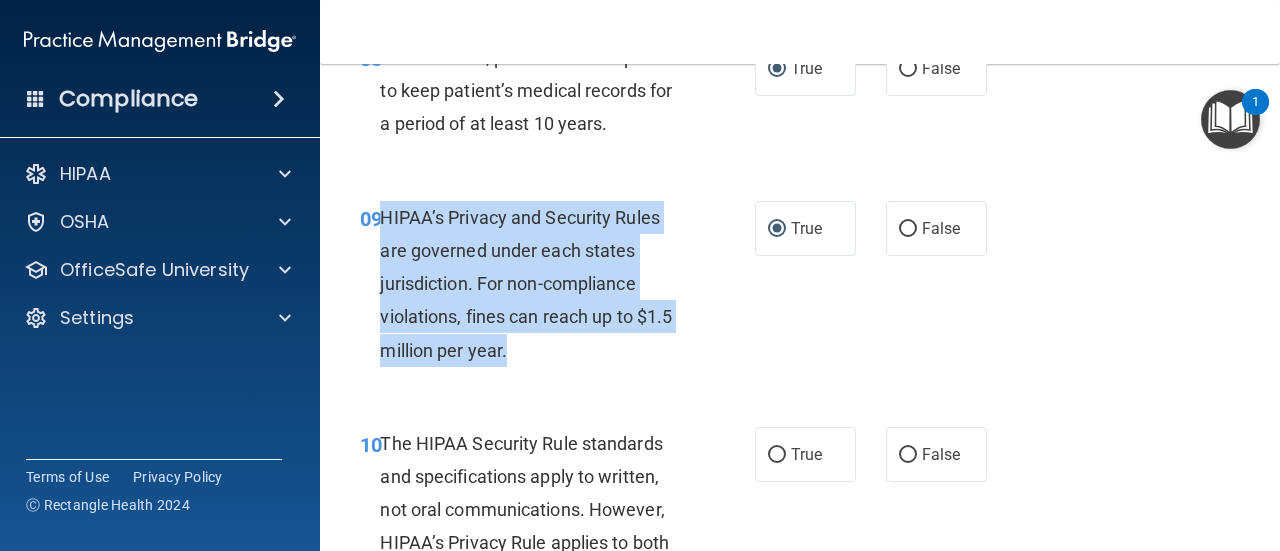 drag, startPoint x: 514, startPoint y: 353, endPoint x: 386, endPoint y: 219, distance: 185.31055 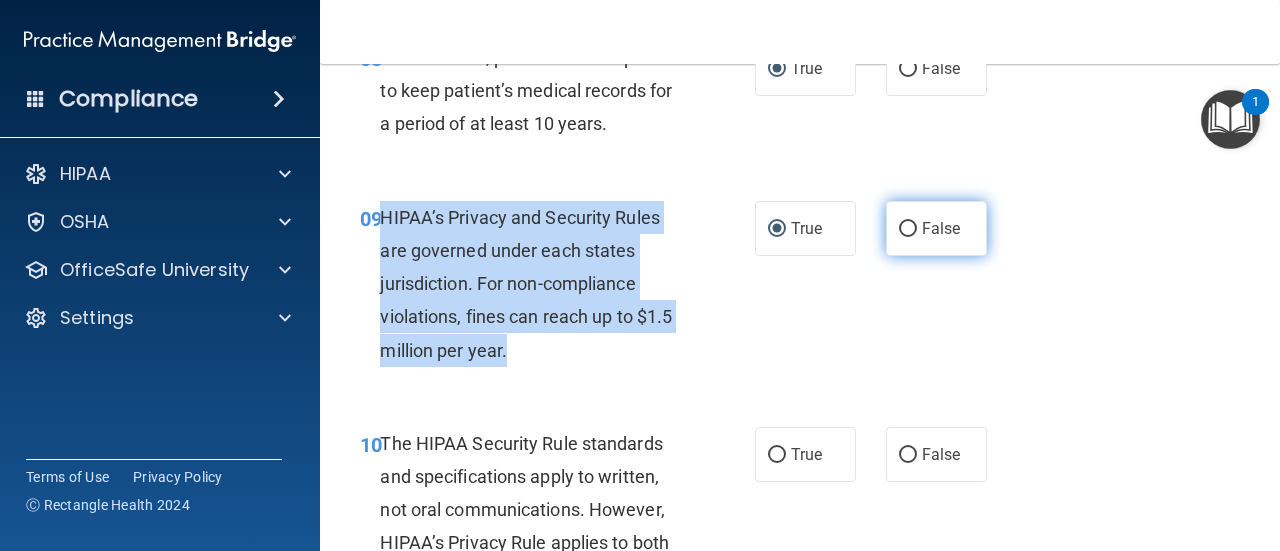 click on "False" at bounding box center [908, 229] 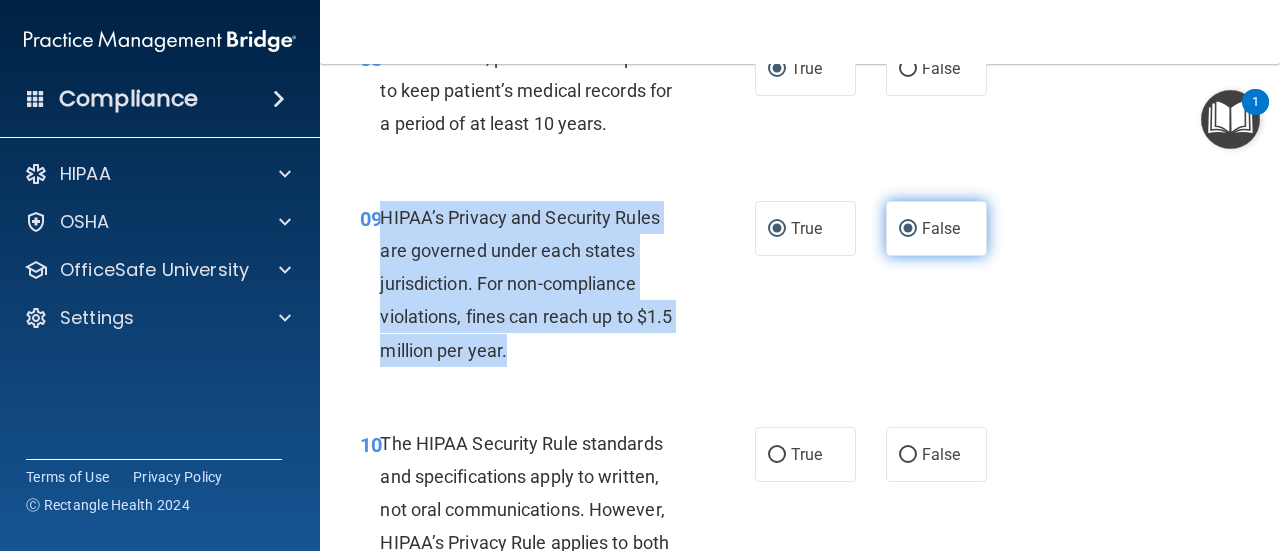 radio on "false" 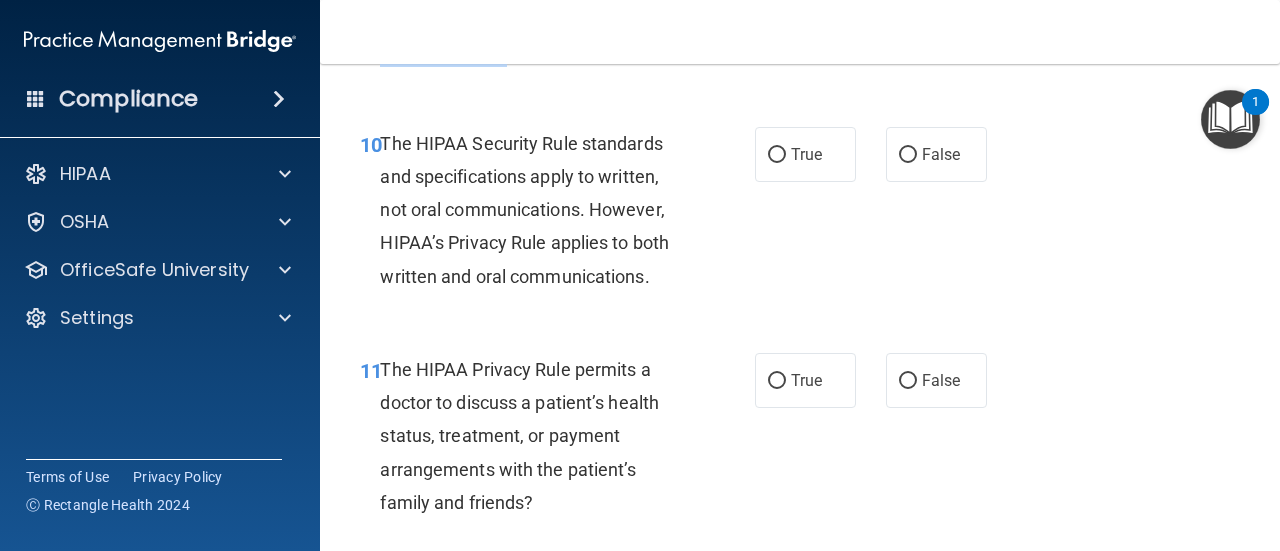 scroll, scrollTop: 2100, scrollLeft: 0, axis: vertical 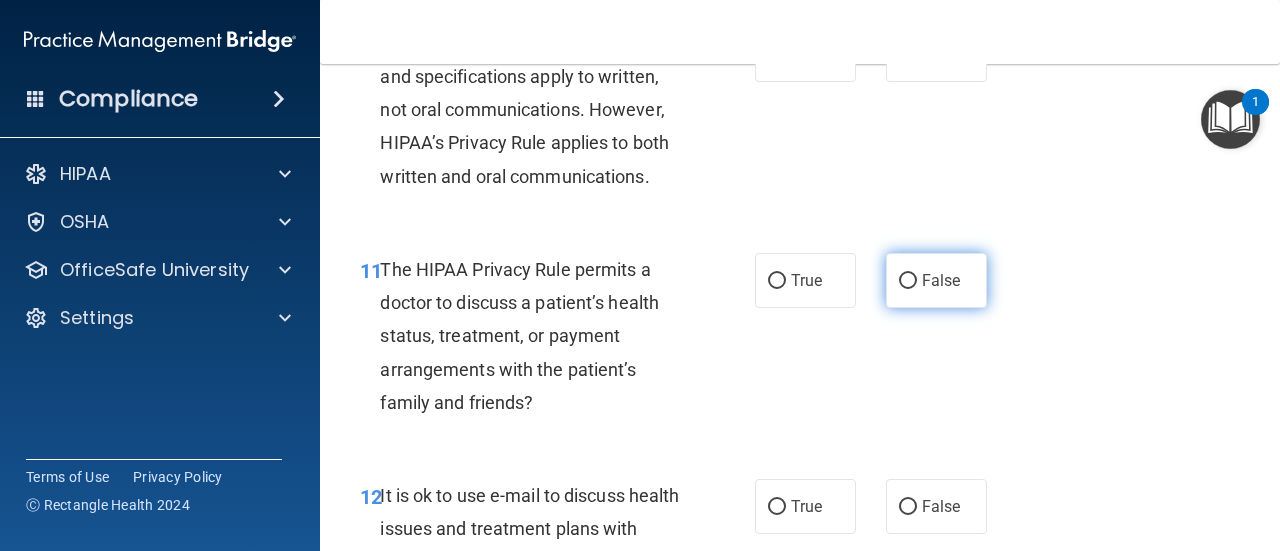 click on "False" at bounding box center (908, 281) 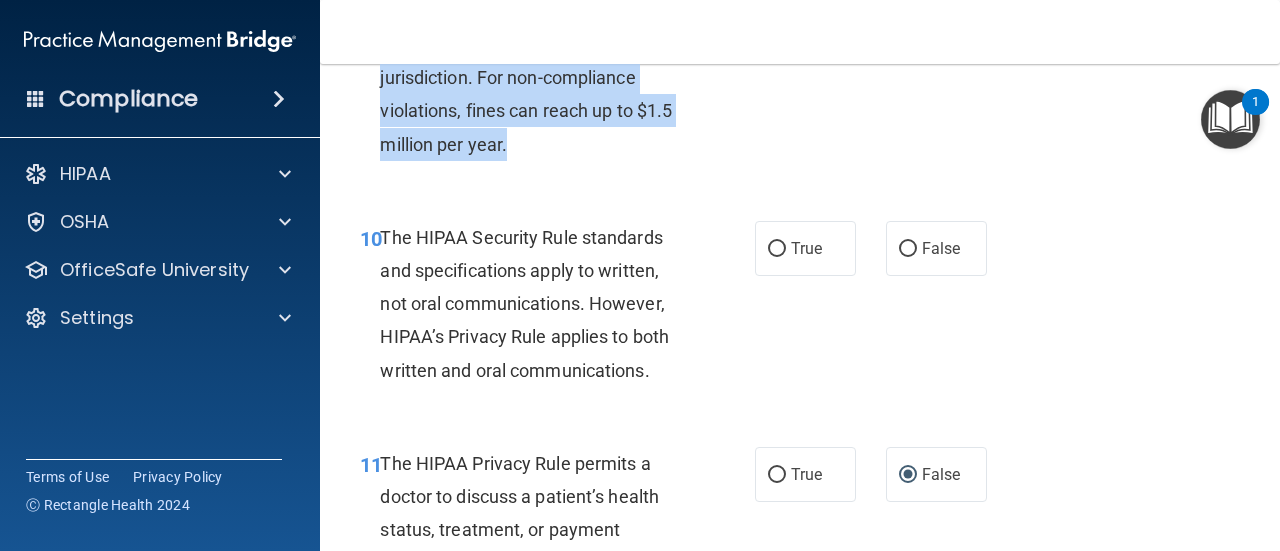 scroll, scrollTop: 1900, scrollLeft: 0, axis: vertical 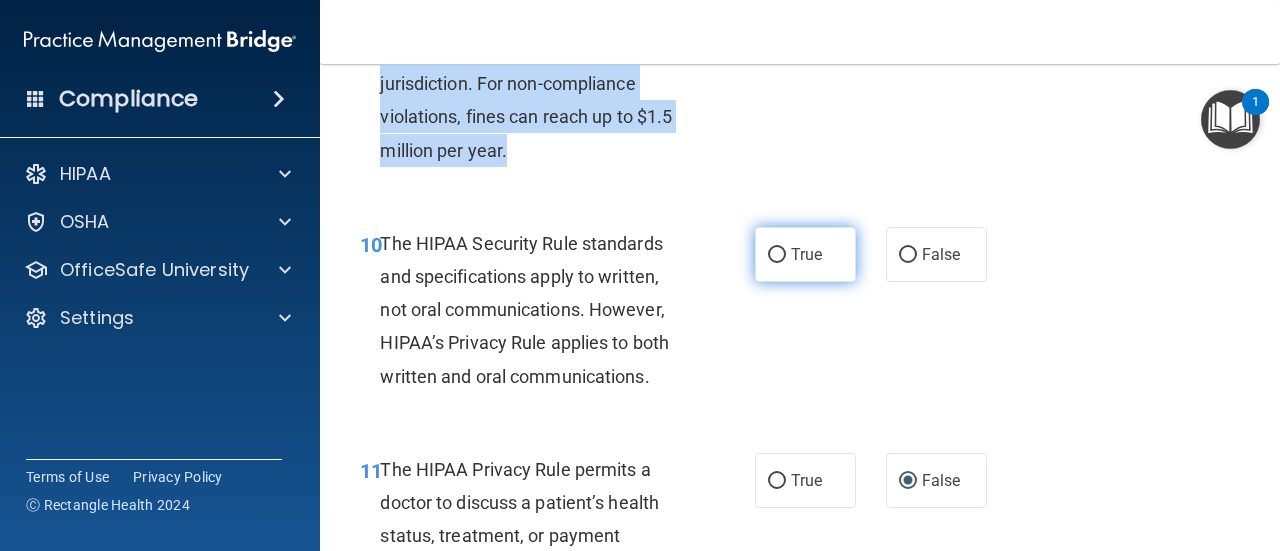 click on "True" at bounding box center [777, 255] 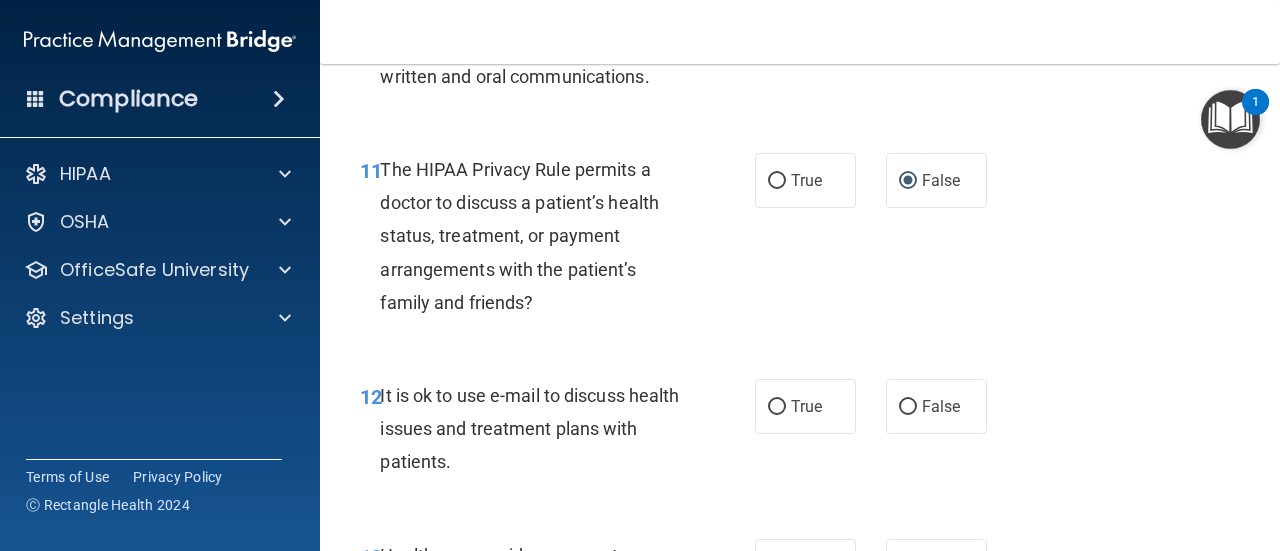 scroll, scrollTop: 2300, scrollLeft: 0, axis: vertical 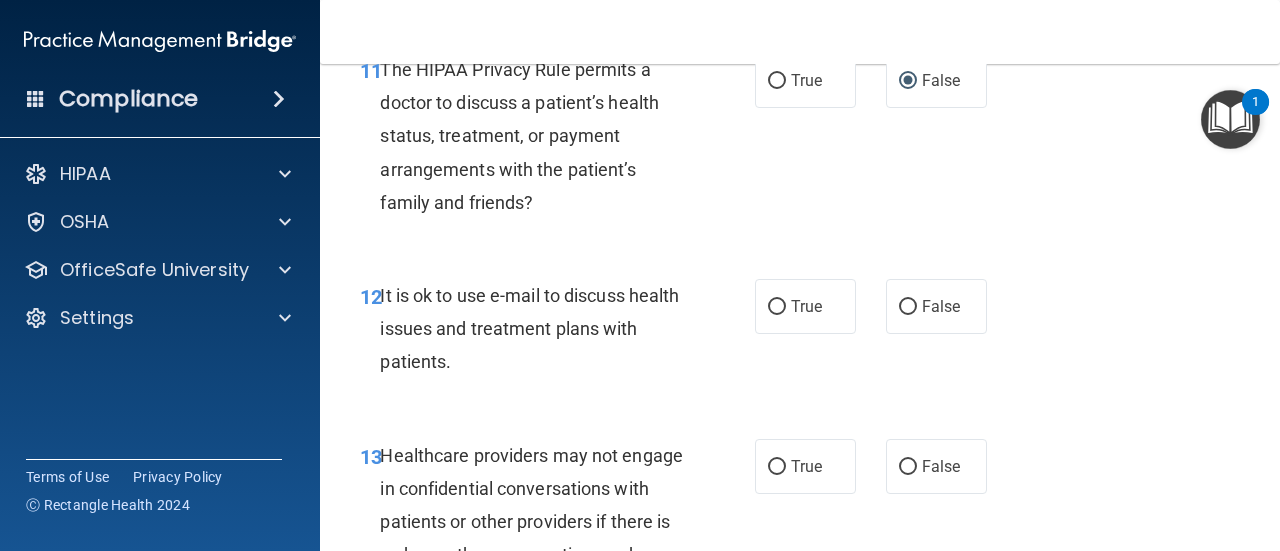 drag, startPoint x: 892, startPoint y: 305, endPoint x: 866, endPoint y: 312, distance: 26.925823 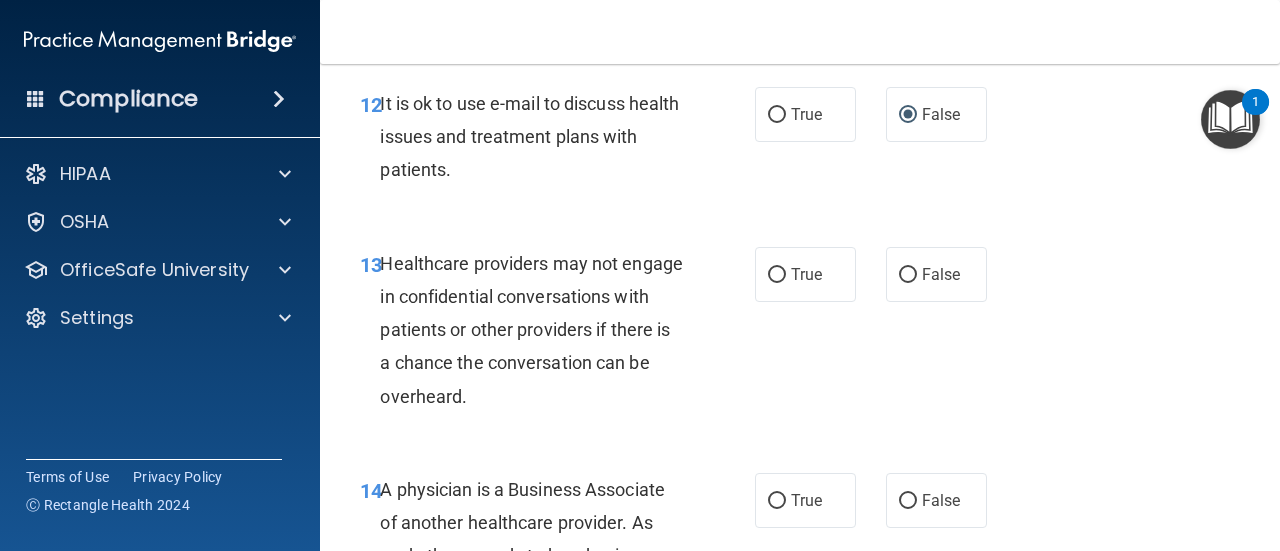 scroll, scrollTop: 2600, scrollLeft: 0, axis: vertical 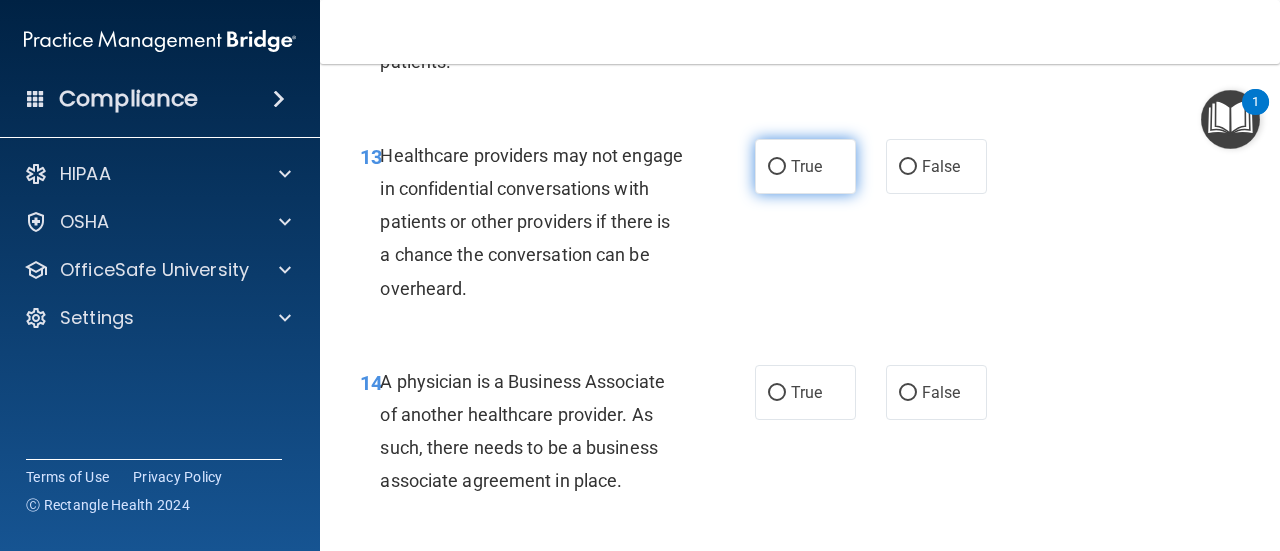 click on "True" at bounding box center (777, 167) 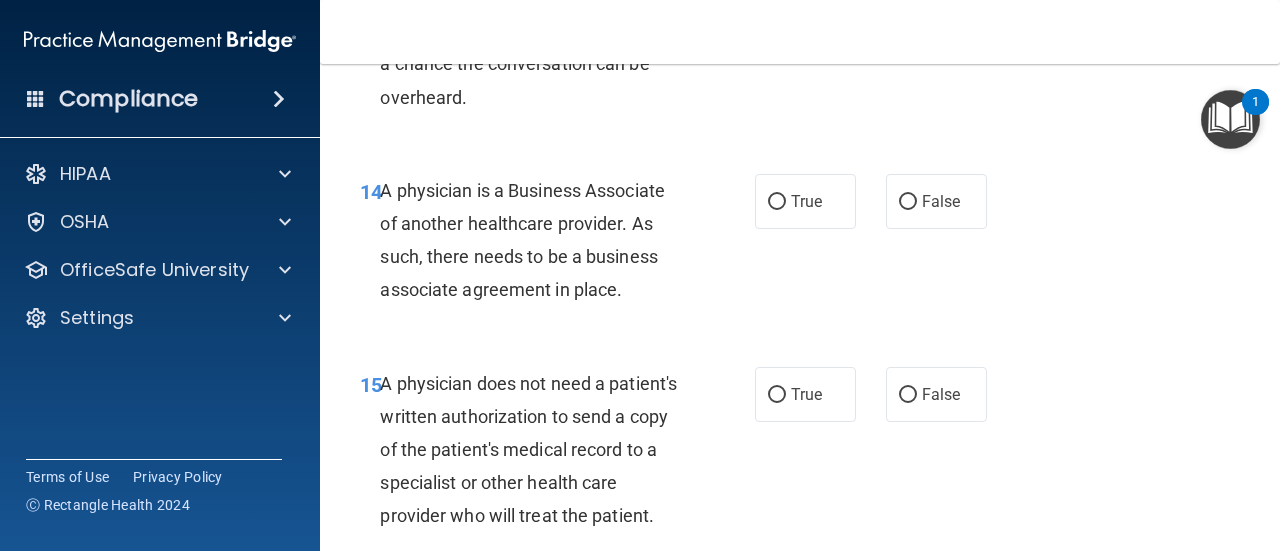 scroll, scrollTop: 2800, scrollLeft: 0, axis: vertical 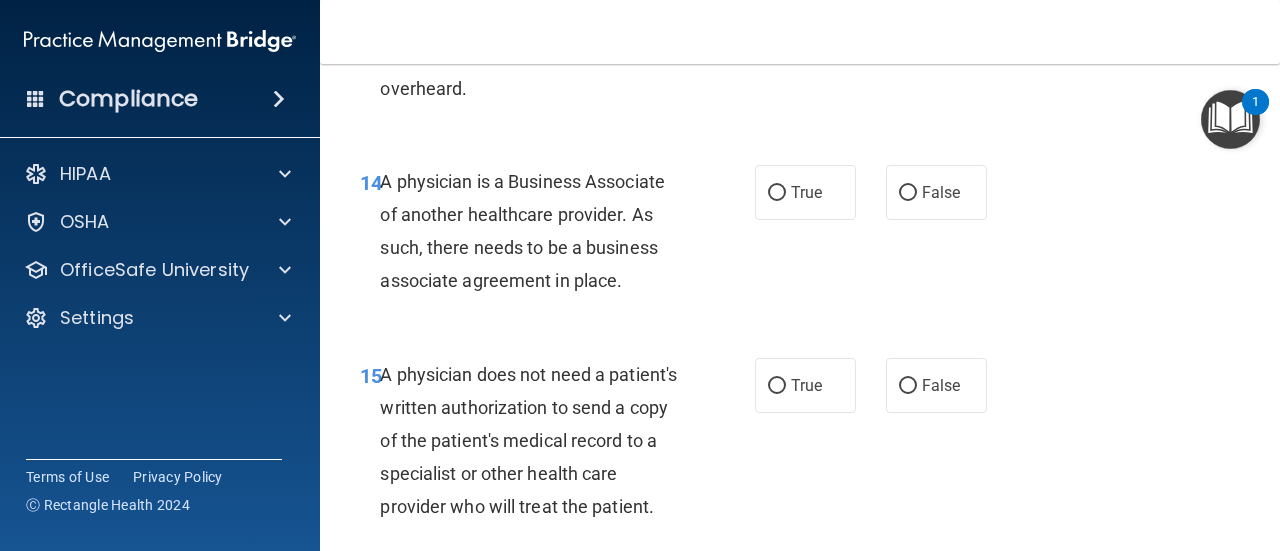 drag, startPoint x: 764, startPoint y: 199, endPoint x: 734, endPoint y: 248, distance: 57.45433 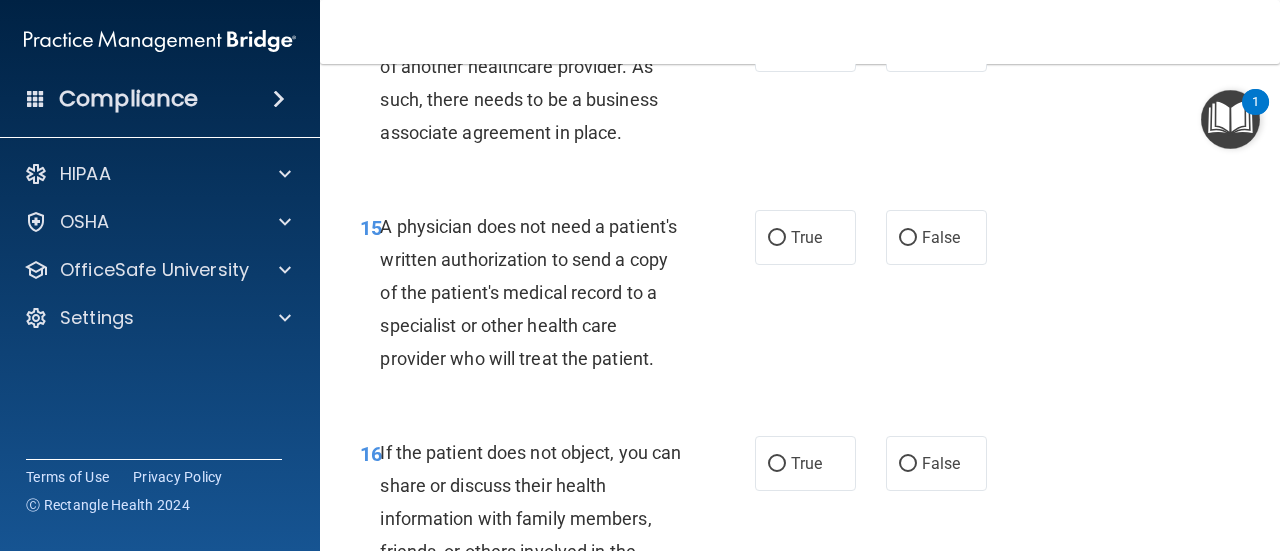 scroll, scrollTop: 3000, scrollLeft: 0, axis: vertical 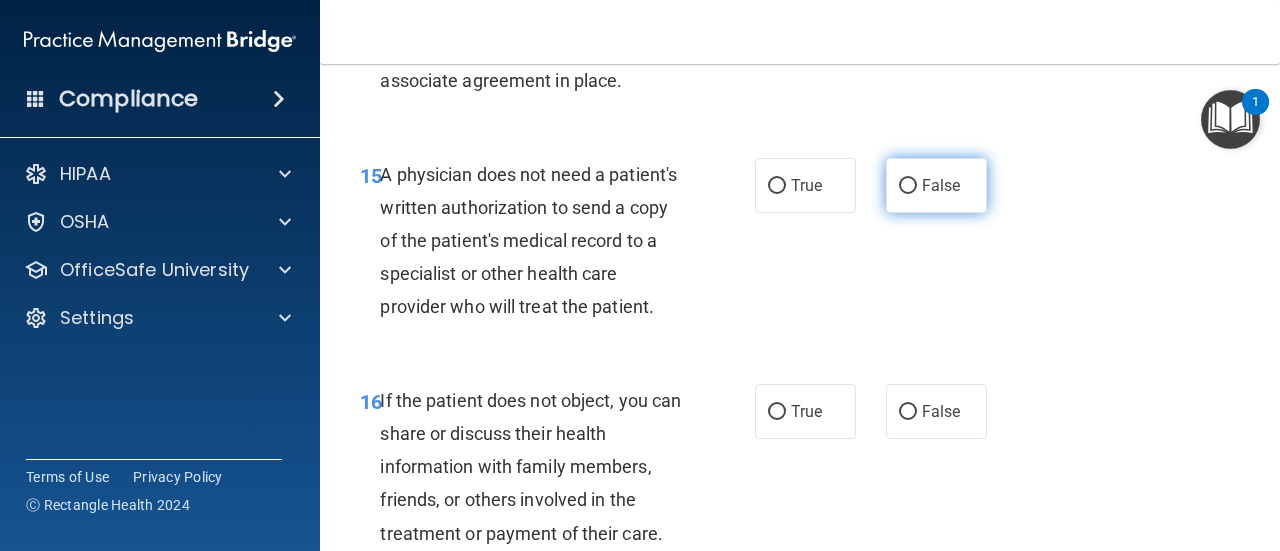 click on "False" at bounding box center (936, 185) 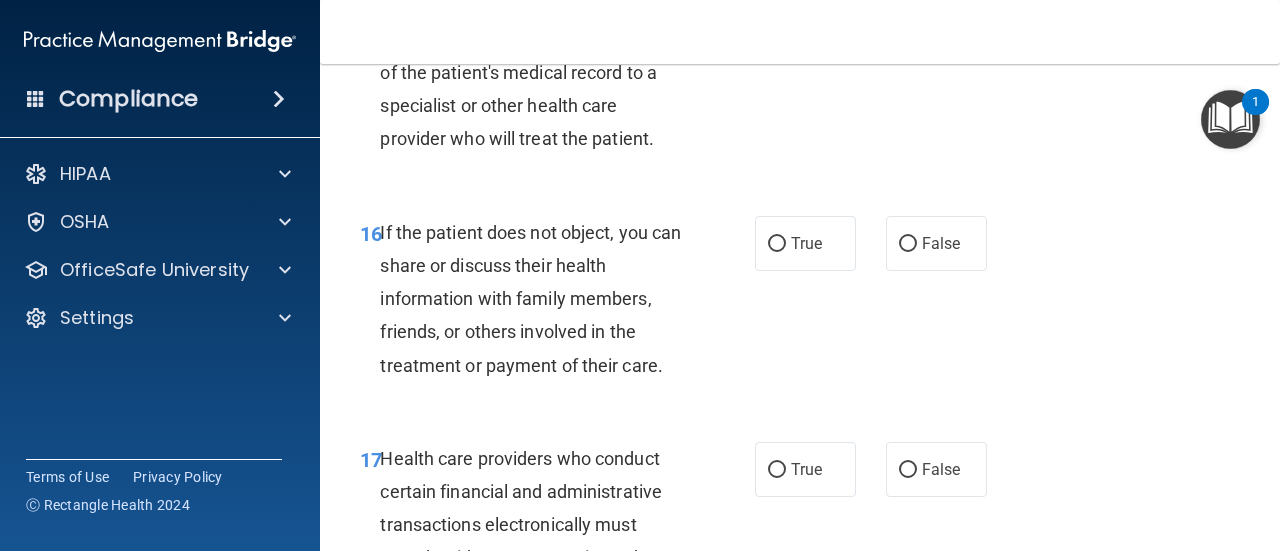 scroll, scrollTop: 3200, scrollLeft: 0, axis: vertical 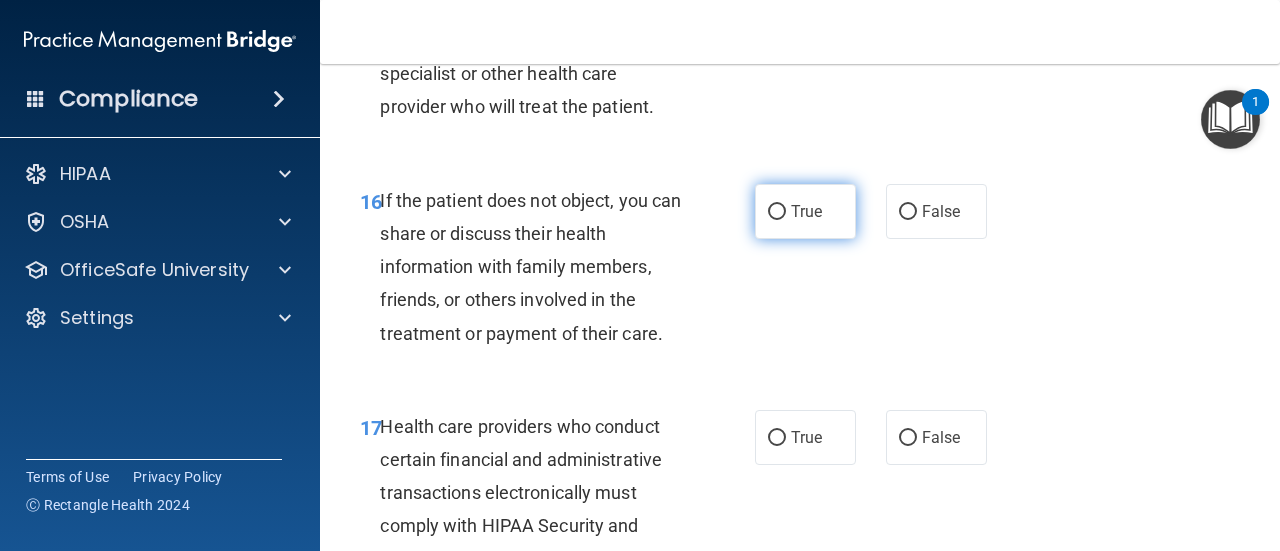 click on "True" at bounding box center [777, 212] 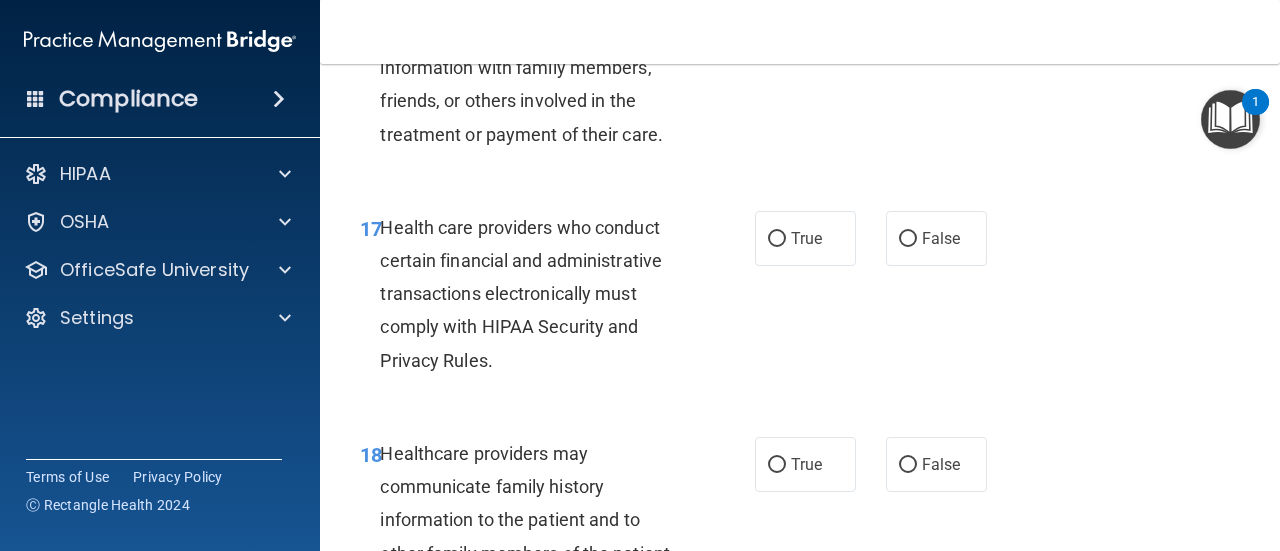 scroll, scrollTop: 3400, scrollLeft: 0, axis: vertical 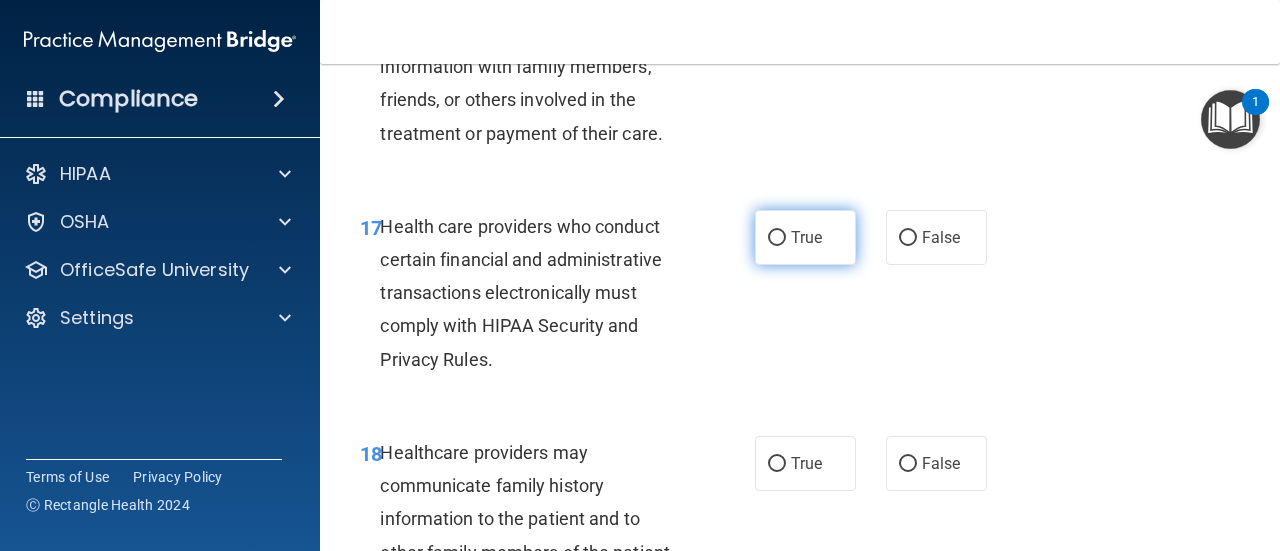 click on "True" at bounding box center (777, 238) 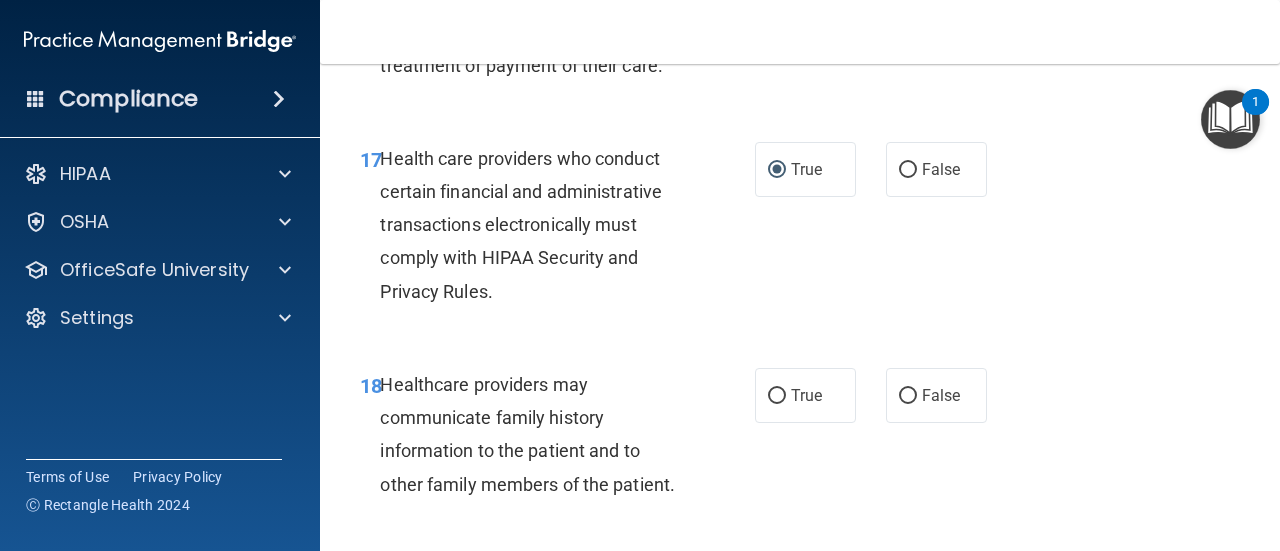scroll, scrollTop: 3600, scrollLeft: 0, axis: vertical 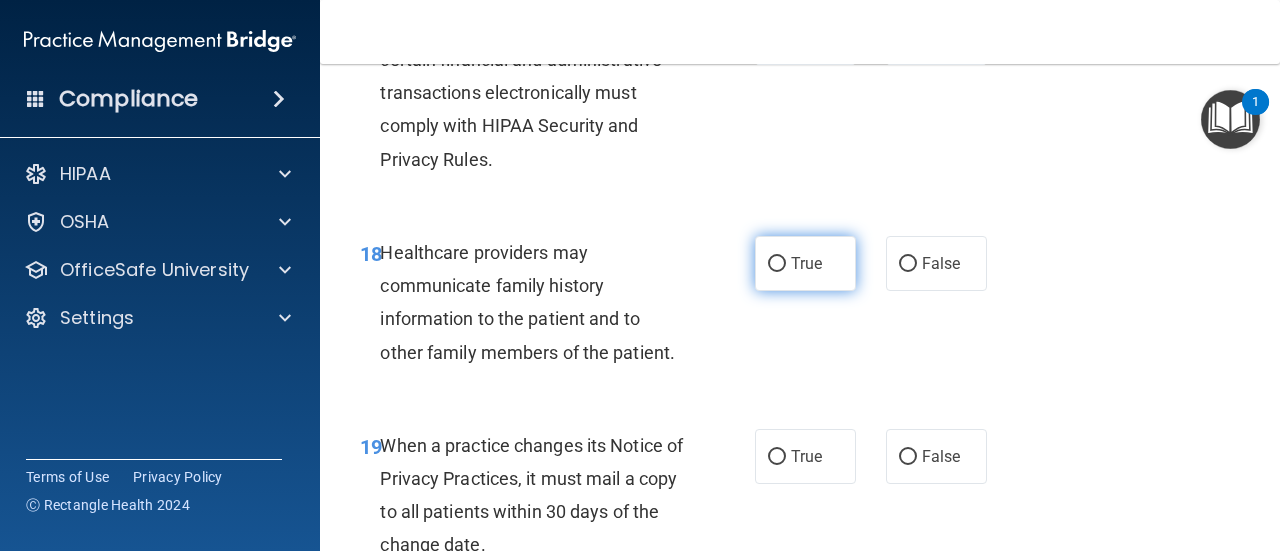 click on "True" at bounding box center (777, 264) 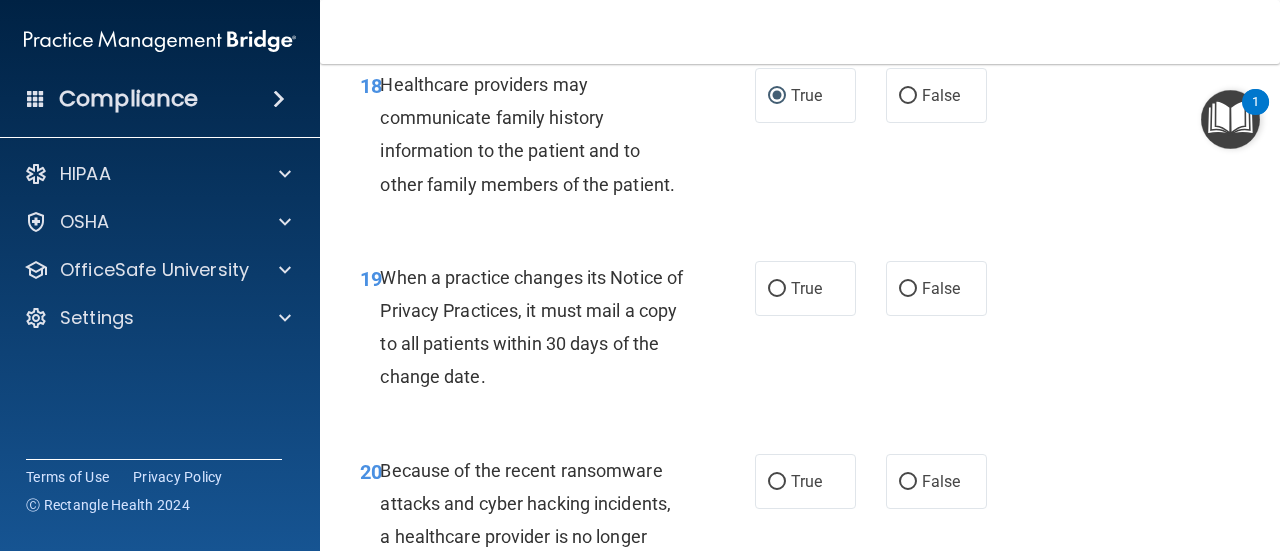 scroll, scrollTop: 3800, scrollLeft: 0, axis: vertical 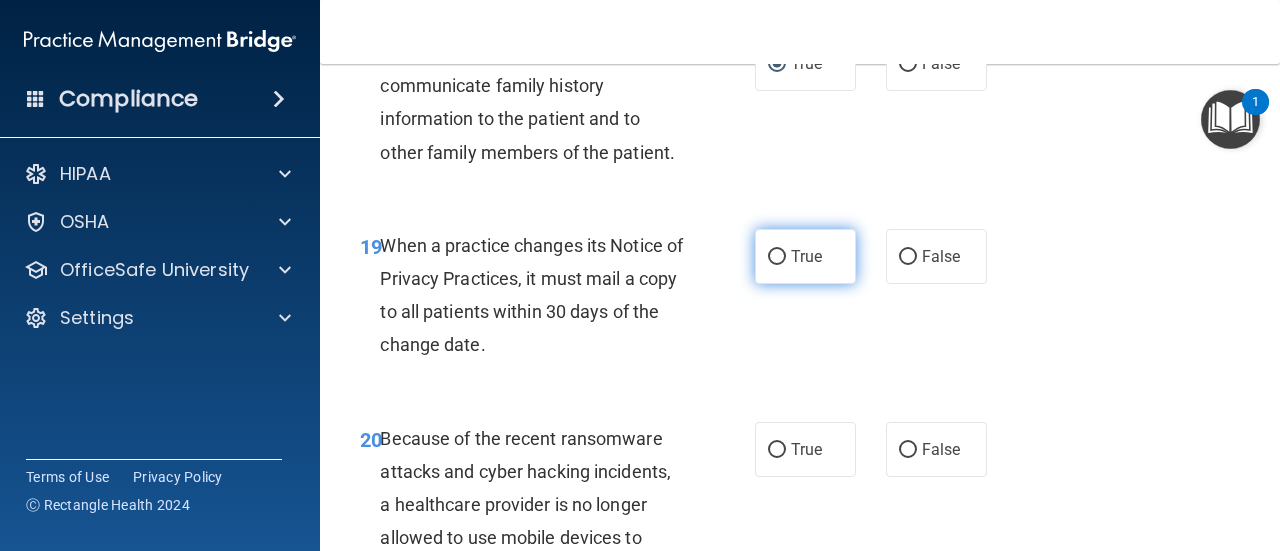 click on "True" at bounding box center [777, 257] 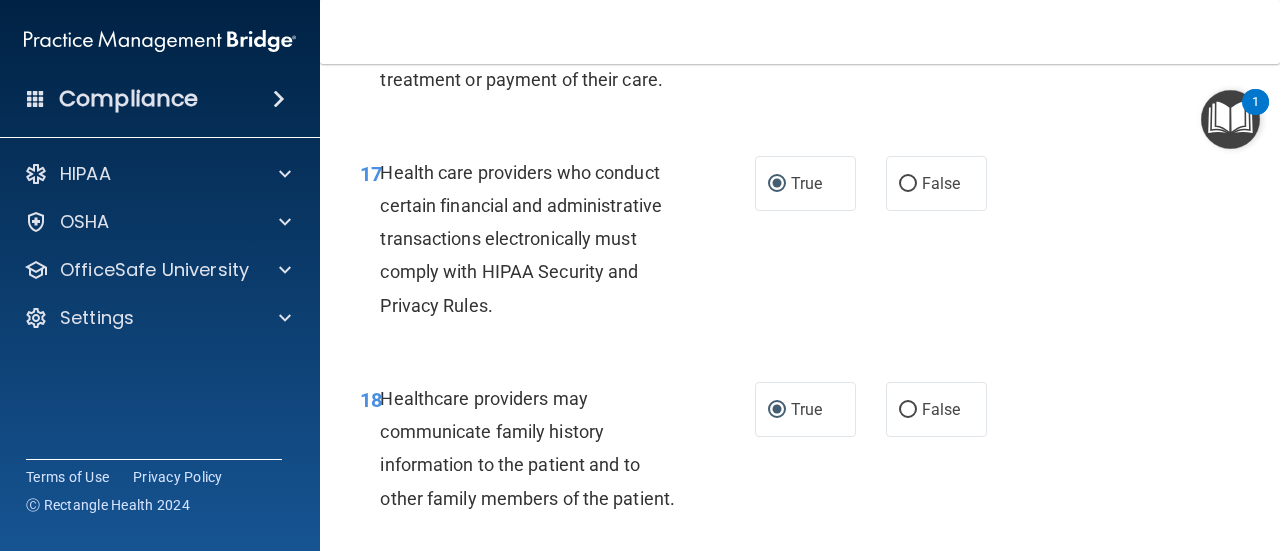 scroll, scrollTop: 3400, scrollLeft: 0, axis: vertical 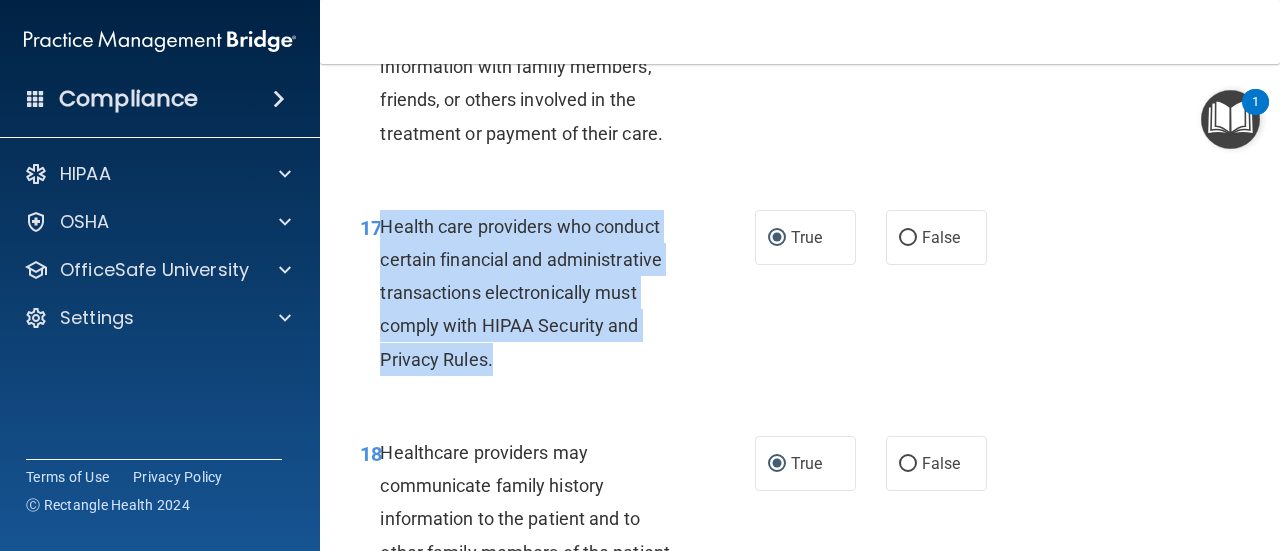 drag, startPoint x: 529, startPoint y: 393, endPoint x: 379, endPoint y: 269, distance: 194.61757 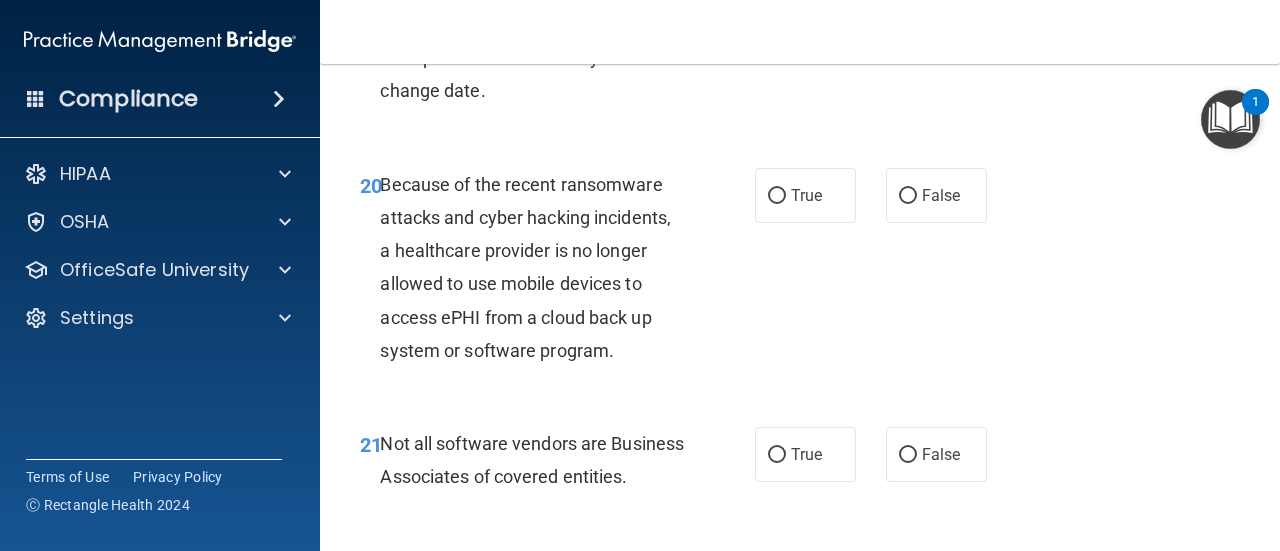 scroll, scrollTop: 4100, scrollLeft: 0, axis: vertical 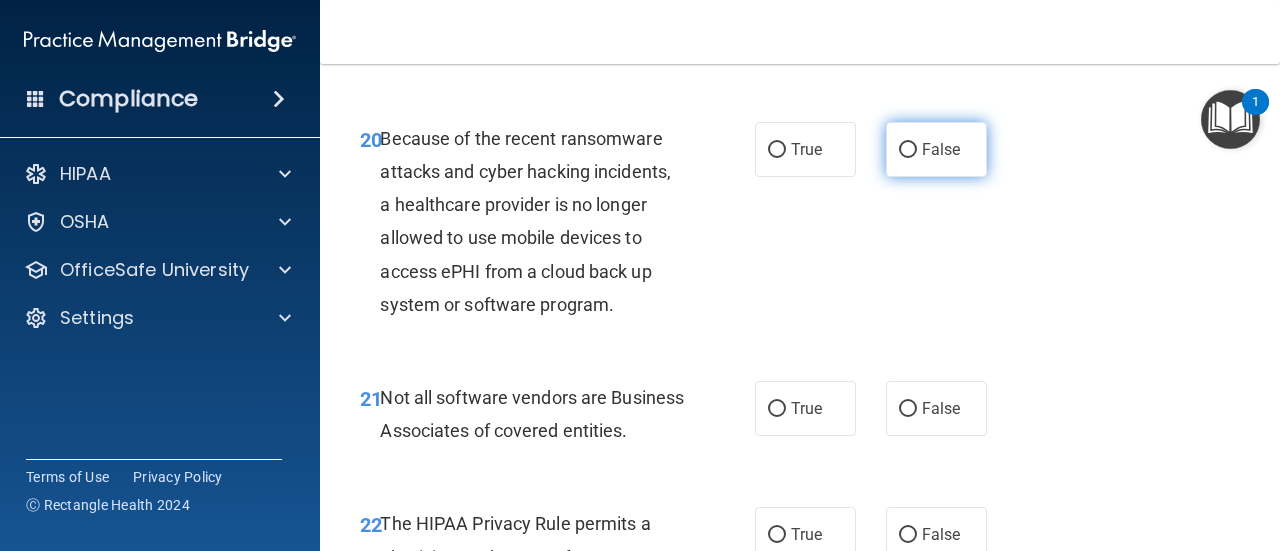 click on "False" at bounding box center (908, 150) 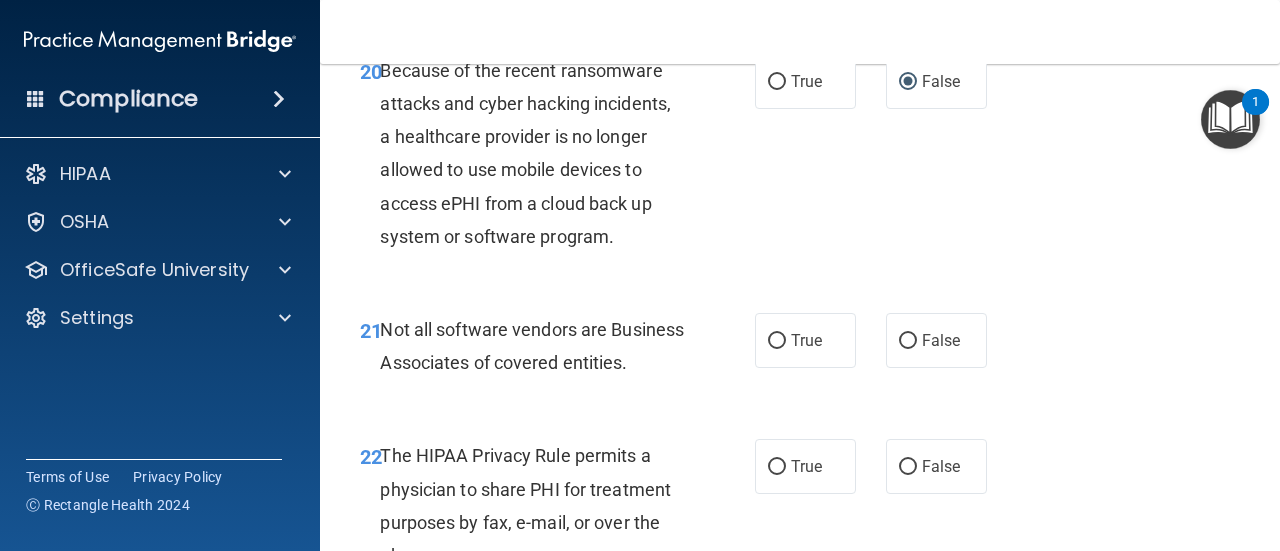 scroll, scrollTop: 4300, scrollLeft: 0, axis: vertical 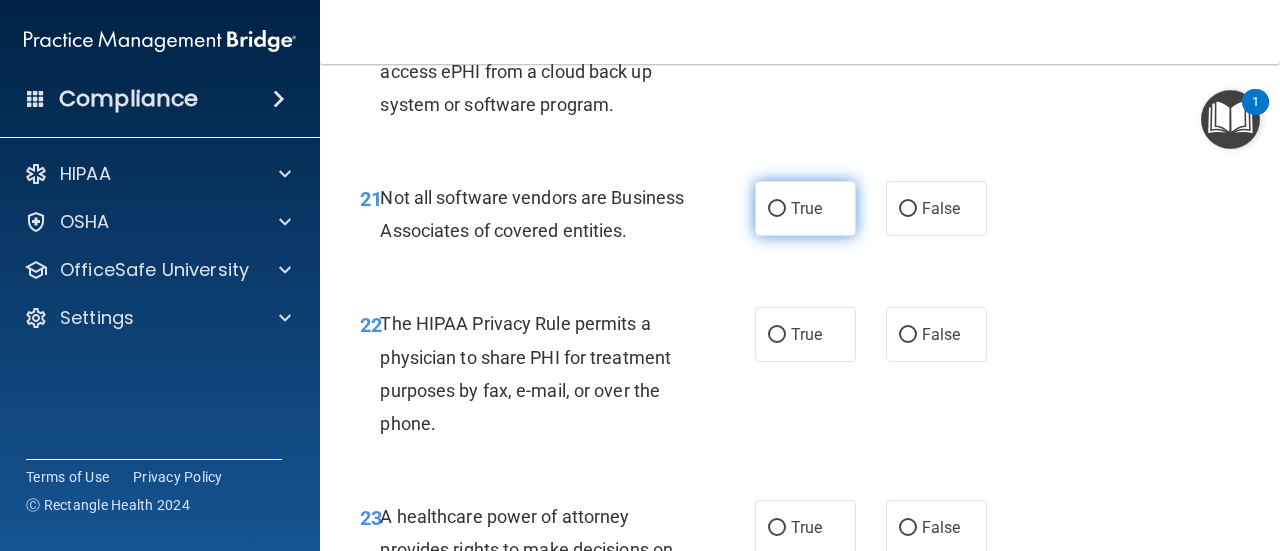 click on "True" at bounding box center (777, 209) 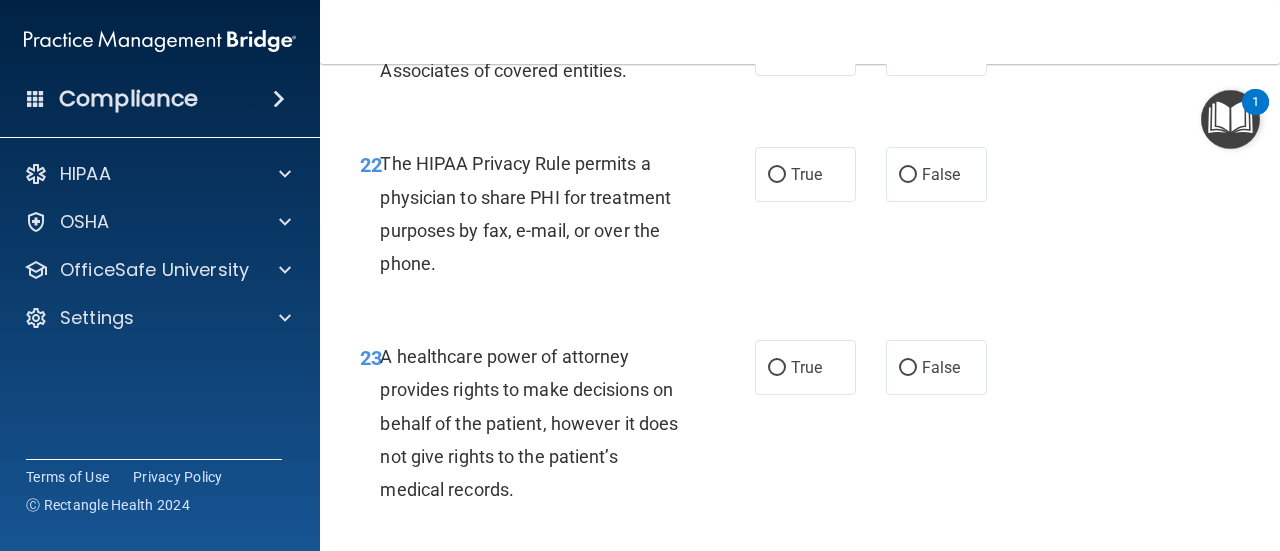 scroll, scrollTop: 4500, scrollLeft: 0, axis: vertical 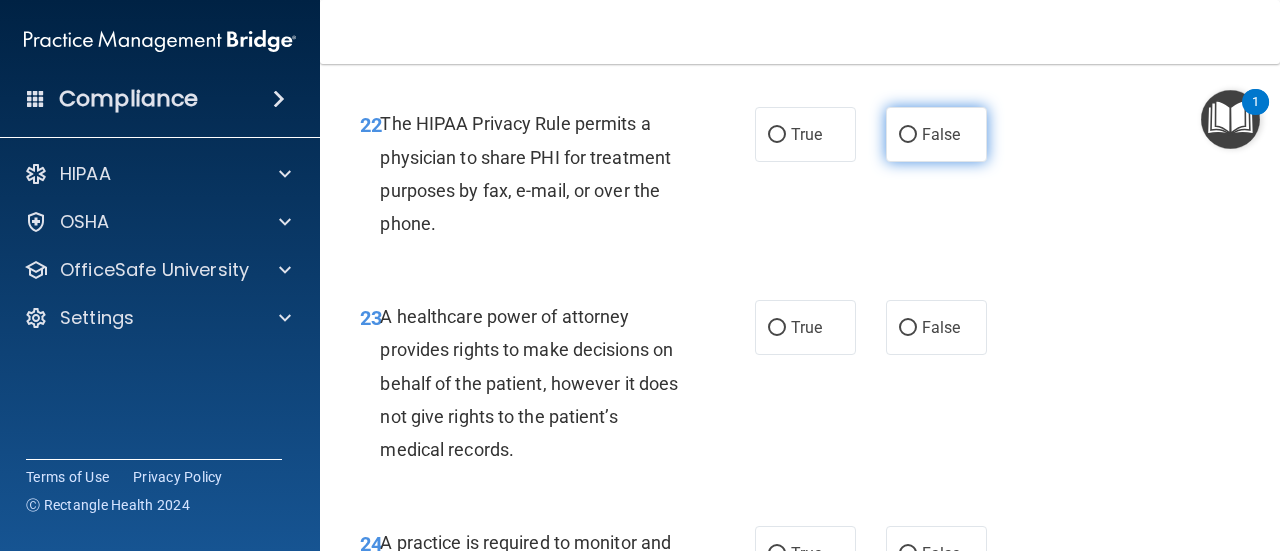 click on "False" at bounding box center (908, 135) 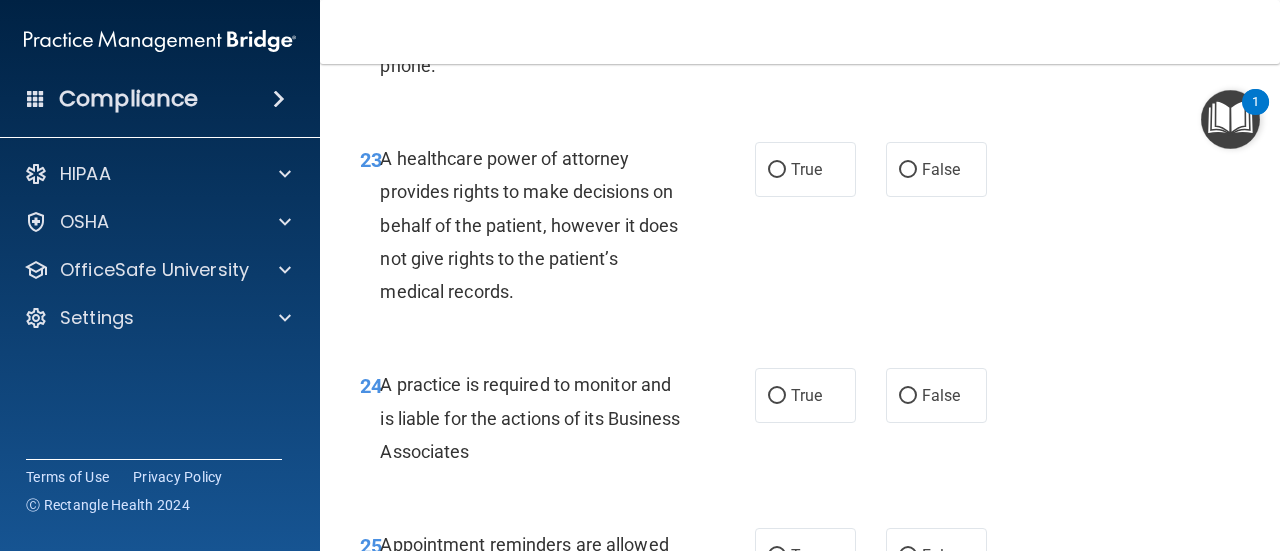 scroll, scrollTop: 4700, scrollLeft: 0, axis: vertical 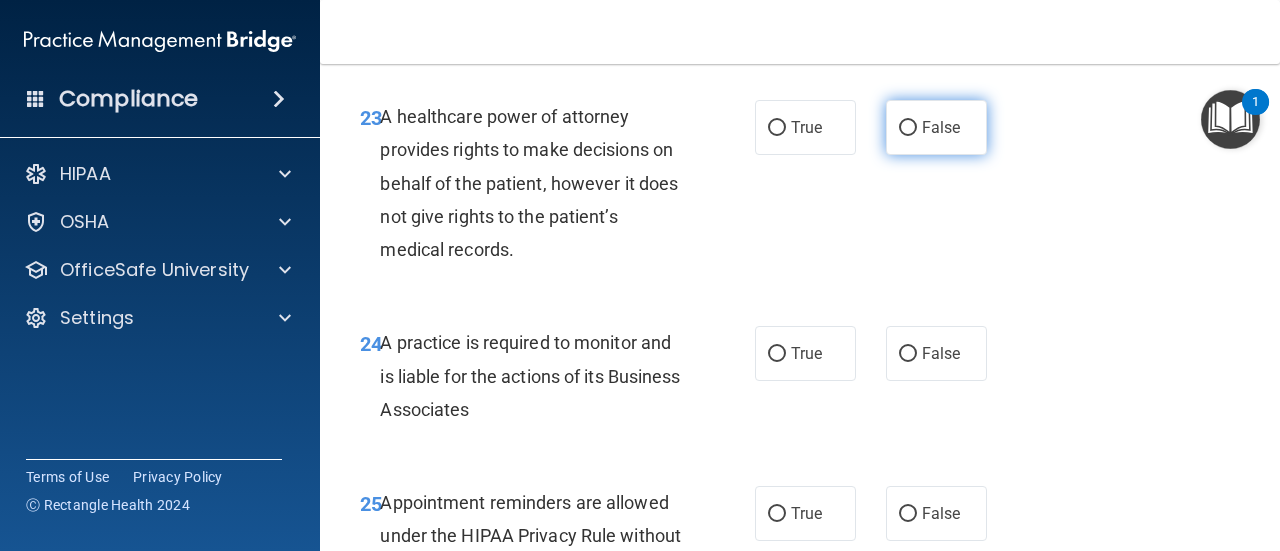 click on "False" at bounding box center [908, 128] 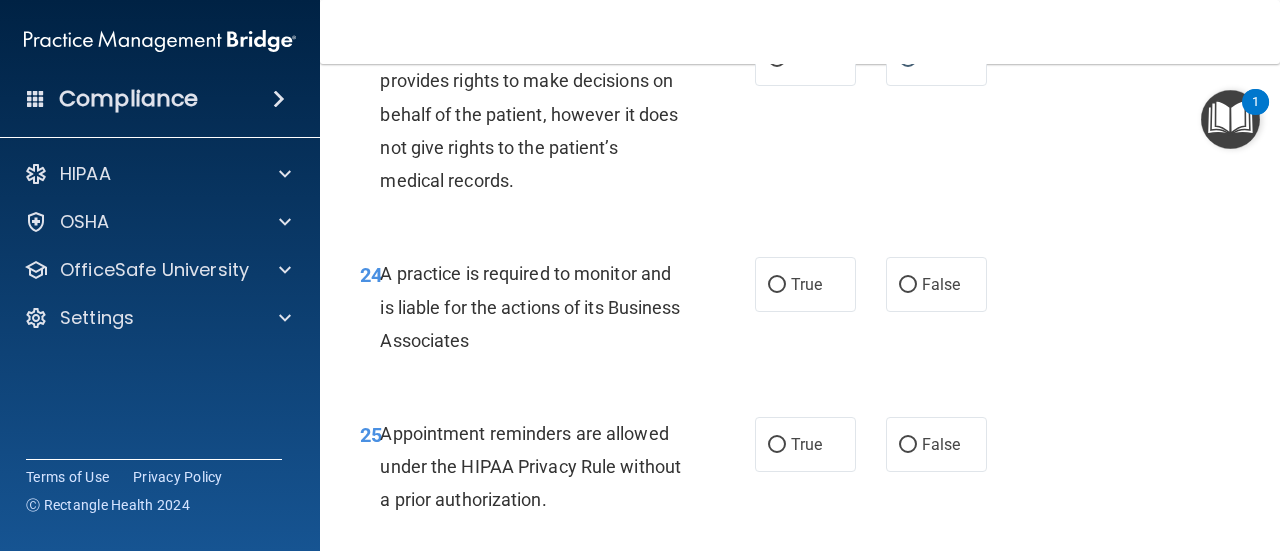 scroll, scrollTop: 4900, scrollLeft: 0, axis: vertical 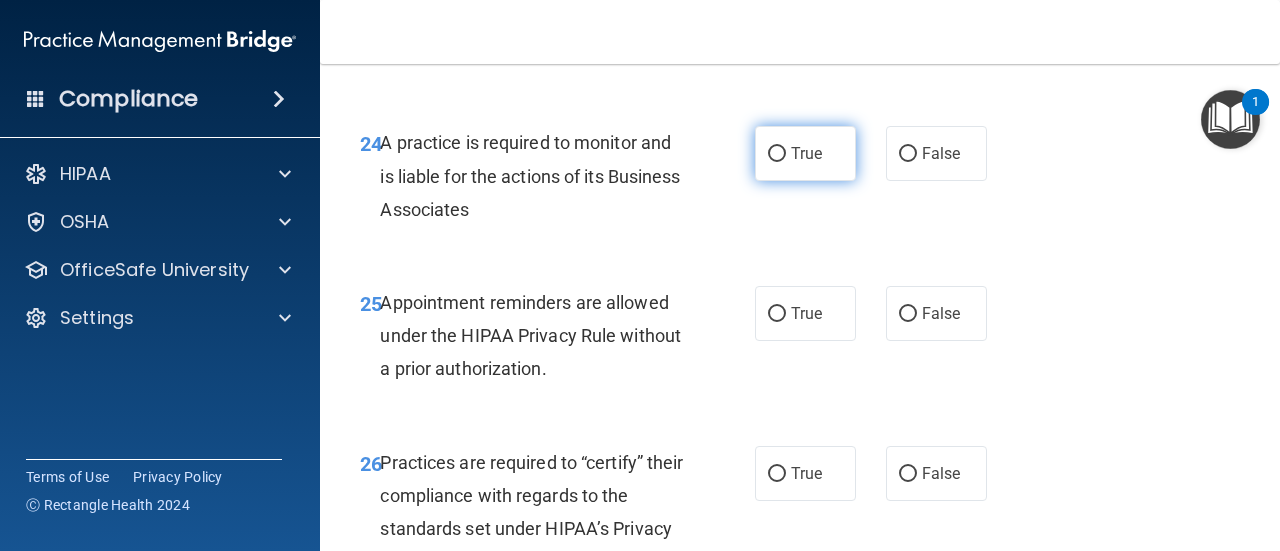 click on "True" at bounding box center [777, 154] 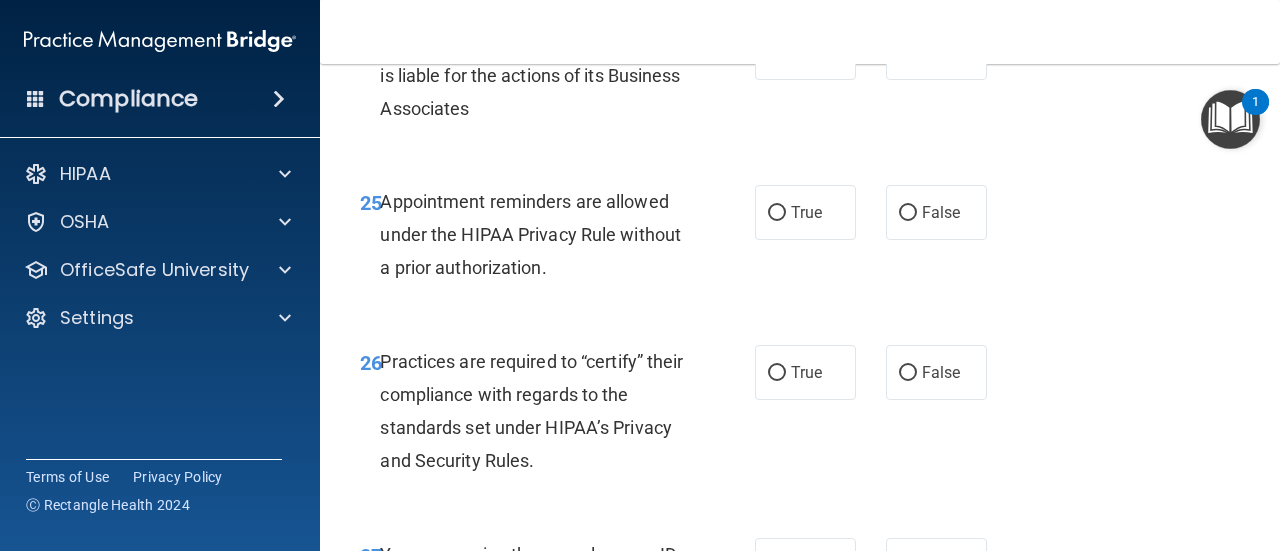 scroll, scrollTop: 5100, scrollLeft: 0, axis: vertical 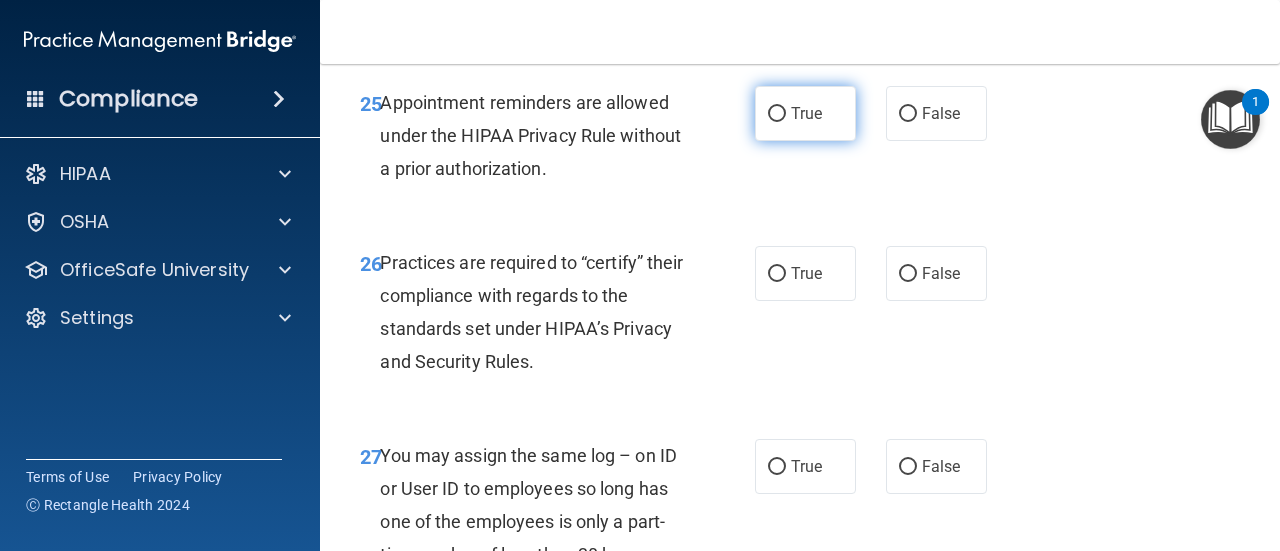 click on "True" at bounding box center (777, 114) 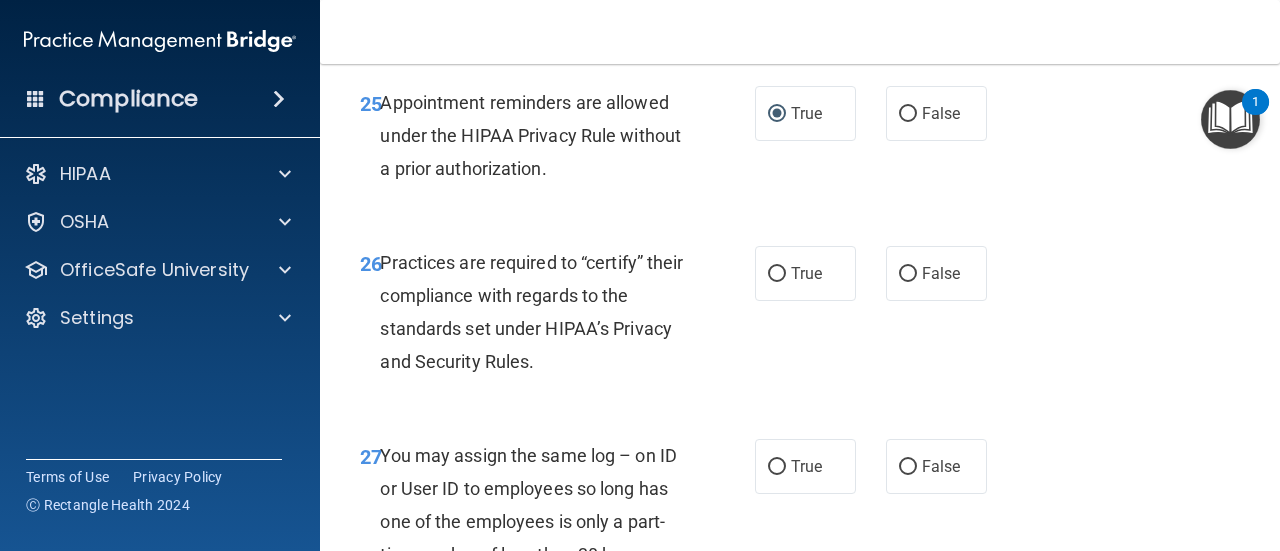scroll, scrollTop: 5200, scrollLeft: 0, axis: vertical 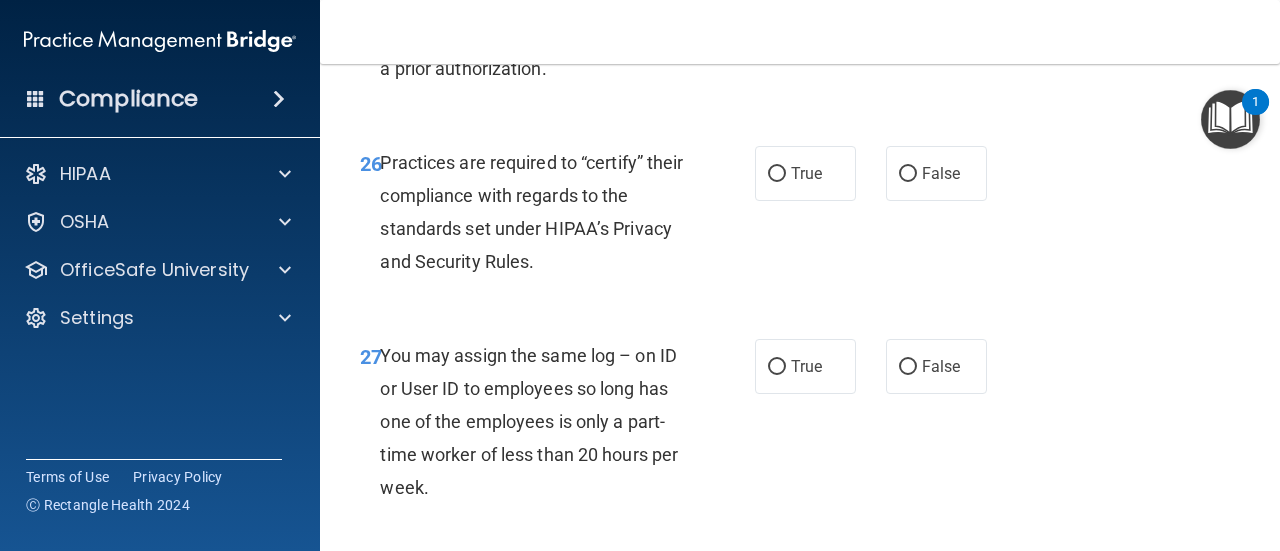 drag, startPoint x: 895, startPoint y: 237, endPoint x: 848, endPoint y: 259, distance: 51.894123 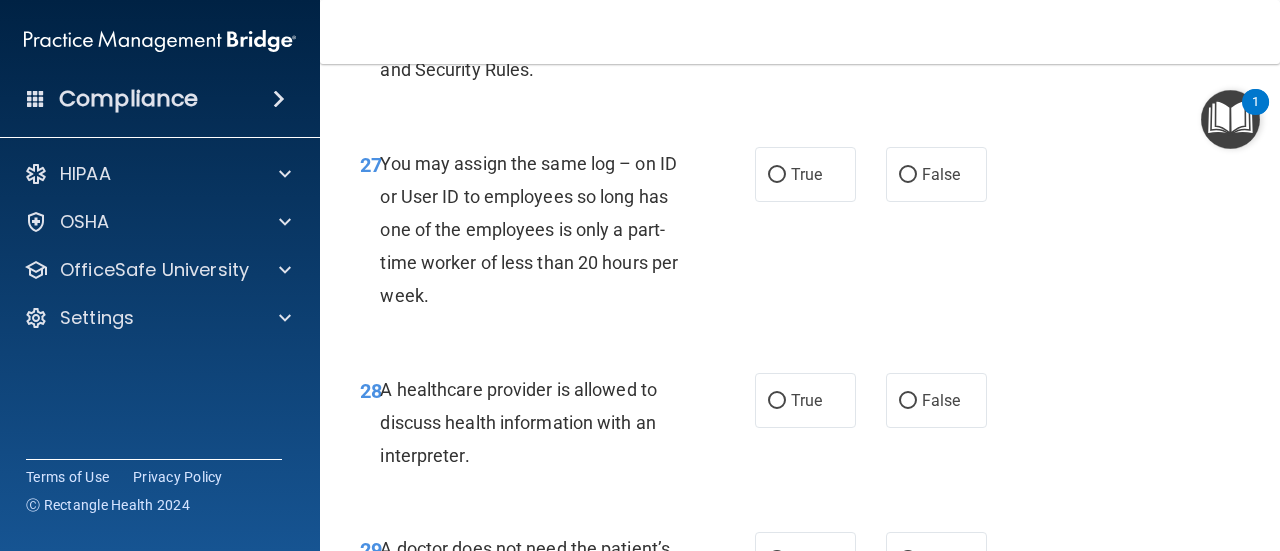 scroll, scrollTop: 5400, scrollLeft: 0, axis: vertical 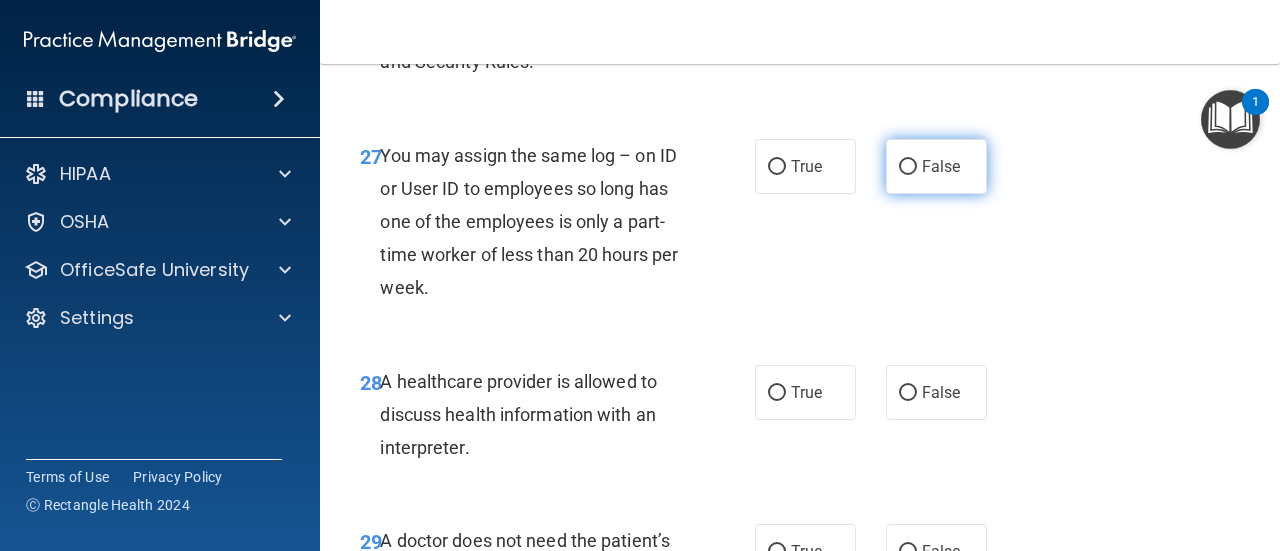 click on "False" at bounding box center [908, 167] 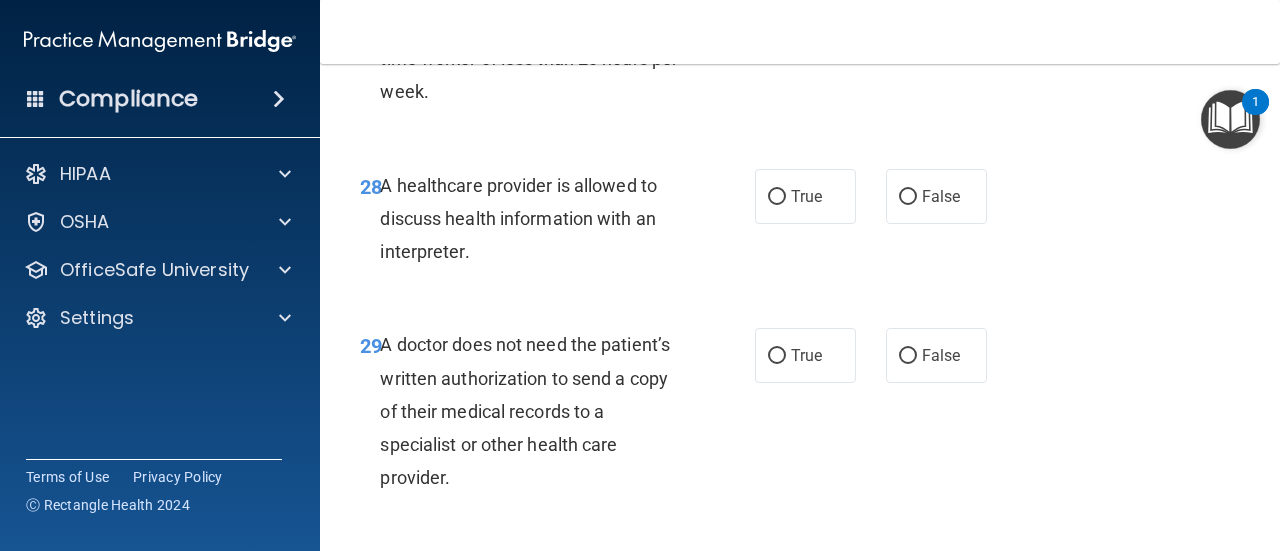 scroll, scrollTop: 5600, scrollLeft: 0, axis: vertical 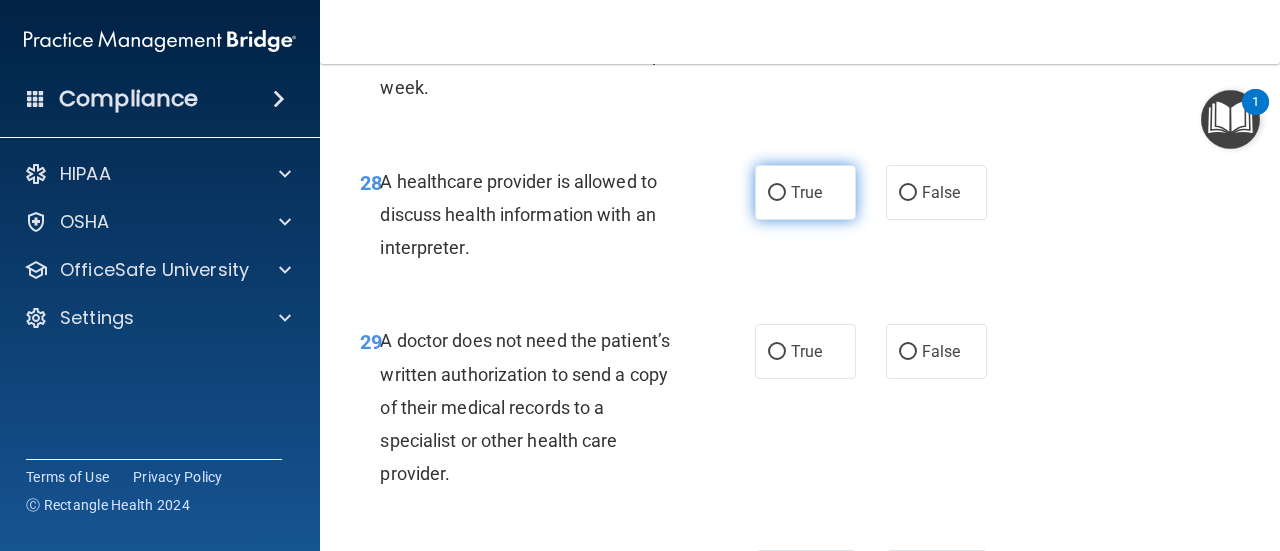 click on "True" at bounding box center (777, 193) 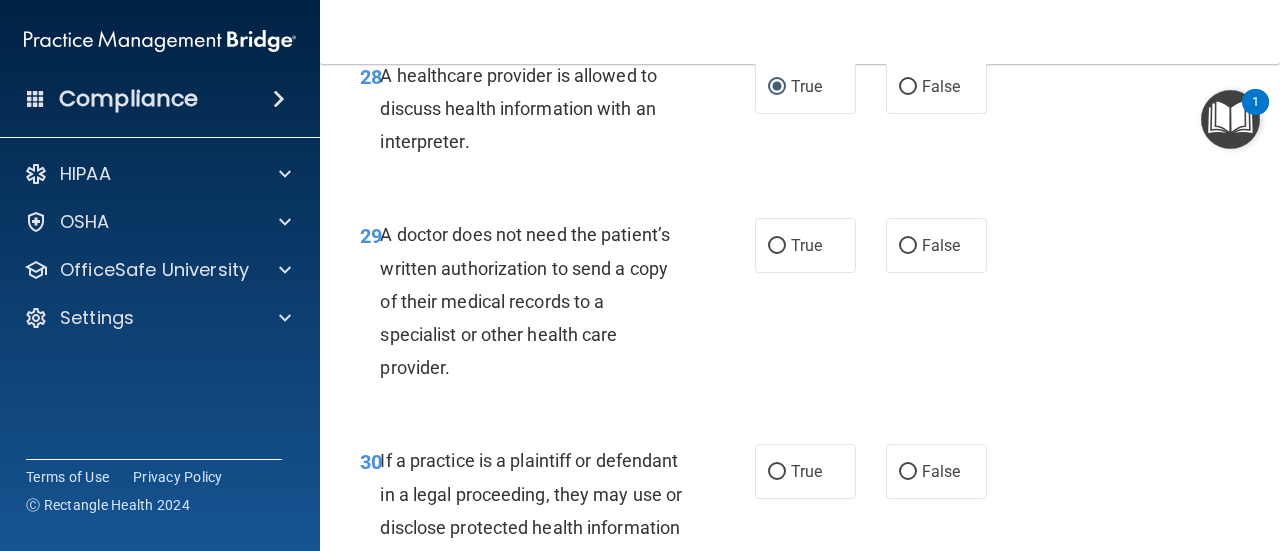 scroll, scrollTop: 5800, scrollLeft: 0, axis: vertical 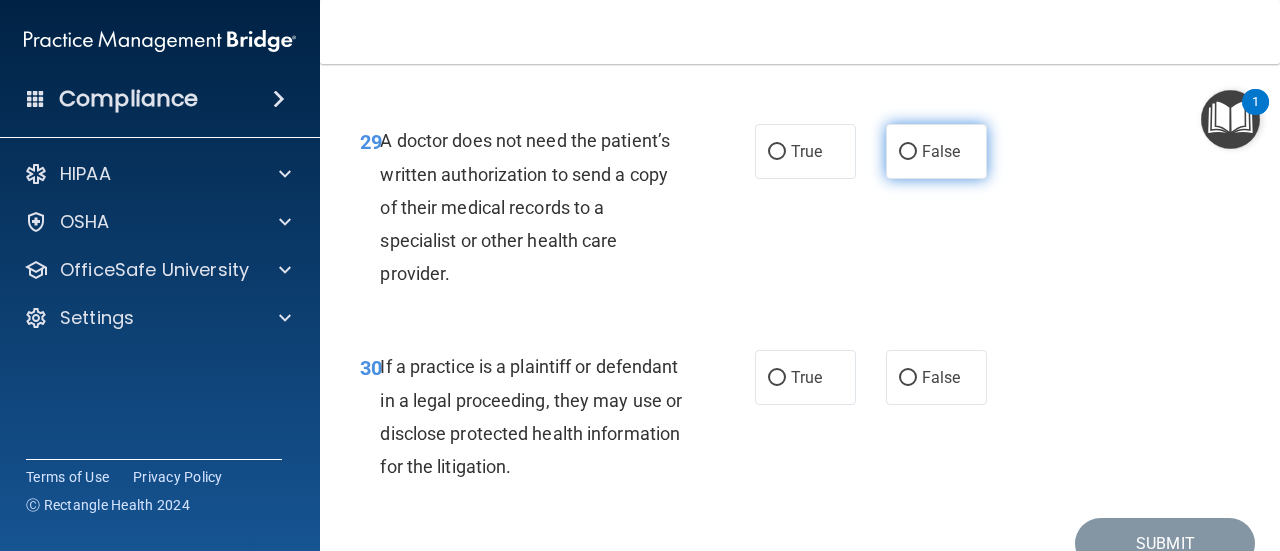 click on "False" at bounding box center (936, 151) 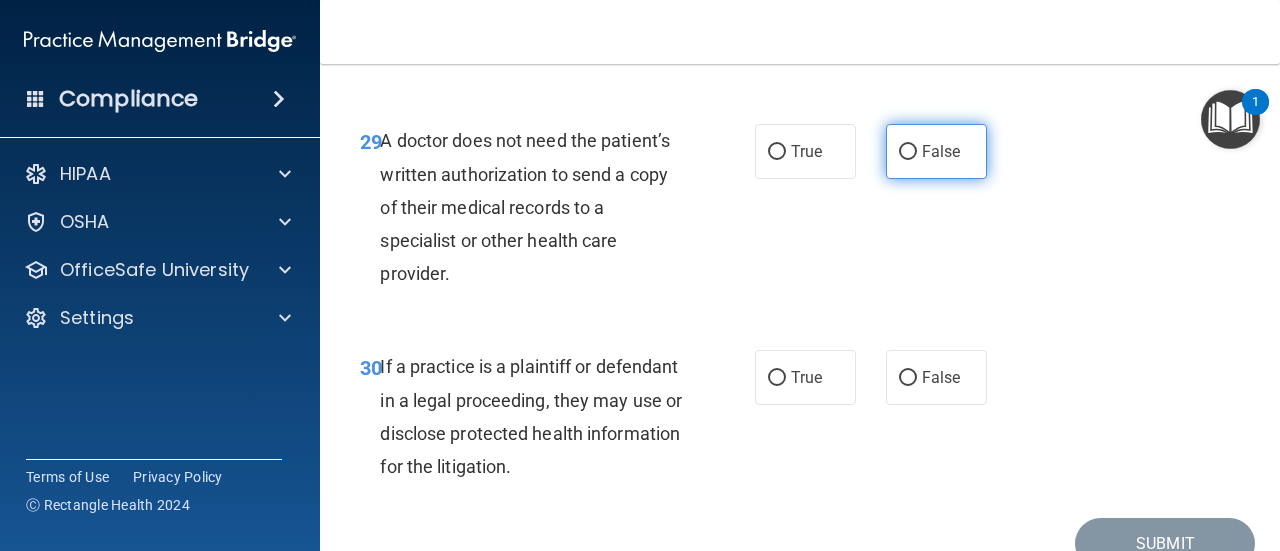 click on "False" at bounding box center (908, 152) 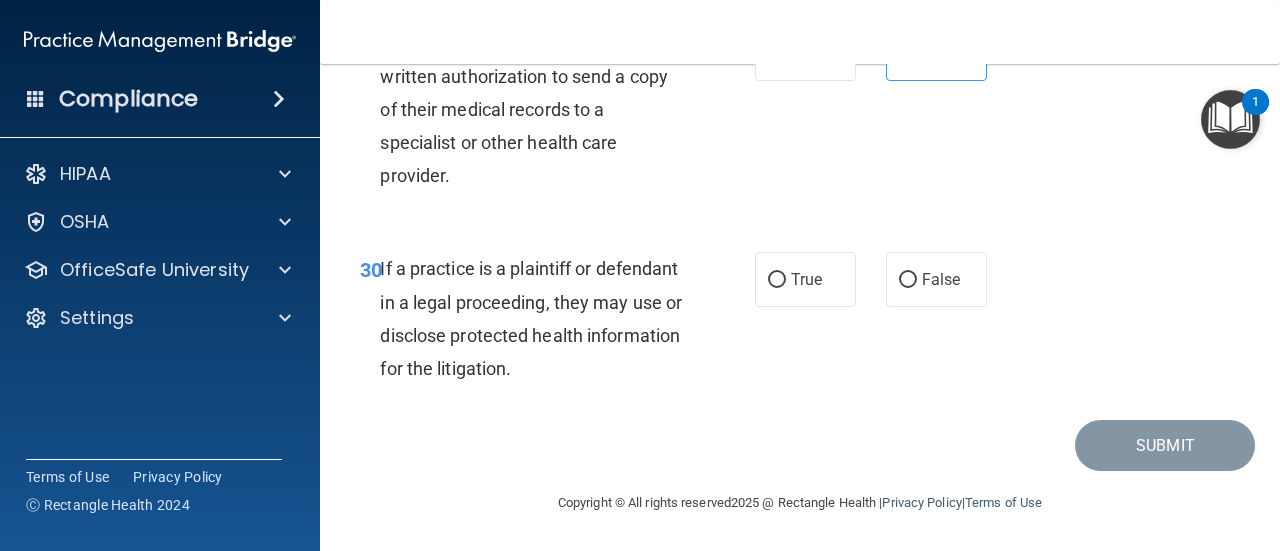 scroll, scrollTop: 5963, scrollLeft: 0, axis: vertical 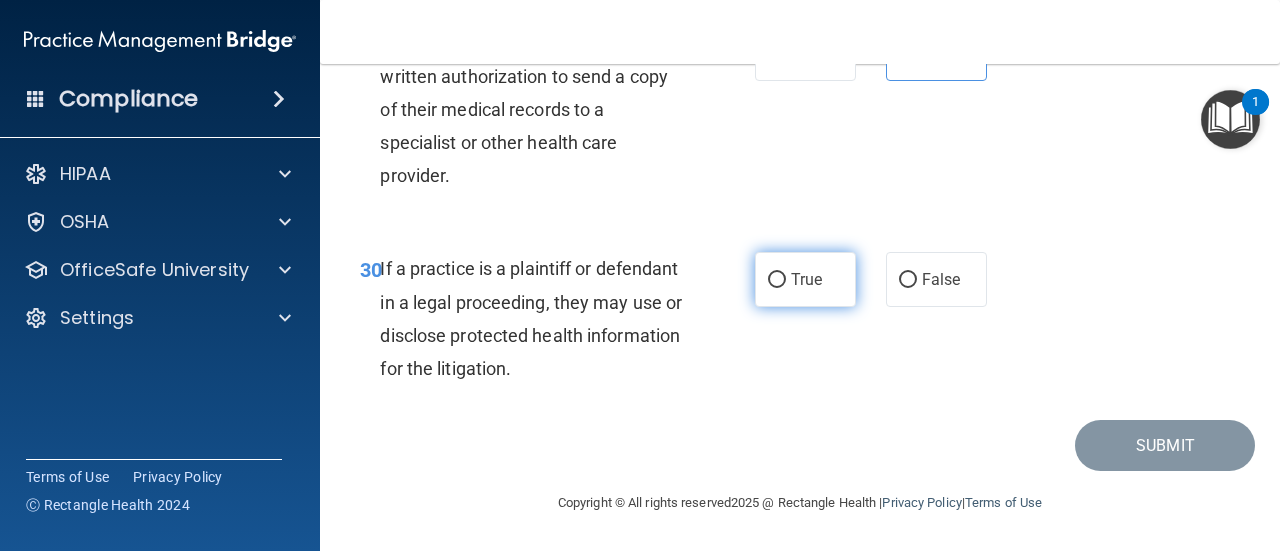 click on "True" at bounding box center [777, 280] 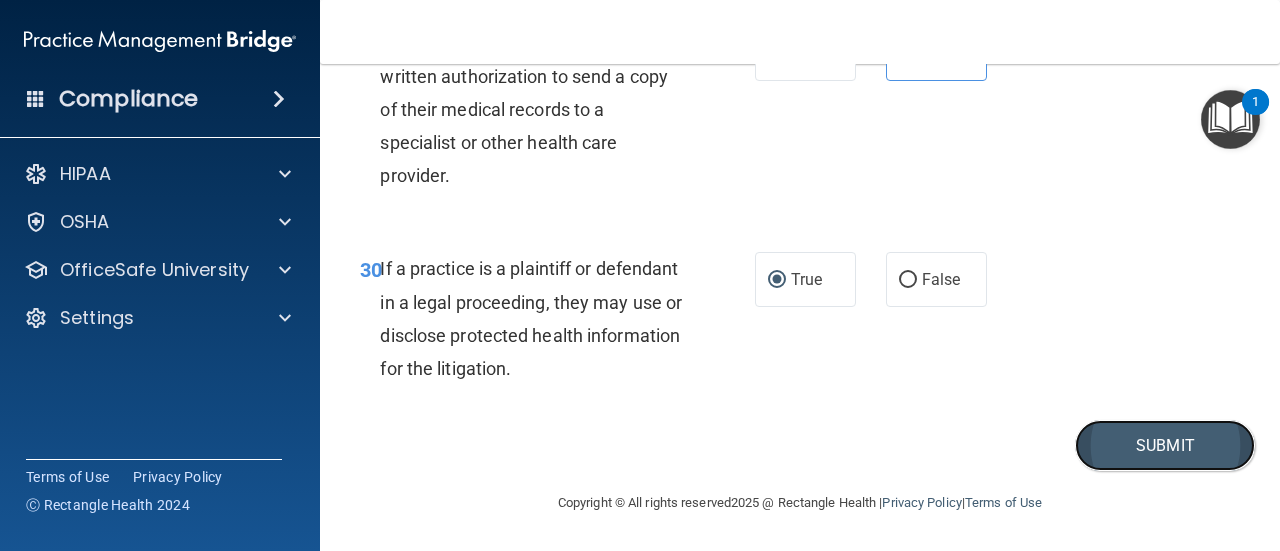 click on "Submit" at bounding box center (1165, 445) 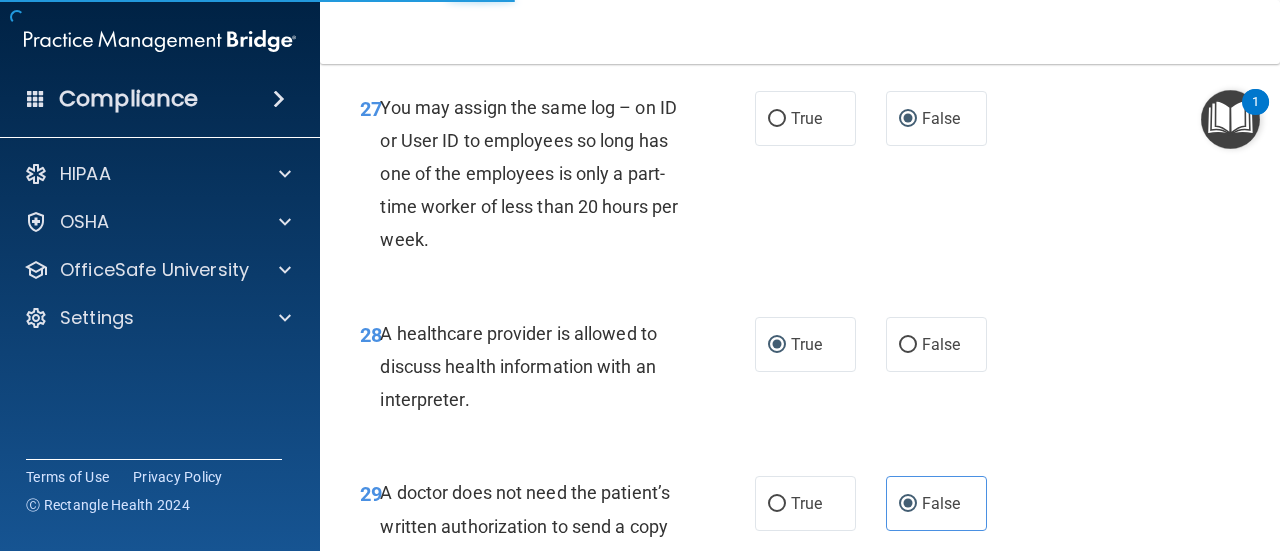 scroll, scrollTop: 5063, scrollLeft: 0, axis: vertical 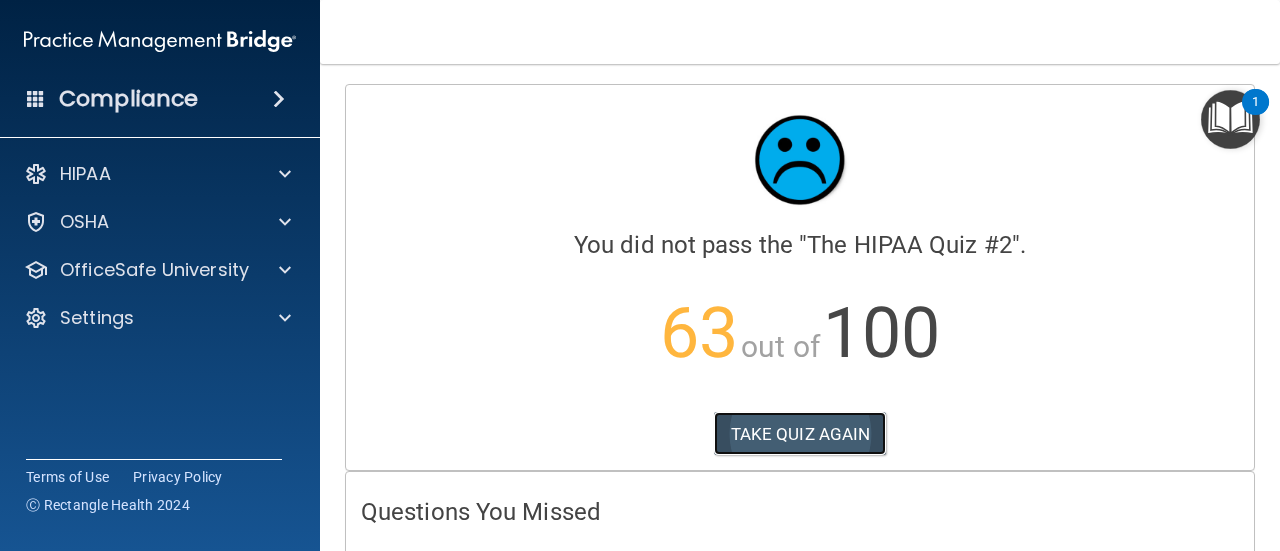 click on "TAKE QUIZ AGAIN" at bounding box center (800, 434) 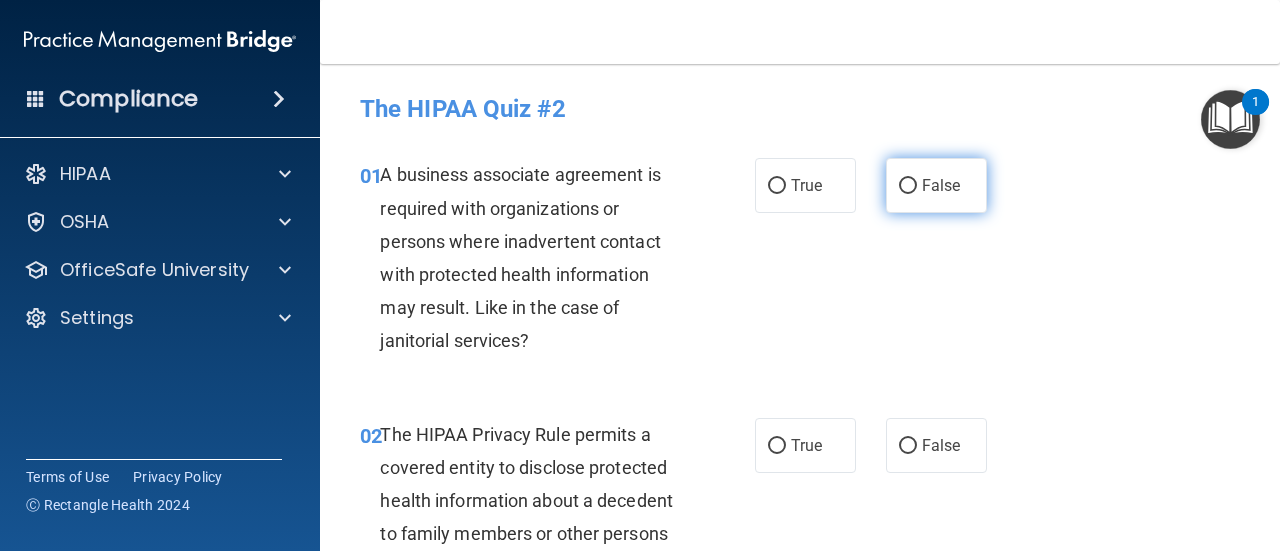 click on "False" at bounding box center (908, 186) 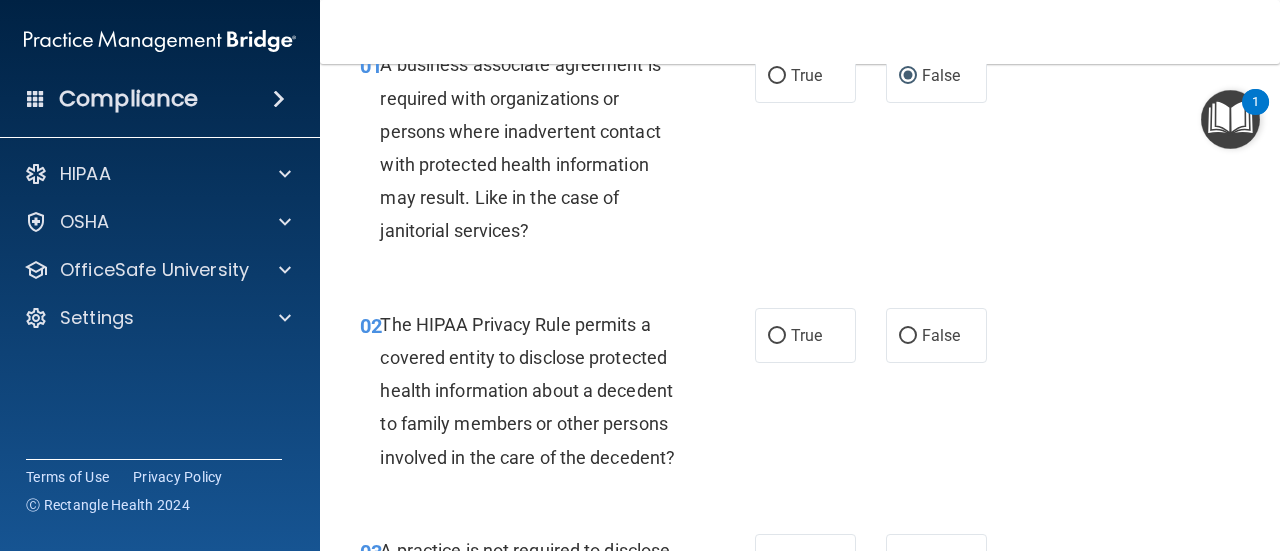 scroll, scrollTop: 200, scrollLeft: 0, axis: vertical 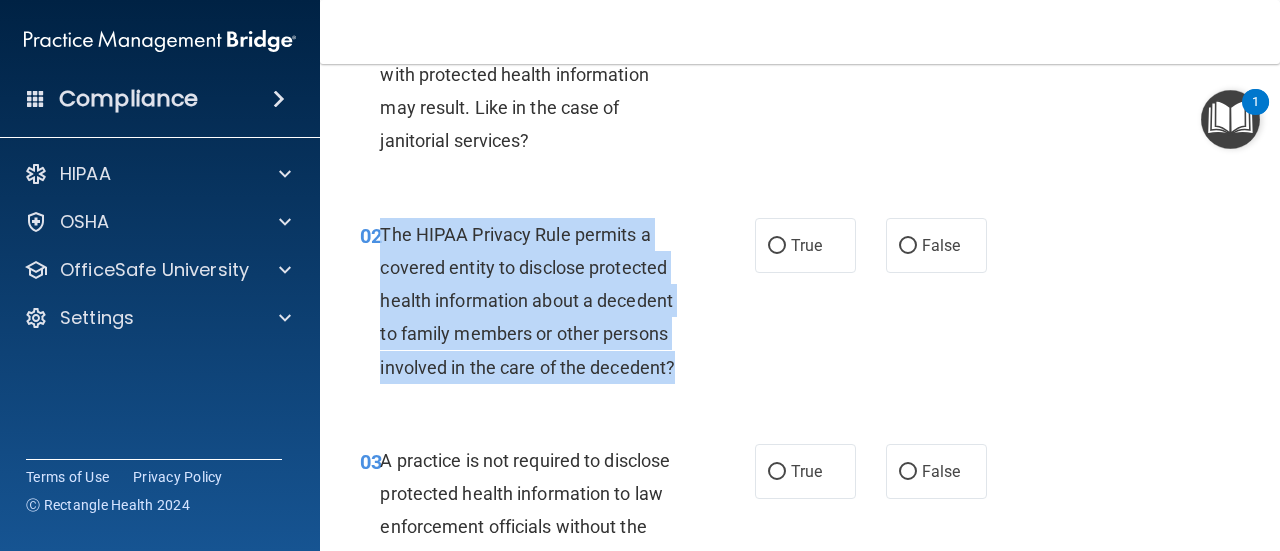 drag, startPoint x: 678, startPoint y: 368, endPoint x: 381, endPoint y: 225, distance: 329.63312 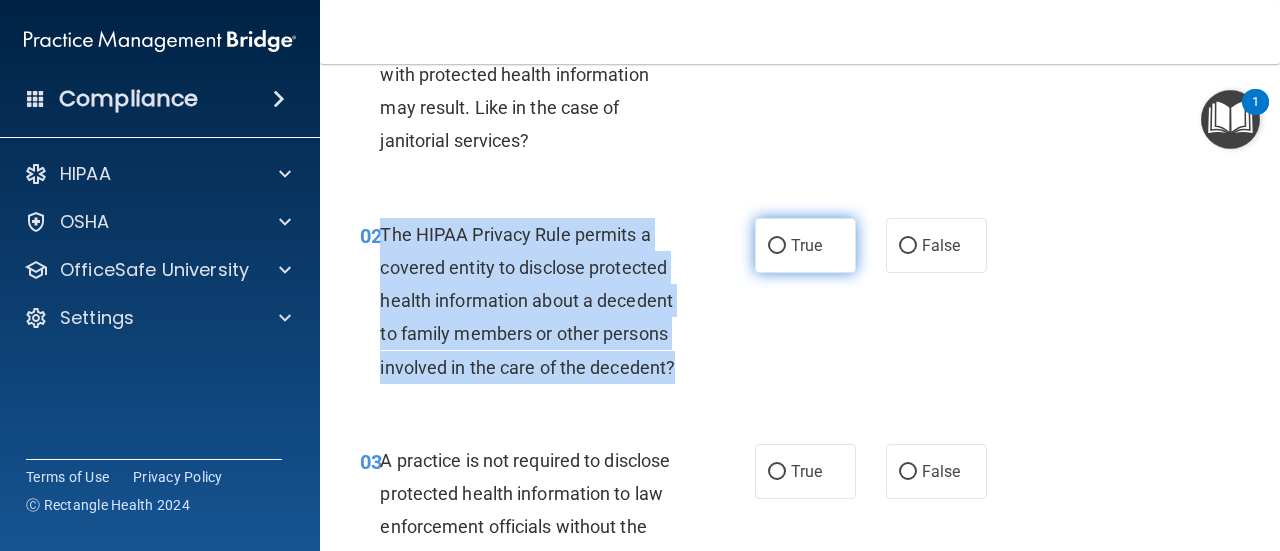 click on "True" at bounding box center [777, 246] 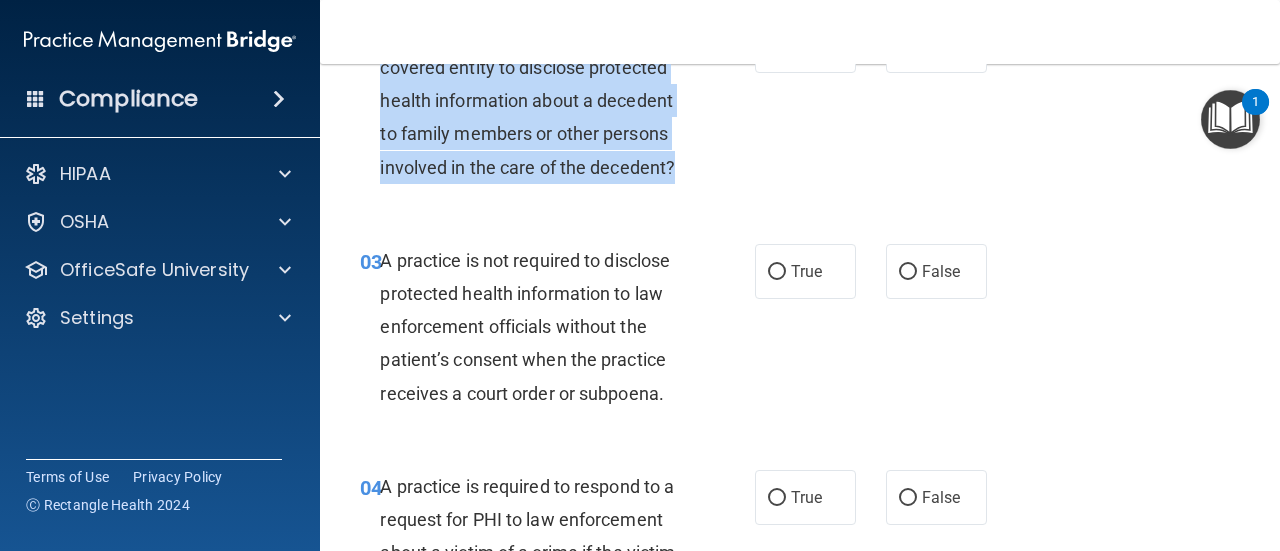 scroll, scrollTop: 500, scrollLeft: 0, axis: vertical 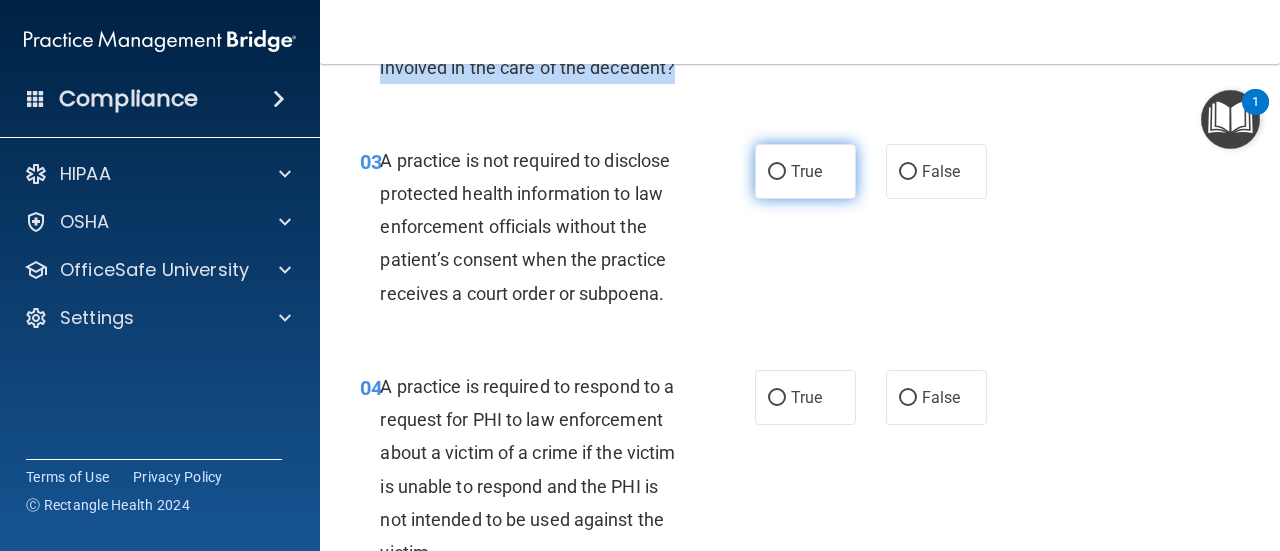 click on "True" at bounding box center [777, 172] 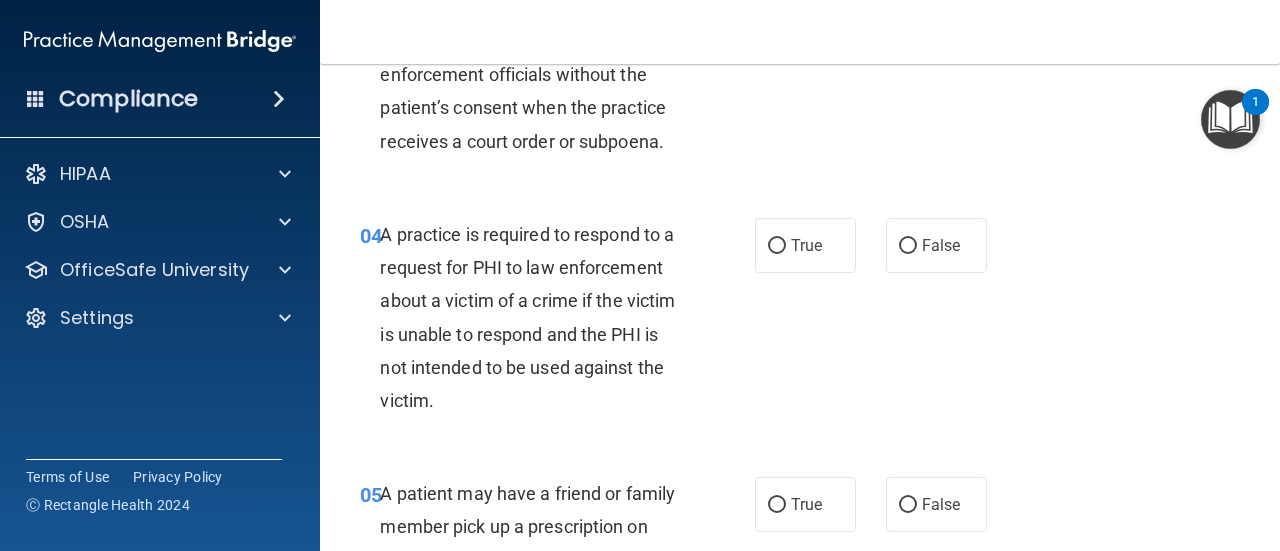 scroll, scrollTop: 700, scrollLeft: 0, axis: vertical 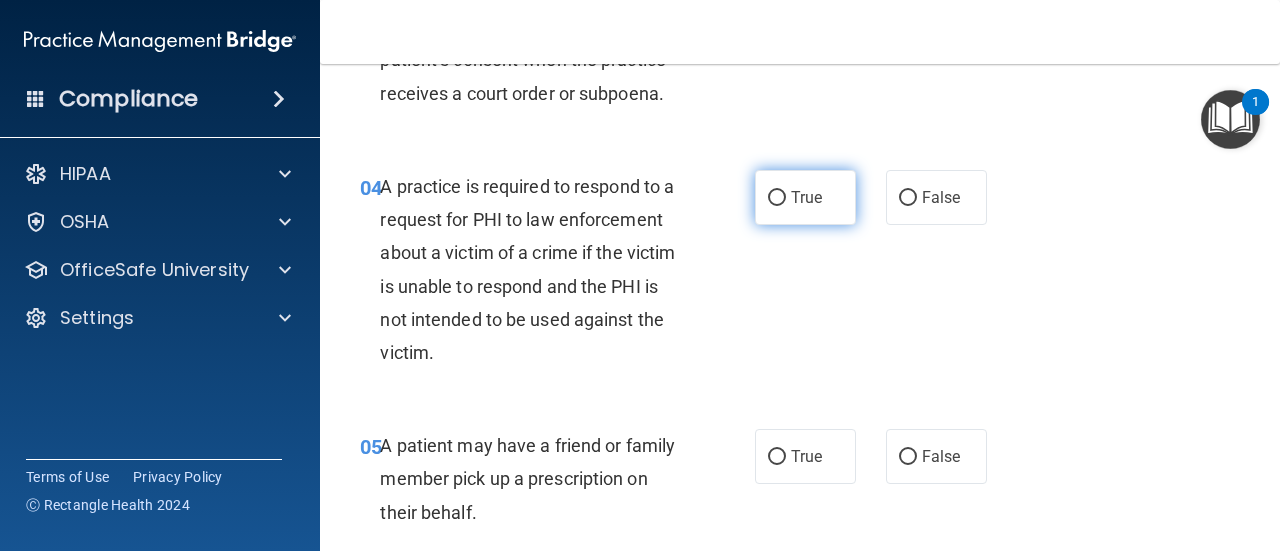 click on "True" at bounding box center [777, 198] 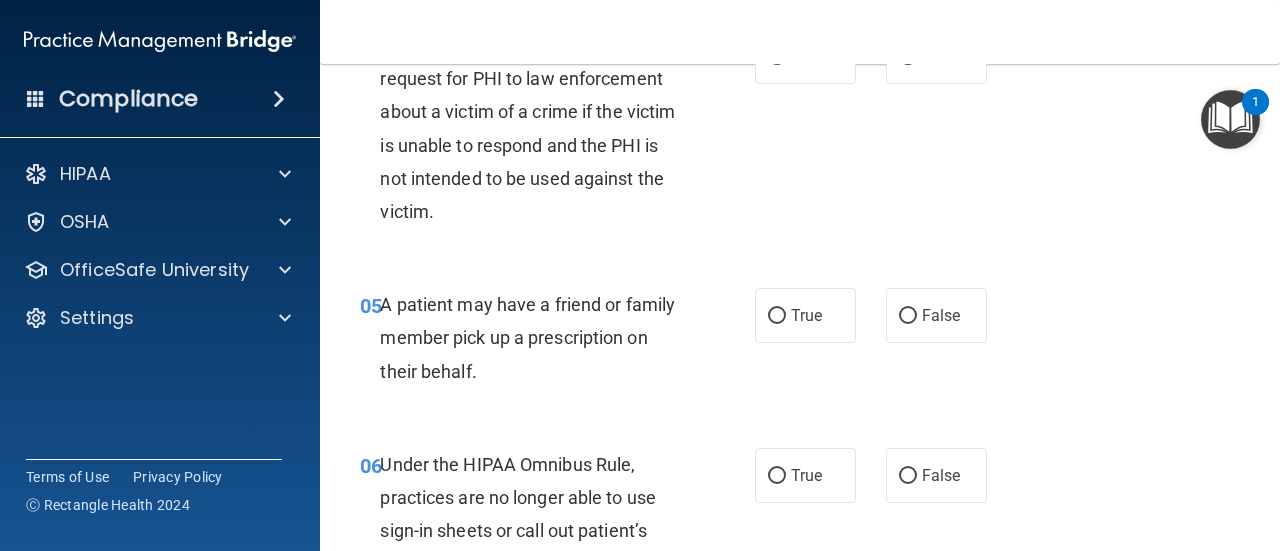 scroll, scrollTop: 900, scrollLeft: 0, axis: vertical 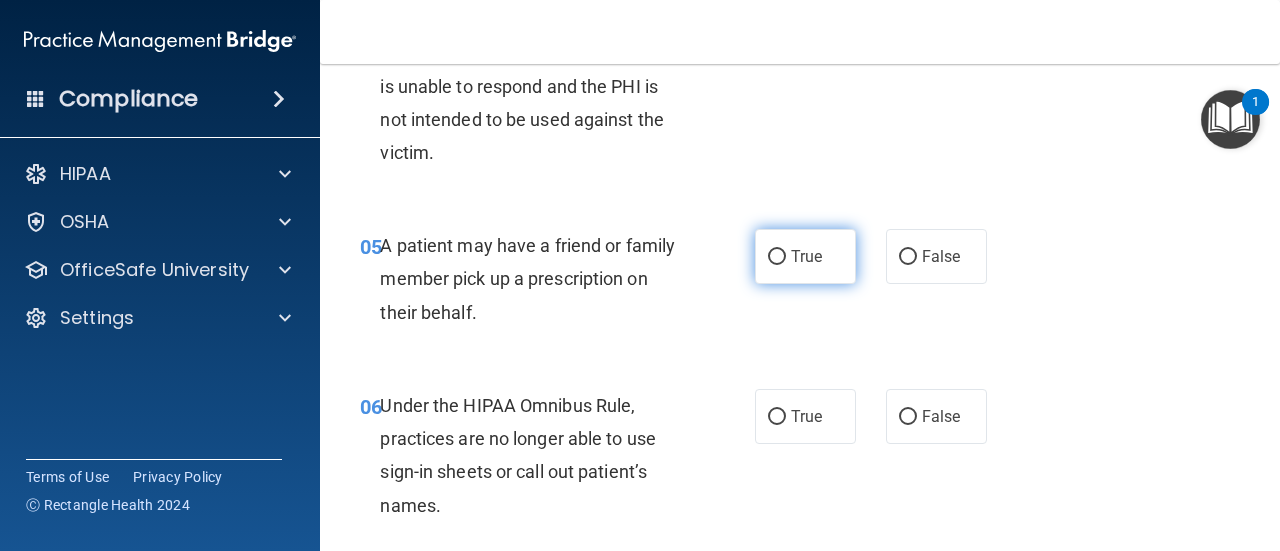 click on "True" at bounding box center (777, 257) 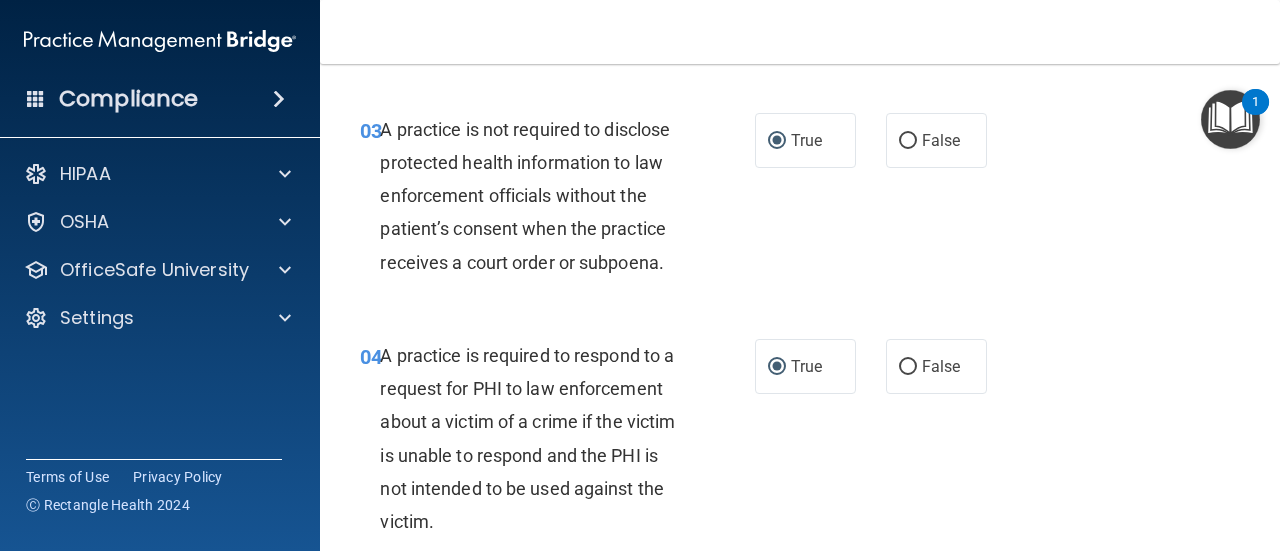 scroll, scrollTop: 500, scrollLeft: 0, axis: vertical 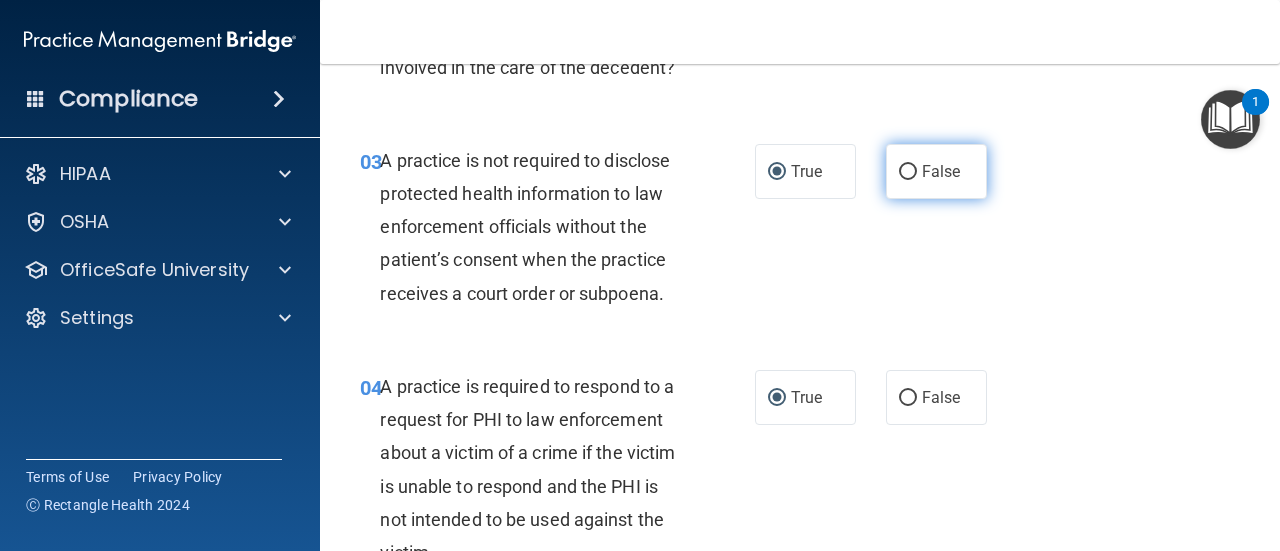 click on "False" at bounding box center [936, 171] 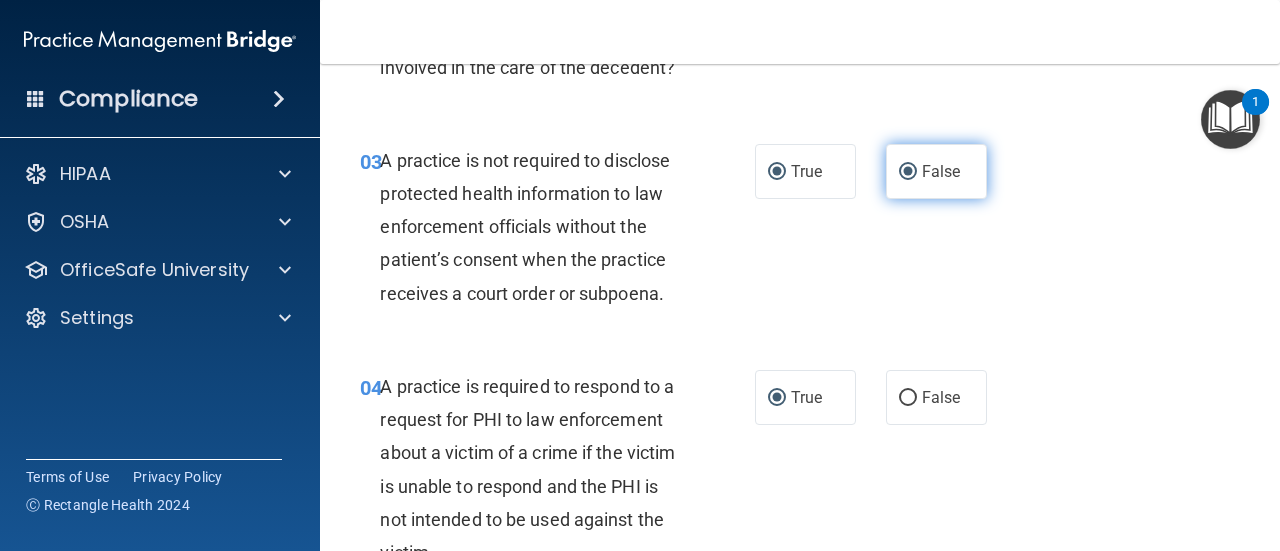 radio on "false" 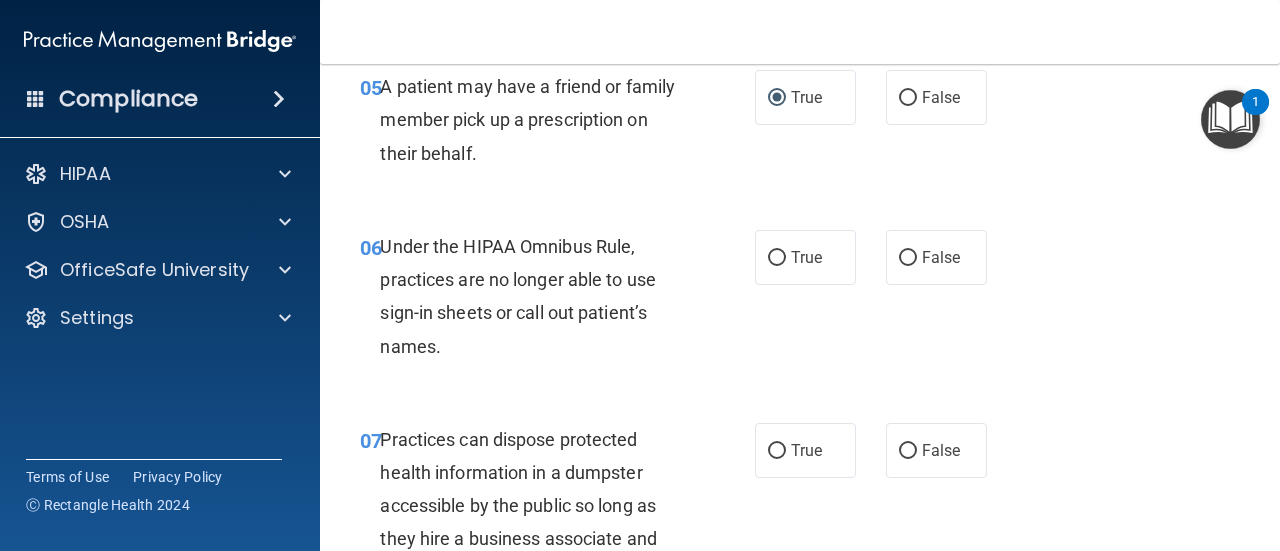 scroll, scrollTop: 1100, scrollLeft: 0, axis: vertical 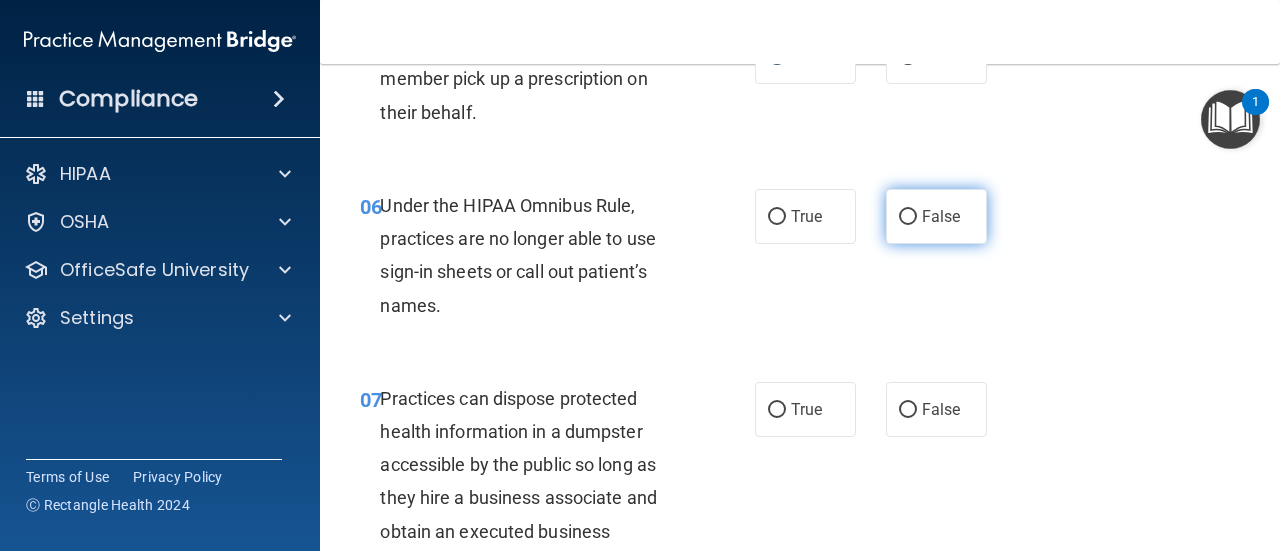 click on "False" at bounding box center [908, 217] 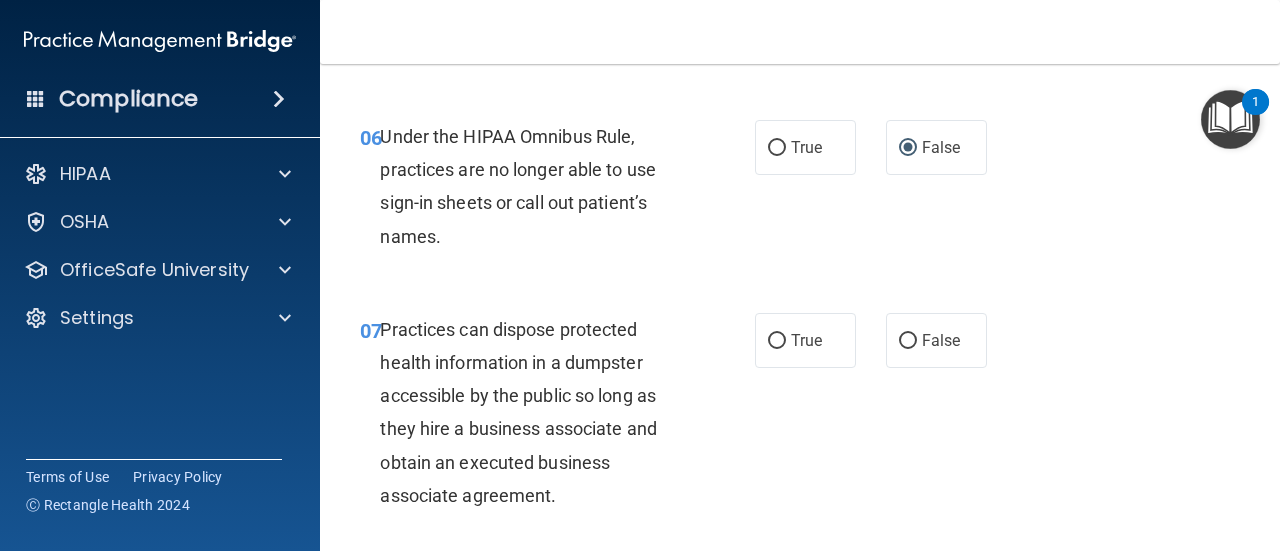 scroll, scrollTop: 1300, scrollLeft: 0, axis: vertical 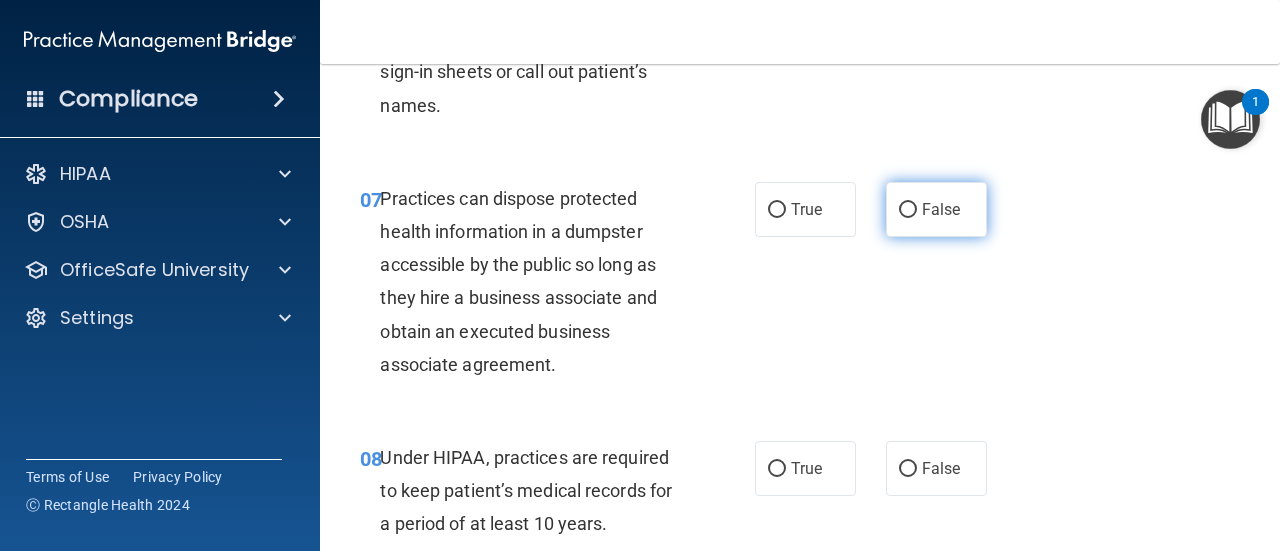 click on "False" at bounding box center (908, 210) 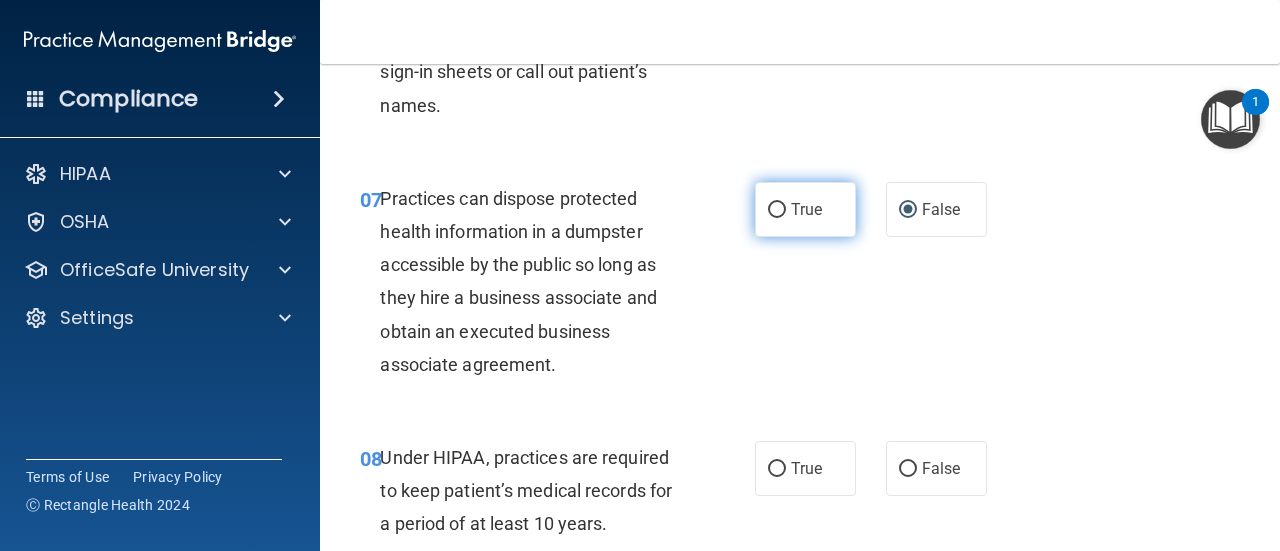 click on "True" at bounding box center [777, 210] 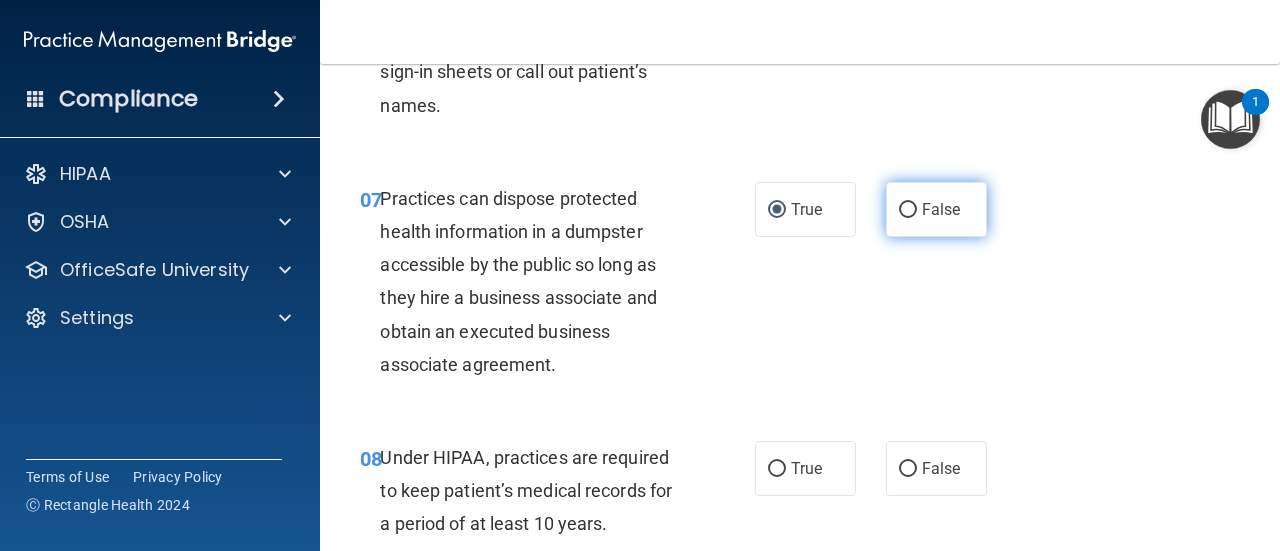 click on "False" at bounding box center (908, 210) 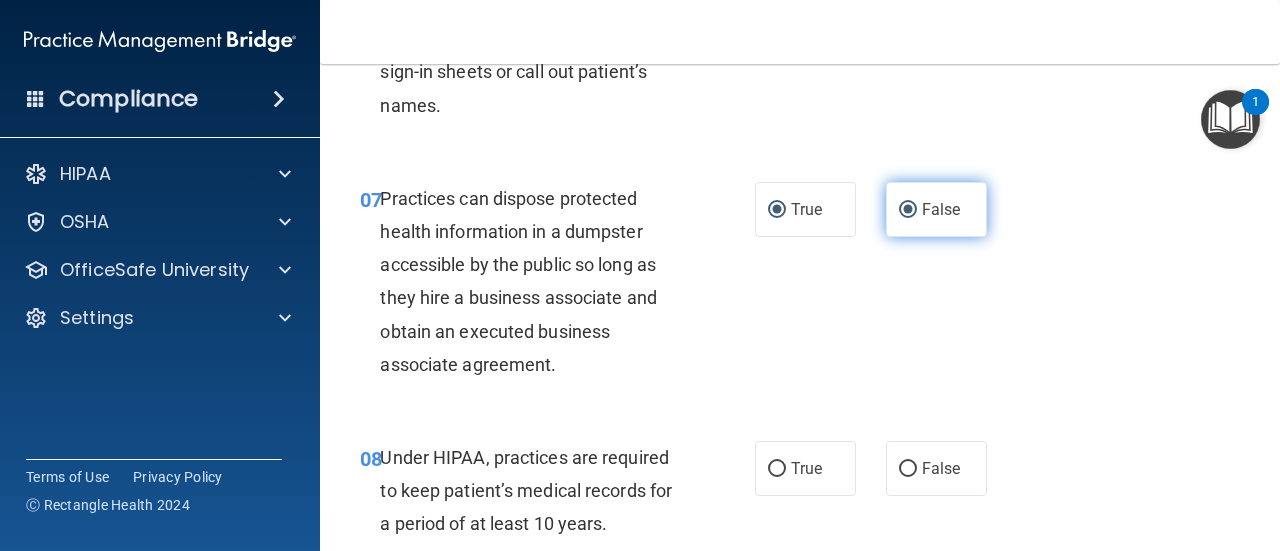 radio on "false" 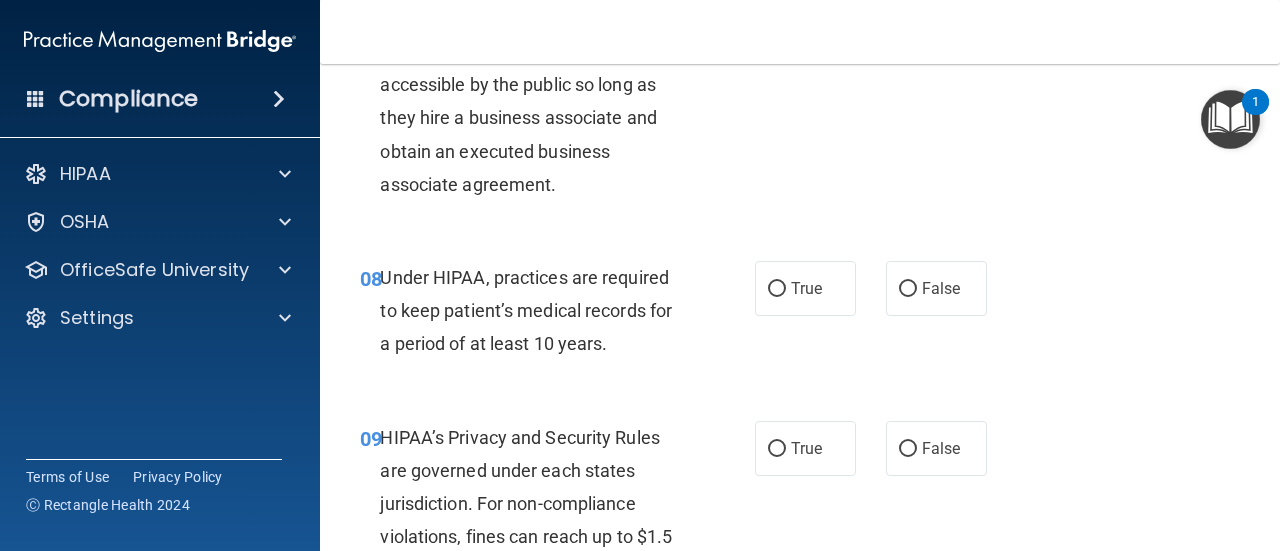 scroll, scrollTop: 1500, scrollLeft: 0, axis: vertical 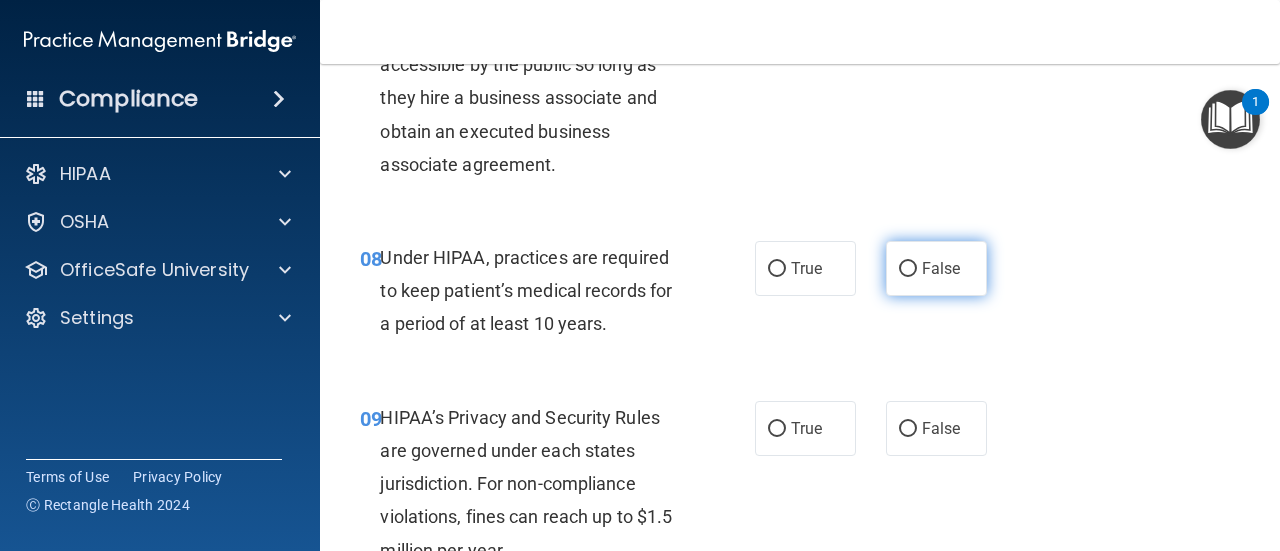 click on "False" at bounding box center (908, 269) 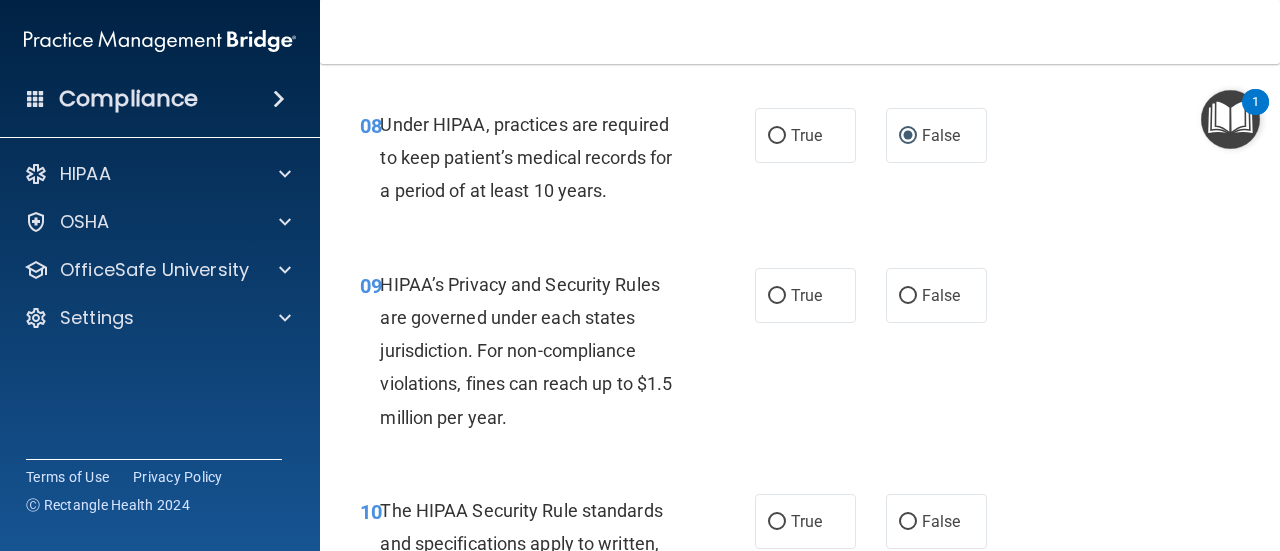 scroll, scrollTop: 1700, scrollLeft: 0, axis: vertical 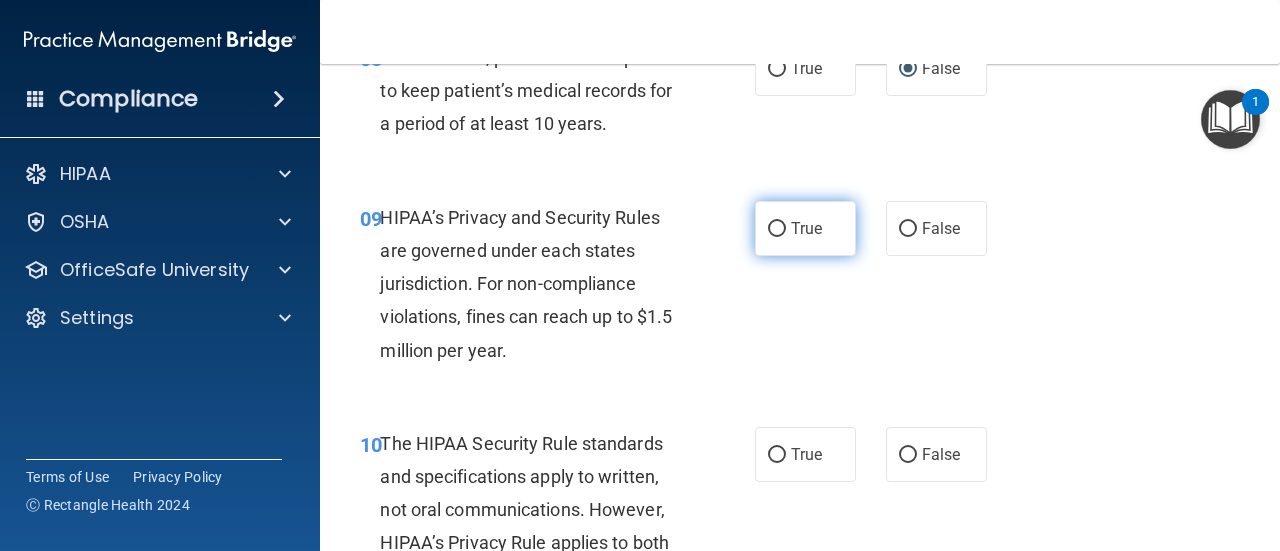 click on "True" at bounding box center [777, 229] 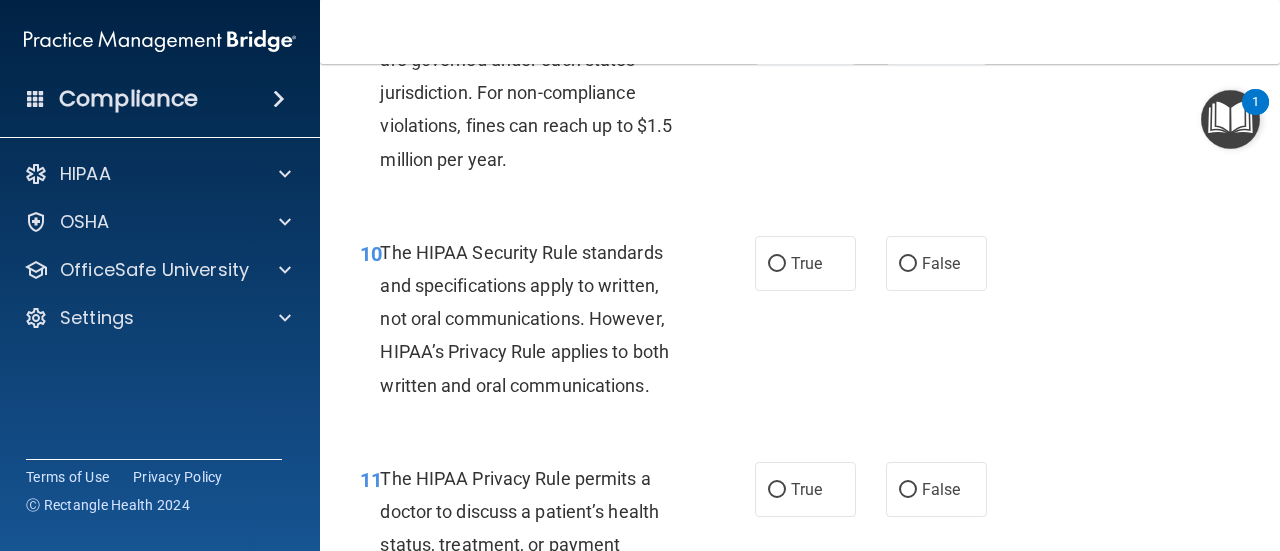 scroll, scrollTop: 1900, scrollLeft: 0, axis: vertical 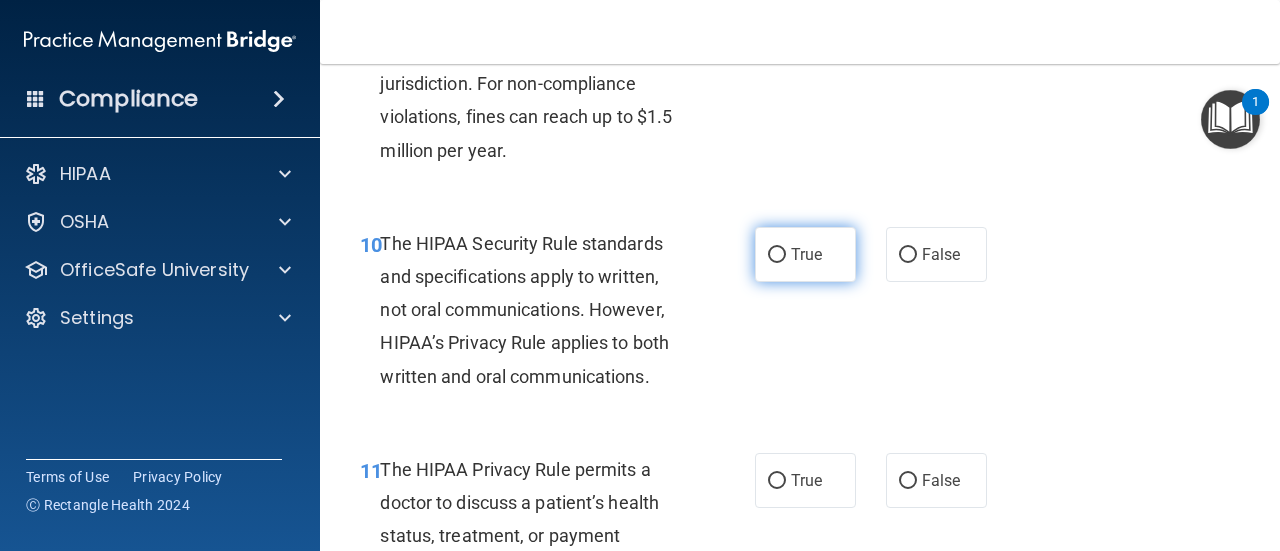 click on "True" at bounding box center (777, 255) 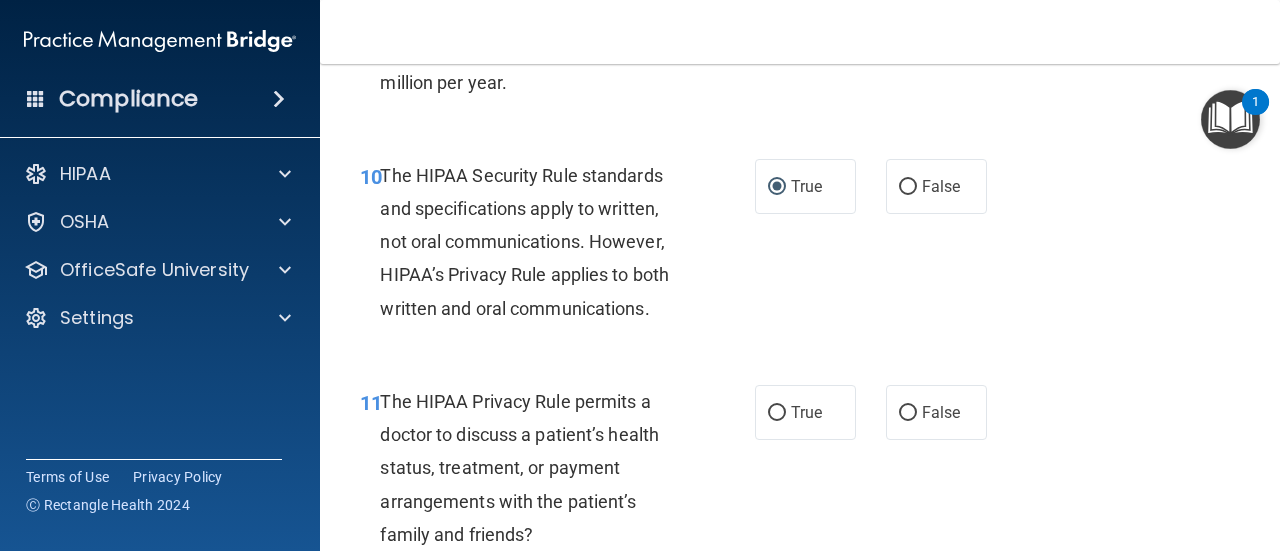 scroll, scrollTop: 2100, scrollLeft: 0, axis: vertical 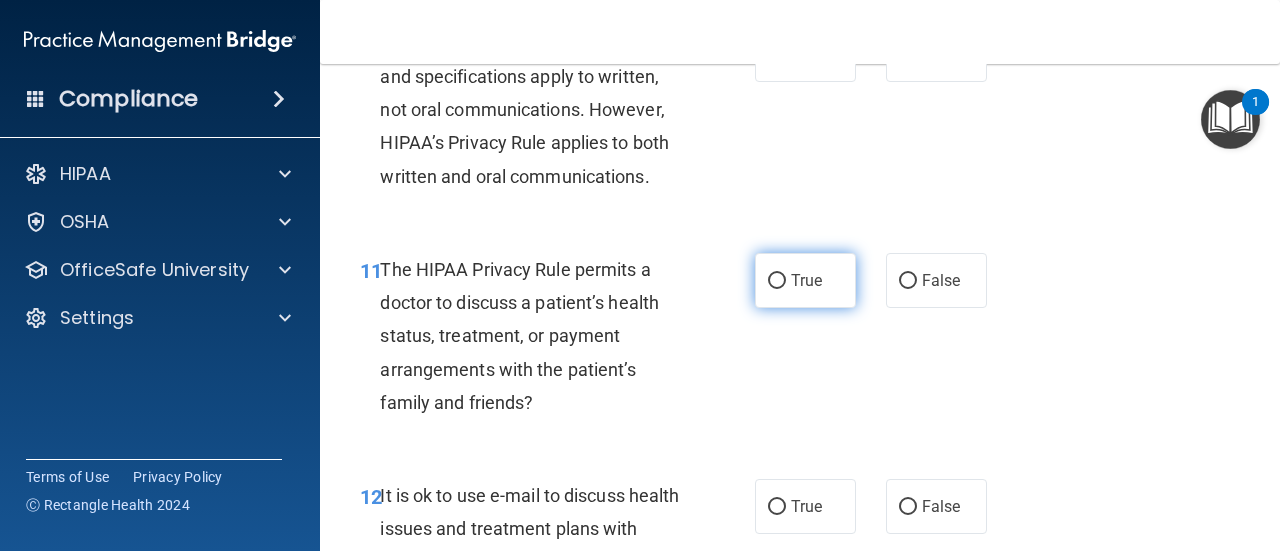 drag, startPoint x: 776, startPoint y: 281, endPoint x: 766, endPoint y: 290, distance: 13.453624 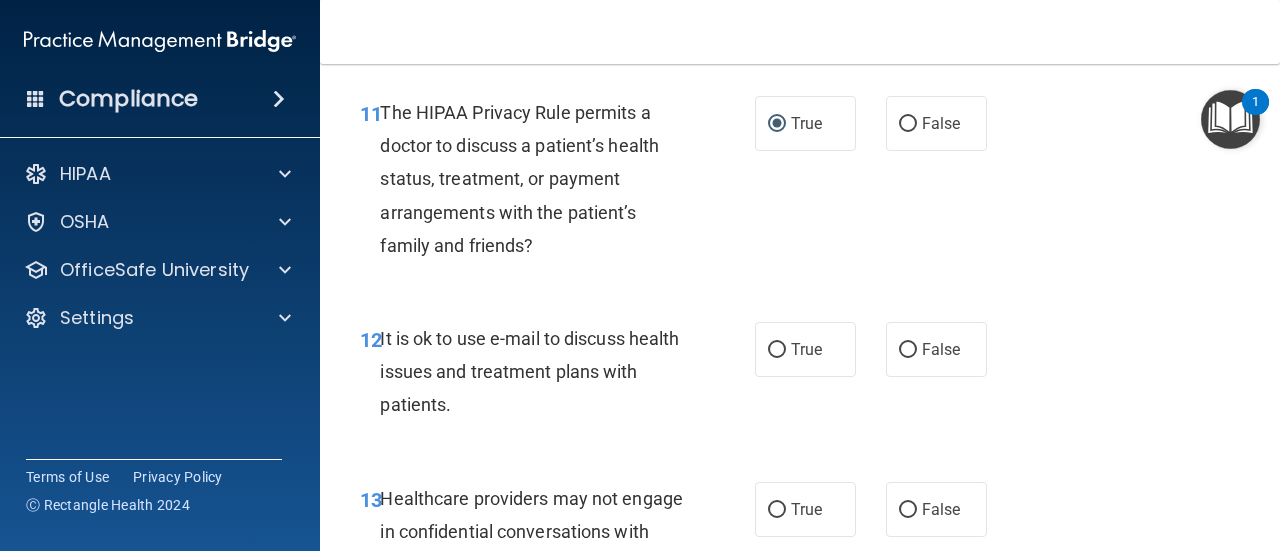 scroll, scrollTop: 2300, scrollLeft: 0, axis: vertical 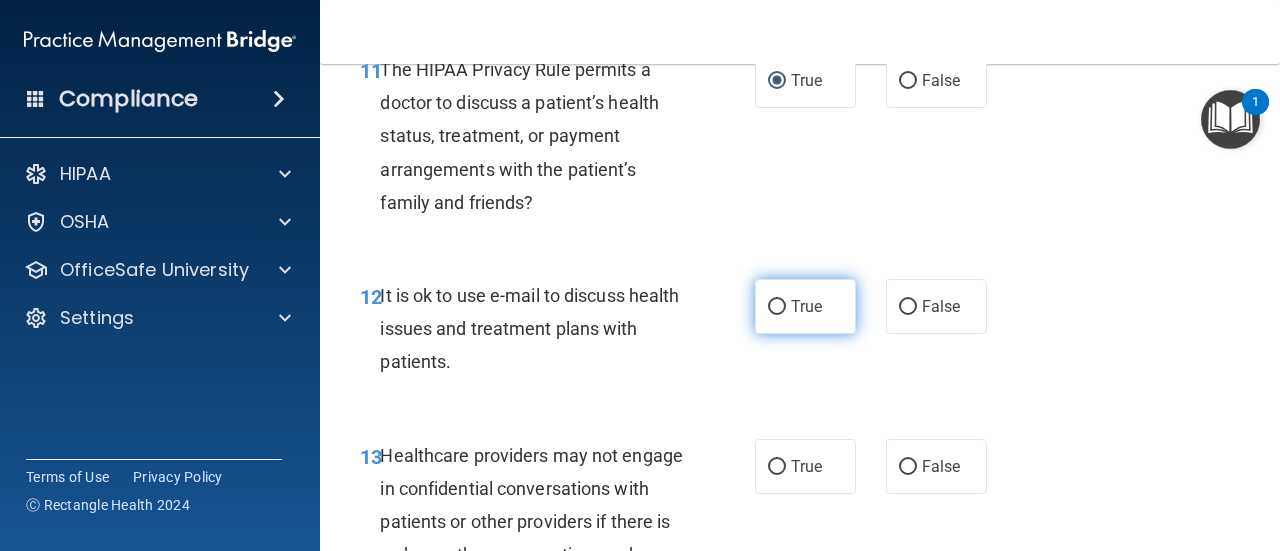 click on "True" at bounding box center [777, 307] 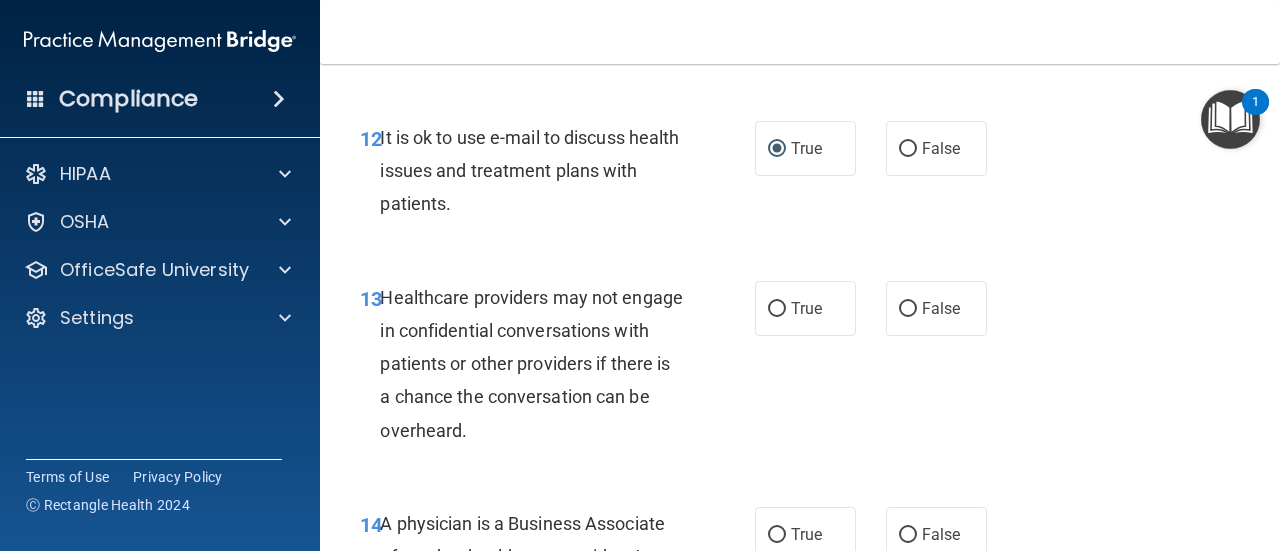 scroll, scrollTop: 2500, scrollLeft: 0, axis: vertical 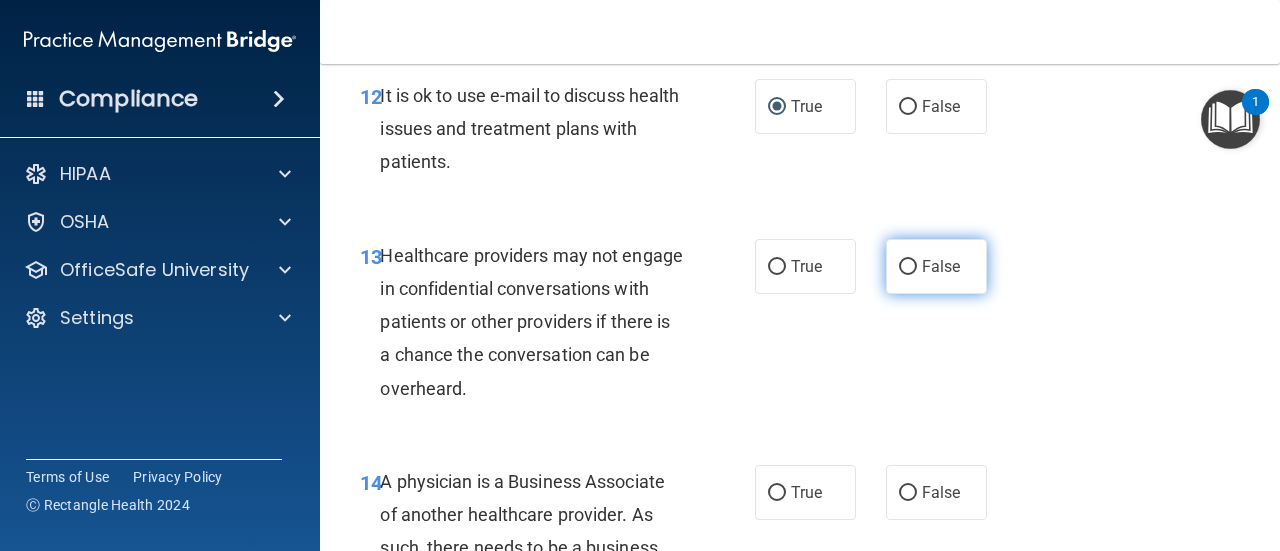 click on "False" at bounding box center (936, 266) 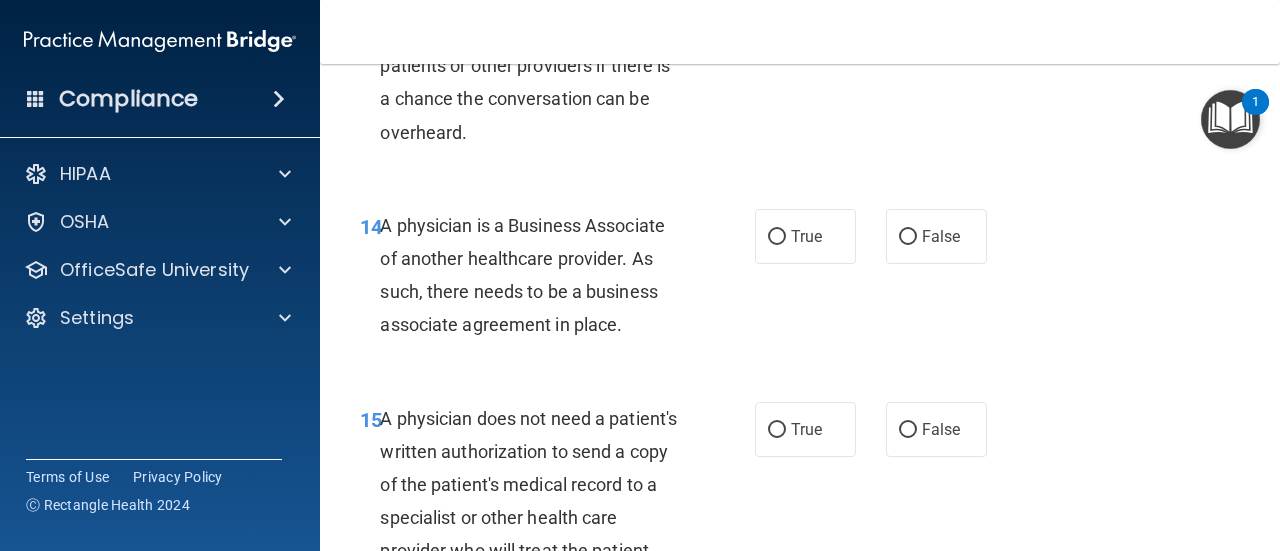 scroll, scrollTop: 2800, scrollLeft: 0, axis: vertical 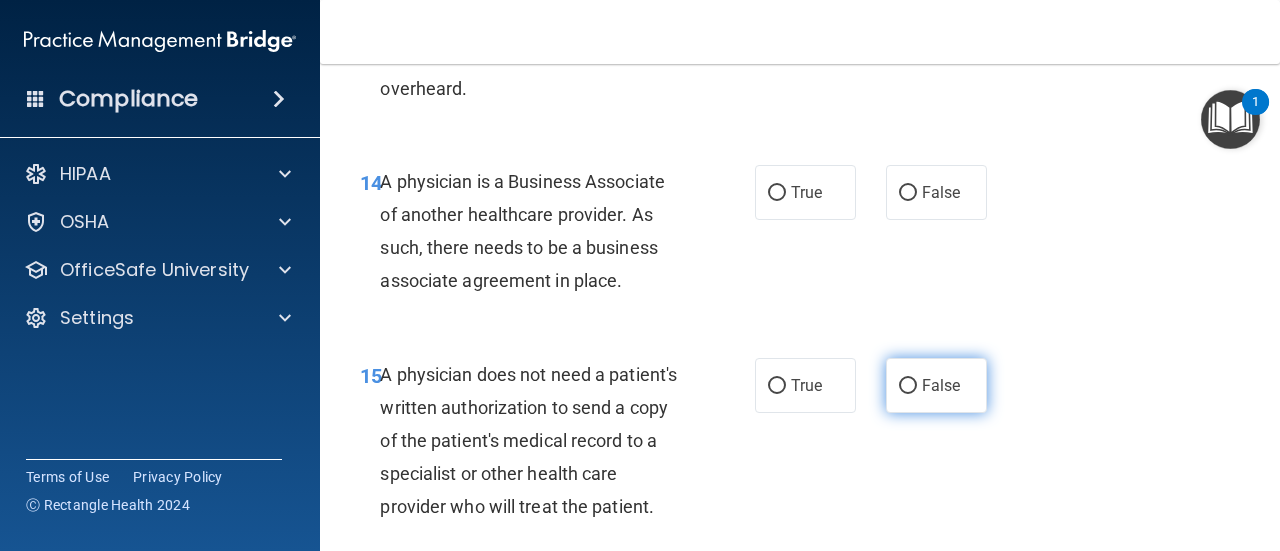 click on "False" at bounding box center (908, 386) 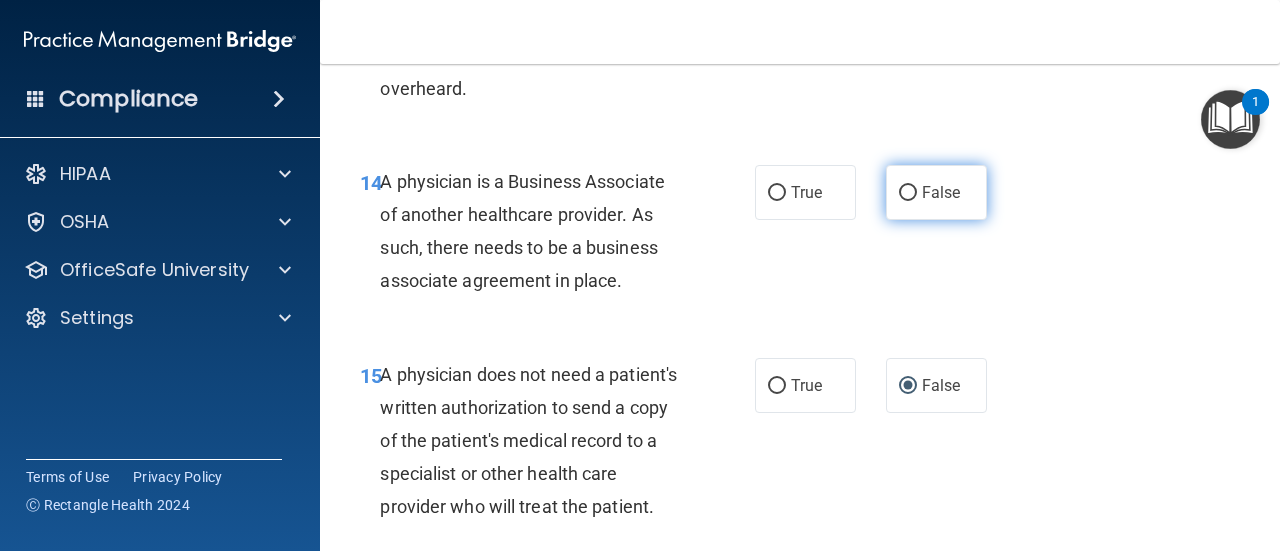 click on "False" at bounding box center [936, 192] 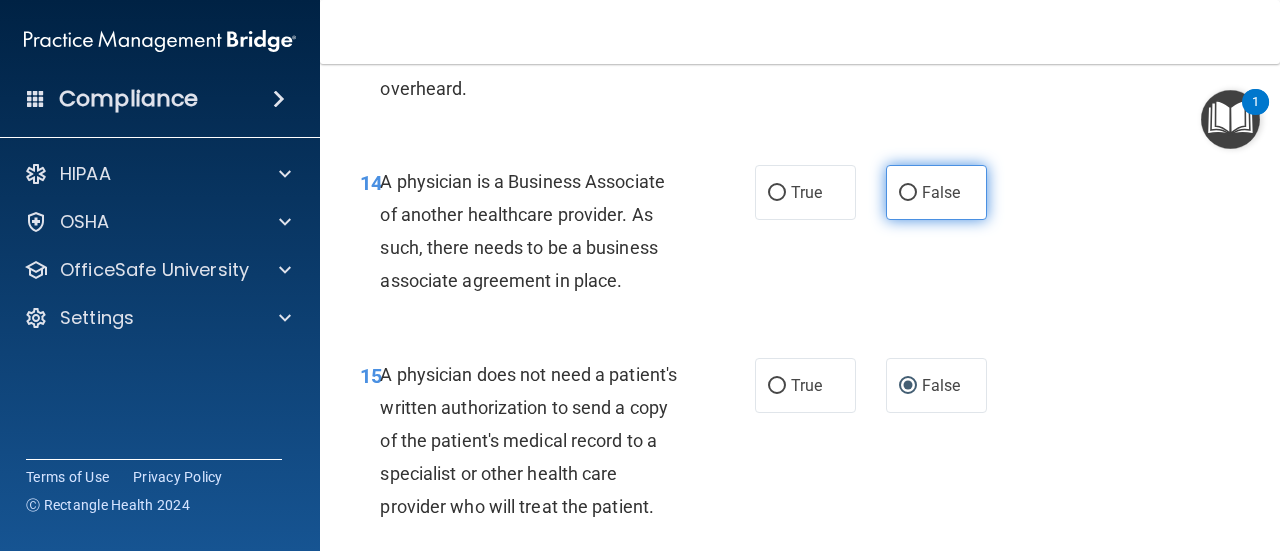 click on "False" at bounding box center [908, 193] 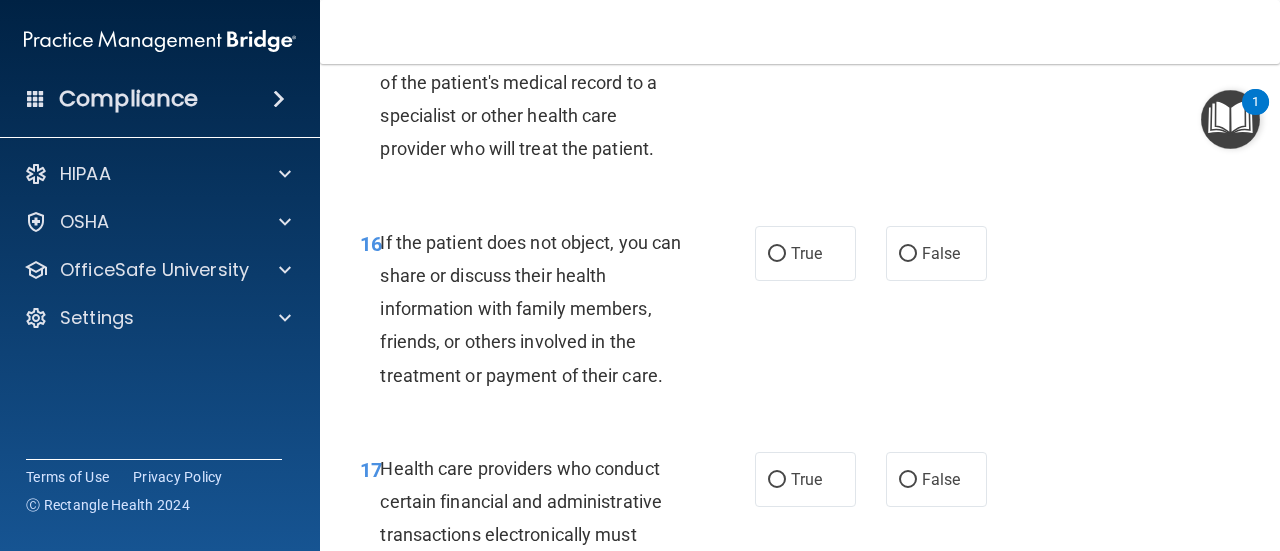 scroll, scrollTop: 3200, scrollLeft: 0, axis: vertical 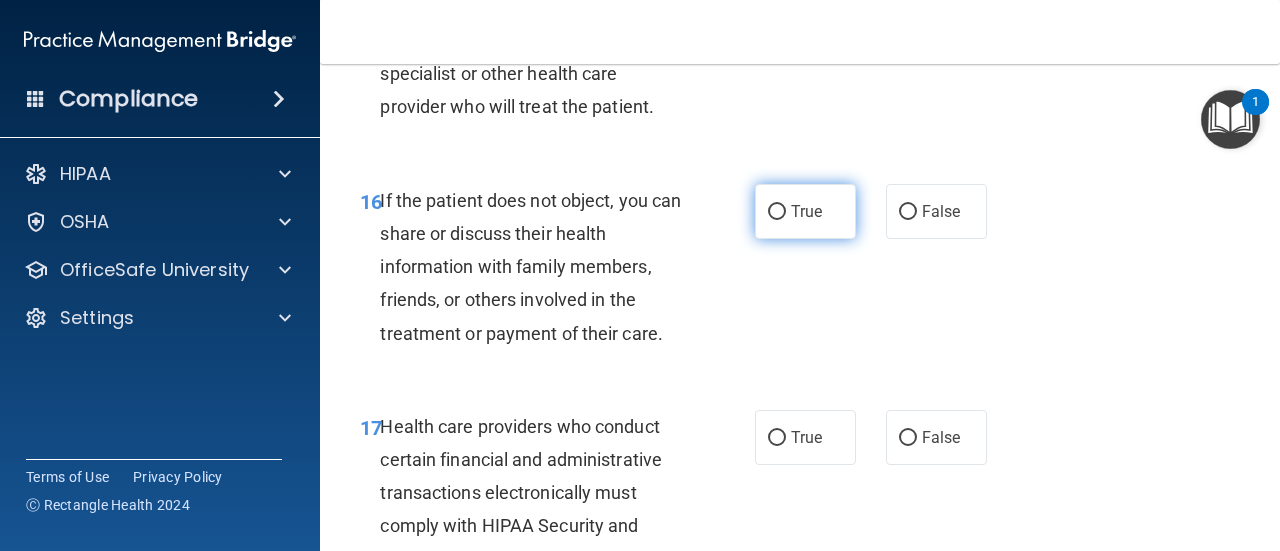 click on "True" at bounding box center [777, 212] 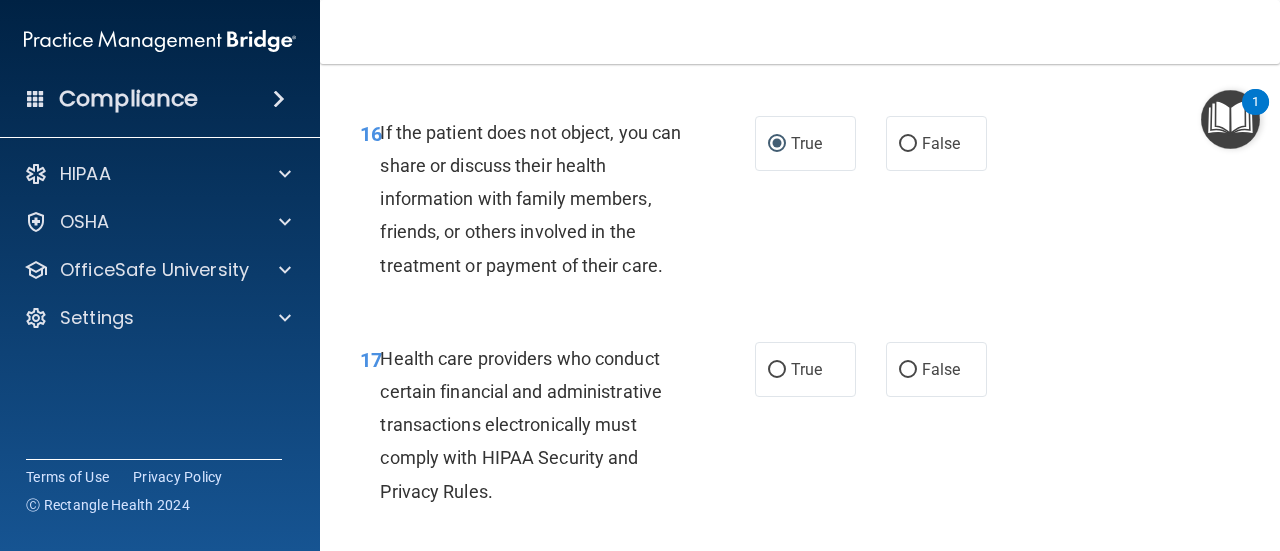 scroll, scrollTop: 3400, scrollLeft: 0, axis: vertical 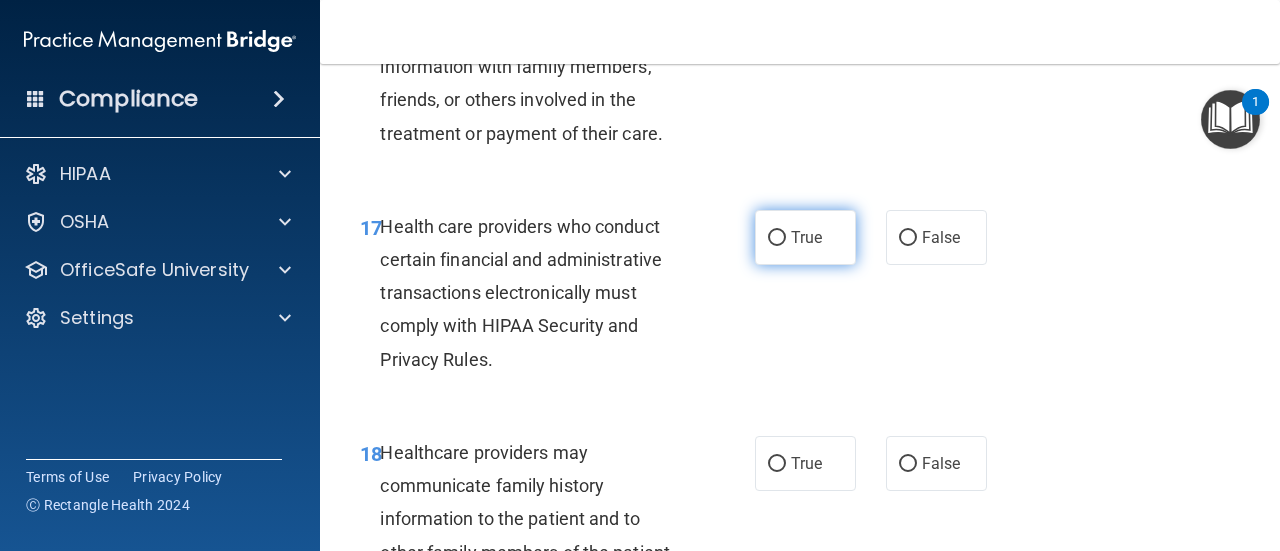 click on "True" at bounding box center (777, 238) 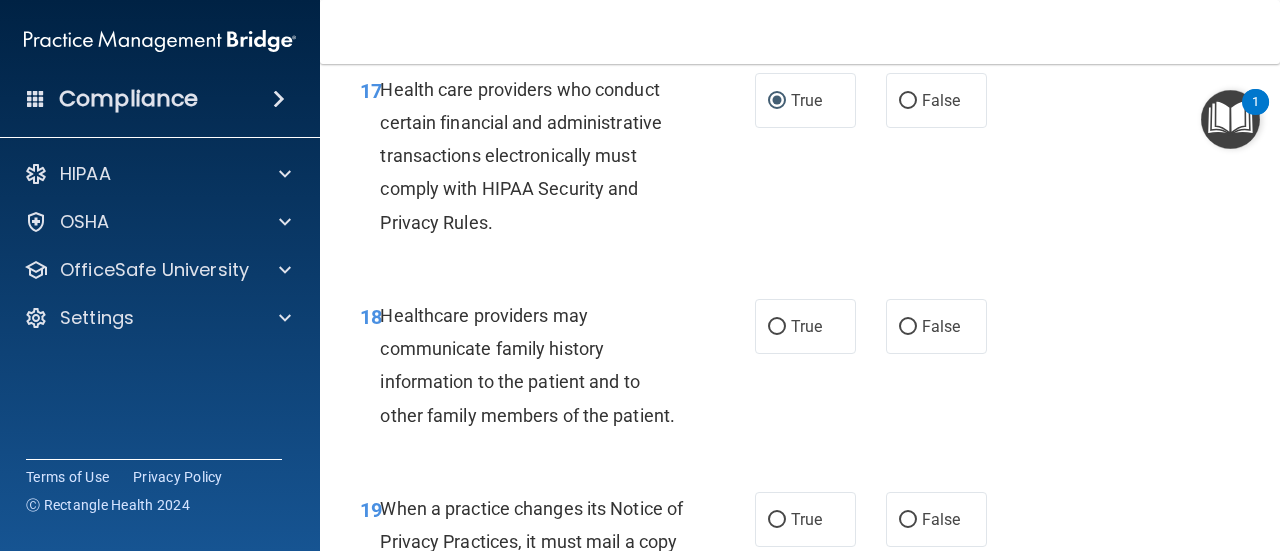 scroll, scrollTop: 3600, scrollLeft: 0, axis: vertical 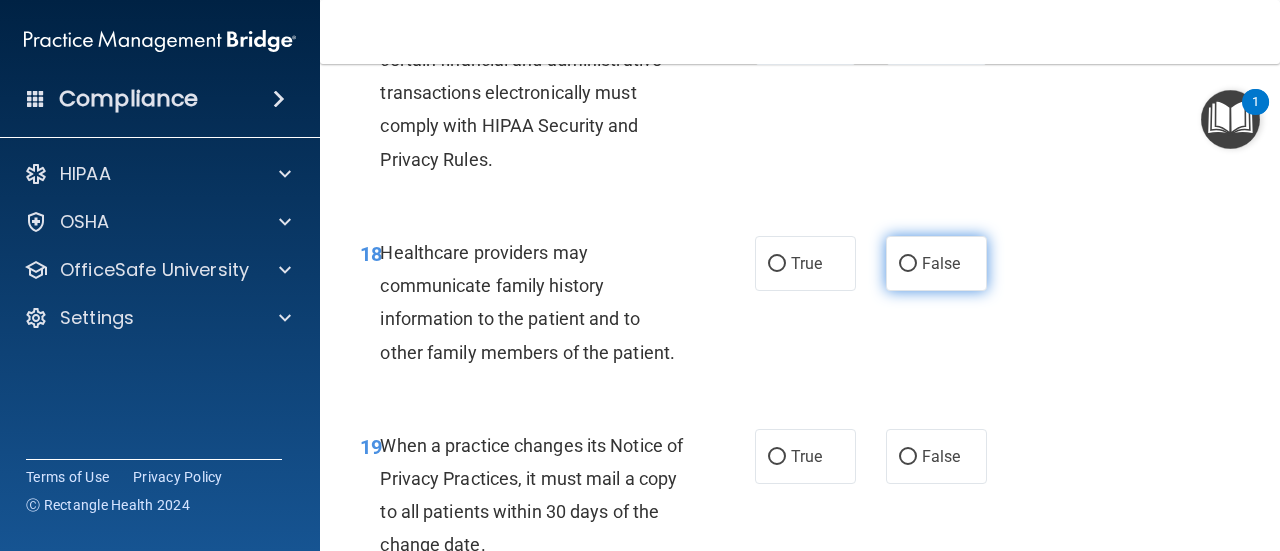 click on "False" at bounding box center [908, 264] 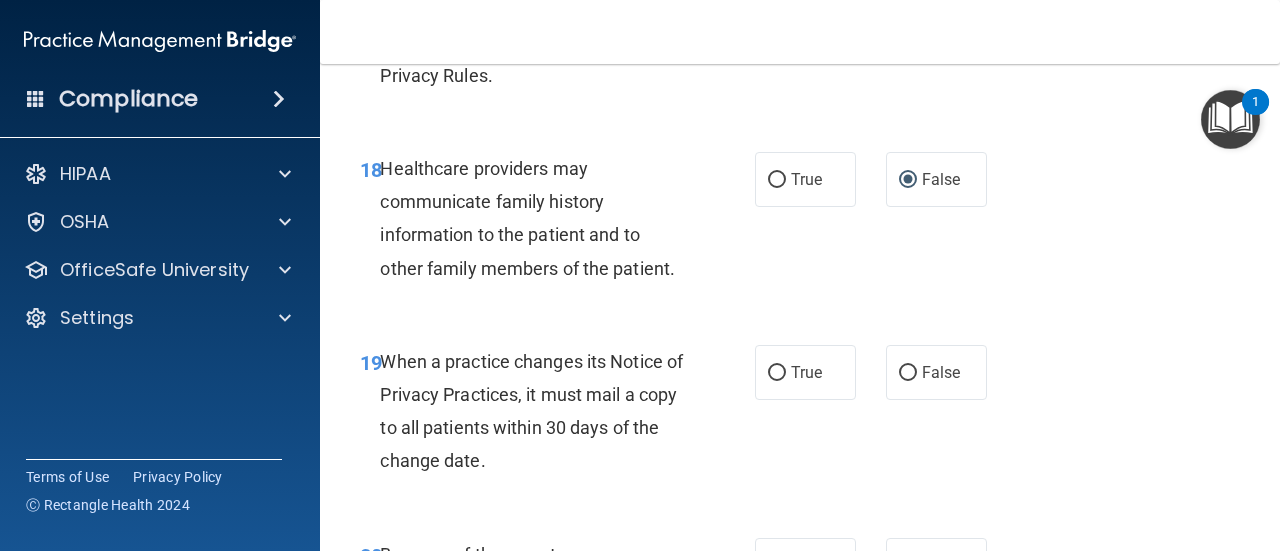 scroll, scrollTop: 3800, scrollLeft: 0, axis: vertical 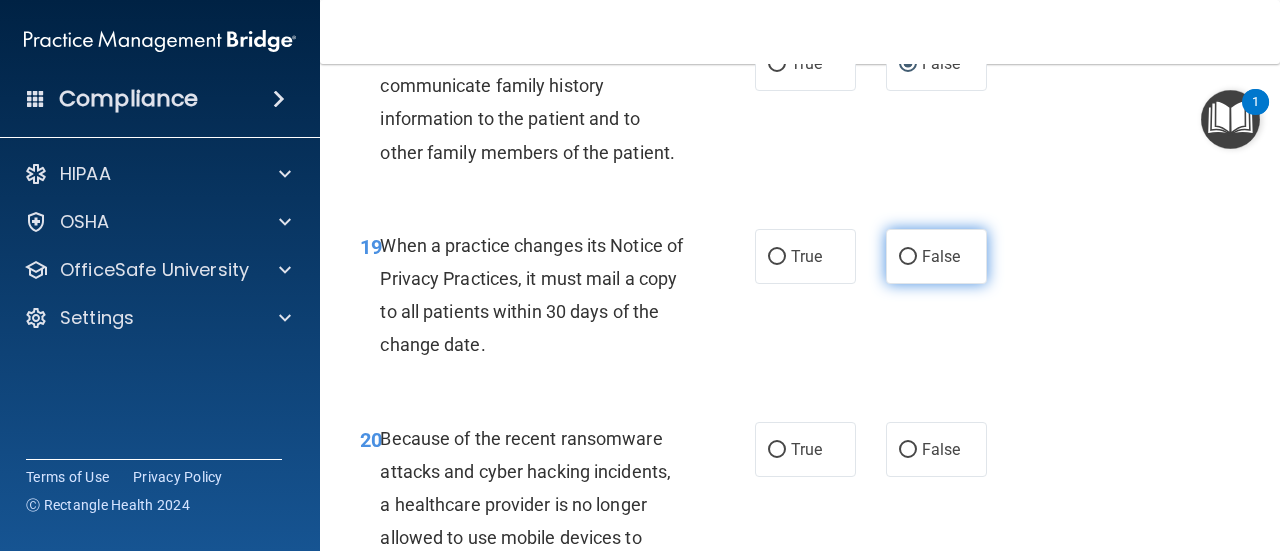 click on "False" at bounding box center [936, 256] 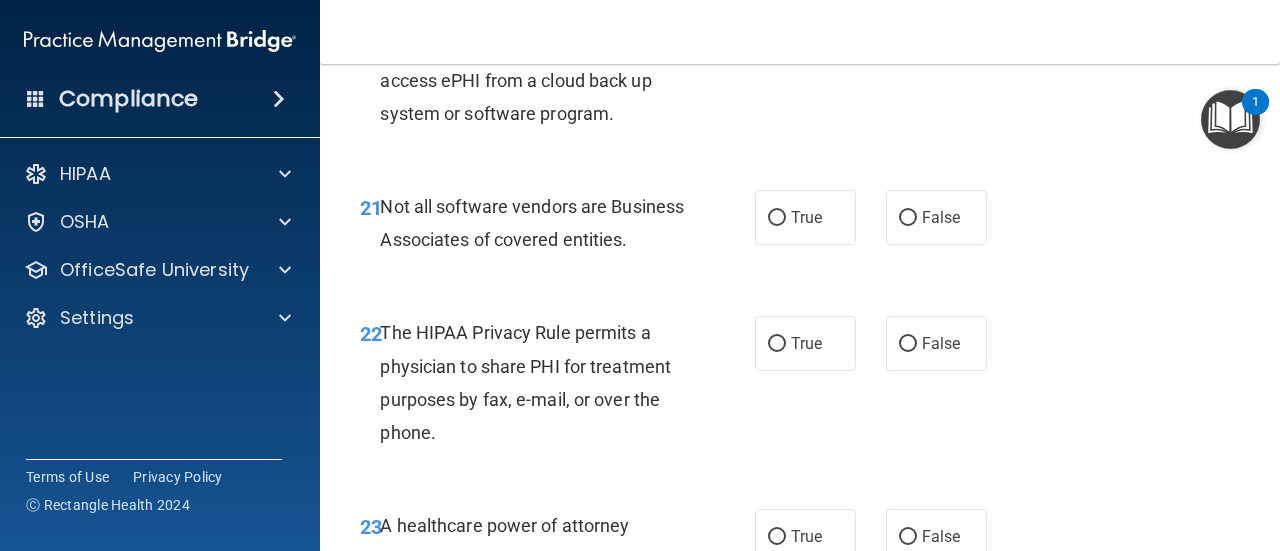 scroll, scrollTop: 4400, scrollLeft: 0, axis: vertical 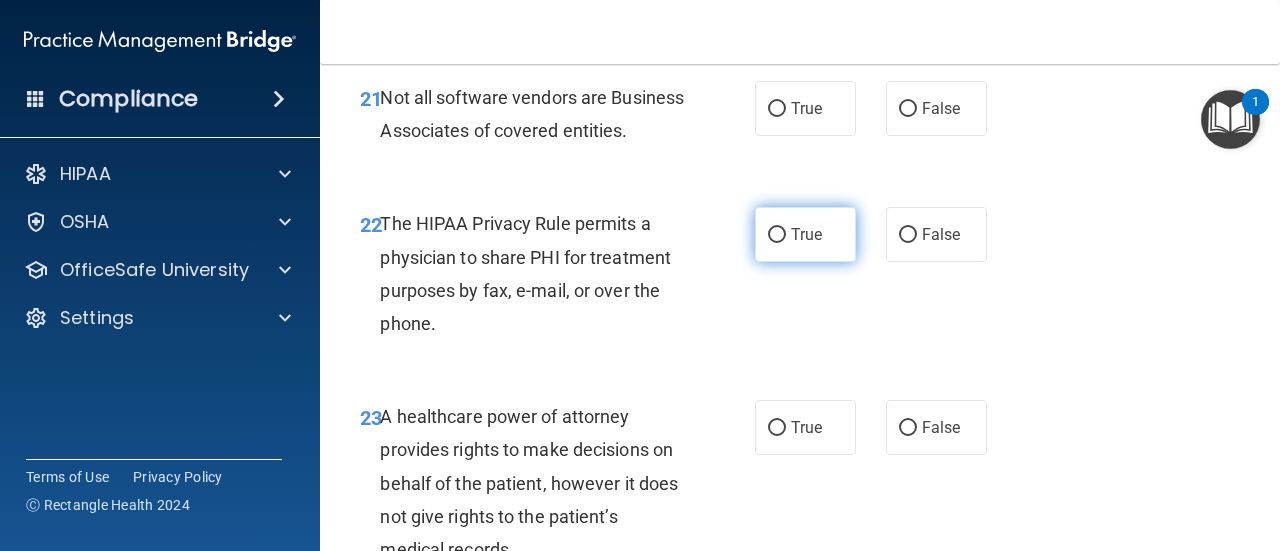 click on "True" at bounding box center (805, 234) 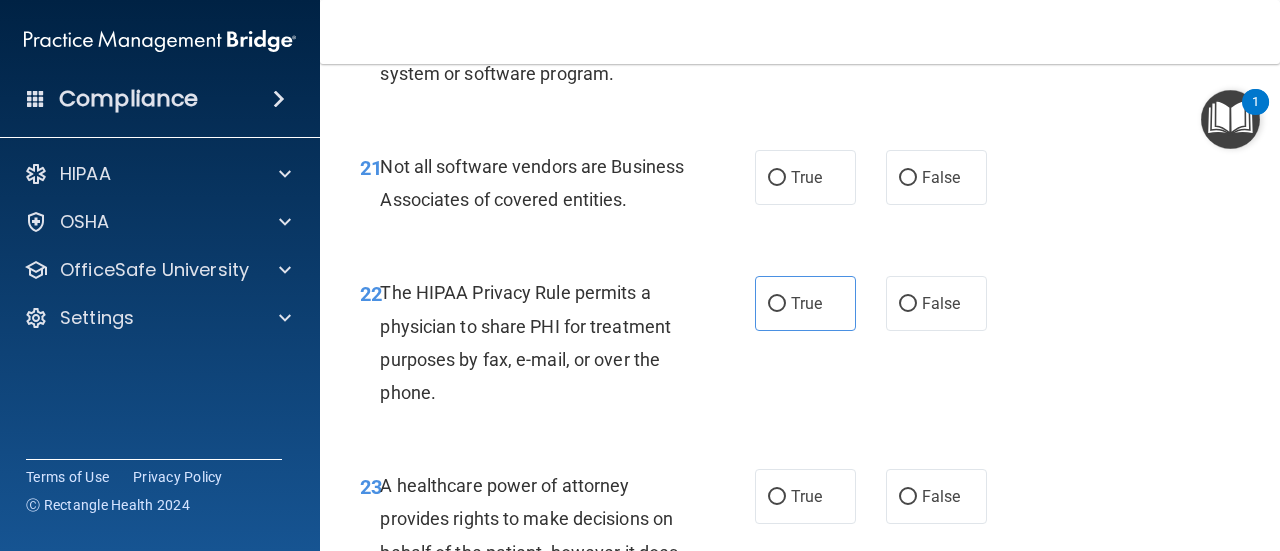 scroll, scrollTop: 4300, scrollLeft: 0, axis: vertical 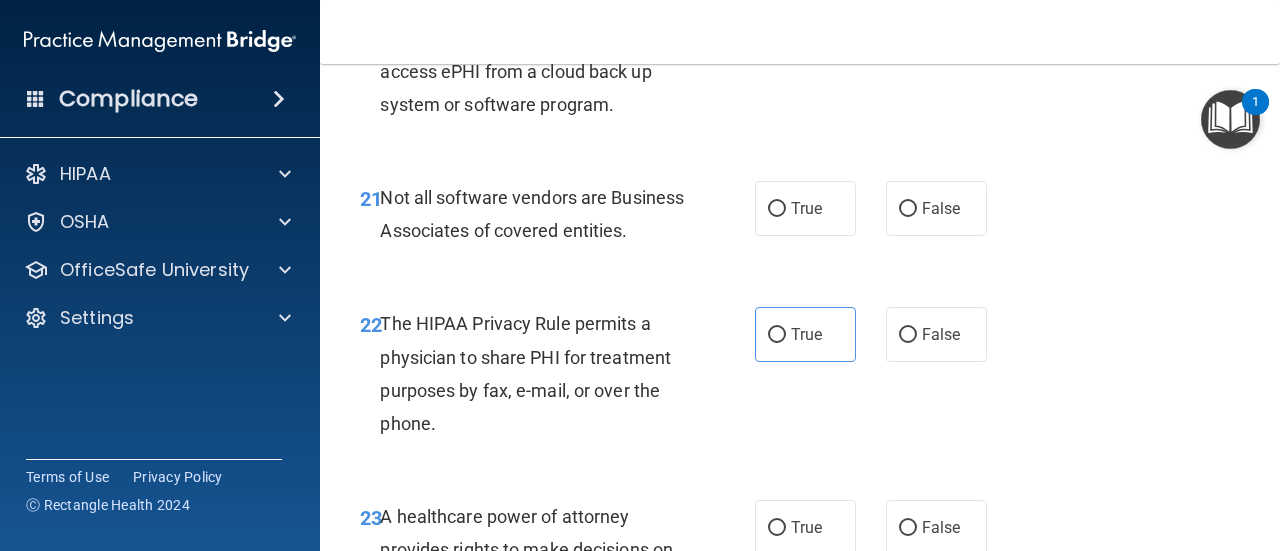 click on "21       Not all software vendors are Business Associates of covered entities." at bounding box center (557, 219) 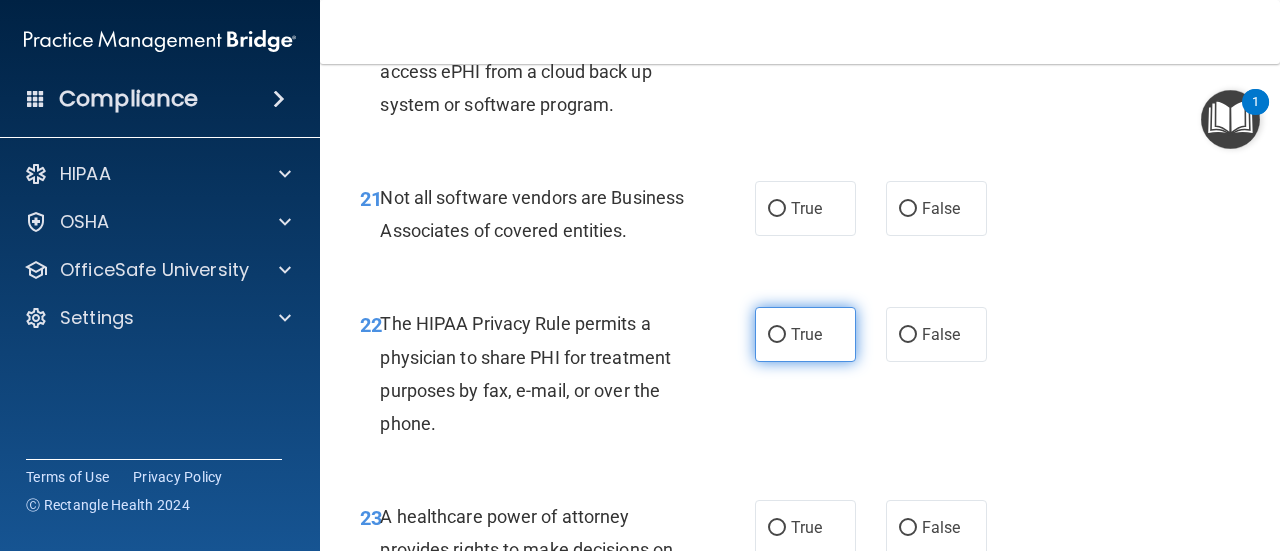 click on "True" at bounding box center [777, 335] 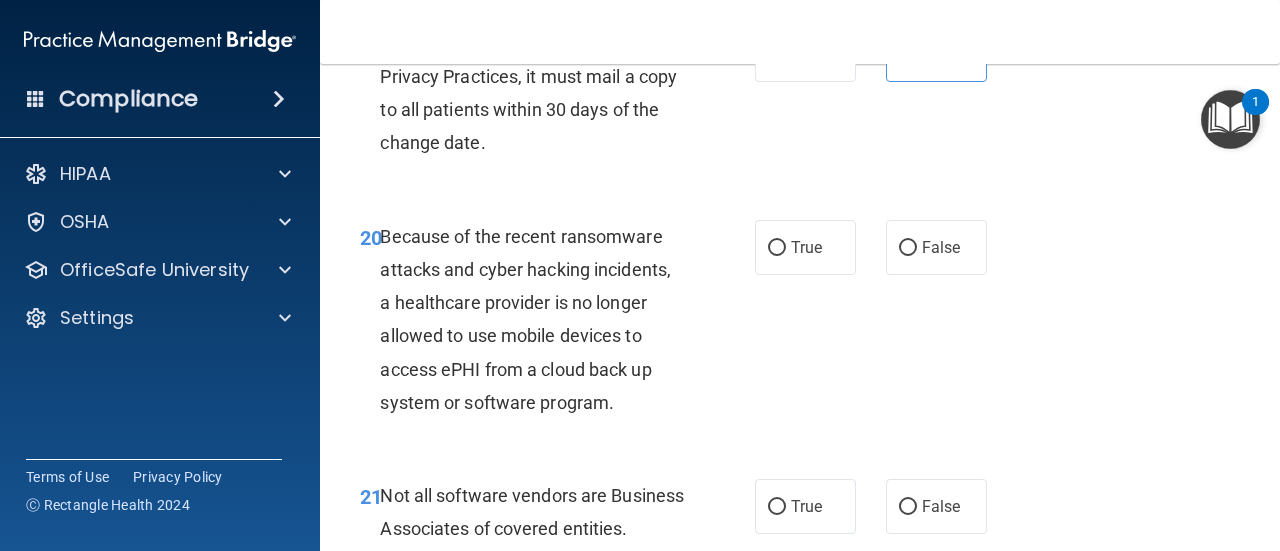 scroll, scrollTop: 4000, scrollLeft: 0, axis: vertical 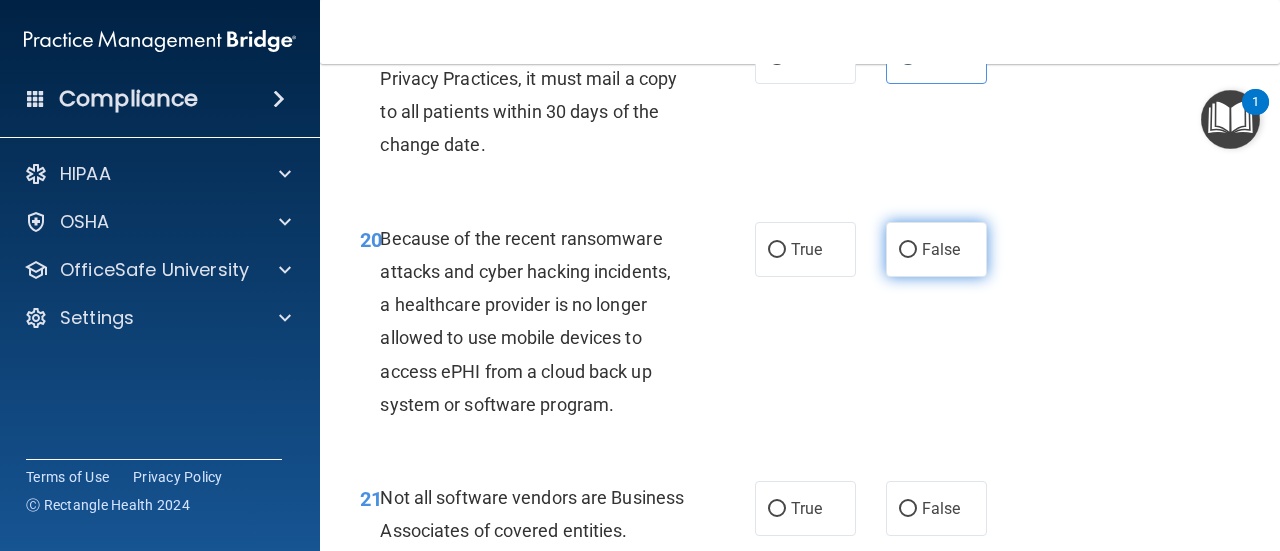 click on "False" at bounding box center (908, 250) 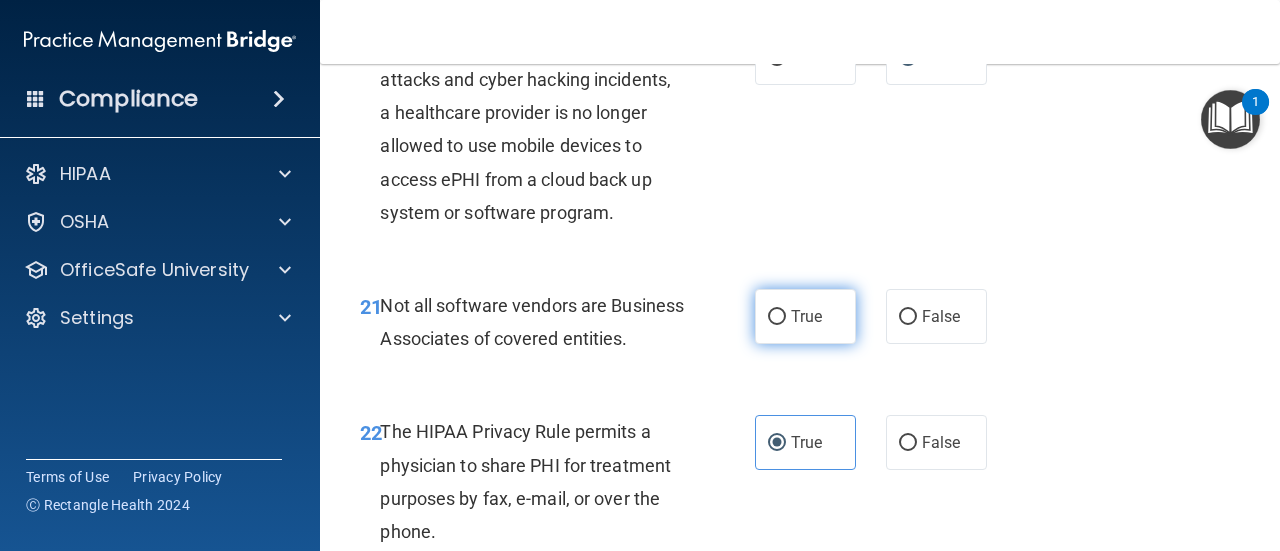 scroll, scrollTop: 4200, scrollLeft: 0, axis: vertical 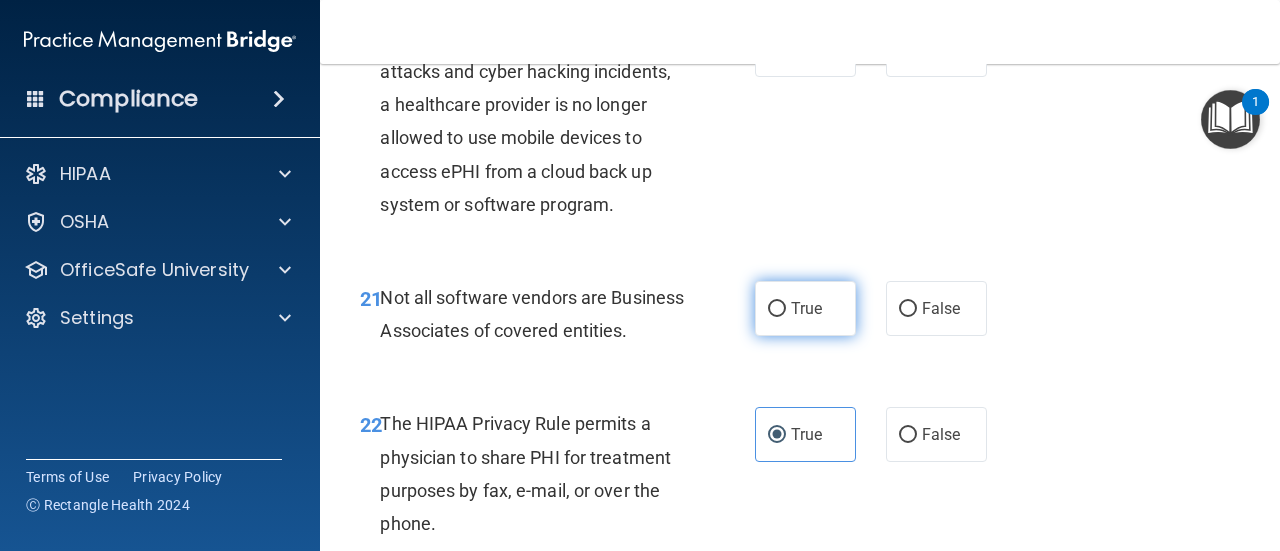 click on "True" at bounding box center [777, 309] 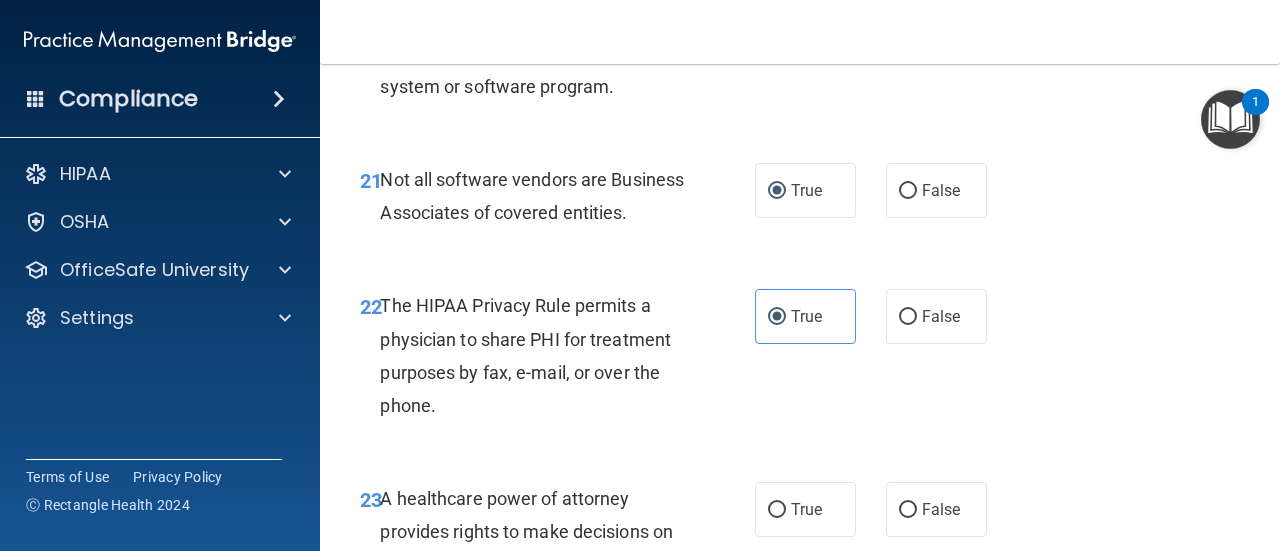 scroll, scrollTop: 4300, scrollLeft: 0, axis: vertical 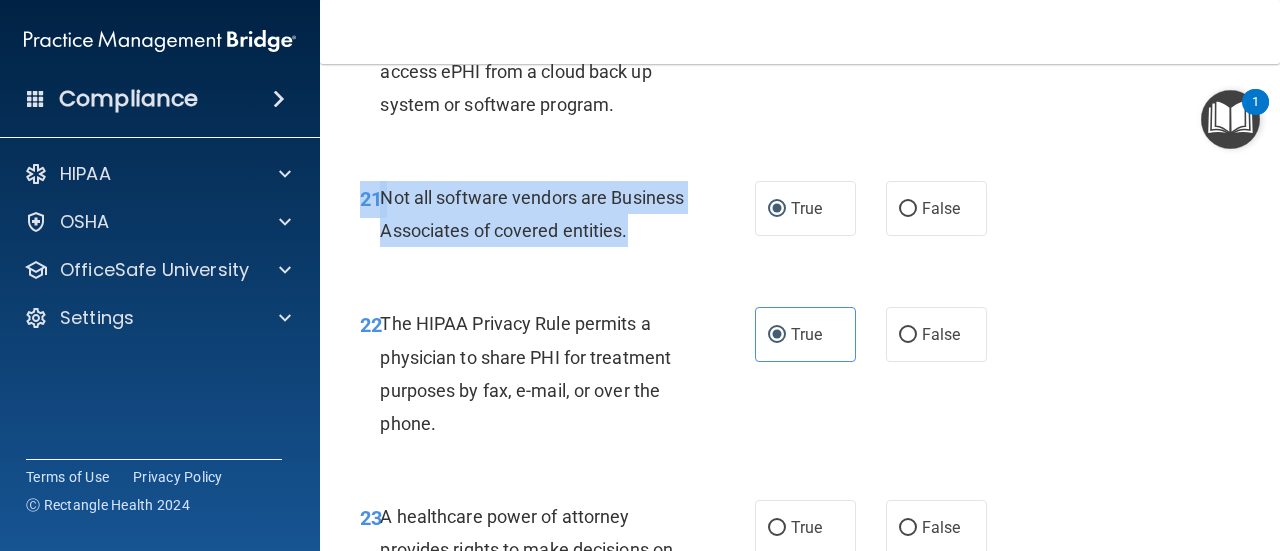 drag, startPoint x: 464, startPoint y: 304, endPoint x: 474, endPoint y: 297, distance: 12.206555 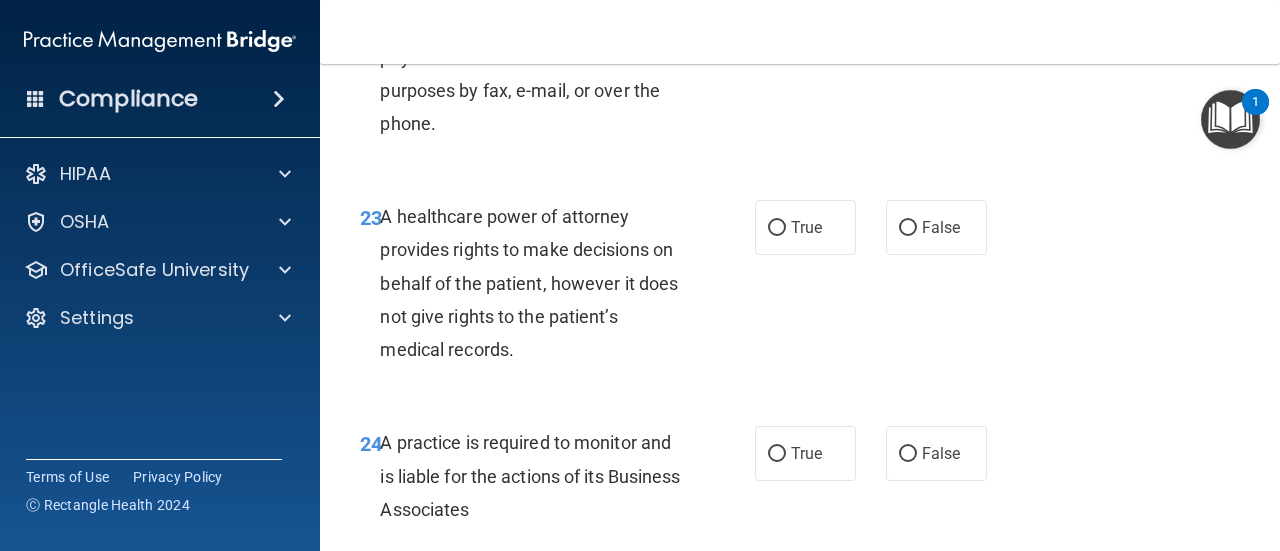 scroll, scrollTop: 4700, scrollLeft: 0, axis: vertical 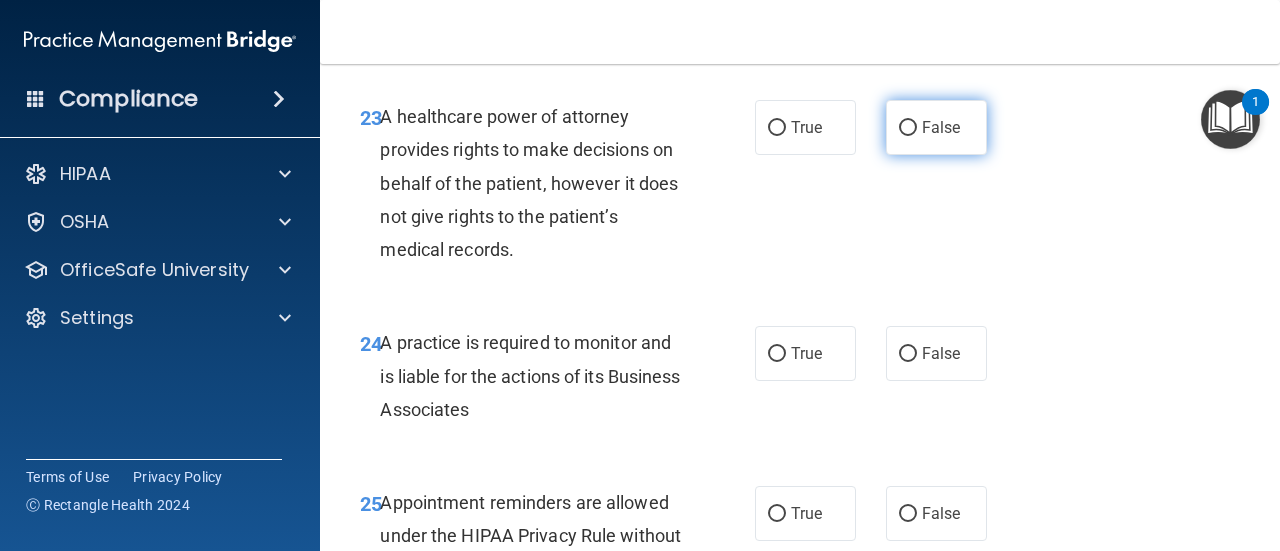 click on "False" at bounding box center (908, 128) 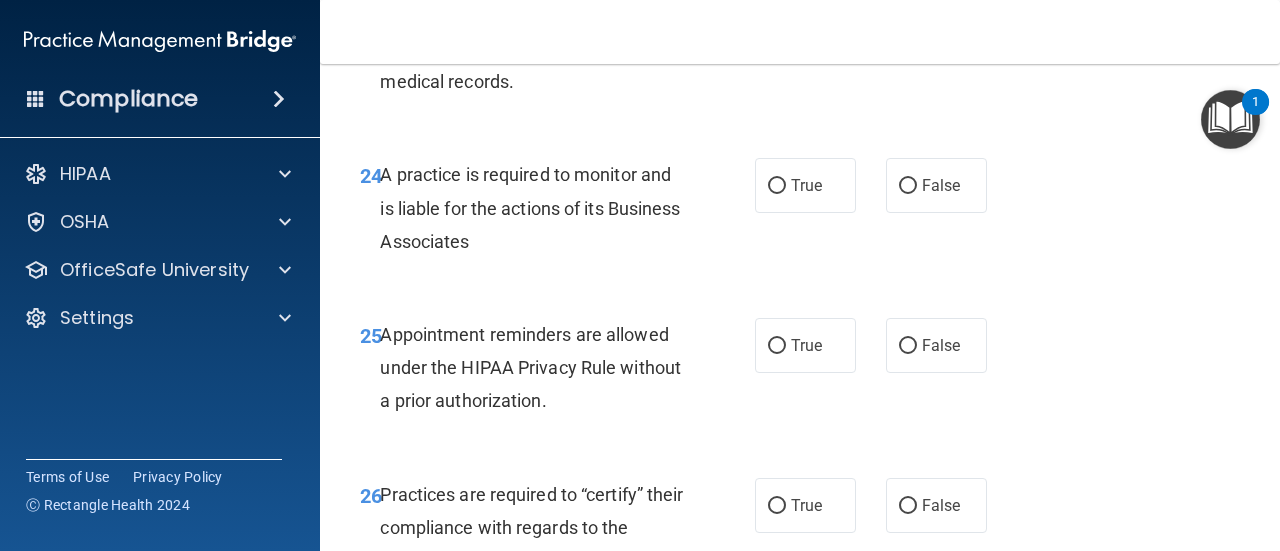 scroll, scrollTop: 4900, scrollLeft: 0, axis: vertical 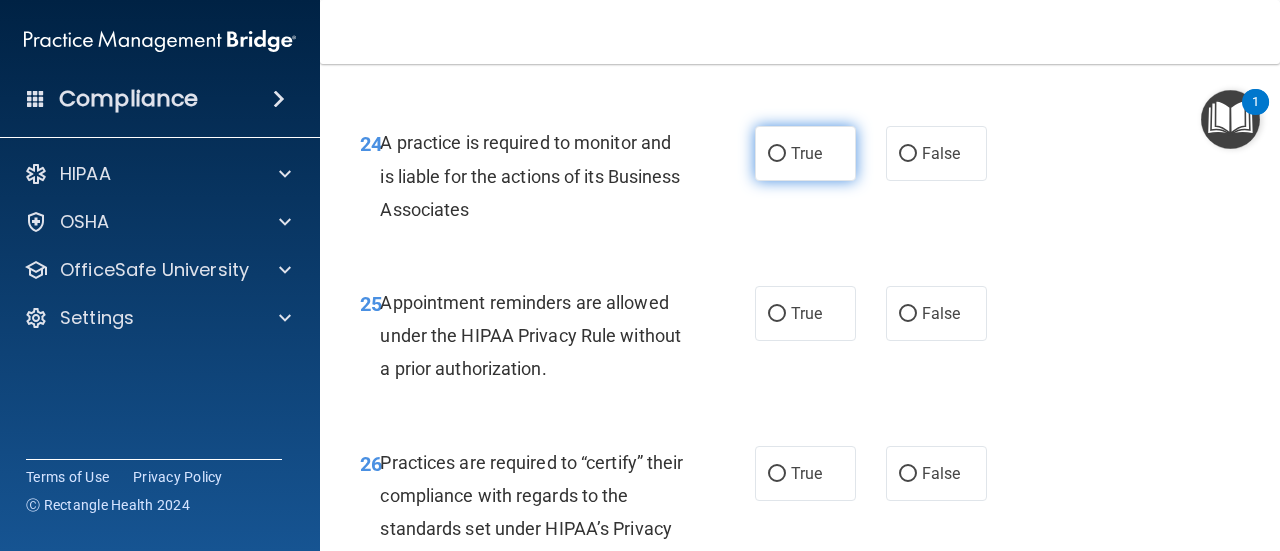 click on "True" at bounding box center [805, 153] 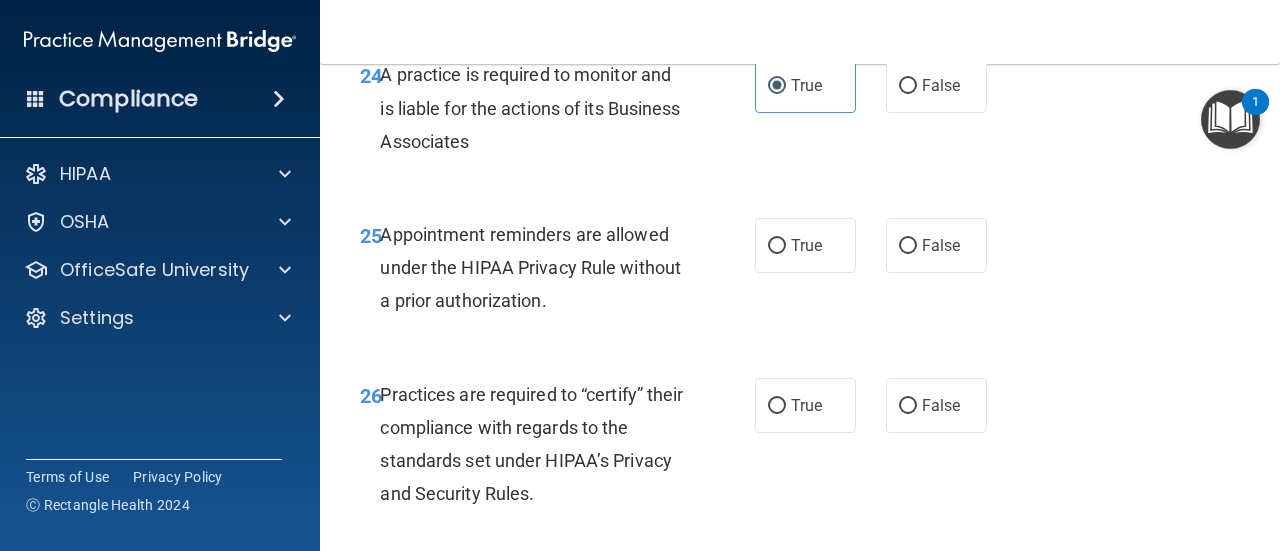 scroll, scrollTop: 5000, scrollLeft: 0, axis: vertical 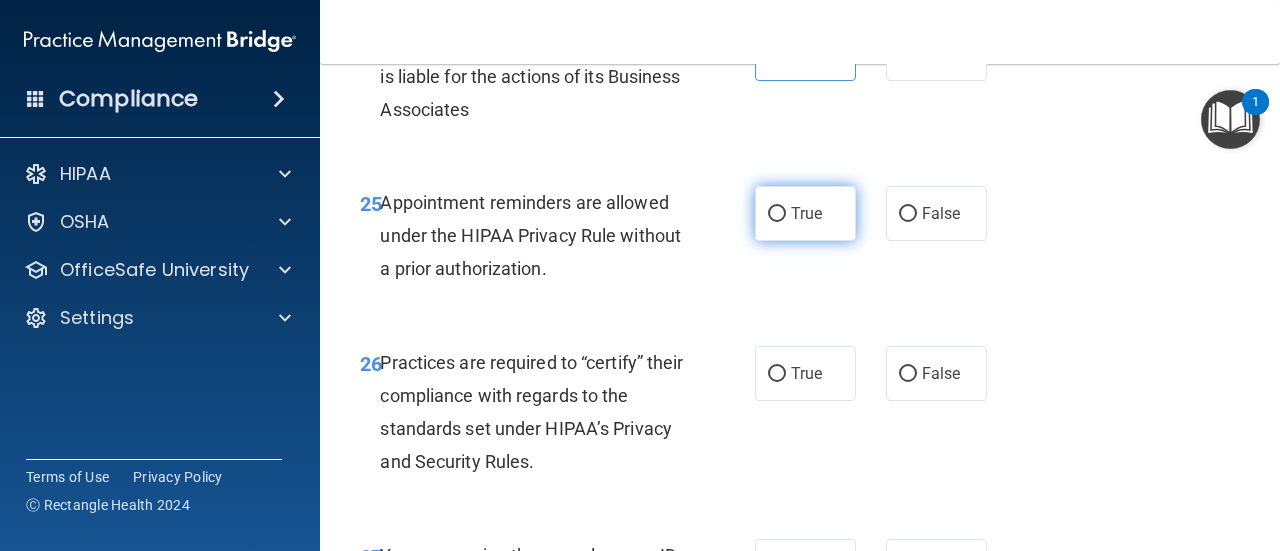 click on "True" at bounding box center (805, 213) 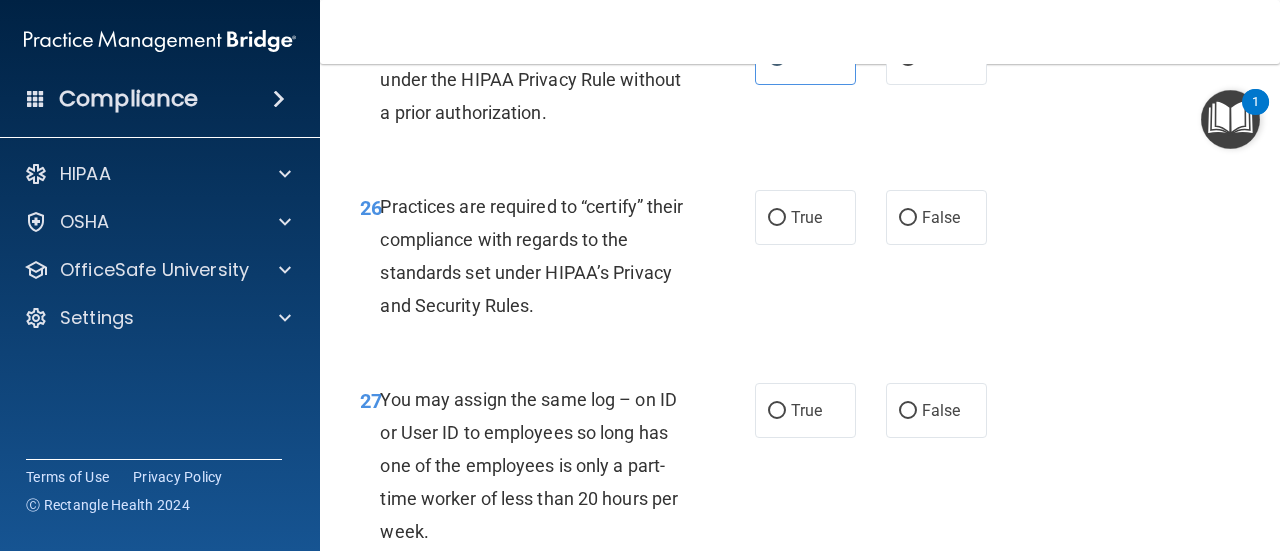 scroll, scrollTop: 5200, scrollLeft: 0, axis: vertical 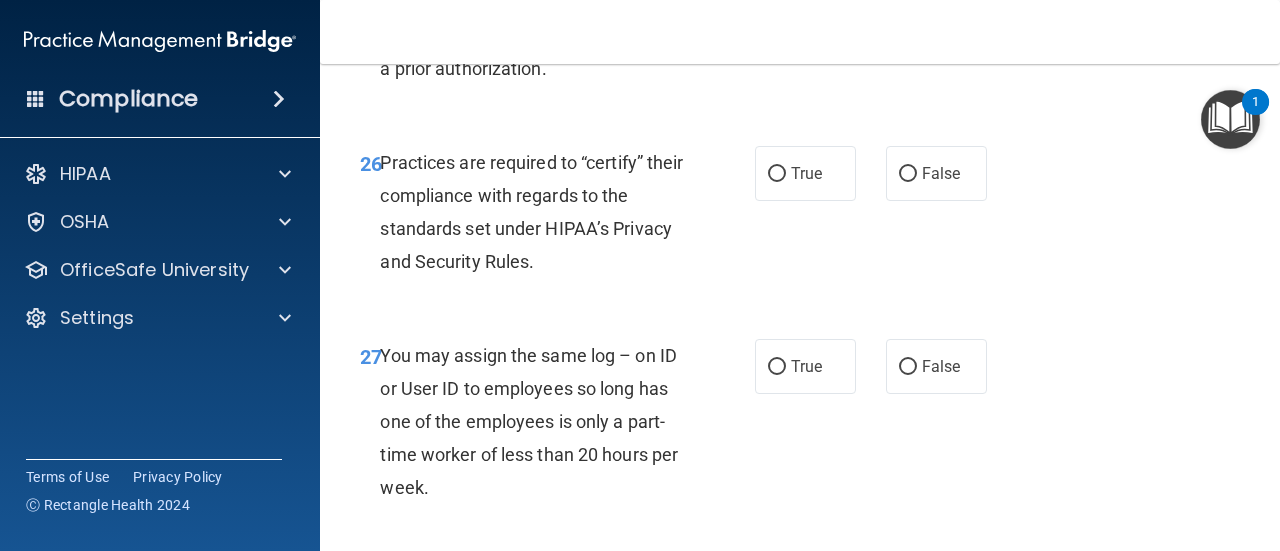 drag, startPoint x: 899, startPoint y: 241, endPoint x: 792, endPoint y: 332, distance: 140.46352 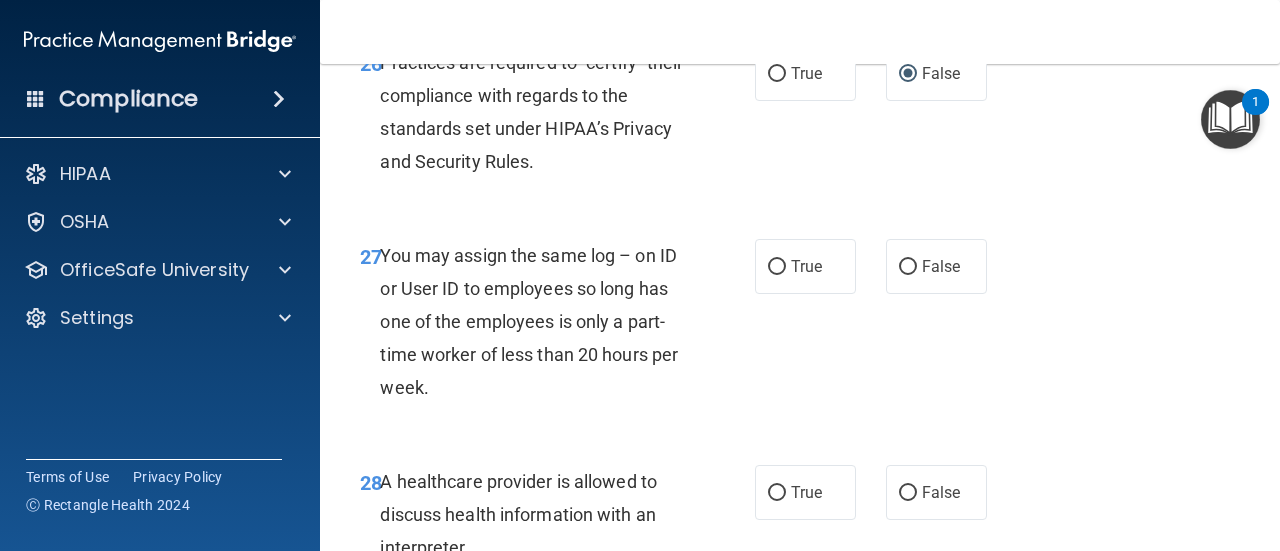 scroll, scrollTop: 5400, scrollLeft: 0, axis: vertical 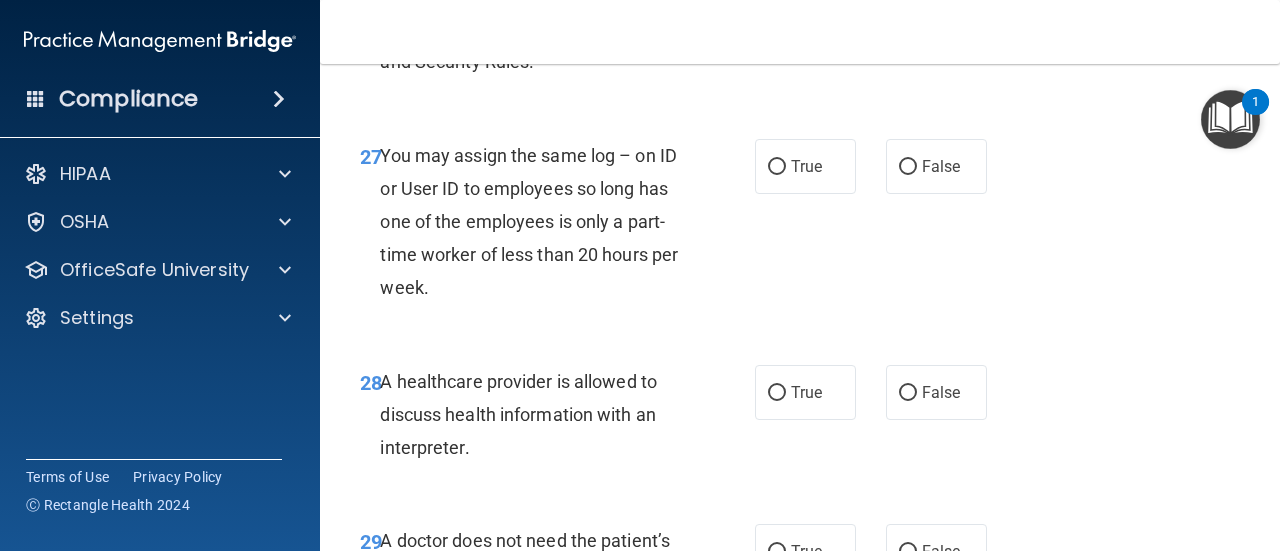drag, startPoint x: 900, startPoint y: 233, endPoint x: 805, endPoint y: 317, distance: 126.81088 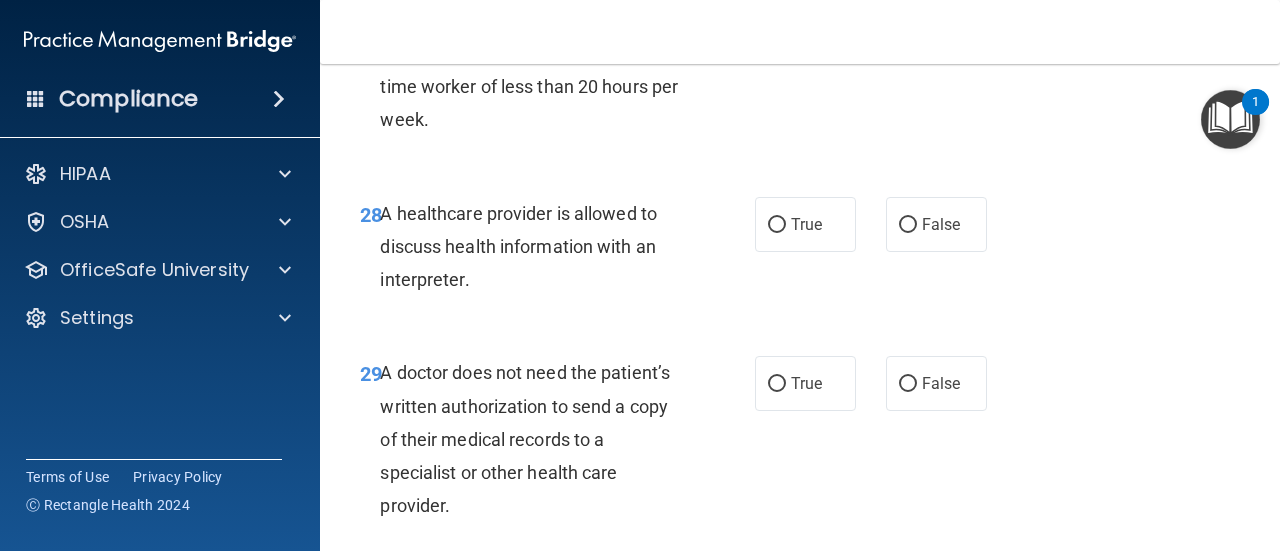 scroll, scrollTop: 5600, scrollLeft: 0, axis: vertical 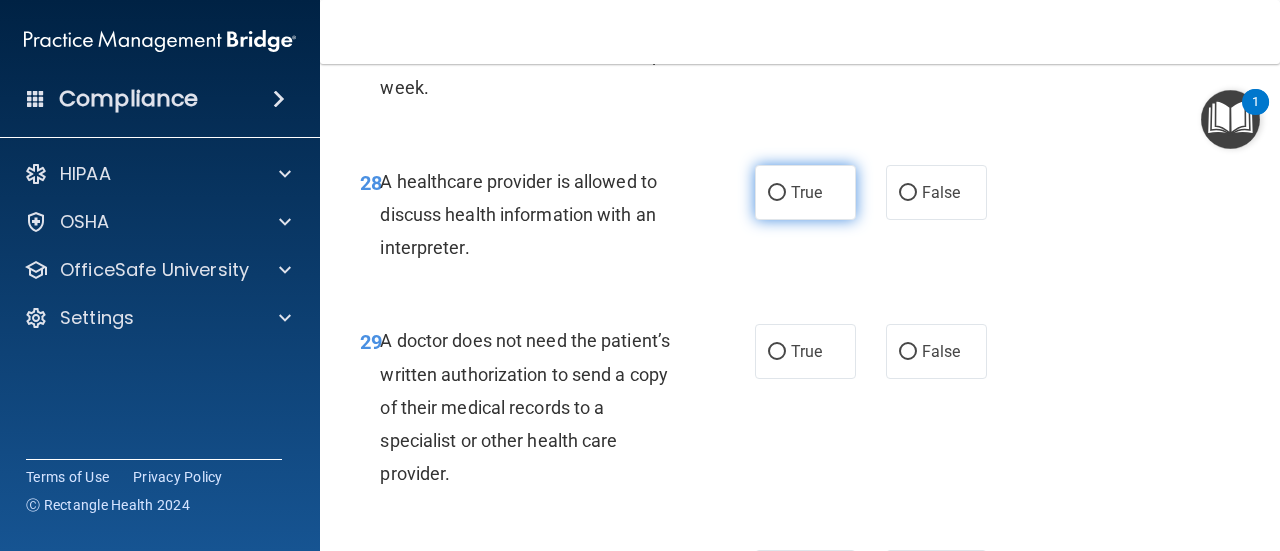 click on "True" at bounding box center (777, 193) 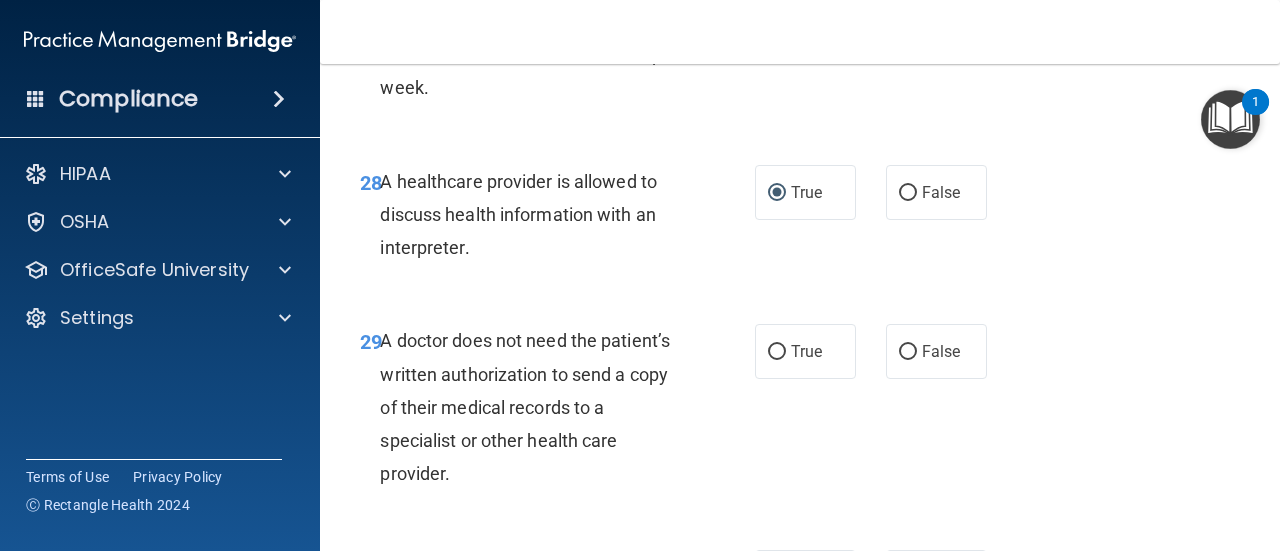 scroll, scrollTop: 5700, scrollLeft: 0, axis: vertical 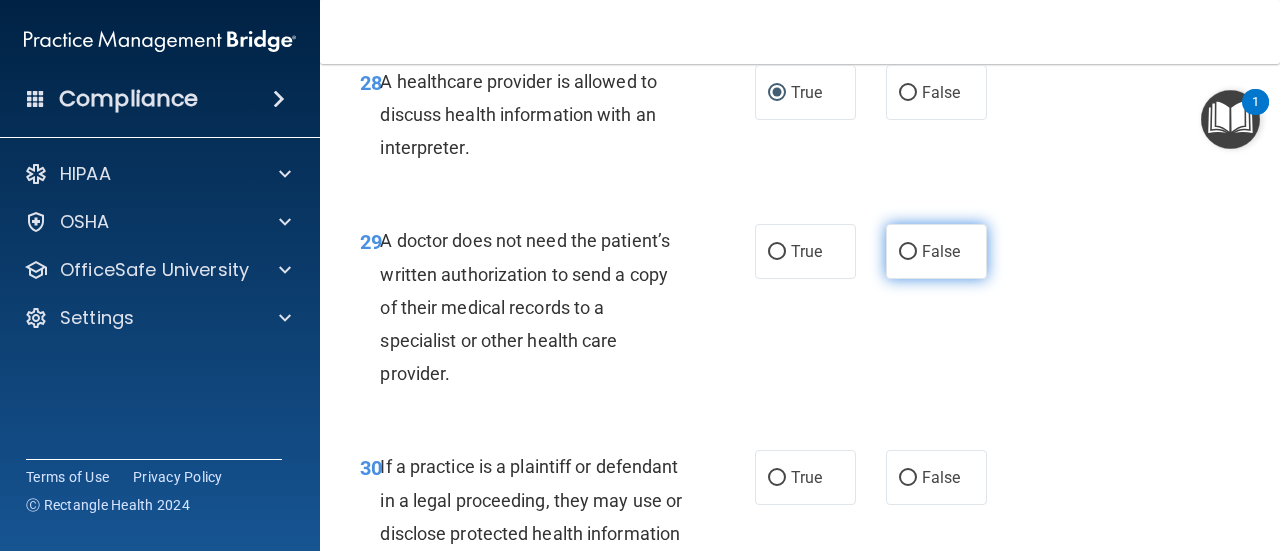 click on "False" at bounding box center (908, 252) 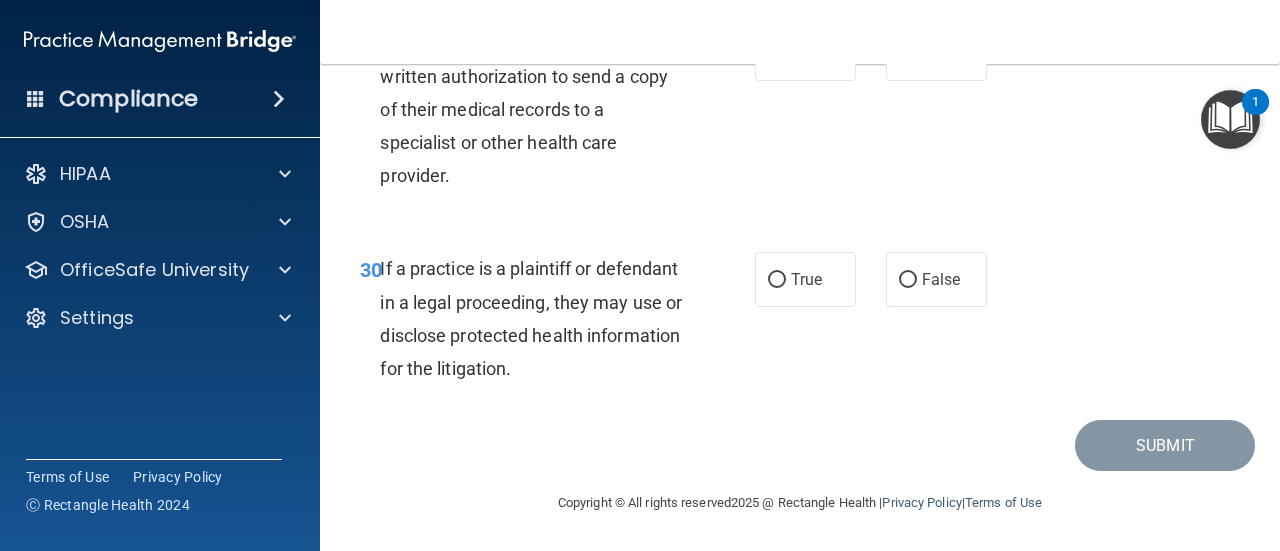 scroll, scrollTop: 5900, scrollLeft: 0, axis: vertical 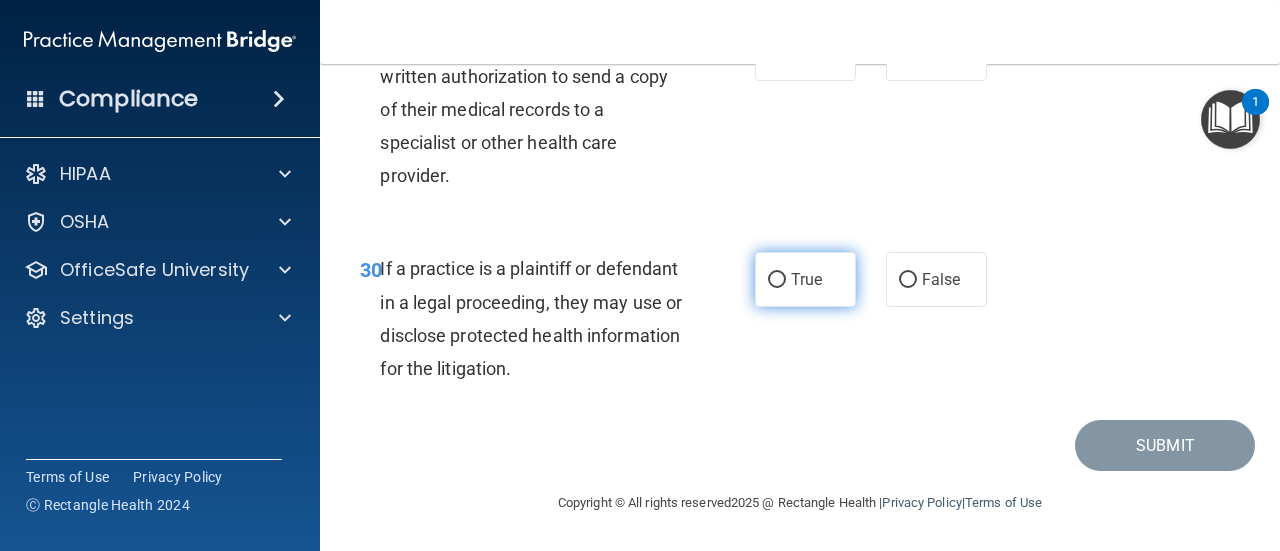 click on "True" at bounding box center [777, 280] 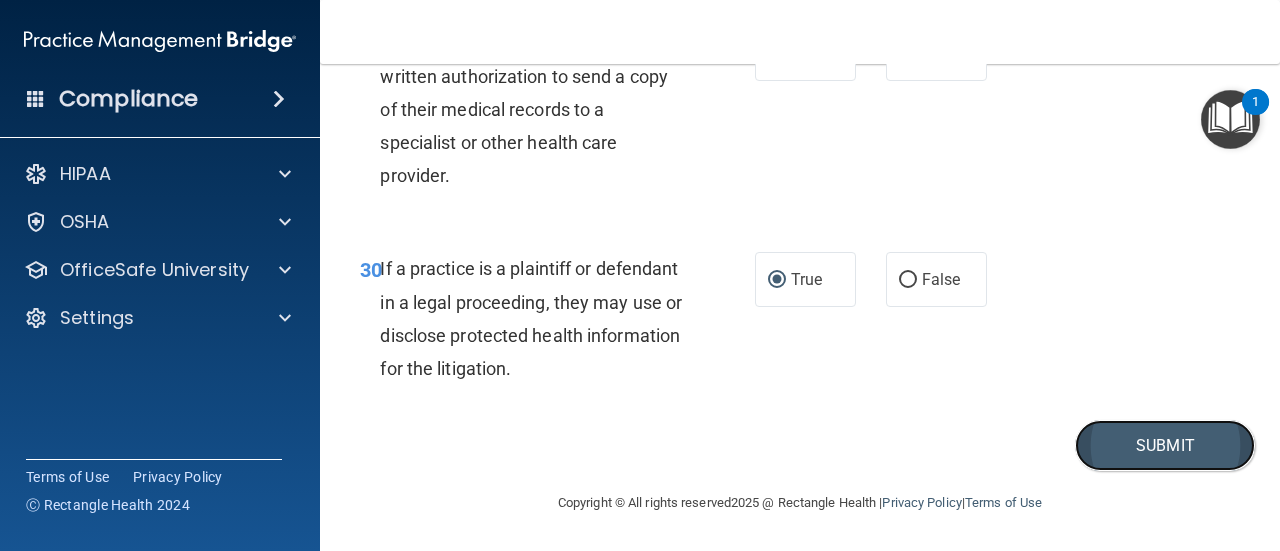 click on "Submit" at bounding box center (1165, 445) 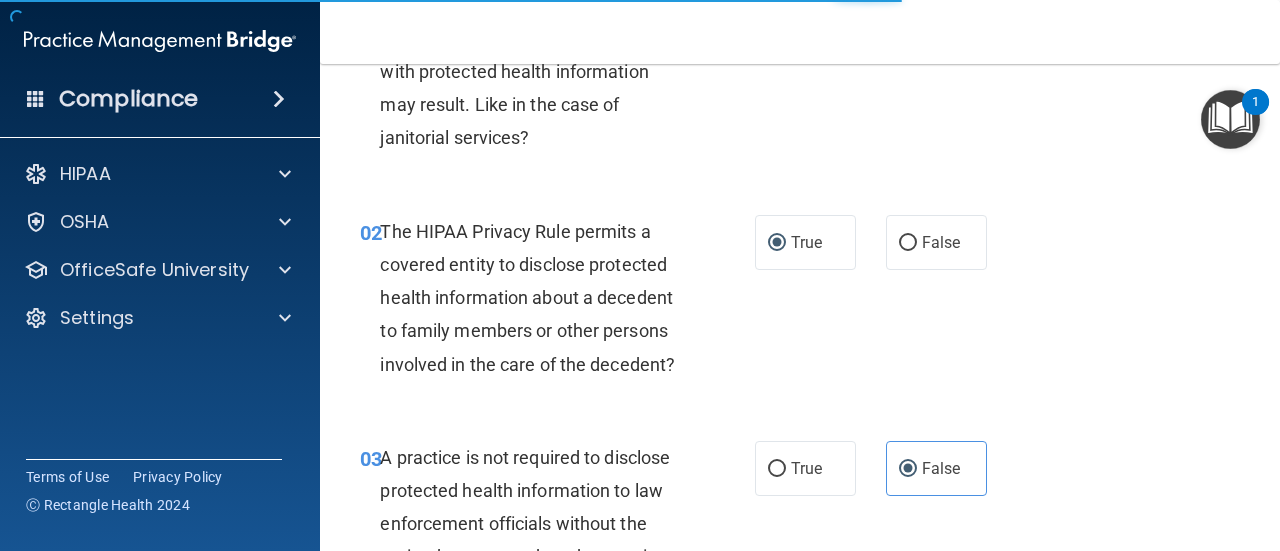 scroll, scrollTop: 0, scrollLeft: 0, axis: both 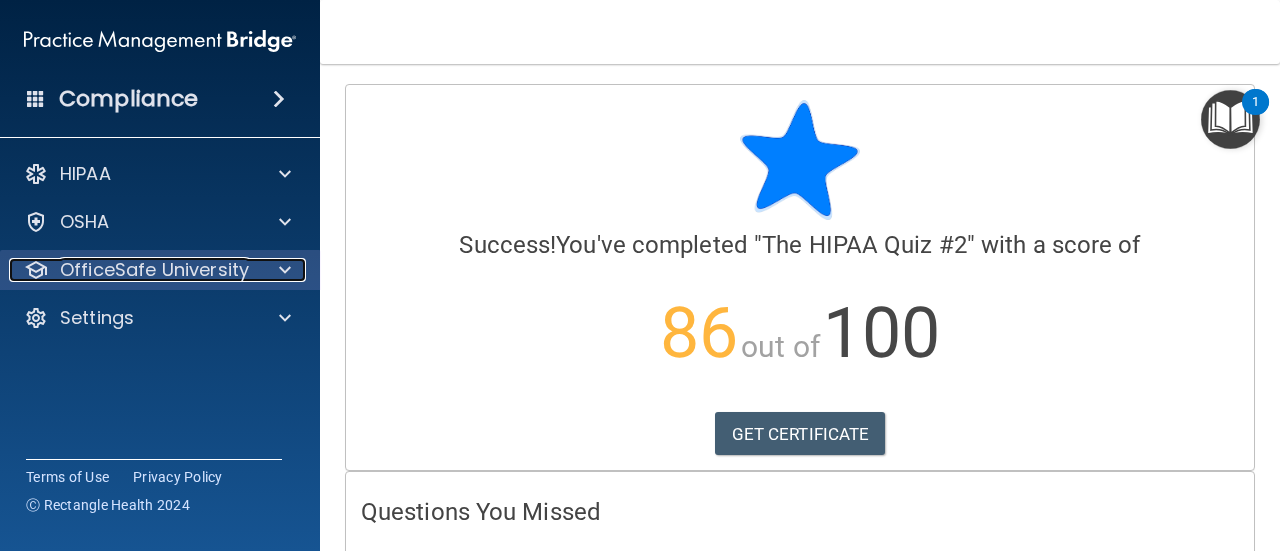 click on "OfficeSafe University" at bounding box center [133, 270] 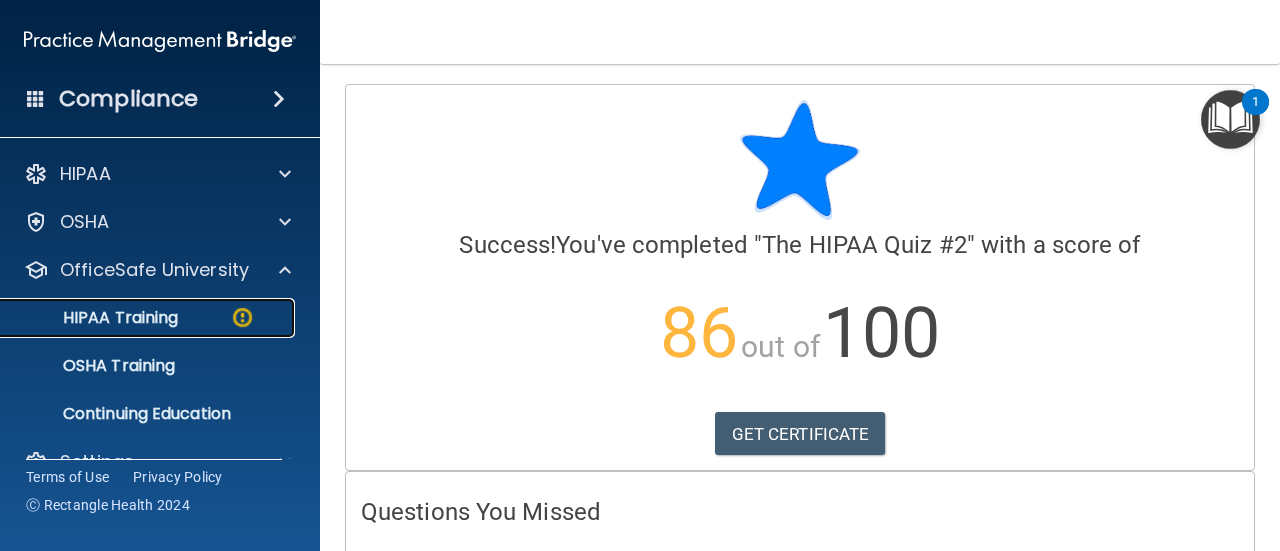 click on "HIPAA Training" at bounding box center (137, 318) 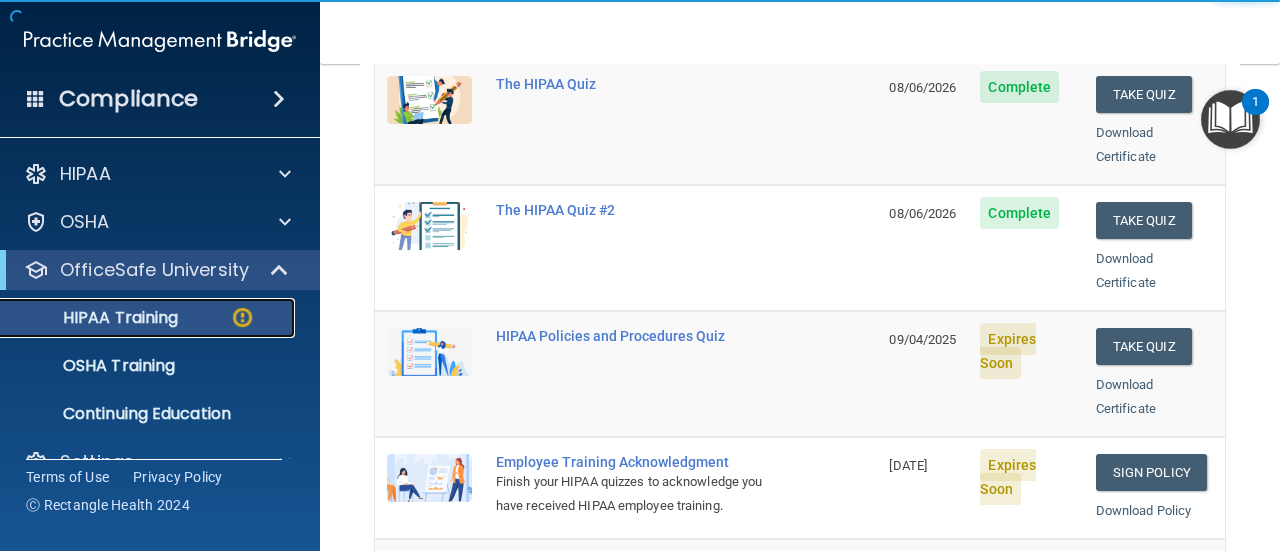 scroll, scrollTop: 300, scrollLeft: 0, axis: vertical 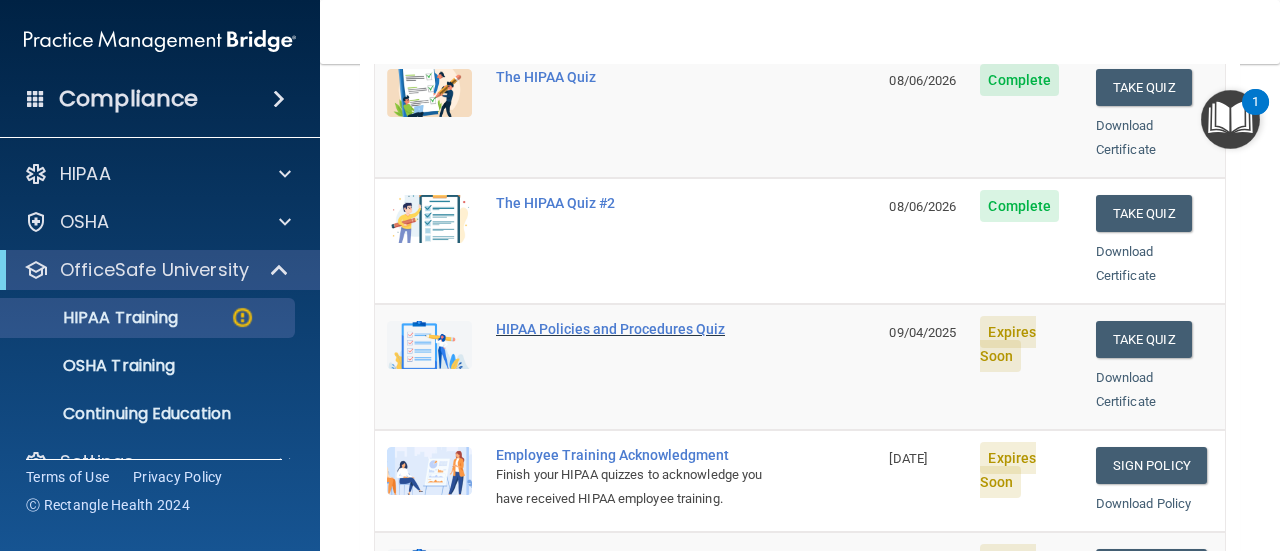 click on "HIPAA Policies and Procedures Quiz" at bounding box center (636, 329) 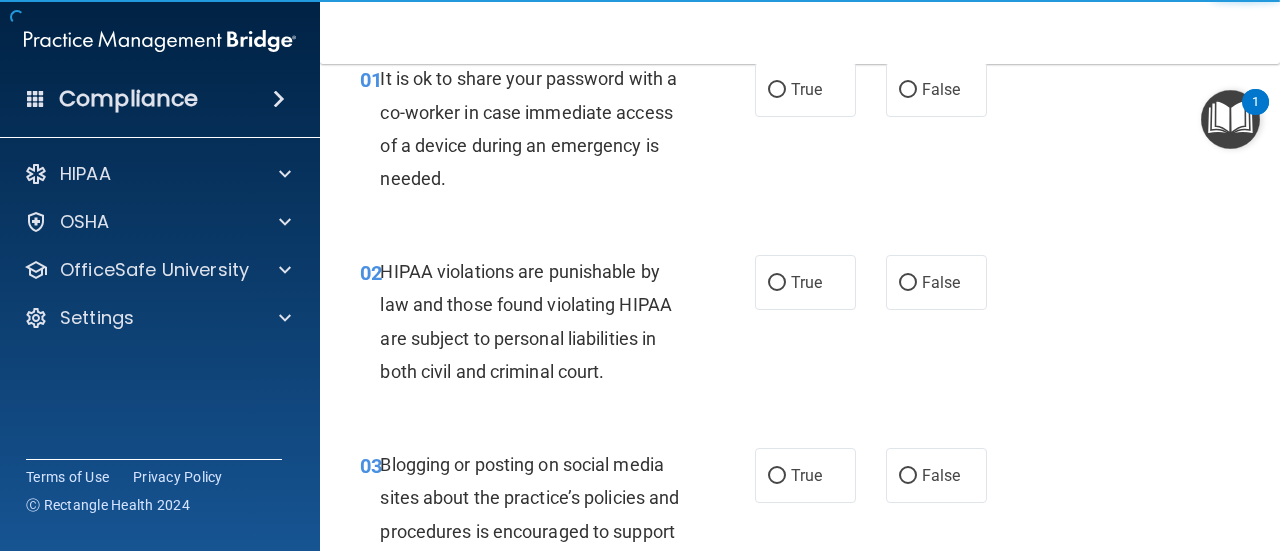 scroll, scrollTop: 0, scrollLeft: 0, axis: both 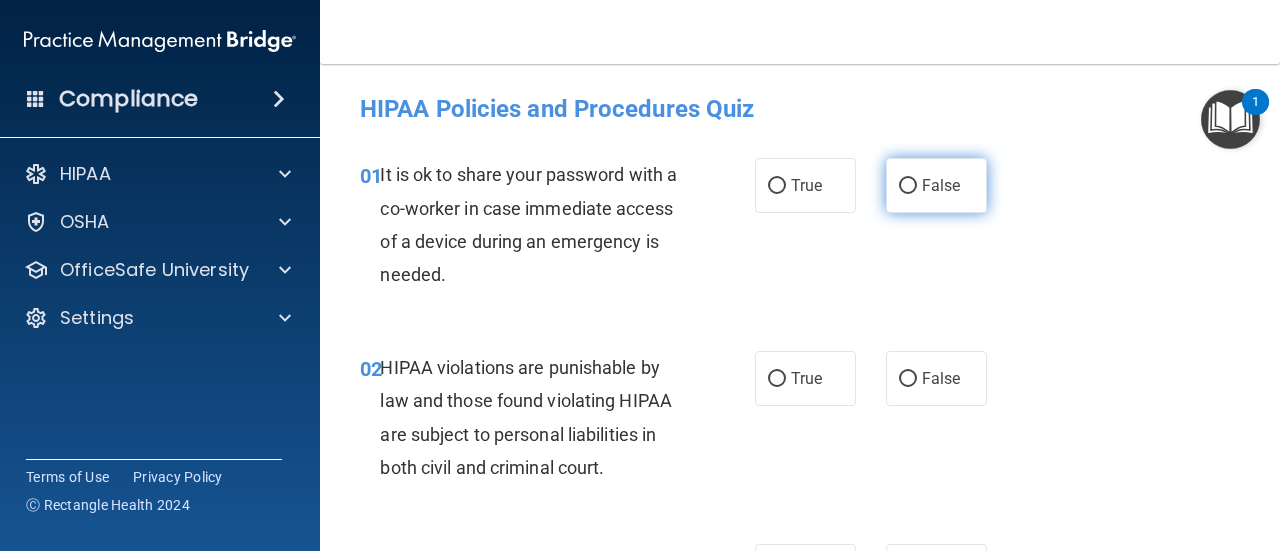 click on "False" at bounding box center [908, 186] 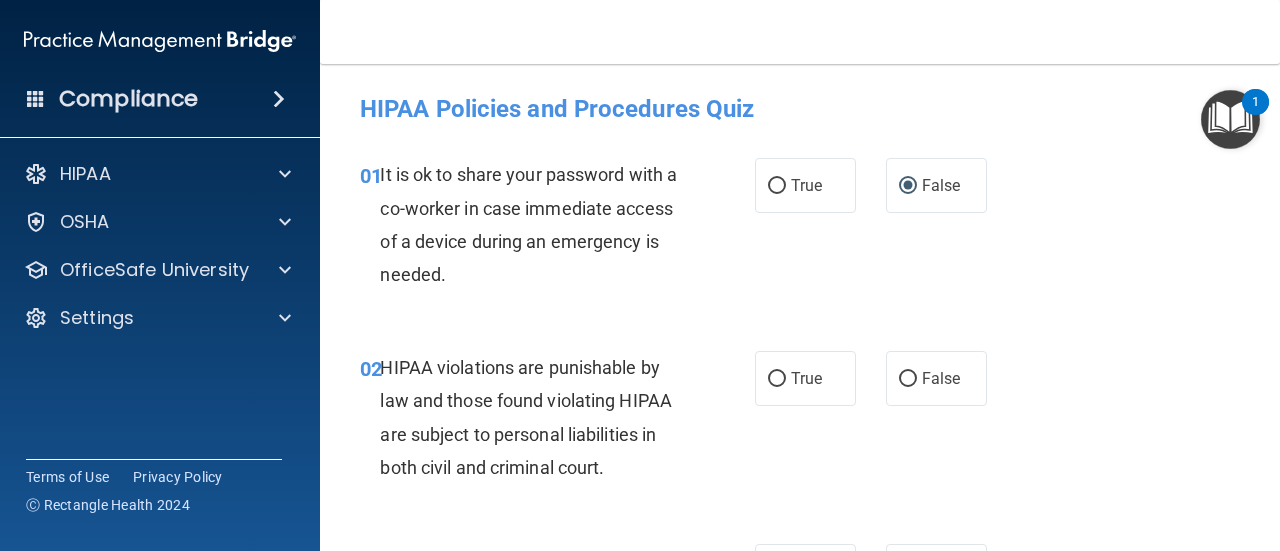 scroll, scrollTop: 100, scrollLeft: 0, axis: vertical 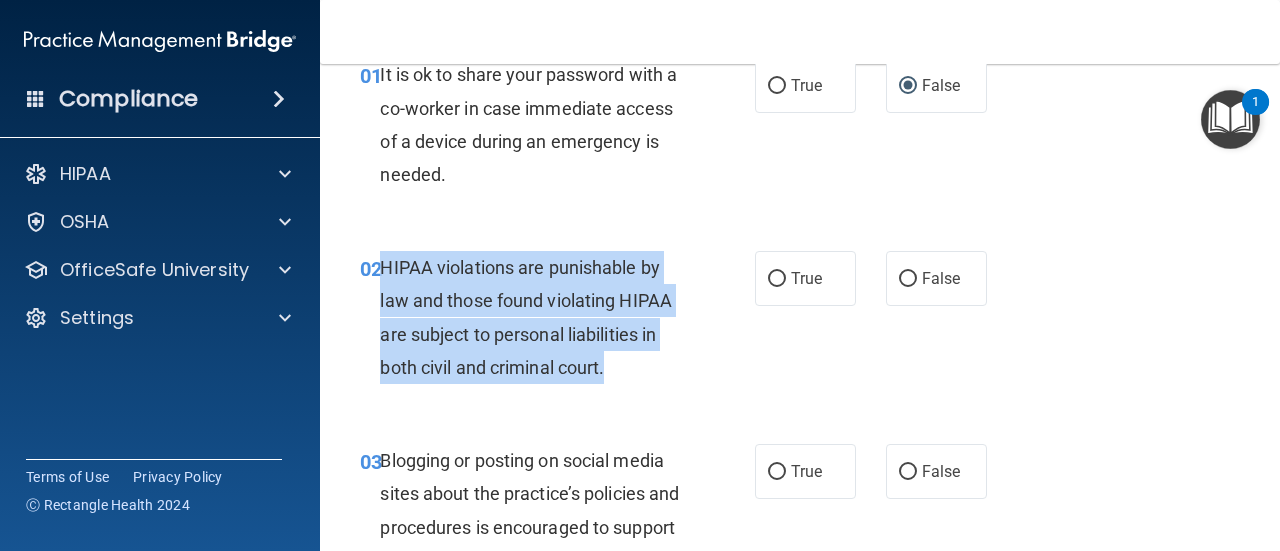 drag, startPoint x: 580, startPoint y: 373, endPoint x: 382, endPoint y: 281, distance: 218.33003 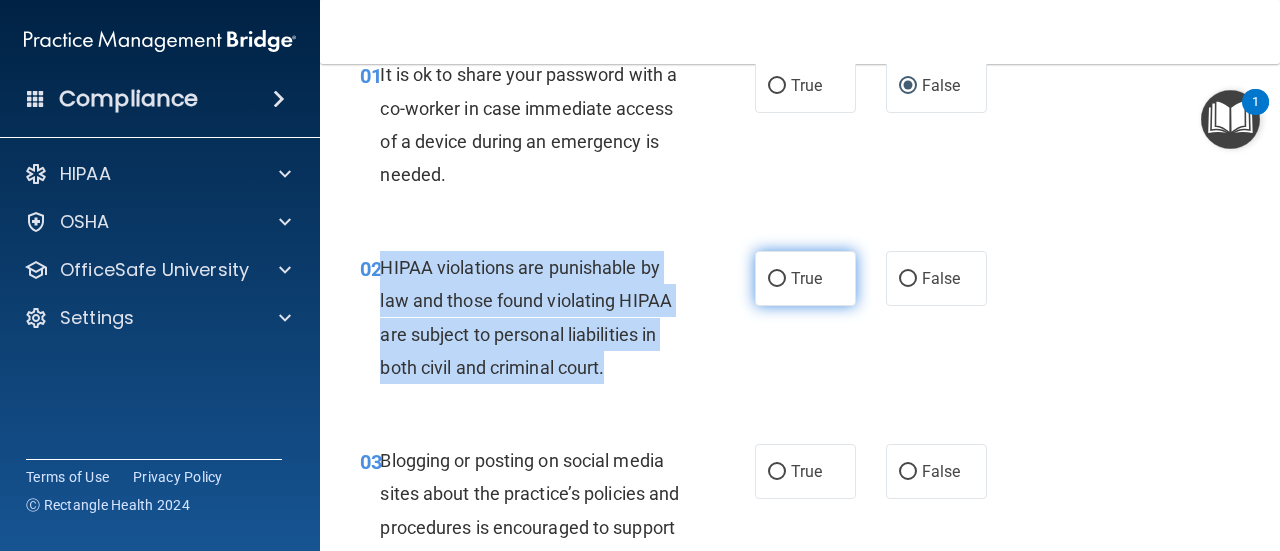 click on "True" at bounding box center [777, 279] 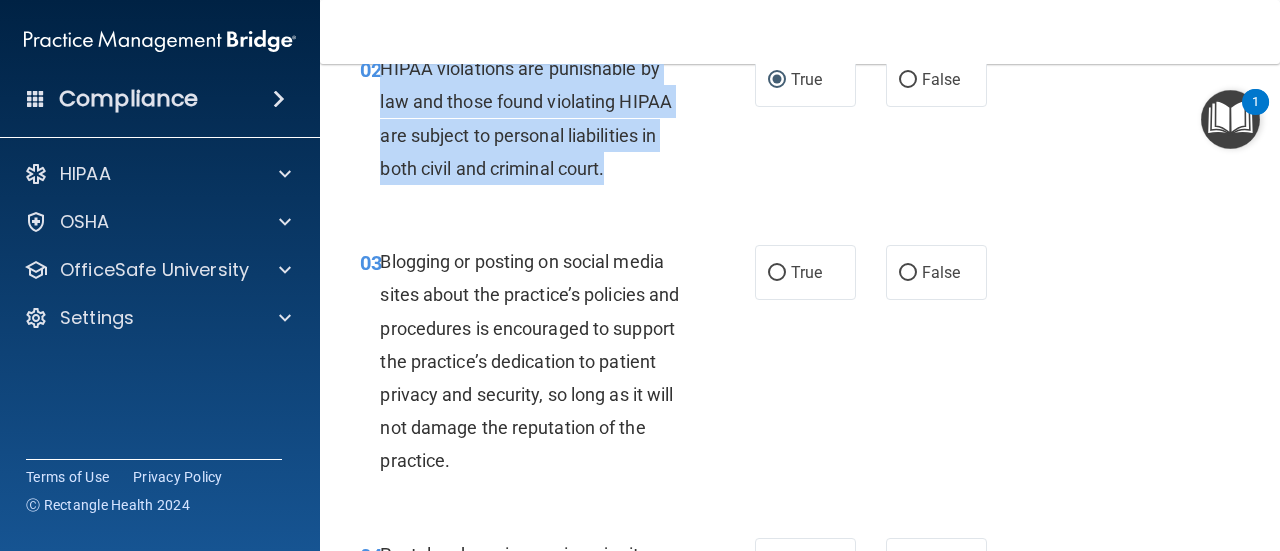 scroll, scrollTop: 300, scrollLeft: 0, axis: vertical 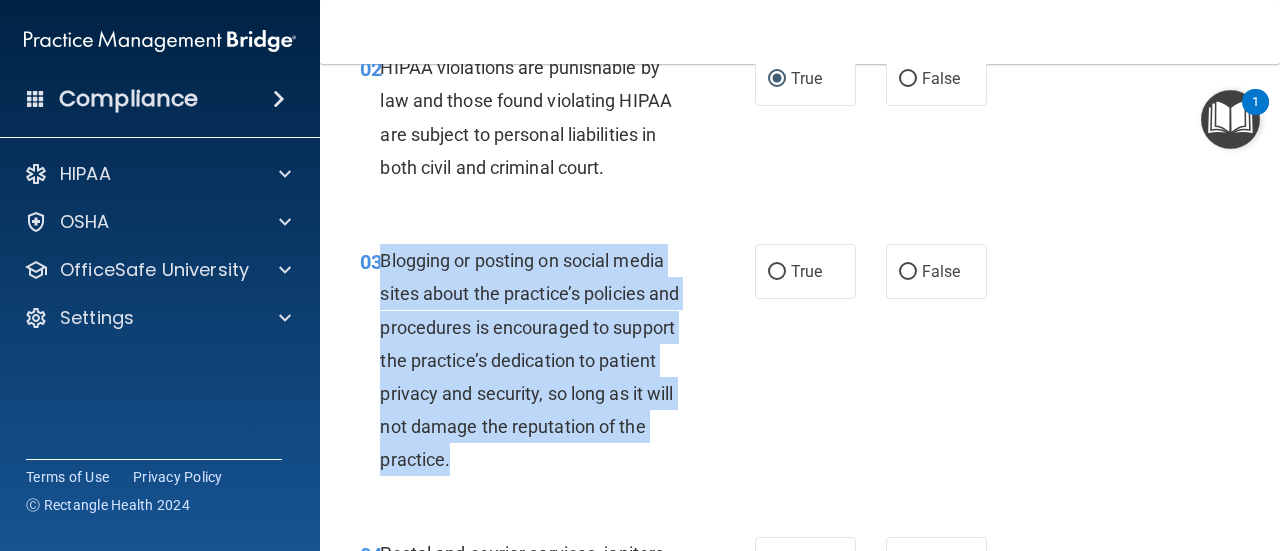 drag, startPoint x: 505, startPoint y: 463, endPoint x: 384, endPoint y: 269, distance: 228.64165 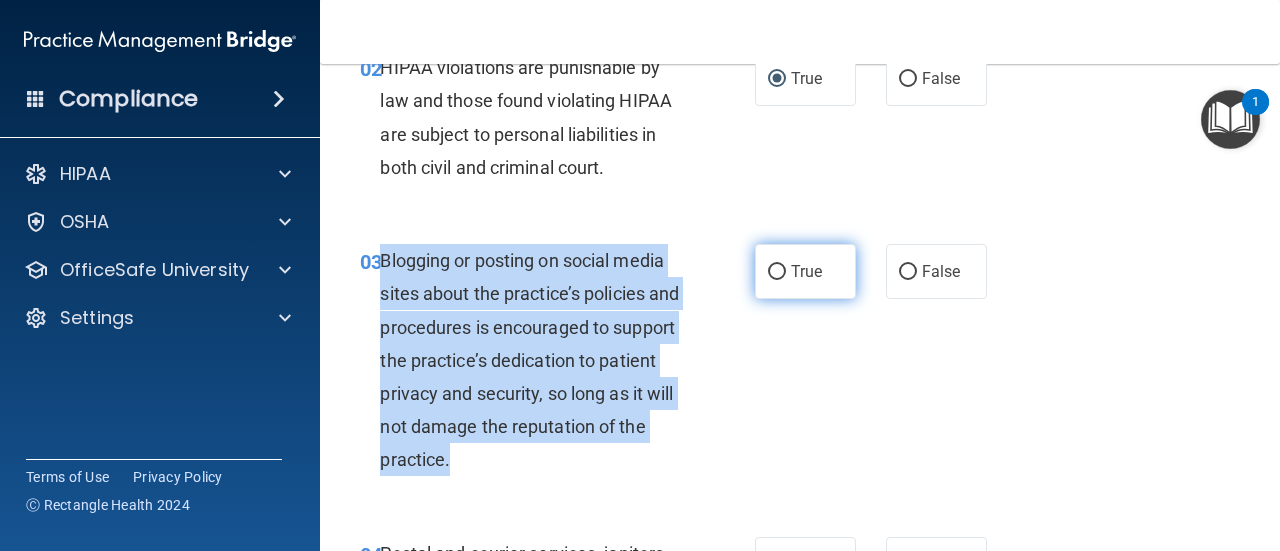click on "True" at bounding box center [777, 272] 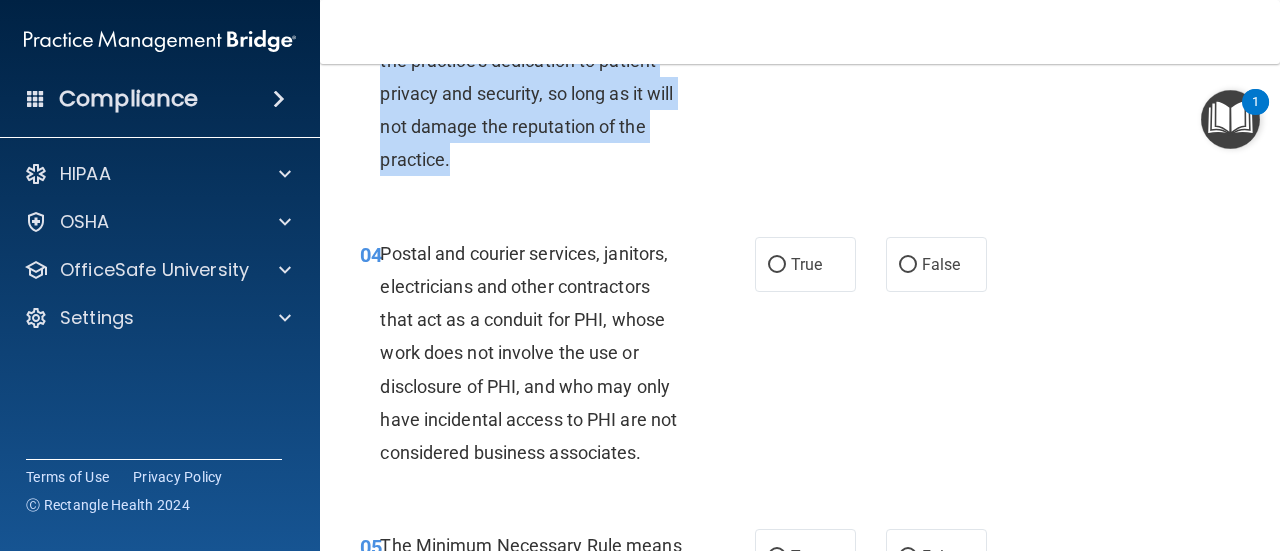 scroll, scrollTop: 700, scrollLeft: 0, axis: vertical 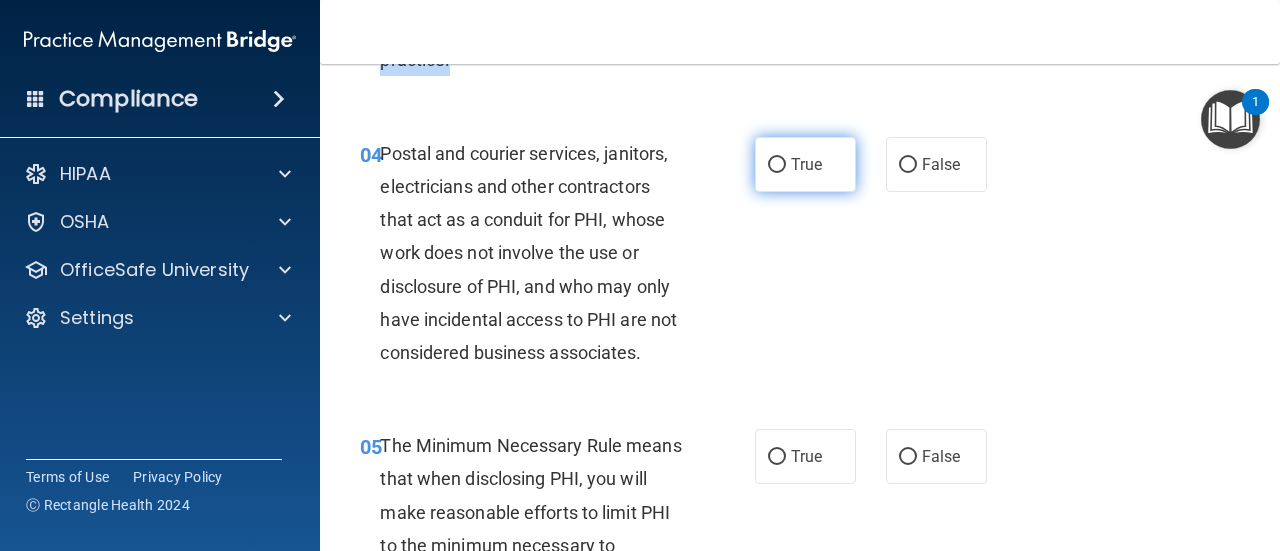 click on "True" at bounding box center [777, 165] 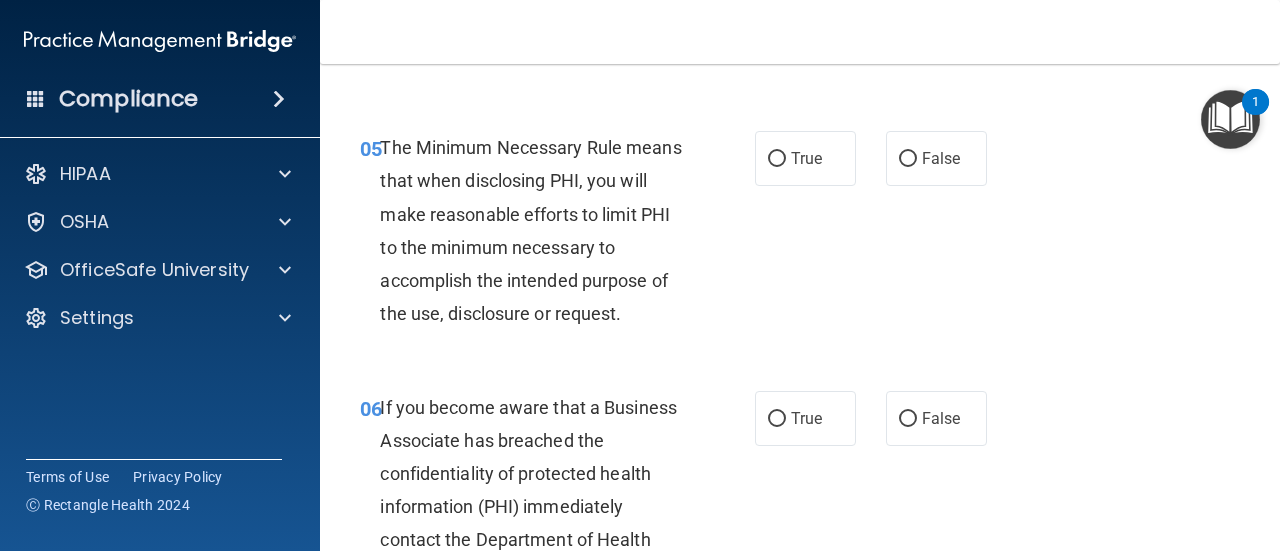 scroll, scrollTop: 1000, scrollLeft: 0, axis: vertical 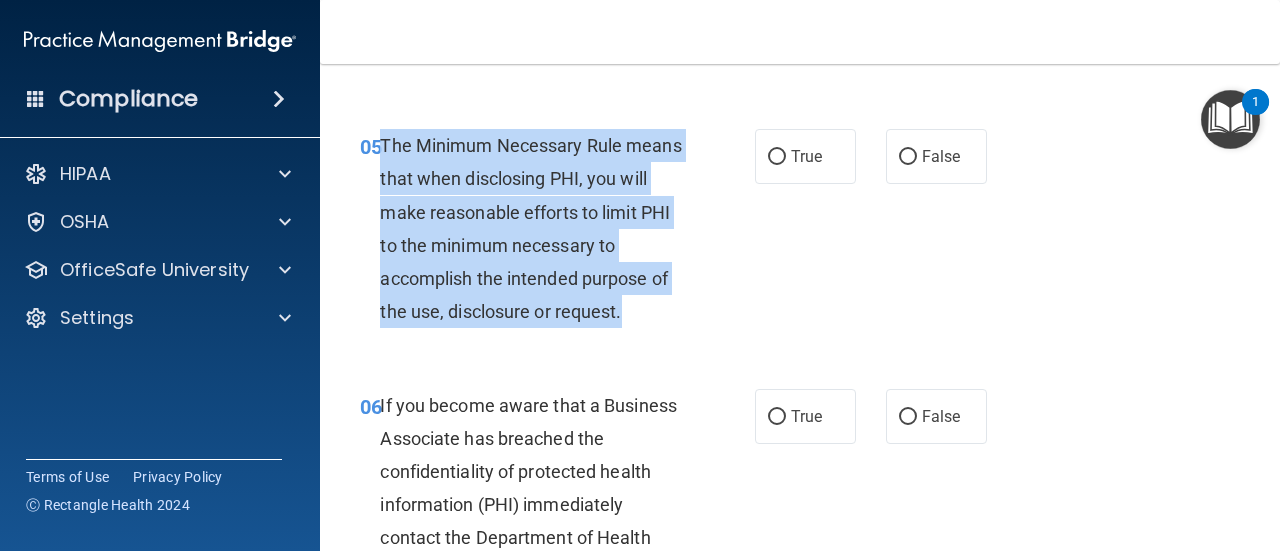 drag, startPoint x: 644, startPoint y: 307, endPoint x: 383, endPoint y: 153, distance: 303.0462 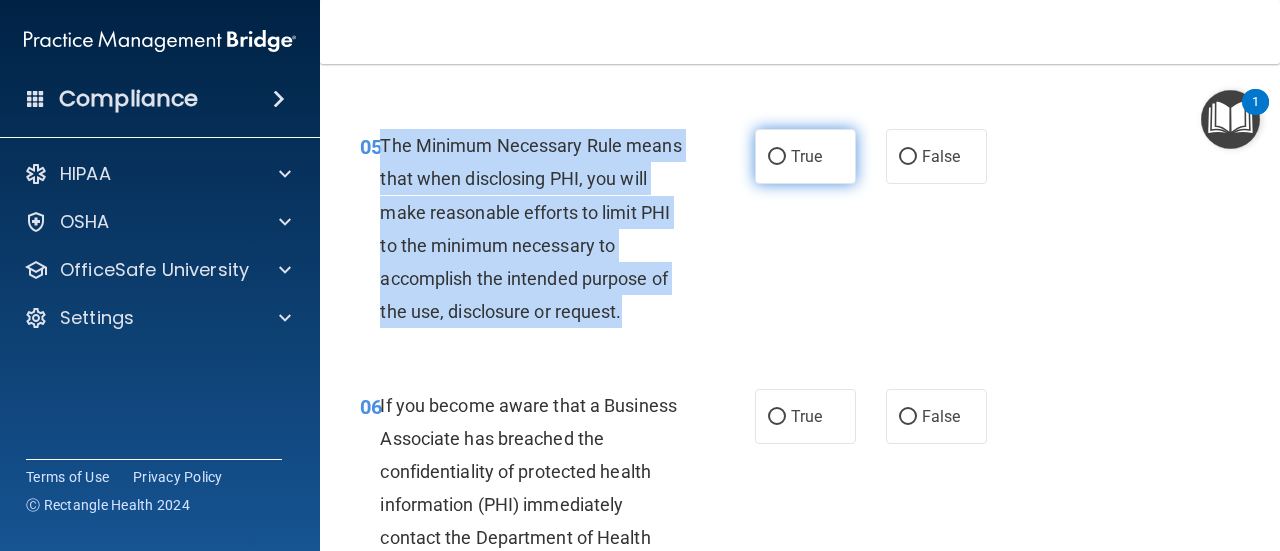 click on "True" at bounding box center [777, 157] 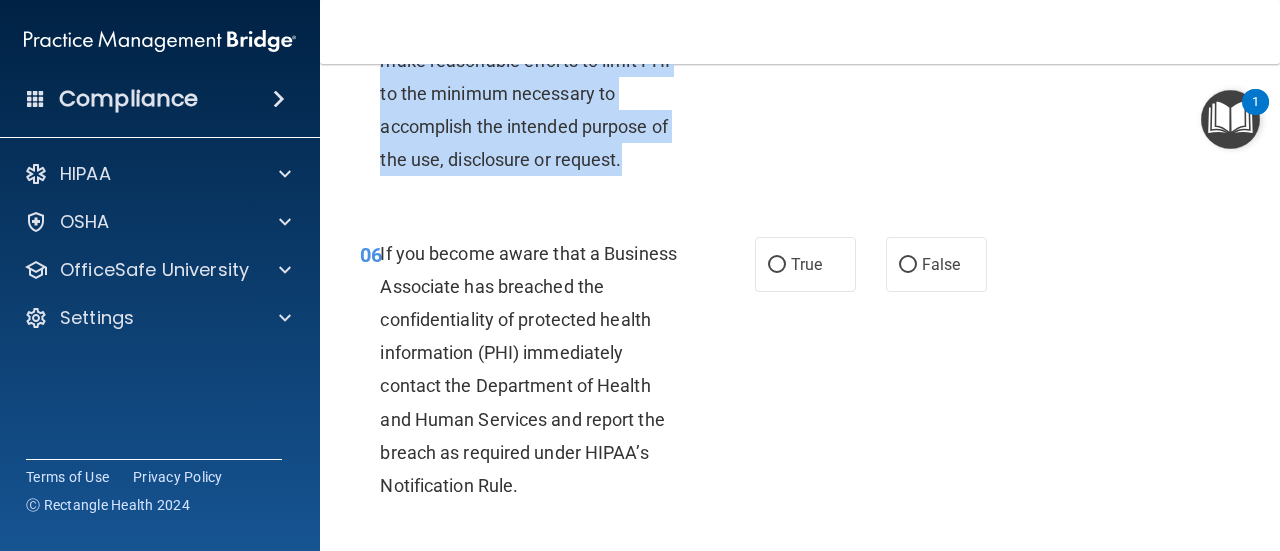 scroll, scrollTop: 1200, scrollLeft: 0, axis: vertical 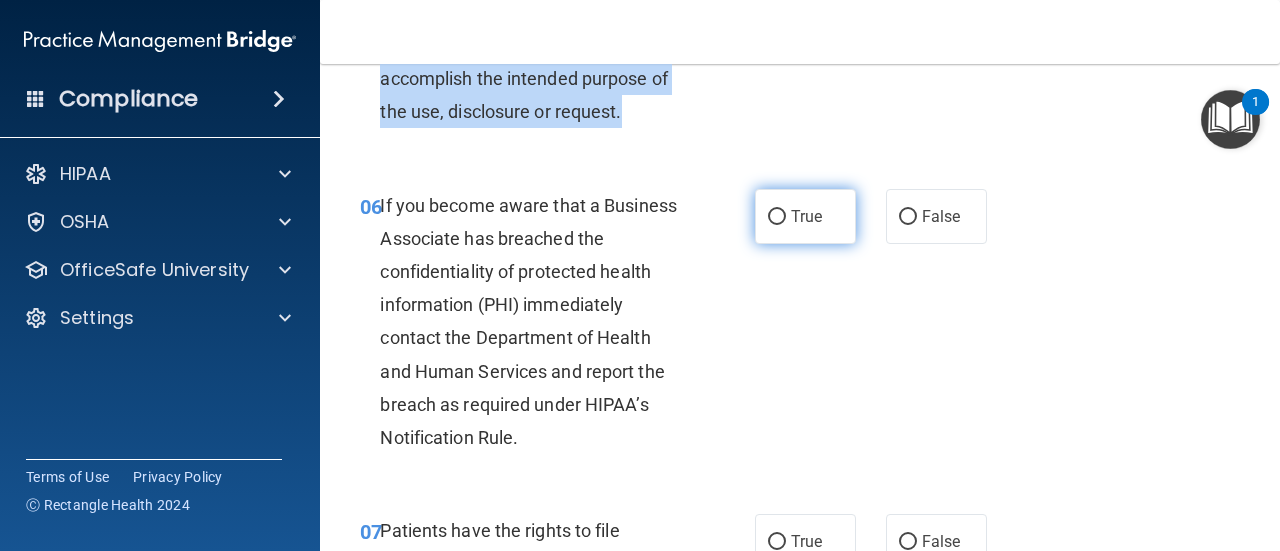 click on "True" at bounding box center (777, 217) 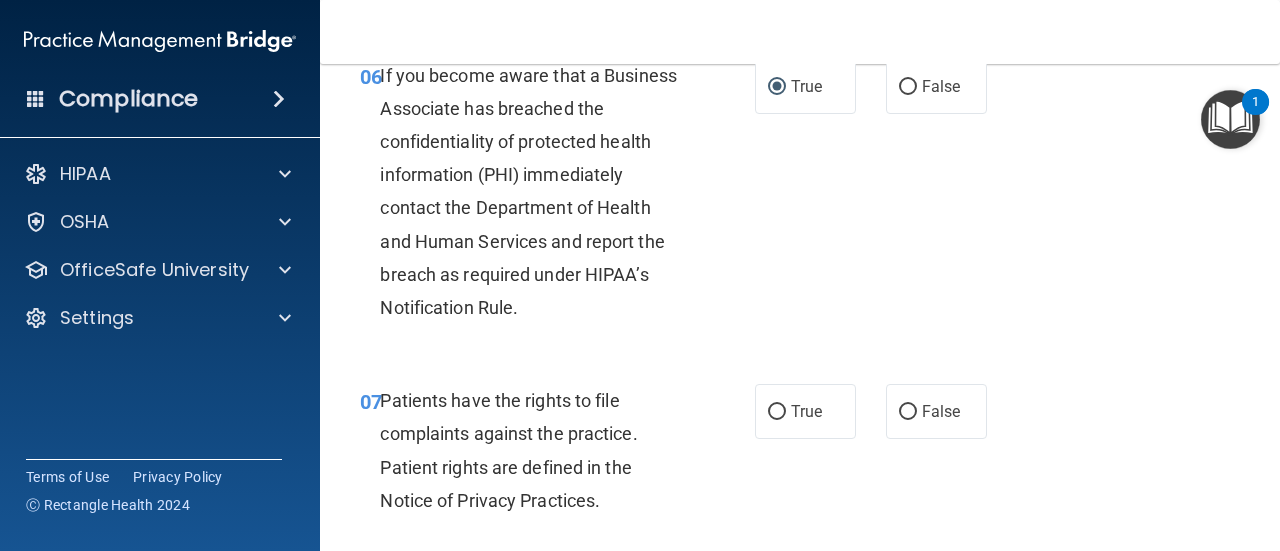 scroll, scrollTop: 1200, scrollLeft: 0, axis: vertical 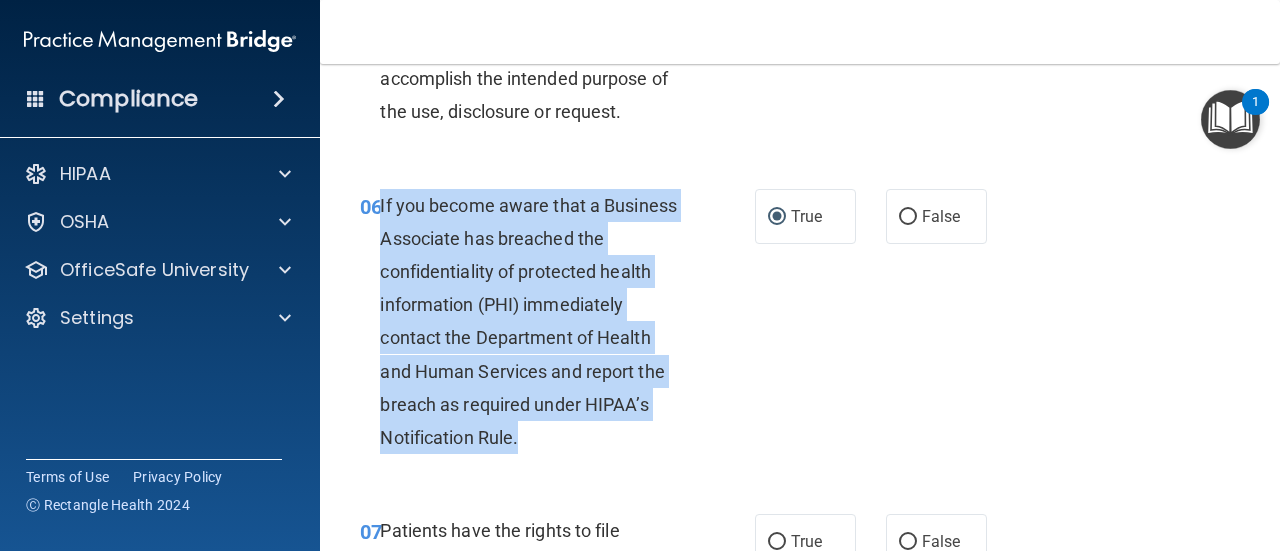 drag, startPoint x: 526, startPoint y: 440, endPoint x: 382, endPoint y: 207, distance: 273.90692 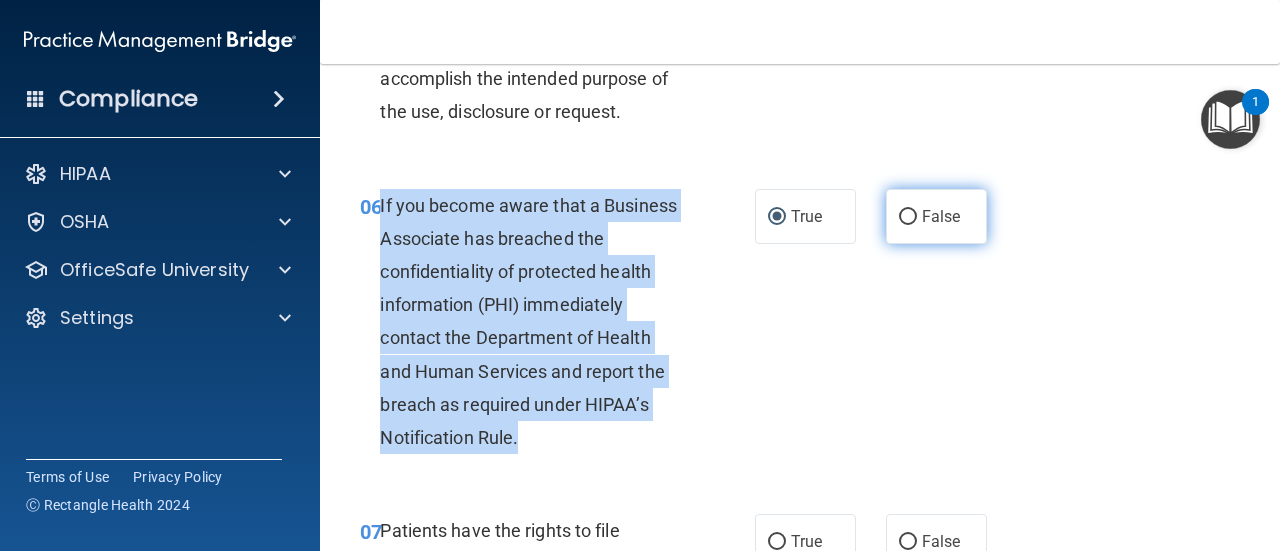 click on "False" at bounding box center (908, 217) 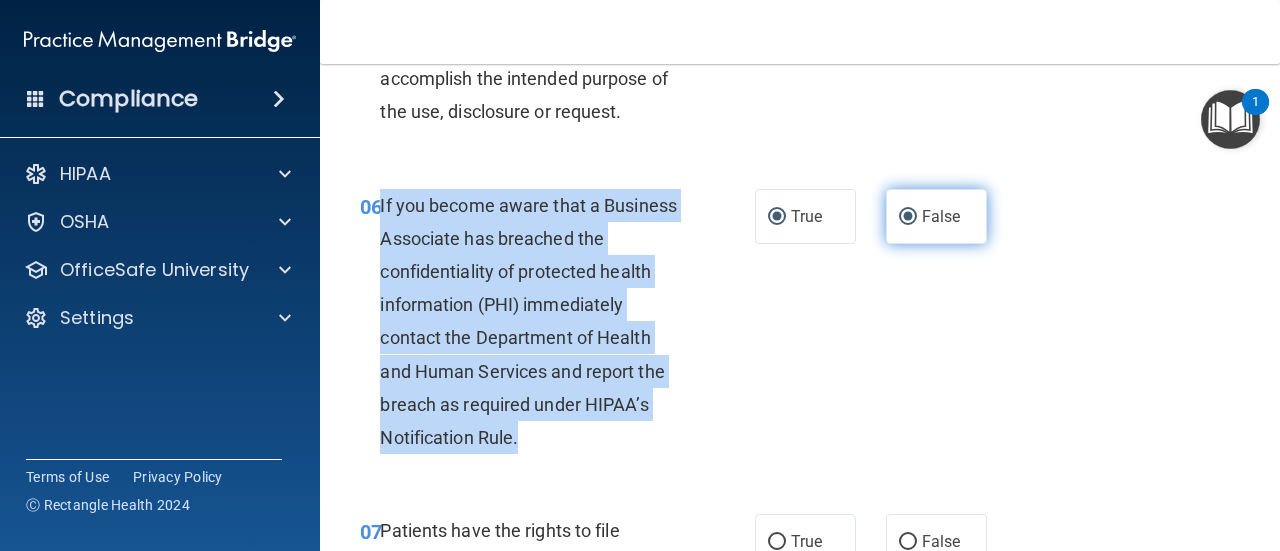 radio on "false" 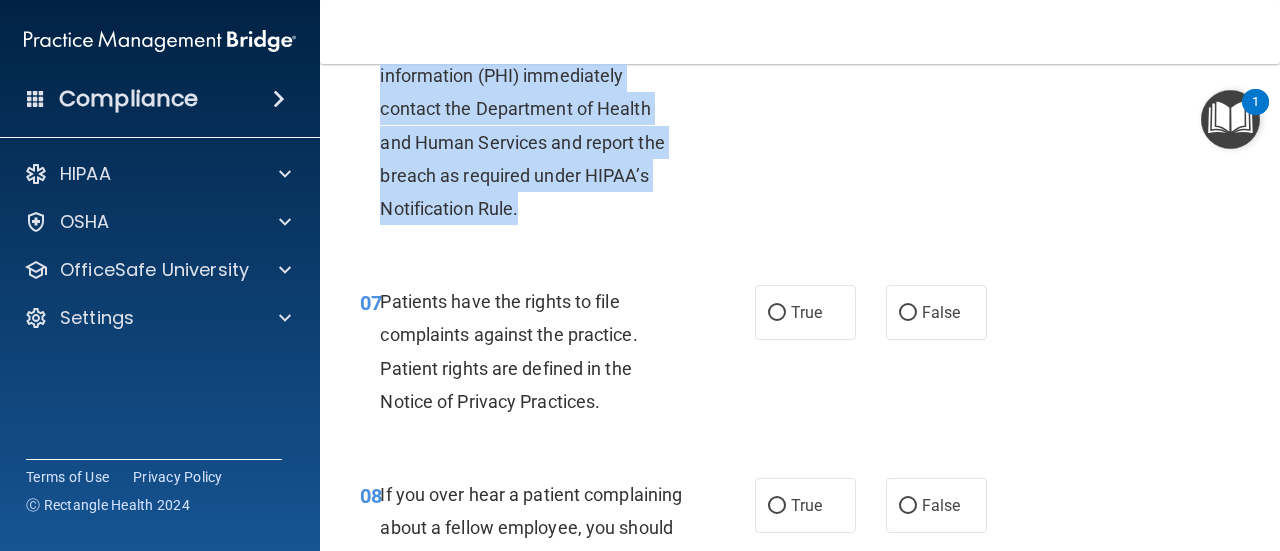 scroll, scrollTop: 1500, scrollLeft: 0, axis: vertical 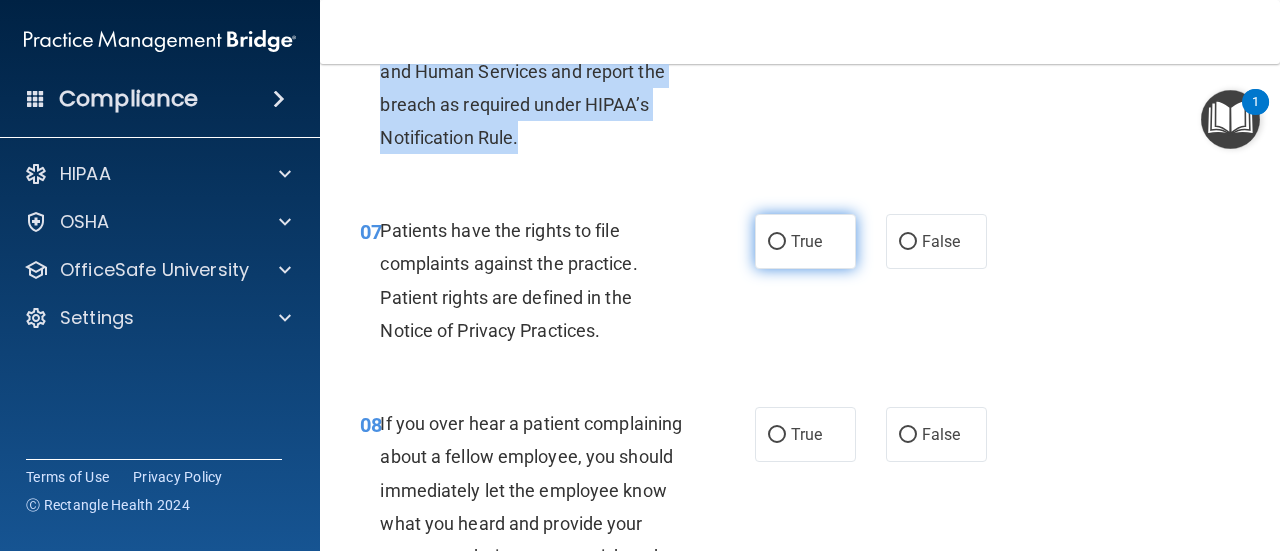 click on "True" at bounding box center (777, 242) 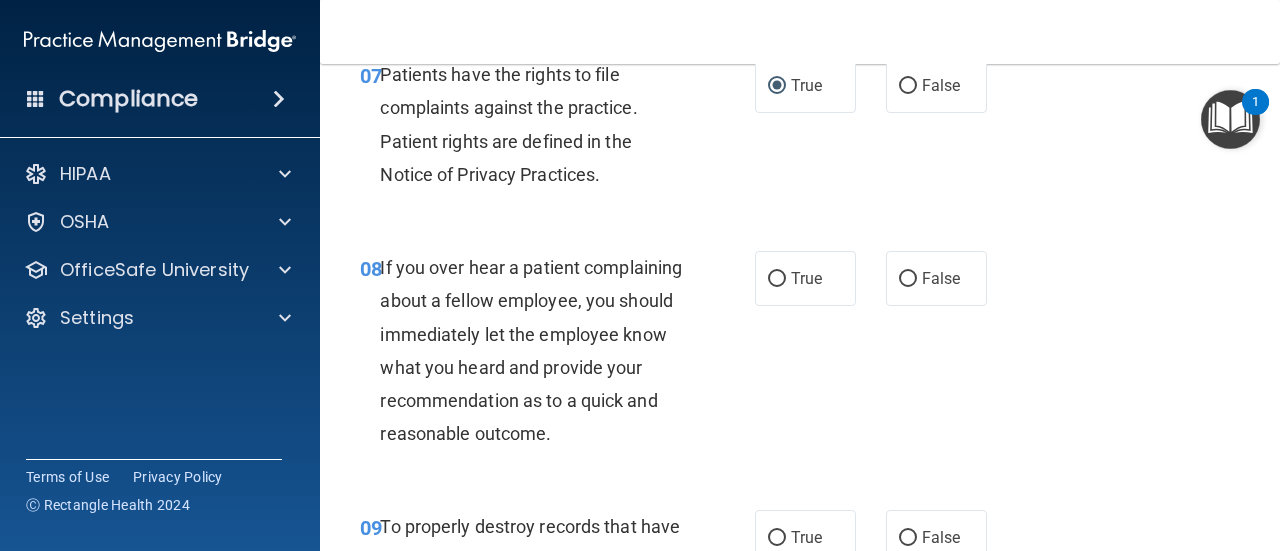 scroll, scrollTop: 1700, scrollLeft: 0, axis: vertical 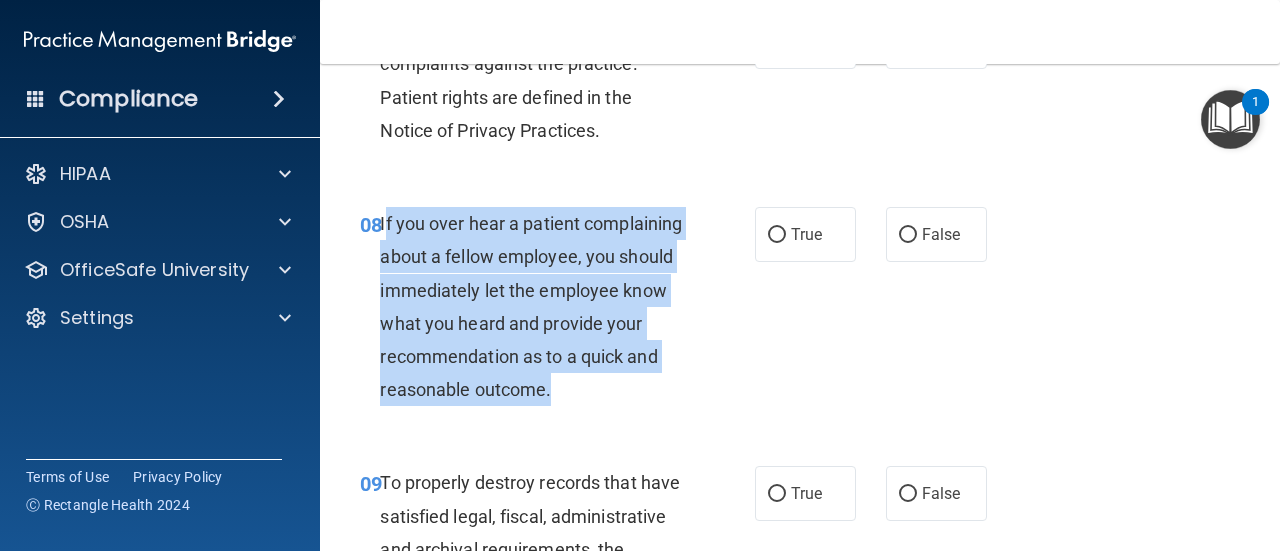 drag, startPoint x: 578, startPoint y: 423, endPoint x: 385, endPoint y: 227, distance: 275.07272 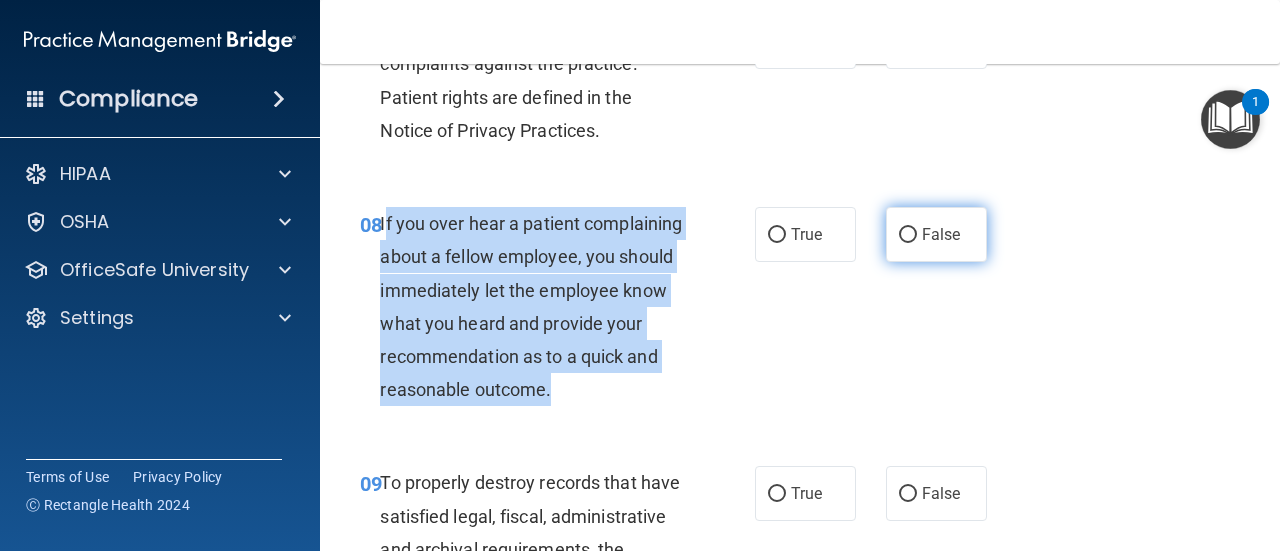 click on "False" at bounding box center (908, 235) 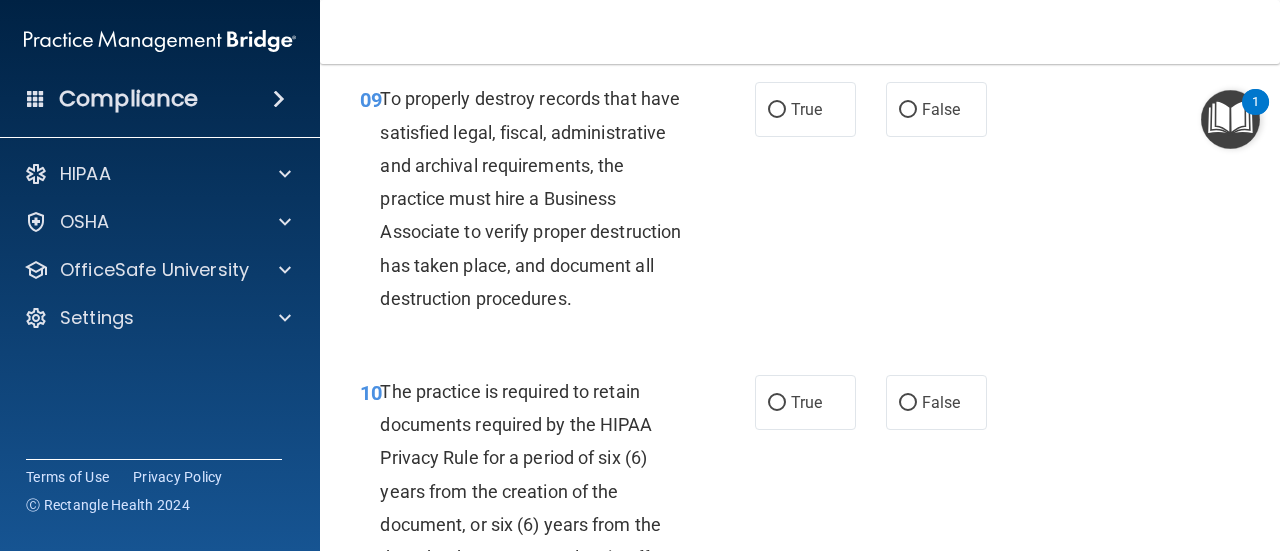 scroll, scrollTop: 2100, scrollLeft: 0, axis: vertical 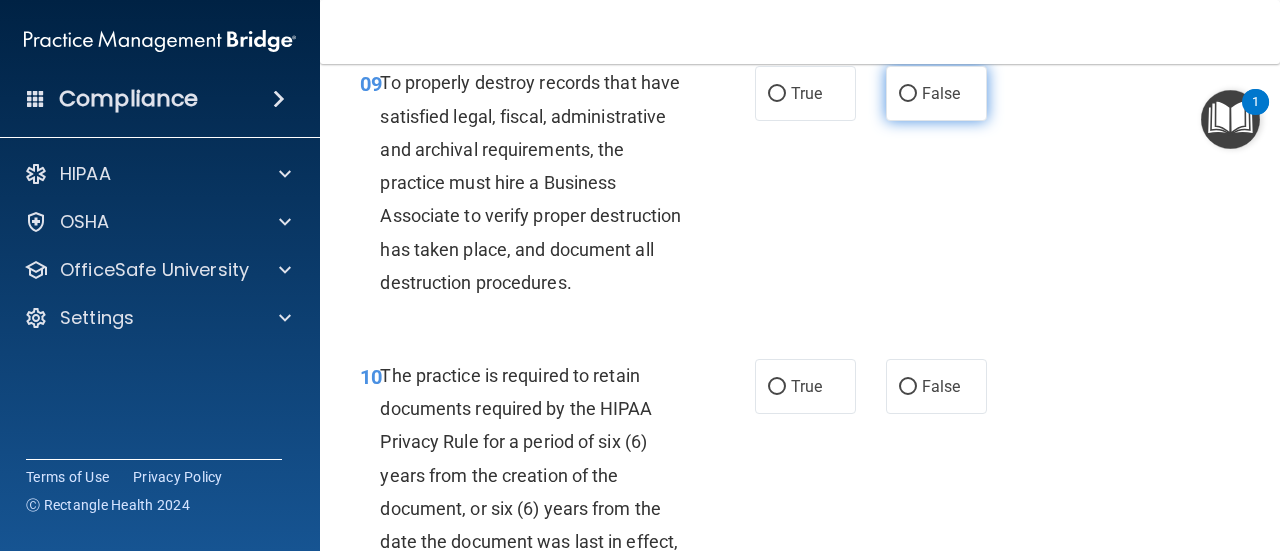 click on "False" at bounding box center (908, 94) 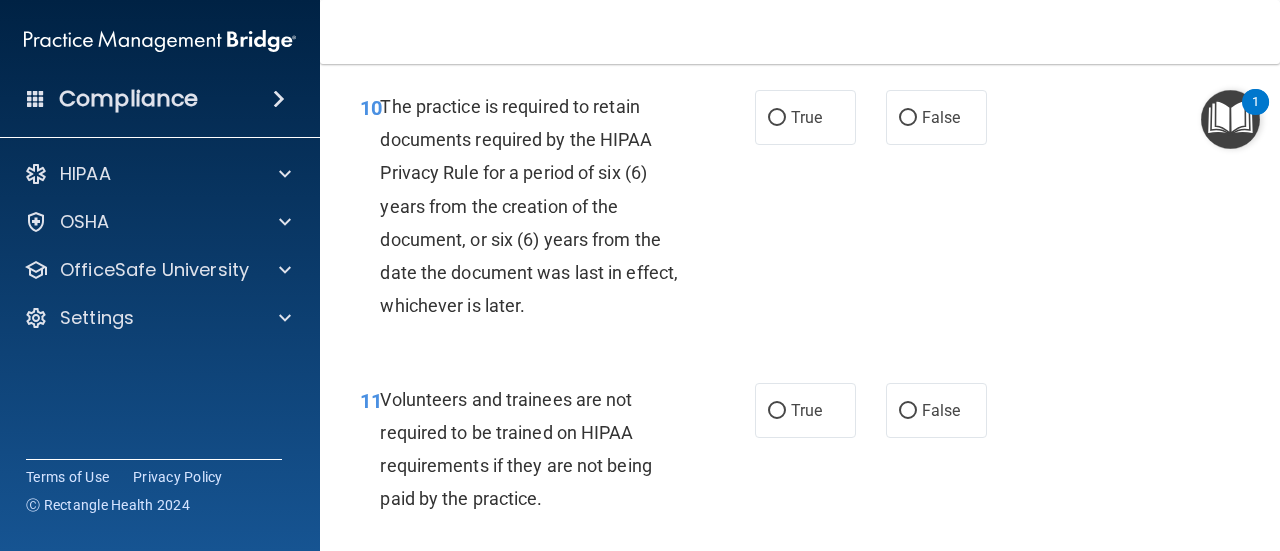 scroll, scrollTop: 2400, scrollLeft: 0, axis: vertical 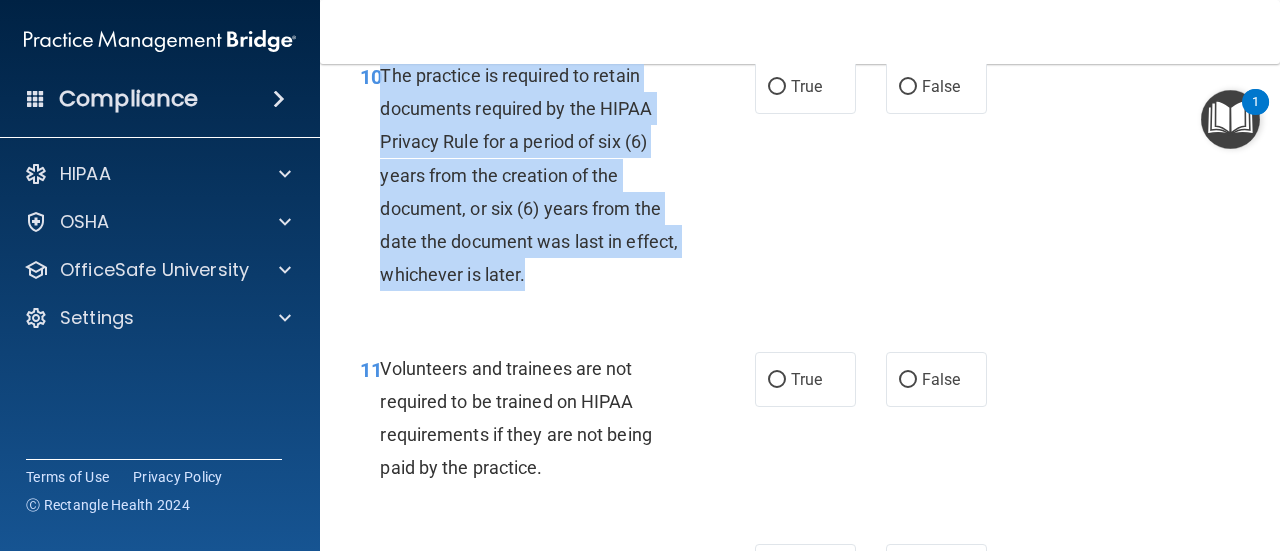 drag, startPoint x: 519, startPoint y: 348, endPoint x: 382, endPoint y: 153, distance: 238.31491 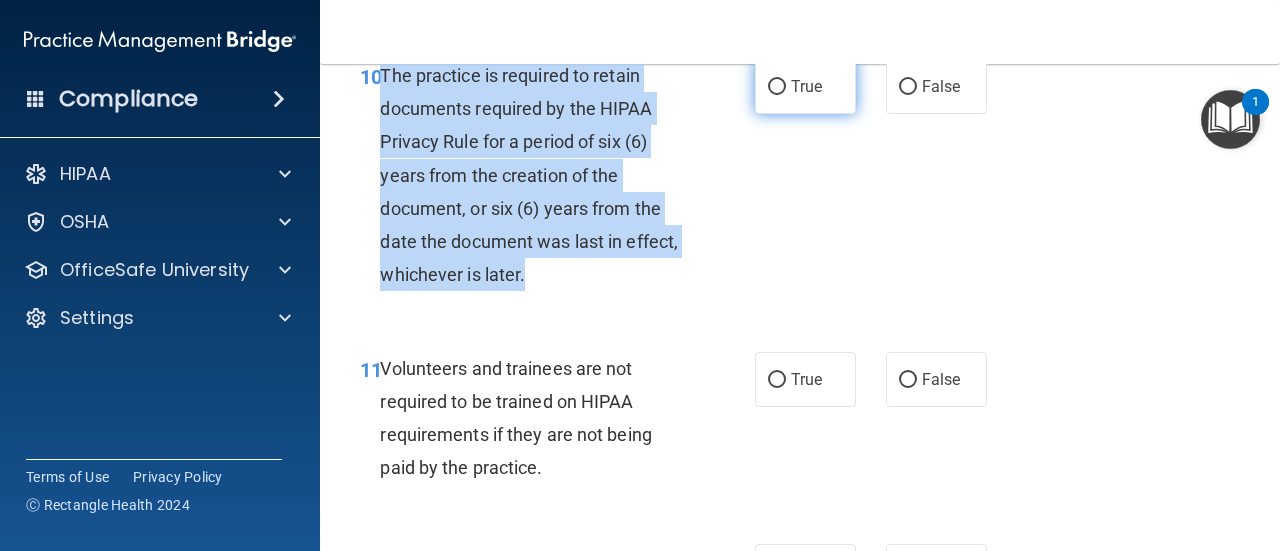 drag, startPoint x: 762, startPoint y: 154, endPoint x: 752, endPoint y: 160, distance: 11.661903 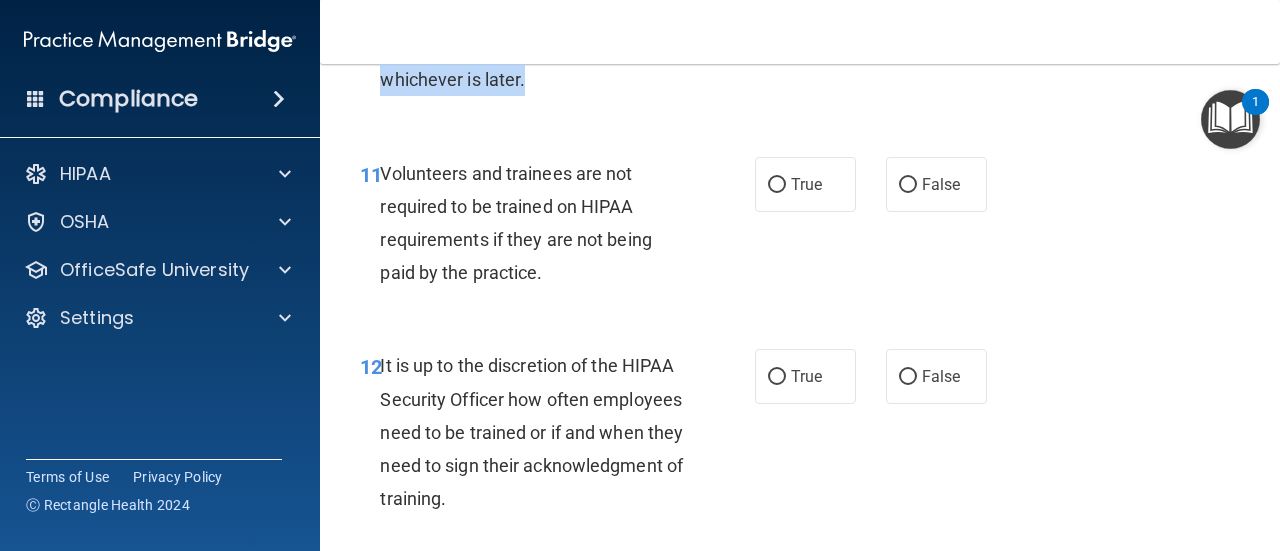 scroll, scrollTop: 2600, scrollLeft: 0, axis: vertical 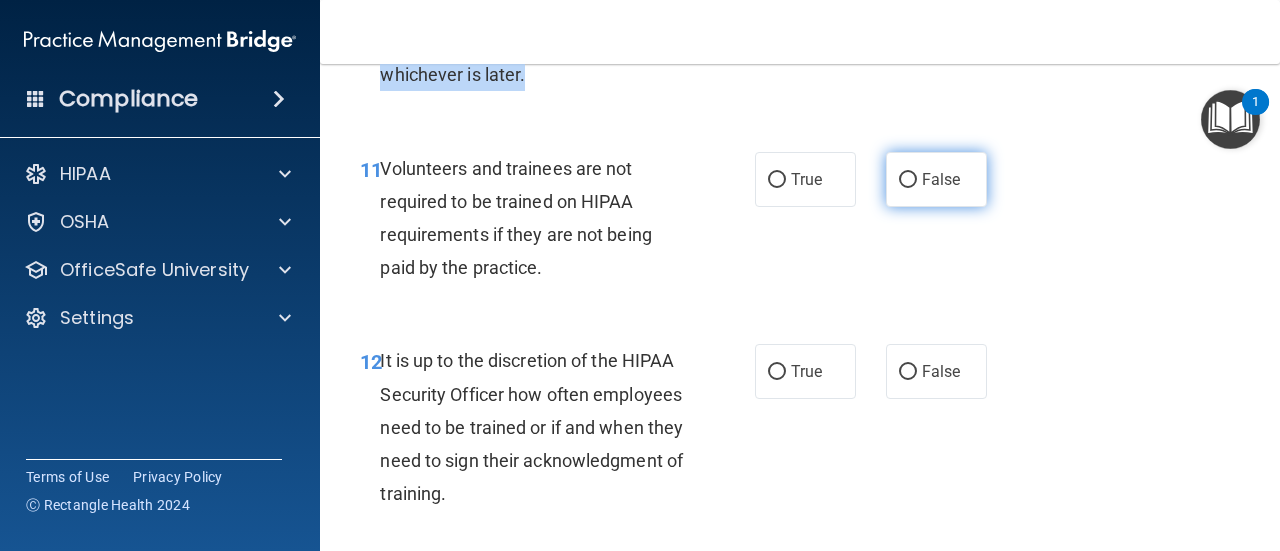 click on "False" at bounding box center [908, 180] 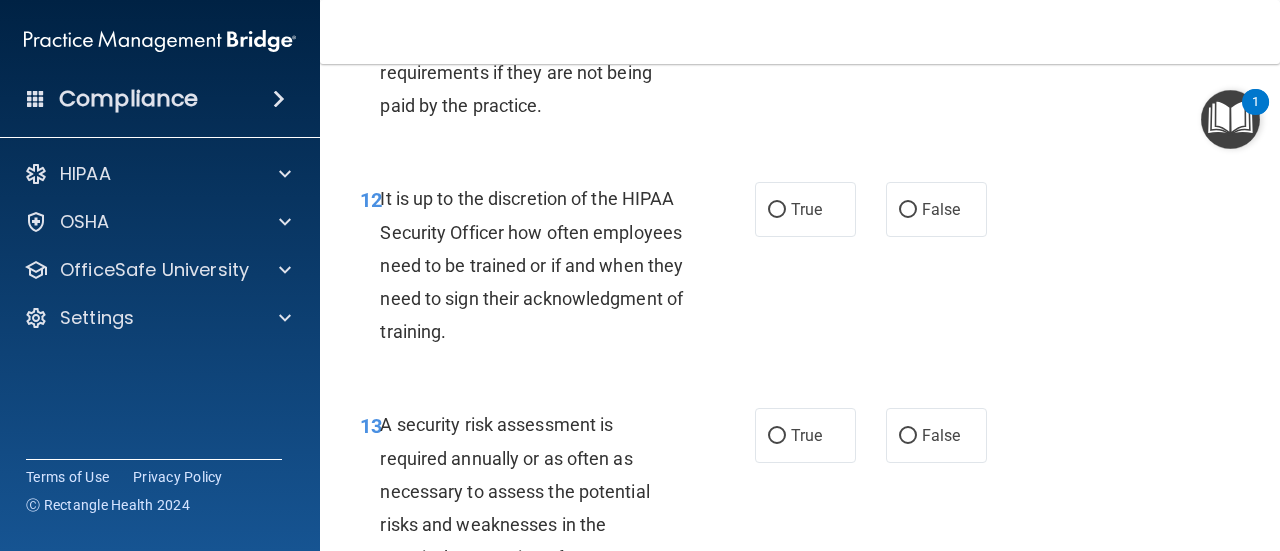 scroll, scrollTop: 2800, scrollLeft: 0, axis: vertical 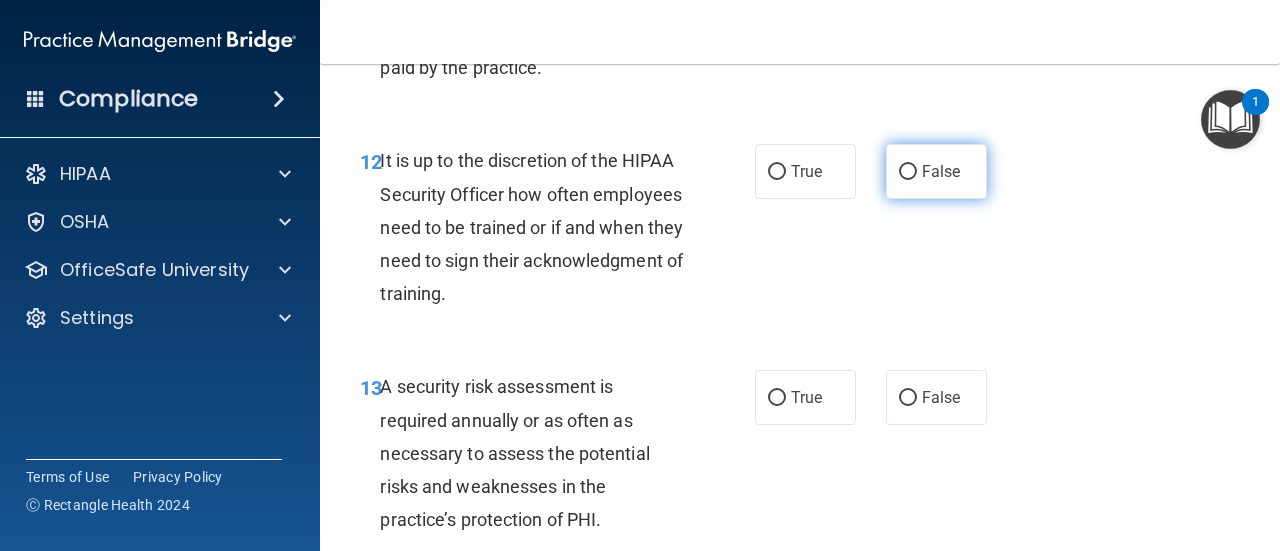 click on "False" at bounding box center (908, 172) 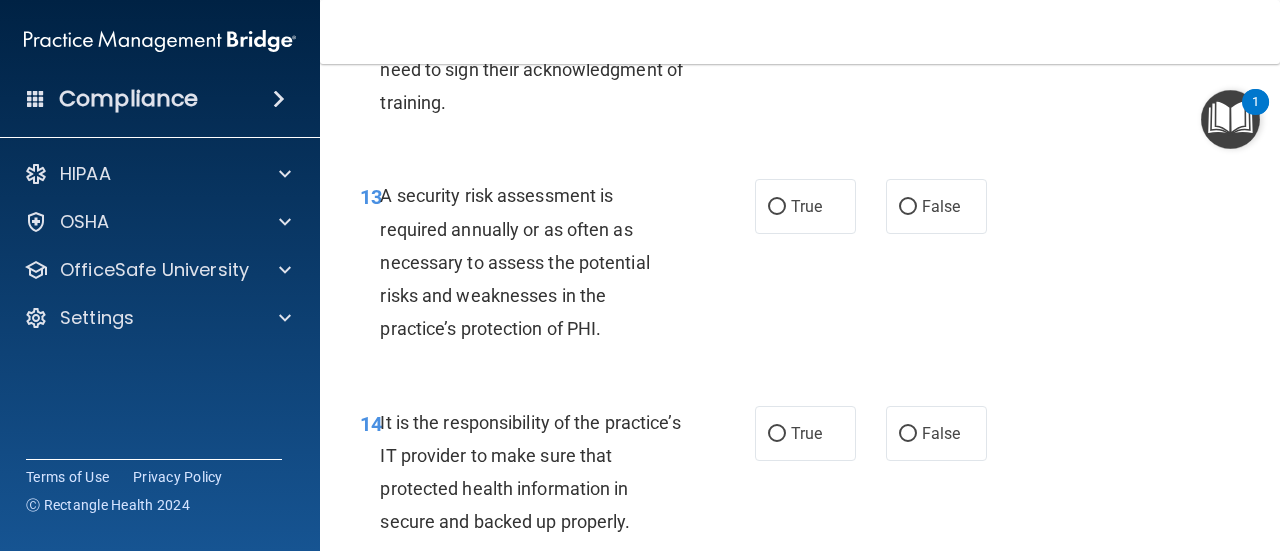 scroll, scrollTop: 3000, scrollLeft: 0, axis: vertical 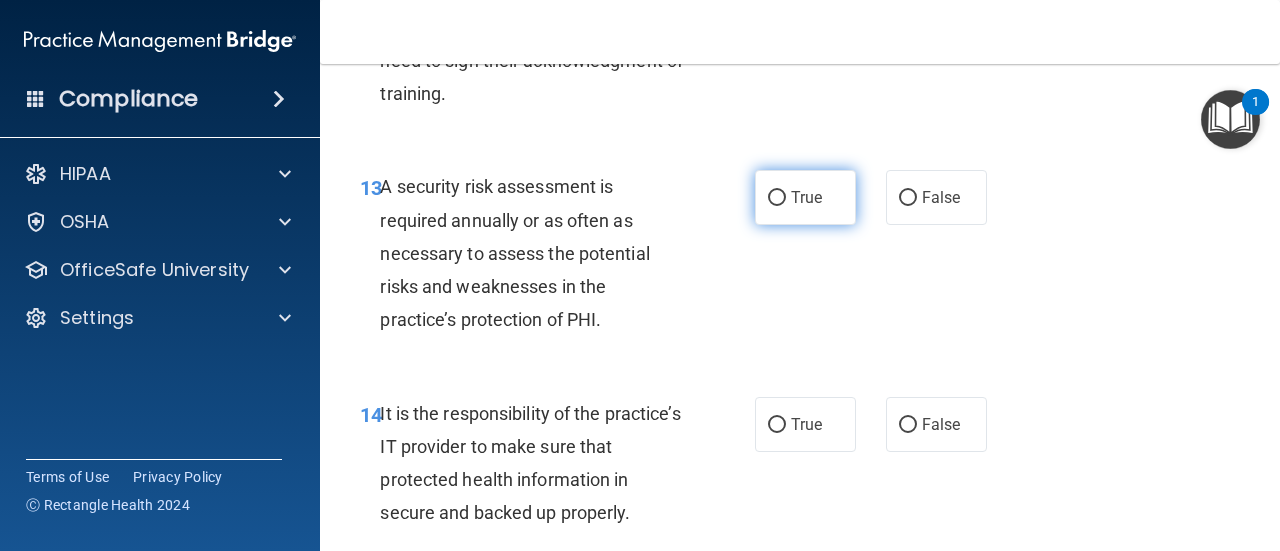 click on "True" at bounding box center (777, 198) 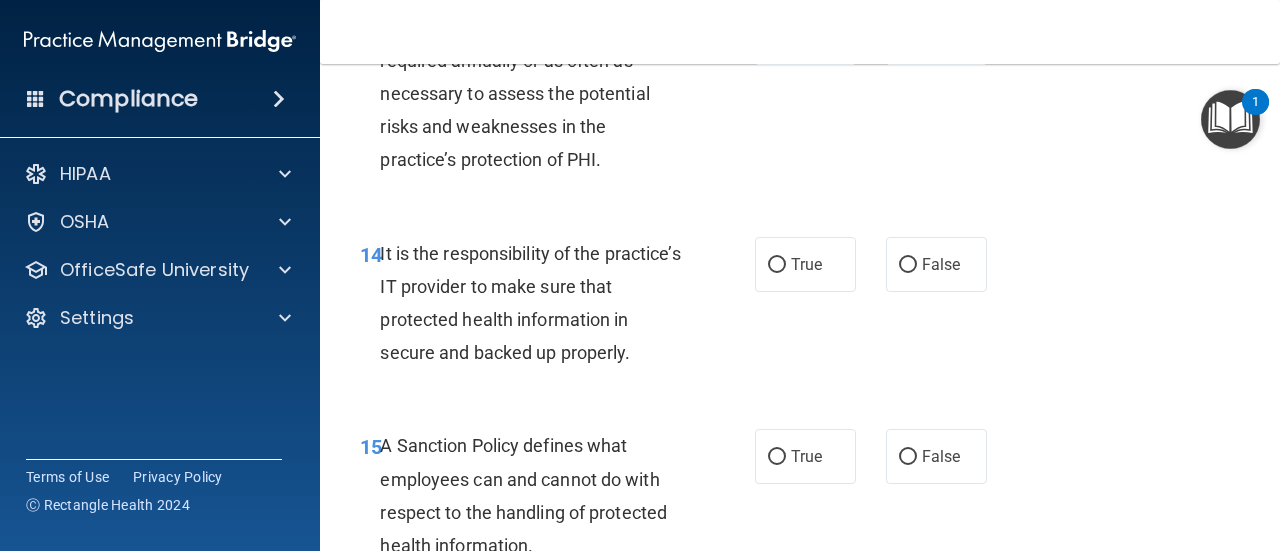 scroll, scrollTop: 3200, scrollLeft: 0, axis: vertical 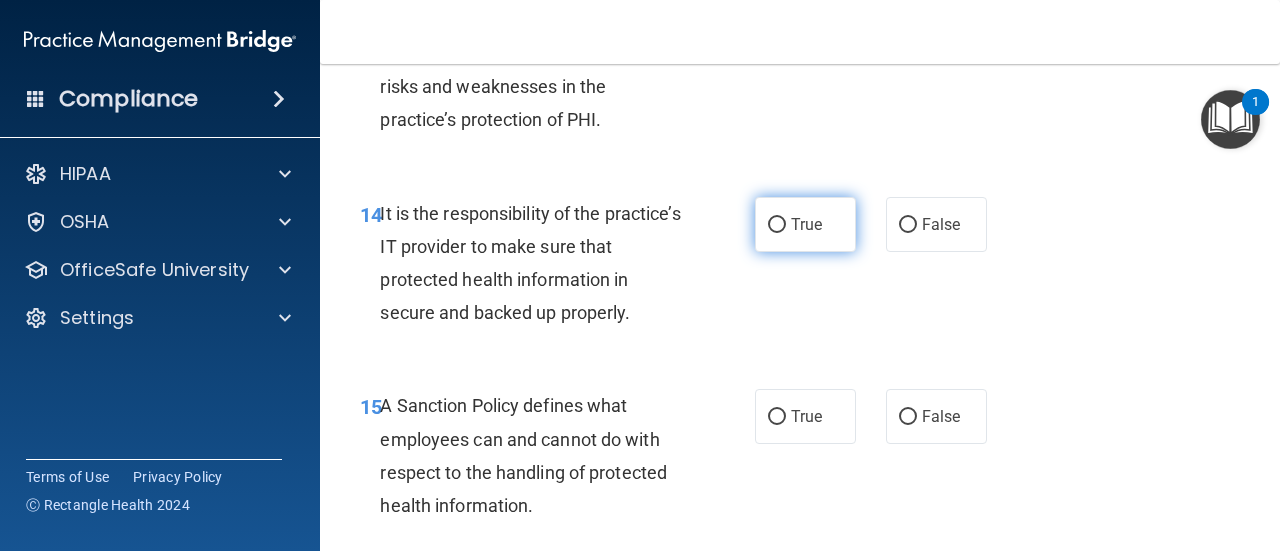 click on "True" at bounding box center [777, 225] 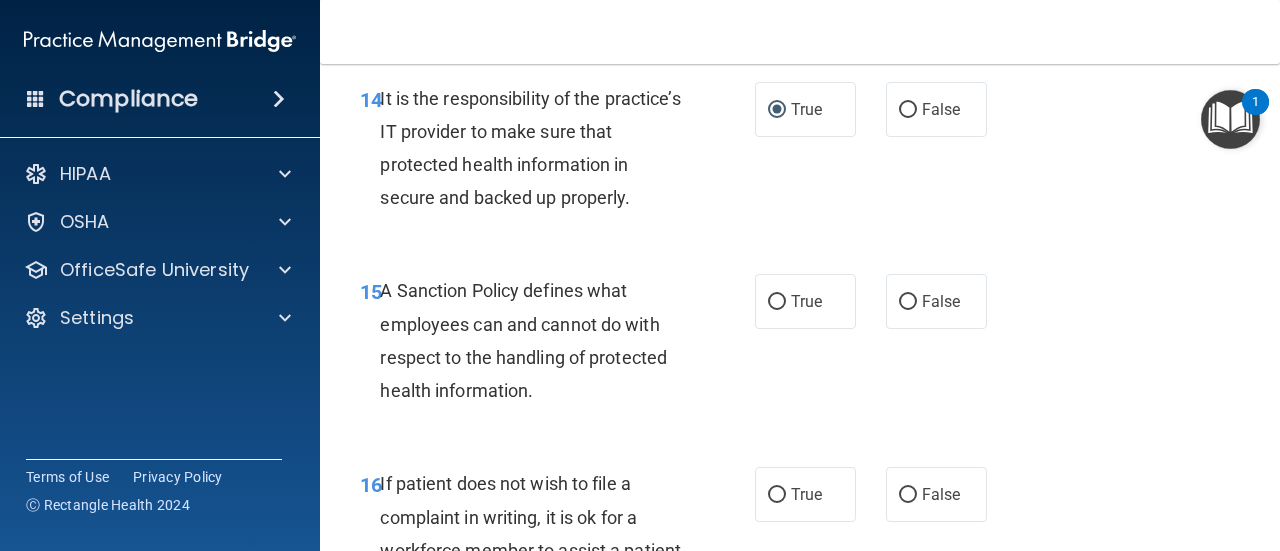 scroll, scrollTop: 3400, scrollLeft: 0, axis: vertical 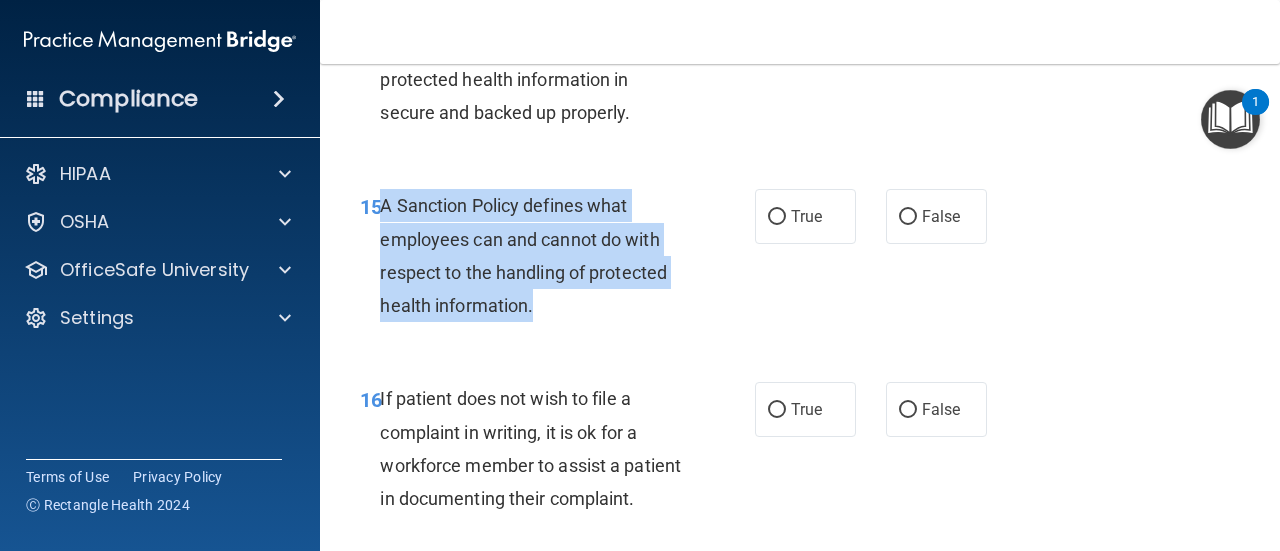 drag, startPoint x: 570, startPoint y: 367, endPoint x: 384, endPoint y: 273, distance: 208.40346 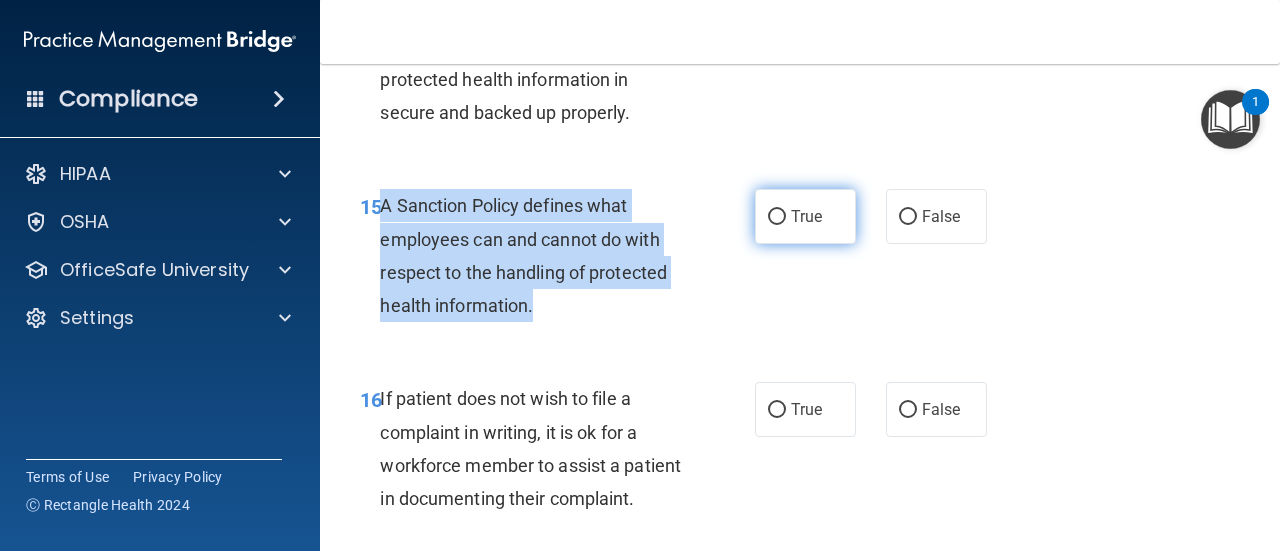 click on "True" at bounding box center (777, 217) 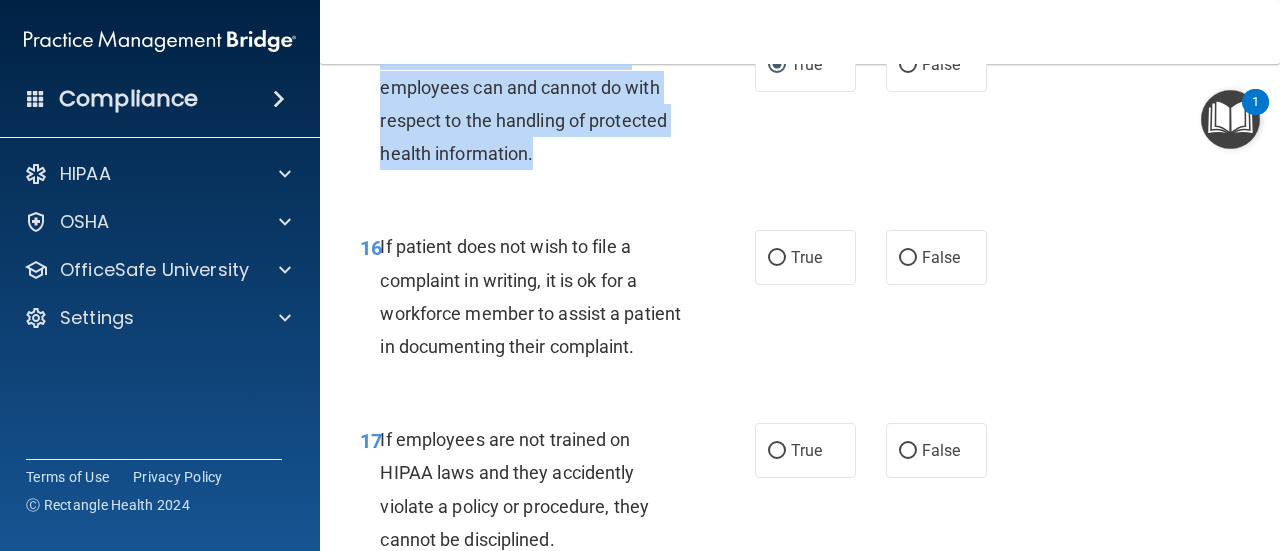 scroll, scrollTop: 3600, scrollLeft: 0, axis: vertical 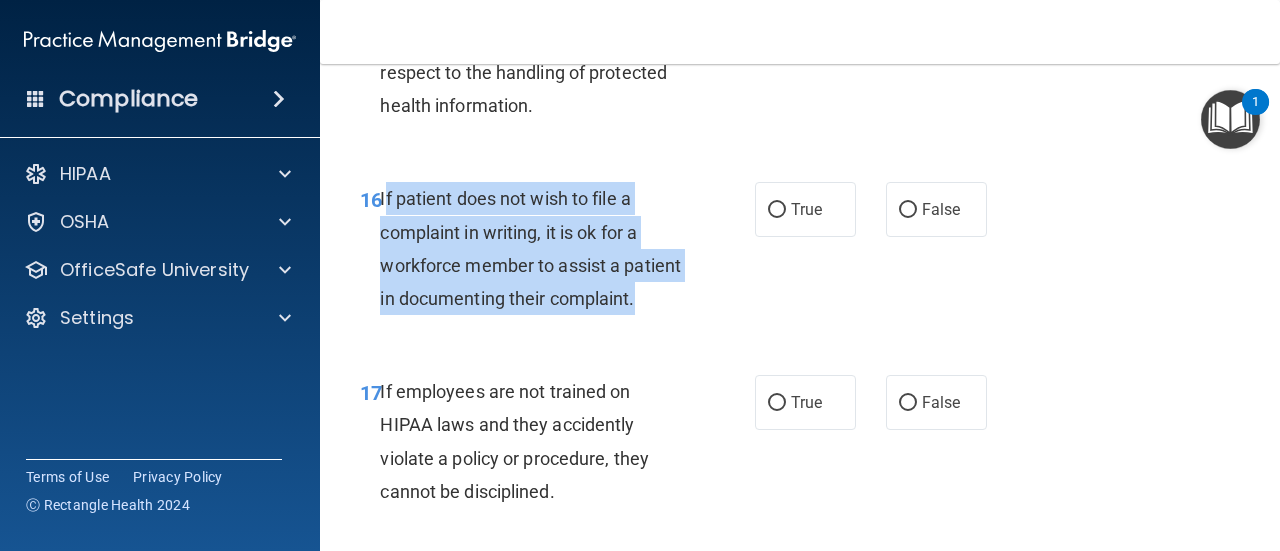 drag, startPoint x: 476, startPoint y: 402, endPoint x: 384, endPoint y: 265, distance: 165.02425 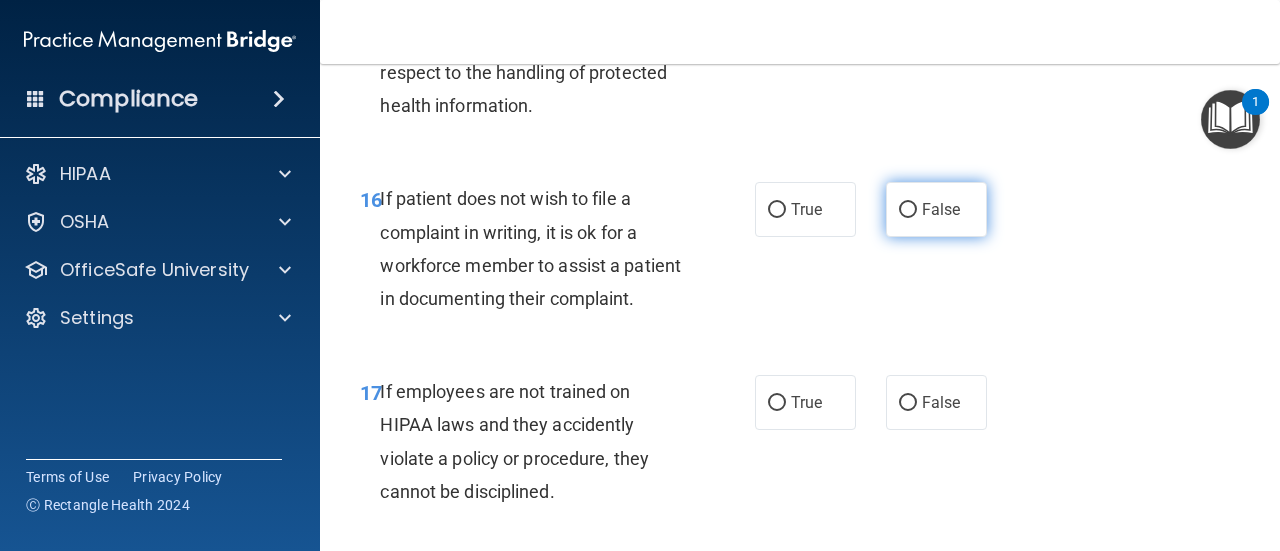 click on "False" at bounding box center [936, 209] 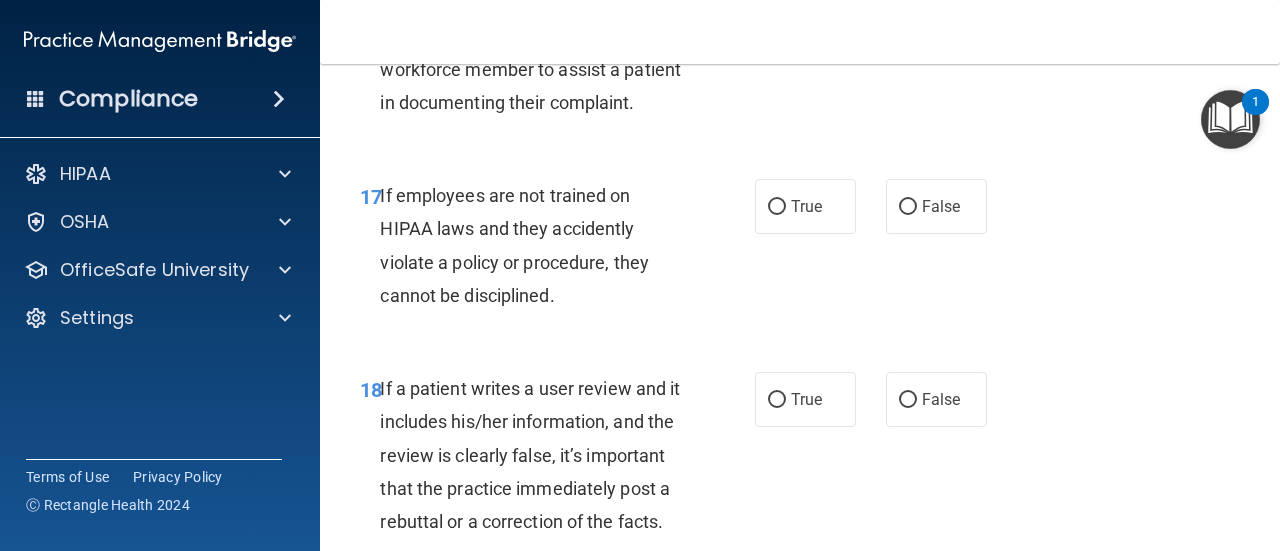 scroll, scrollTop: 3800, scrollLeft: 0, axis: vertical 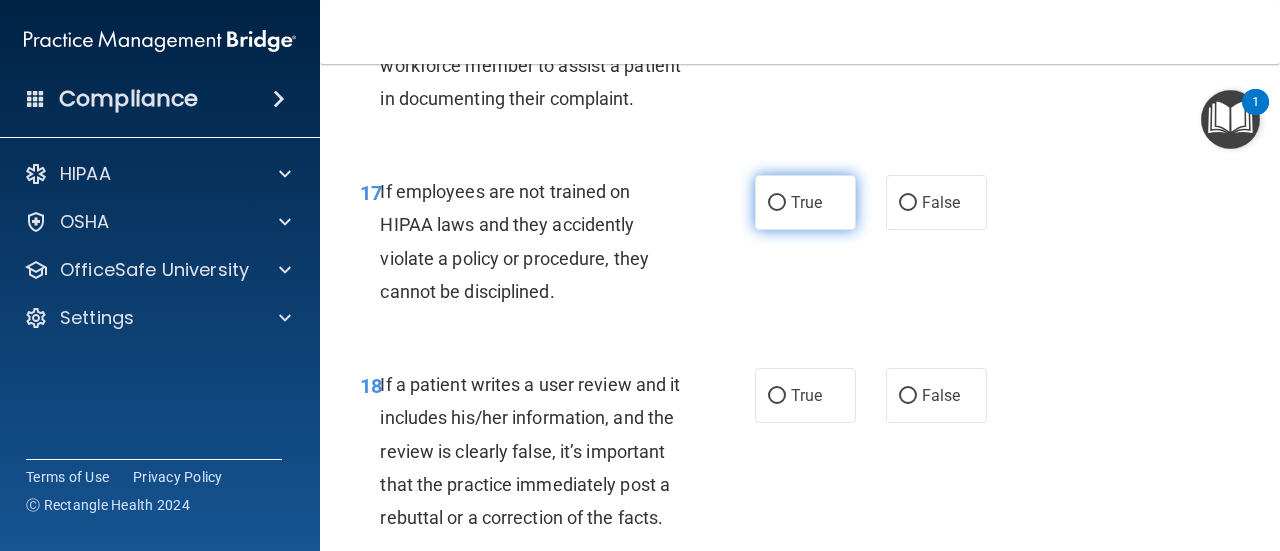 drag, startPoint x: 901, startPoint y: 299, endPoint x: 816, endPoint y: 311, distance: 85.84288 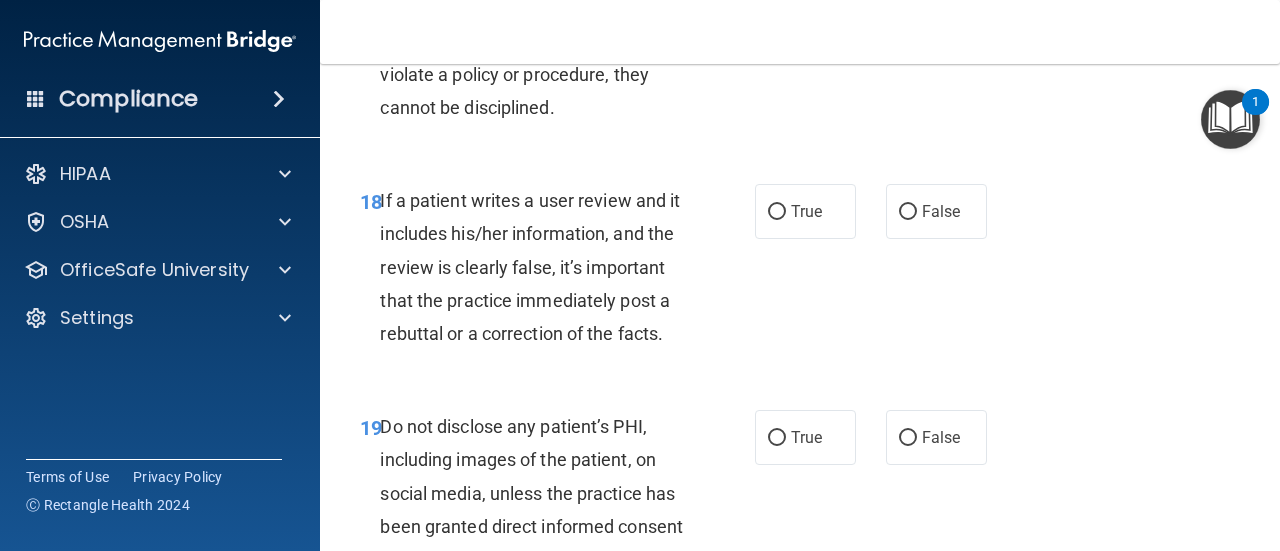 scroll, scrollTop: 4000, scrollLeft: 0, axis: vertical 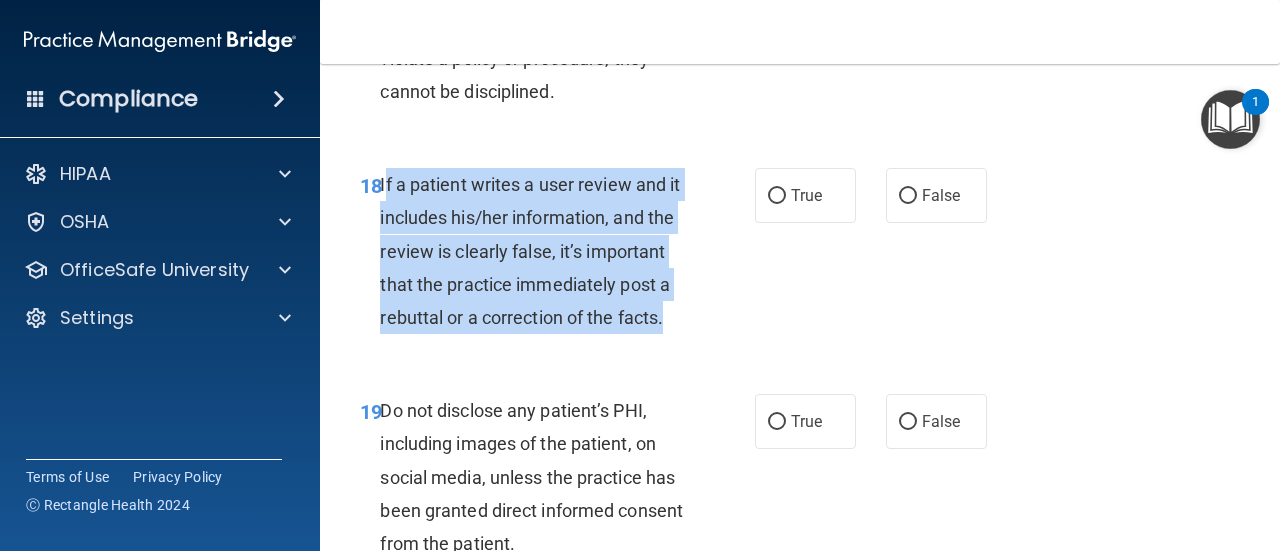 drag, startPoint x: 564, startPoint y: 449, endPoint x: 382, endPoint y: 283, distance: 246.33311 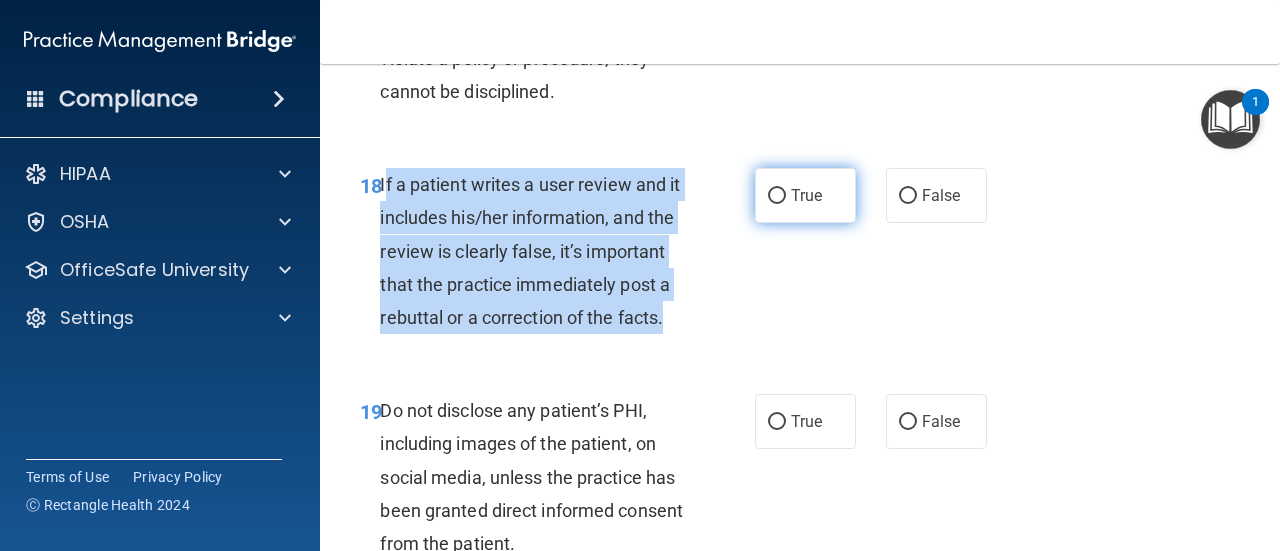click on "True" at bounding box center (777, 196) 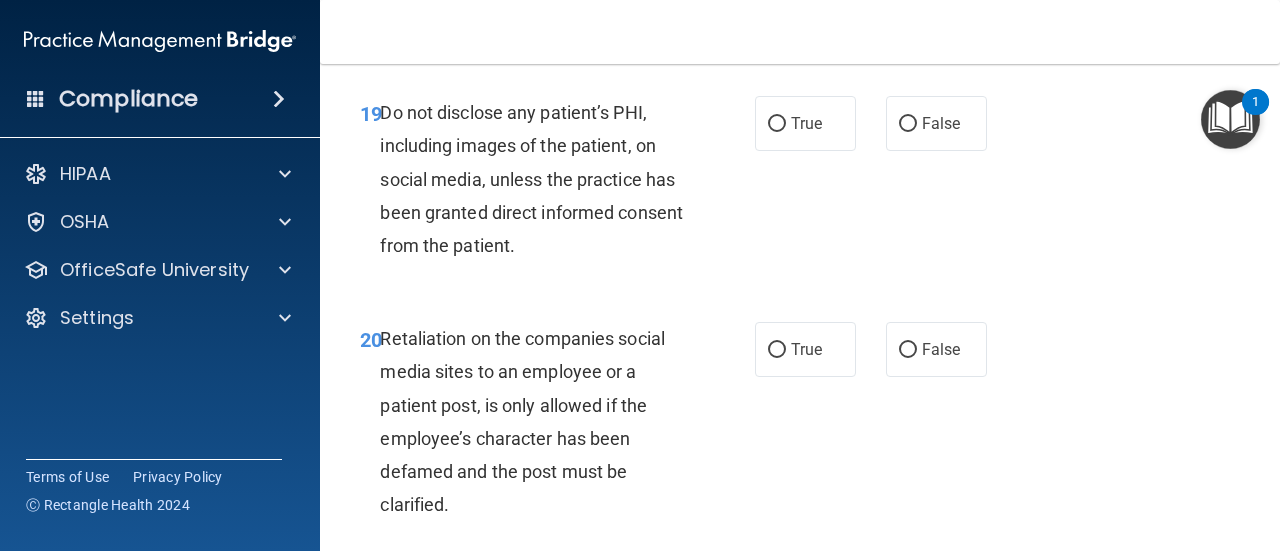 scroll, scrollTop: 4300, scrollLeft: 0, axis: vertical 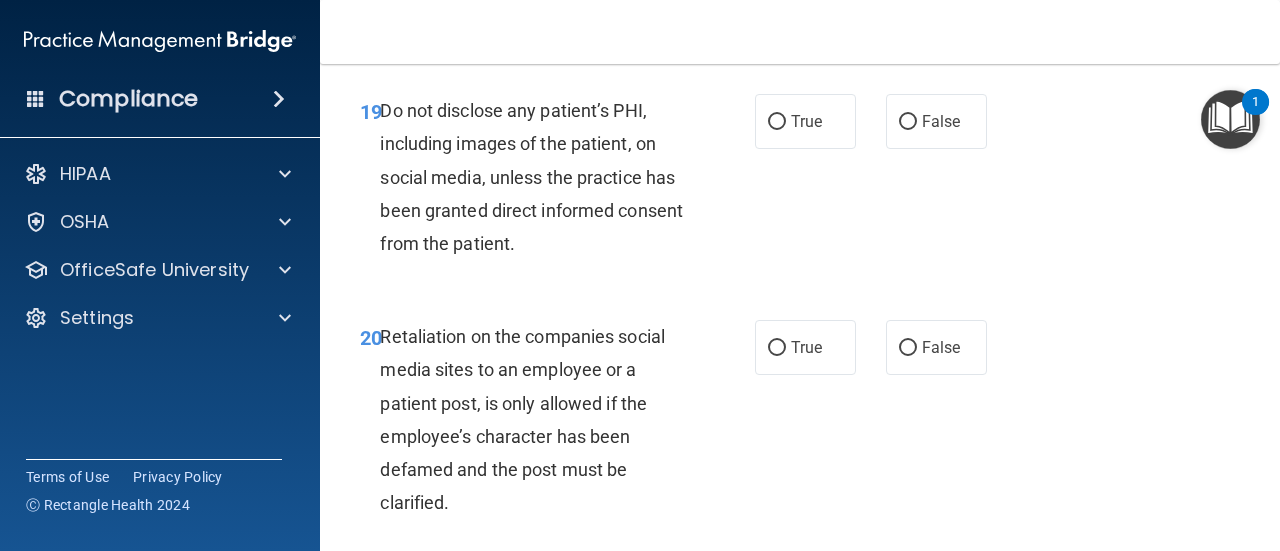 drag, startPoint x: 774, startPoint y: 253, endPoint x: 738, endPoint y: 273, distance: 41.18252 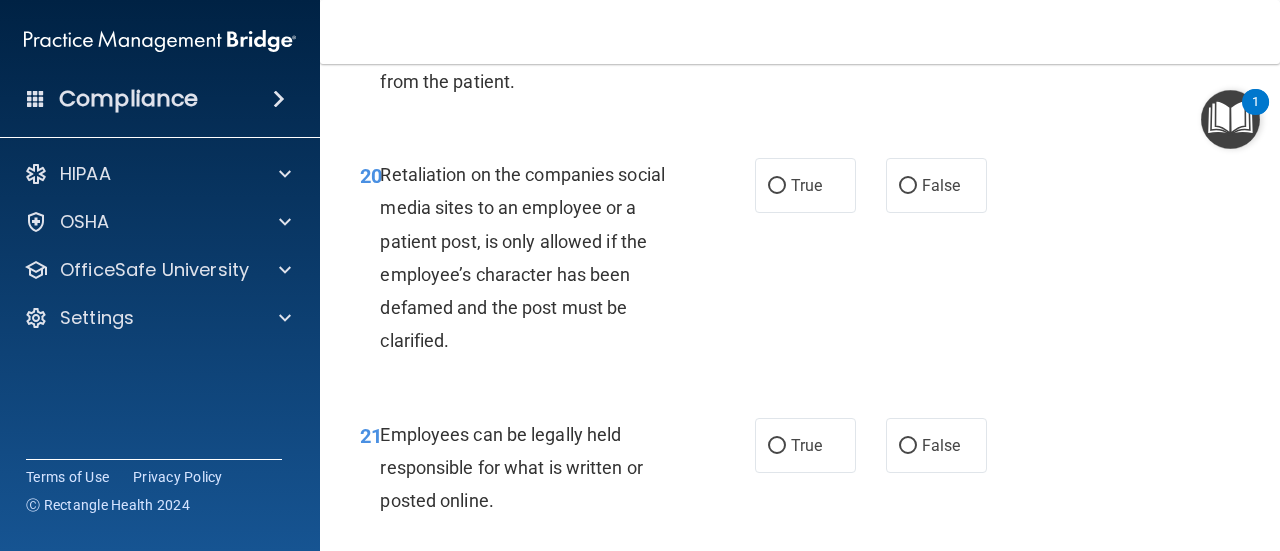 scroll, scrollTop: 4500, scrollLeft: 0, axis: vertical 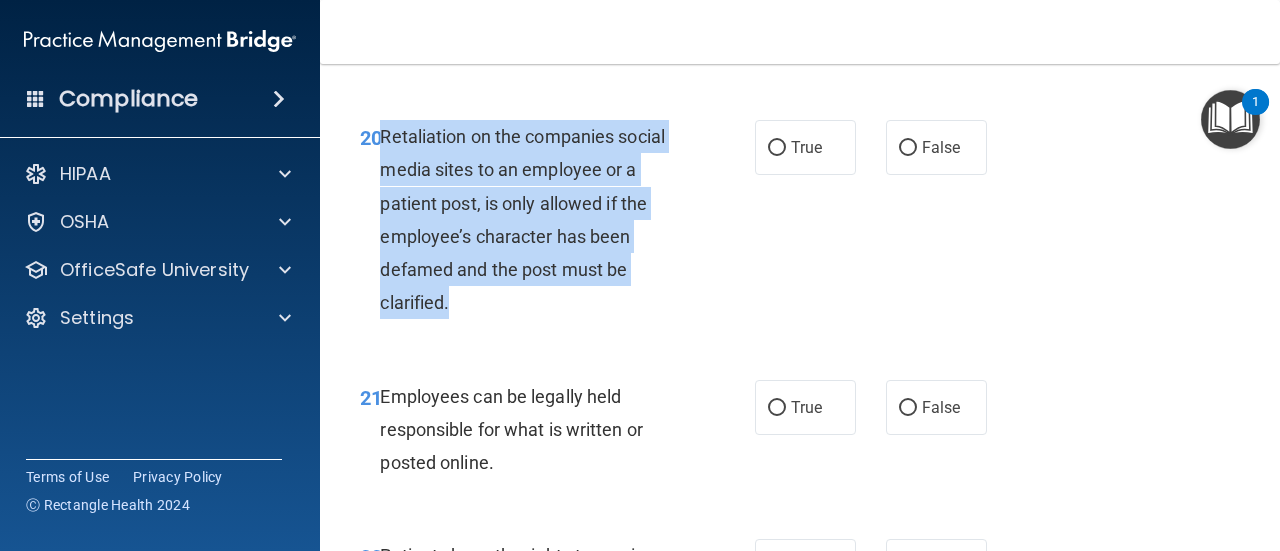 drag, startPoint x: 458, startPoint y: 435, endPoint x: 384, endPoint y: 271, distance: 179.92221 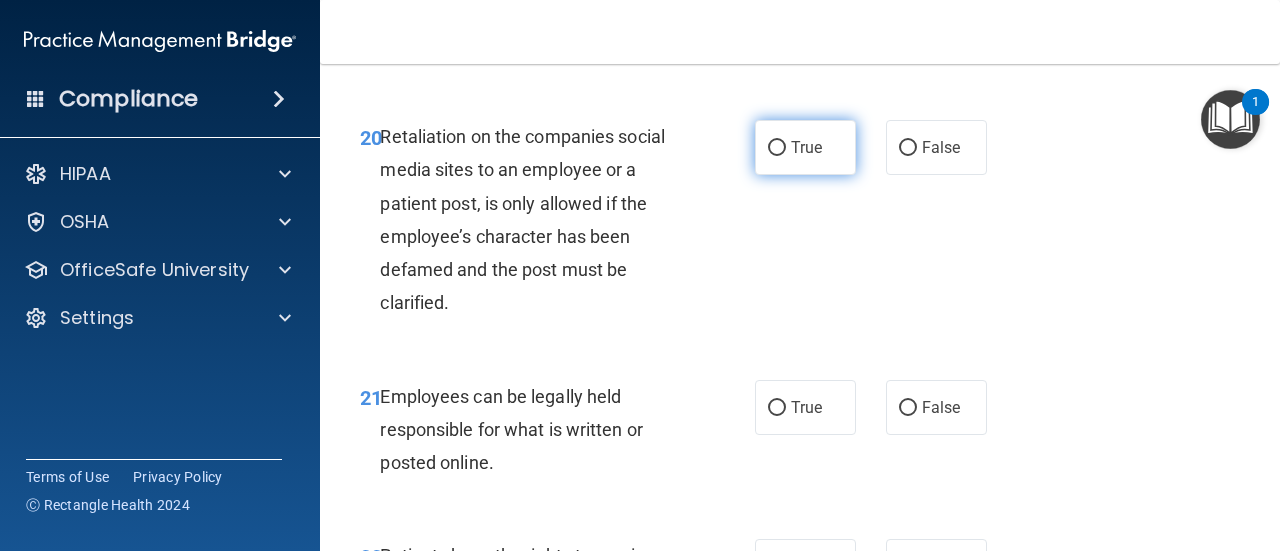 click on "True" at bounding box center [806, 147] 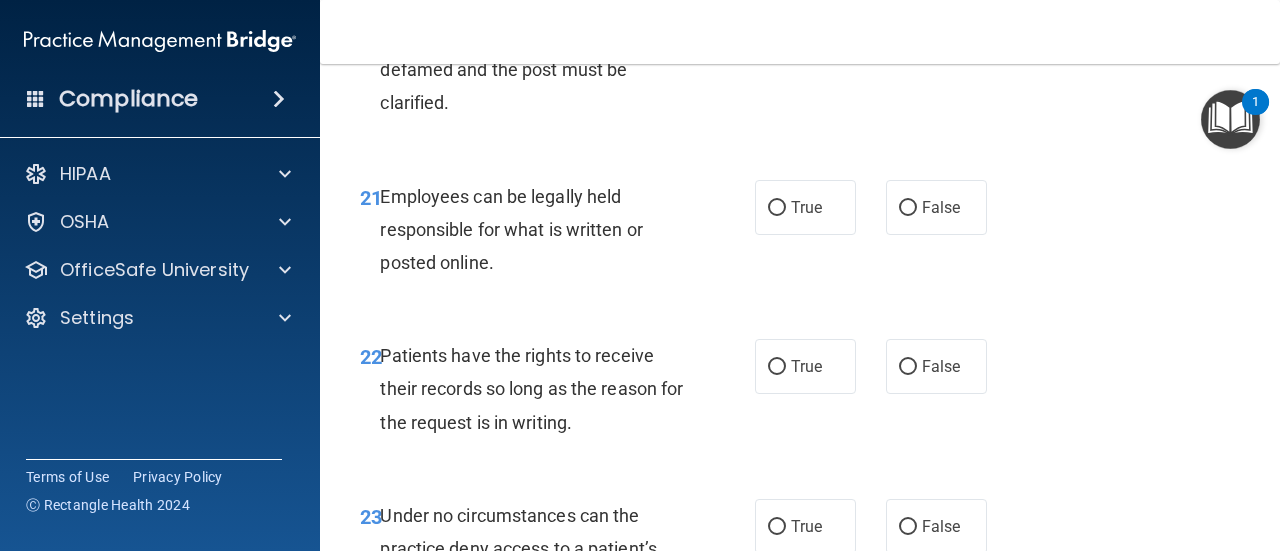 scroll, scrollTop: 4800, scrollLeft: 0, axis: vertical 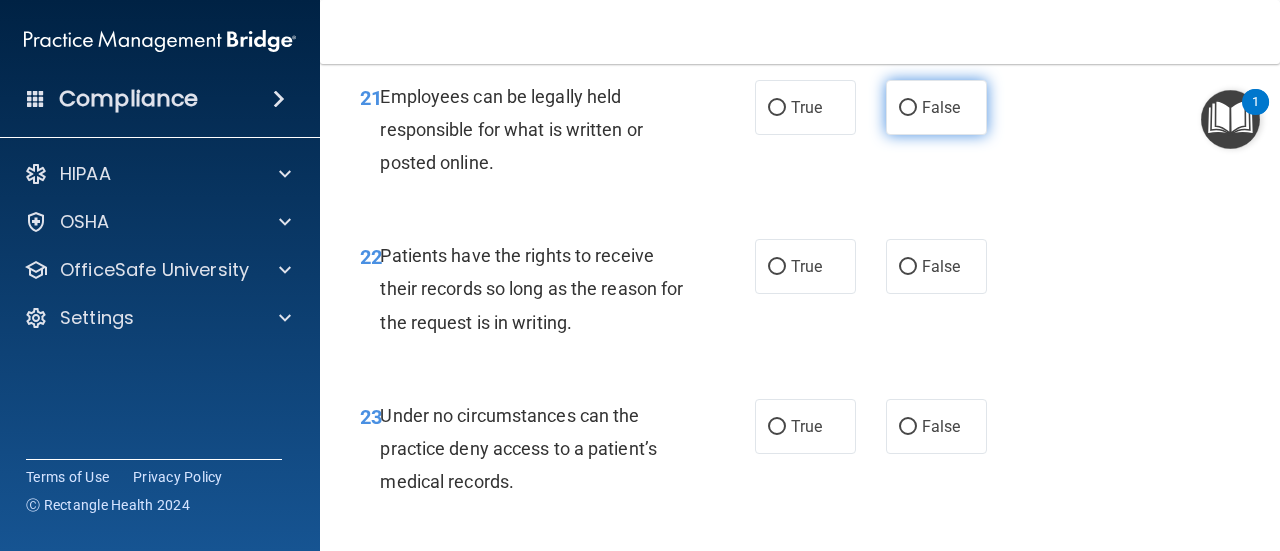 click on "False" at bounding box center [936, 107] 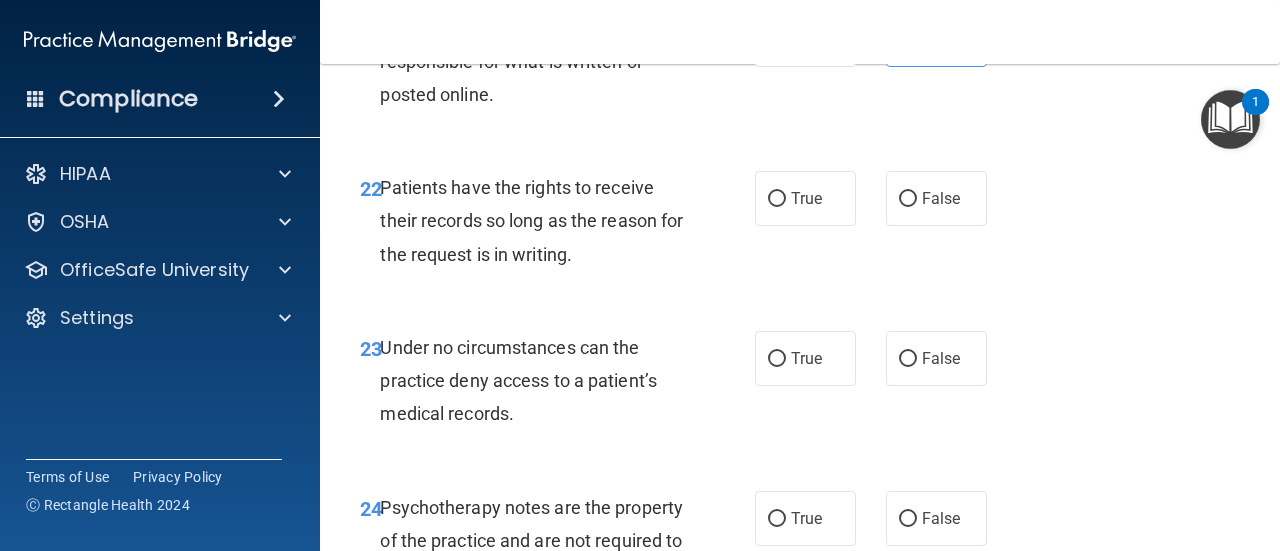 scroll, scrollTop: 5000, scrollLeft: 0, axis: vertical 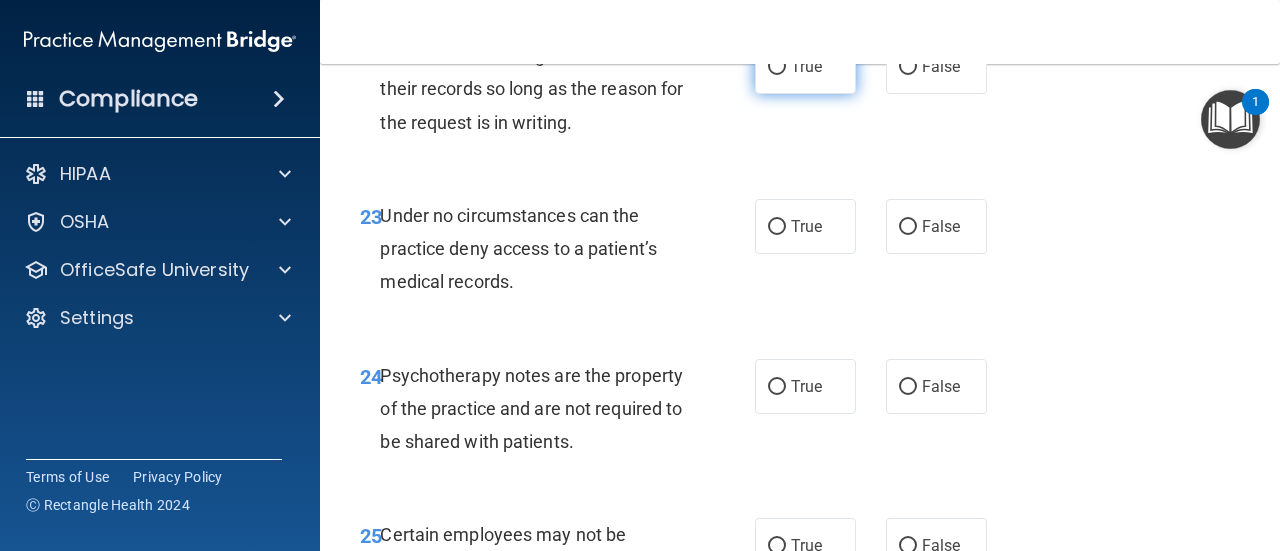 drag, startPoint x: 773, startPoint y: 193, endPoint x: 762, endPoint y: 200, distance: 13.038404 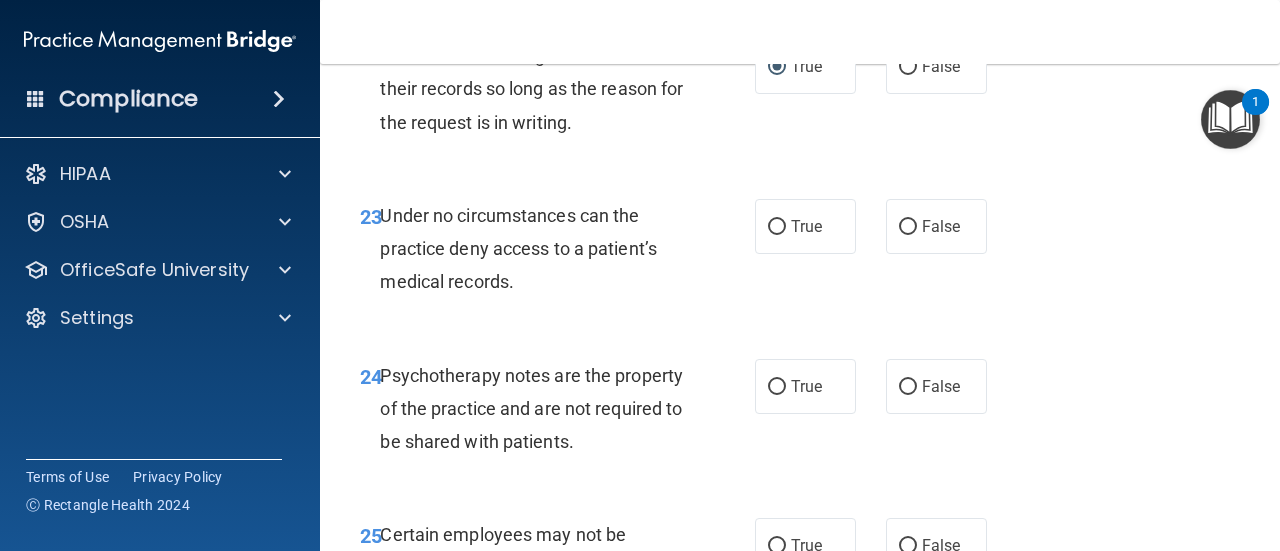 scroll, scrollTop: 5100, scrollLeft: 0, axis: vertical 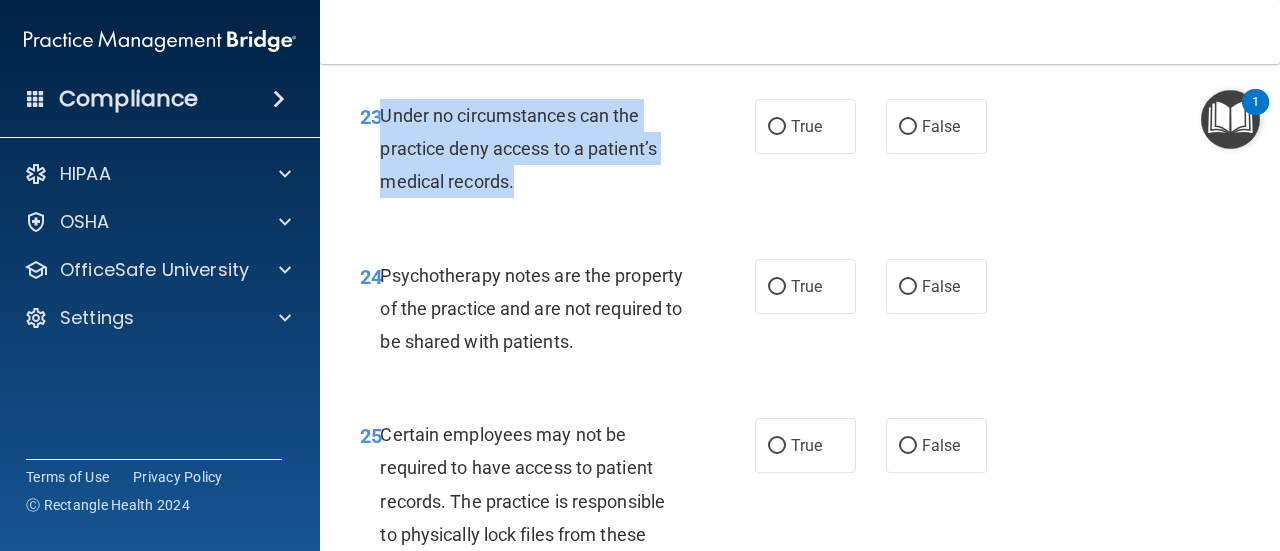 drag, startPoint x: 543, startPoint y: 308, endPoint x: 383, endPoint y: 255, distance: 168.5497 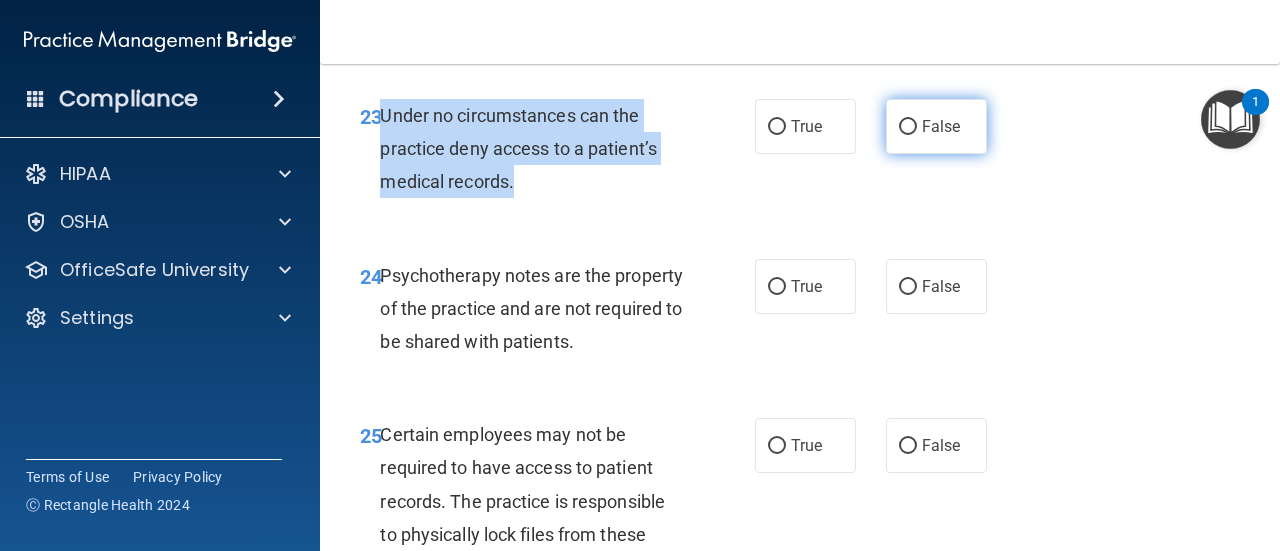 click on "False" at bounding box center [908, 127] 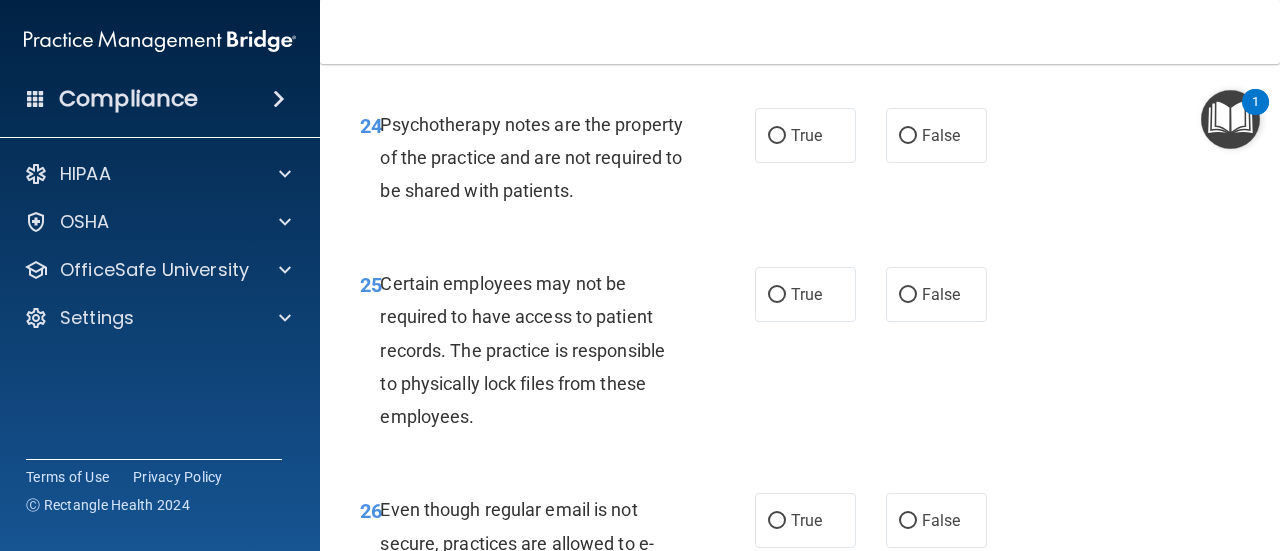 scroll, scrollTop: 5300, scrollLeft: 0, axis: vertical 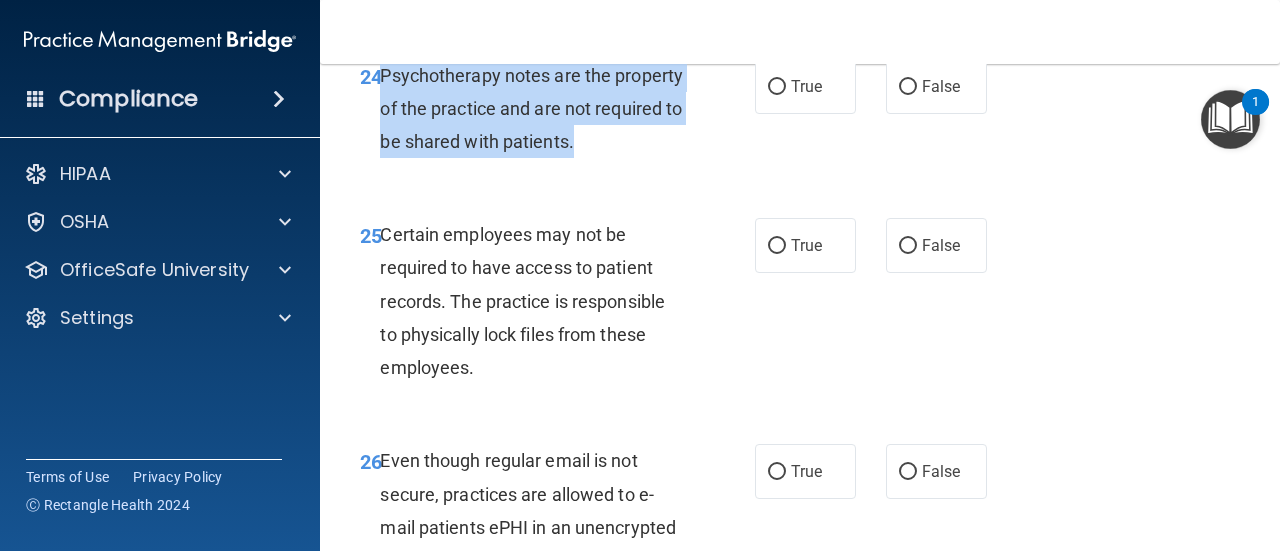 drag, startPoint x: 656, startPoint y: 279, endPoint x: 383, endPoint y: 204, distance: 283.1148 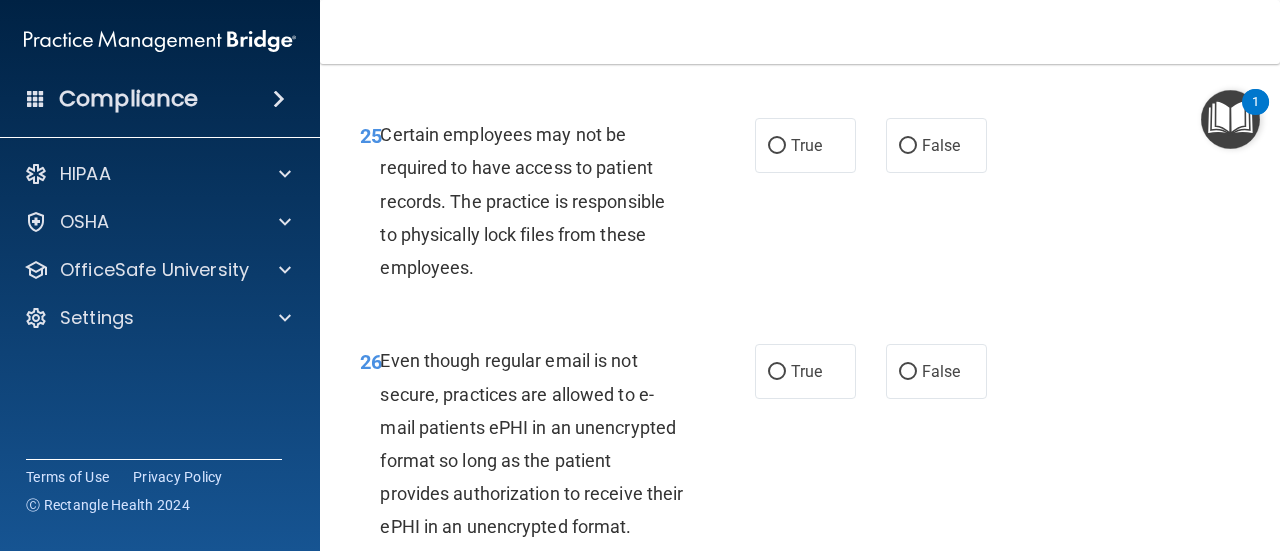 scroll, scrollTop: 5500, scrollLeft: 0, axis: vertical 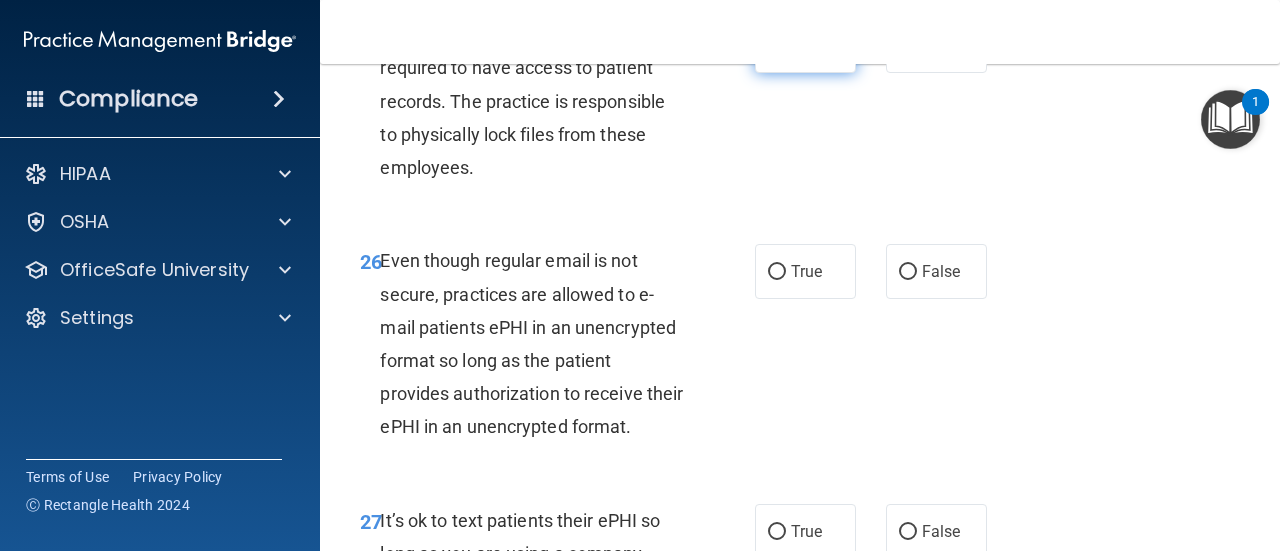 click on "True" at bounding box center [777, 46] 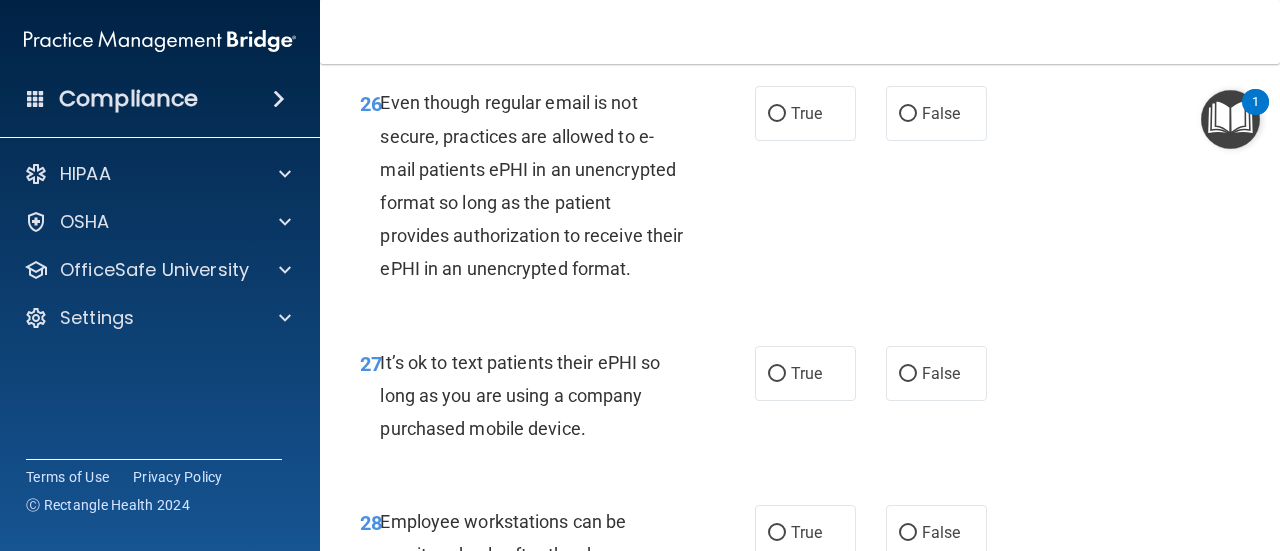 scroll, scrollTop: 5700, scrollLeft: 0, axis: vertical 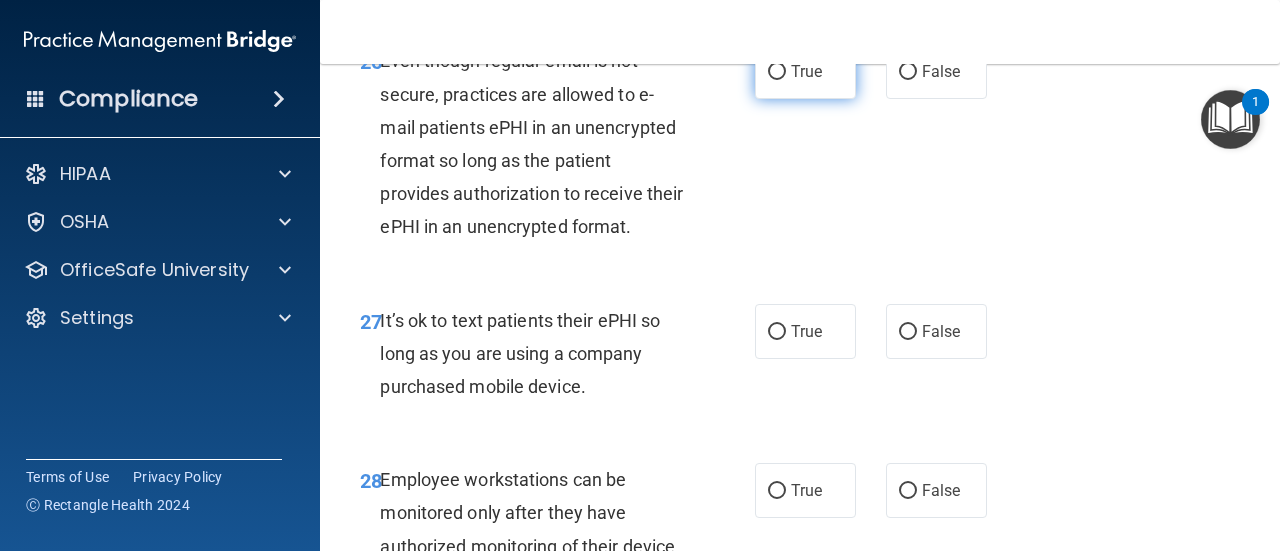 click on "True" at bounding box center [777, 72] 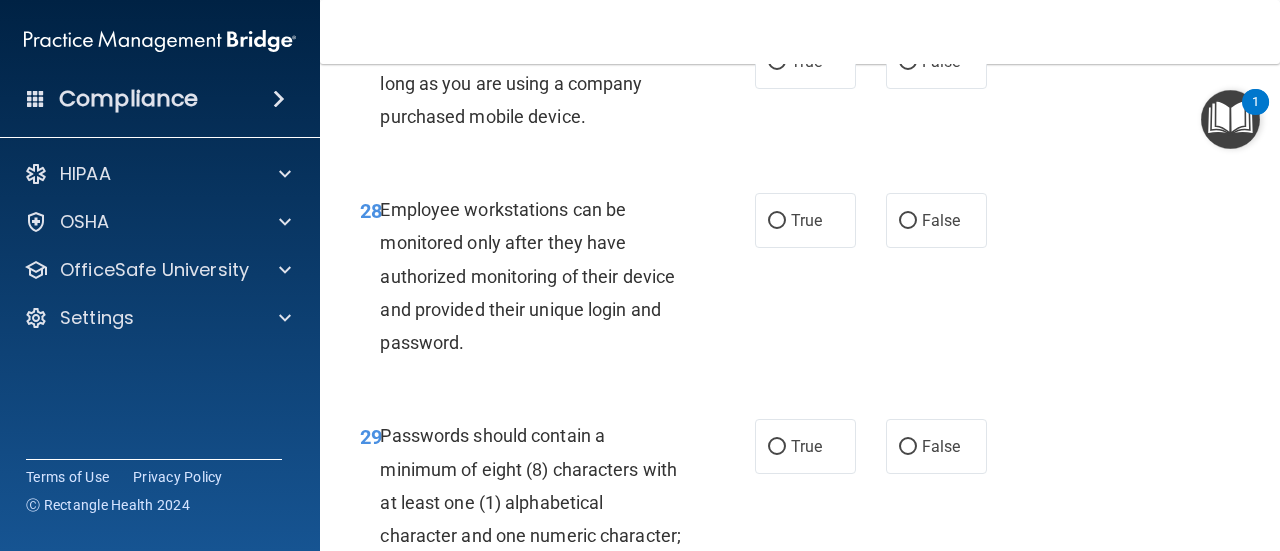 scroll, scrollTop: 6000, scrollLeft: 0, axis: vertical 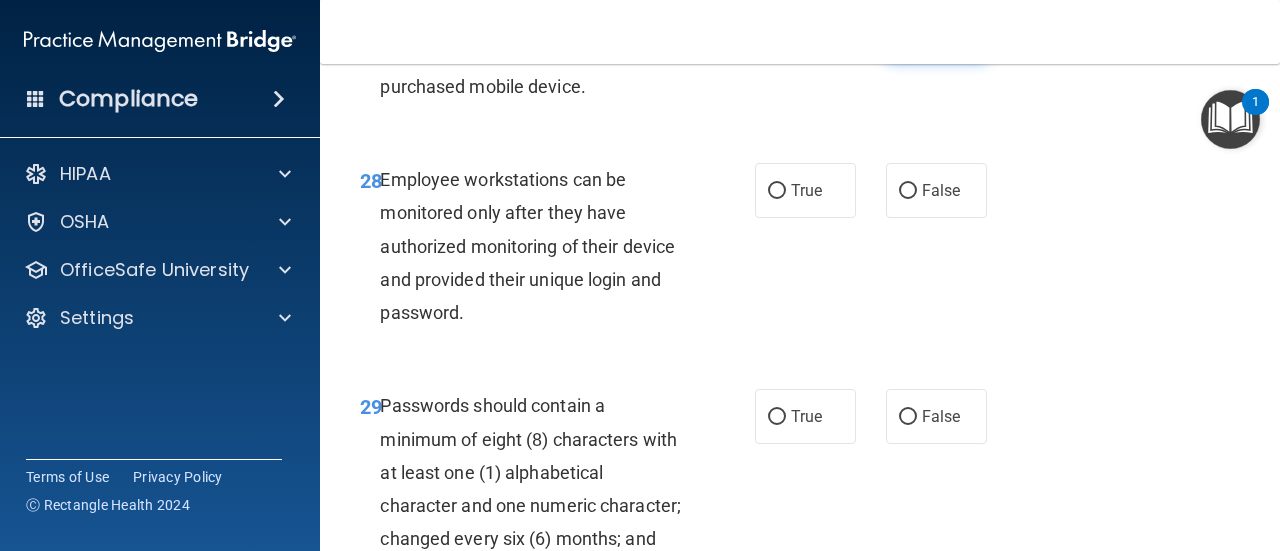 click on "False" at bounding box center [908, 32] 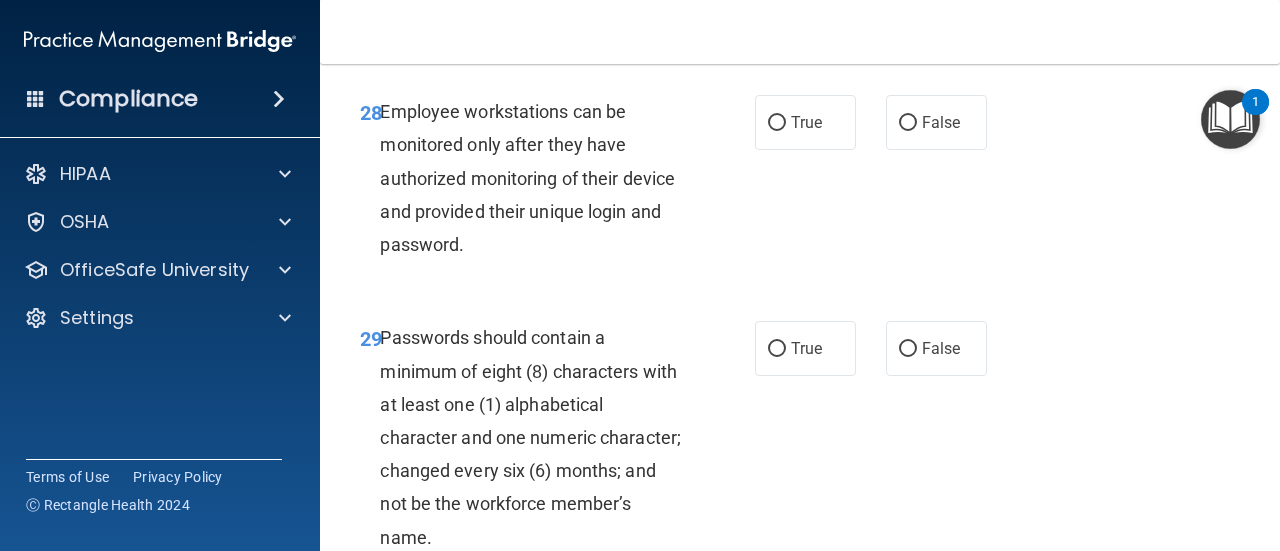 scroll, scrollTop: 6100, scrollLeft: 0, axis: vertical 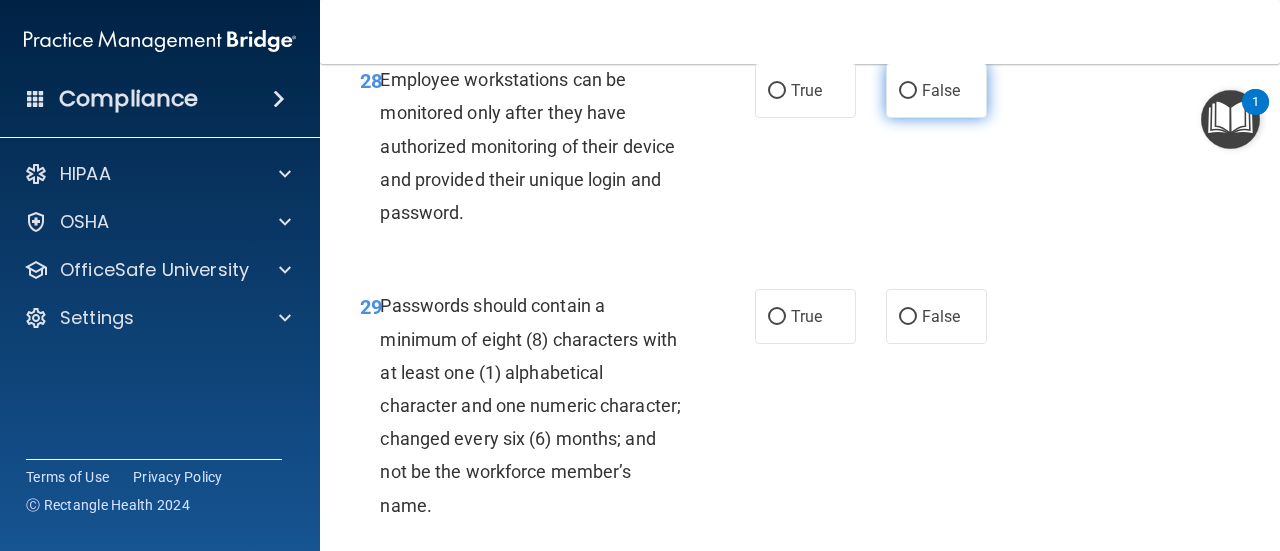 click on "False" at bounding box center (936, 90) 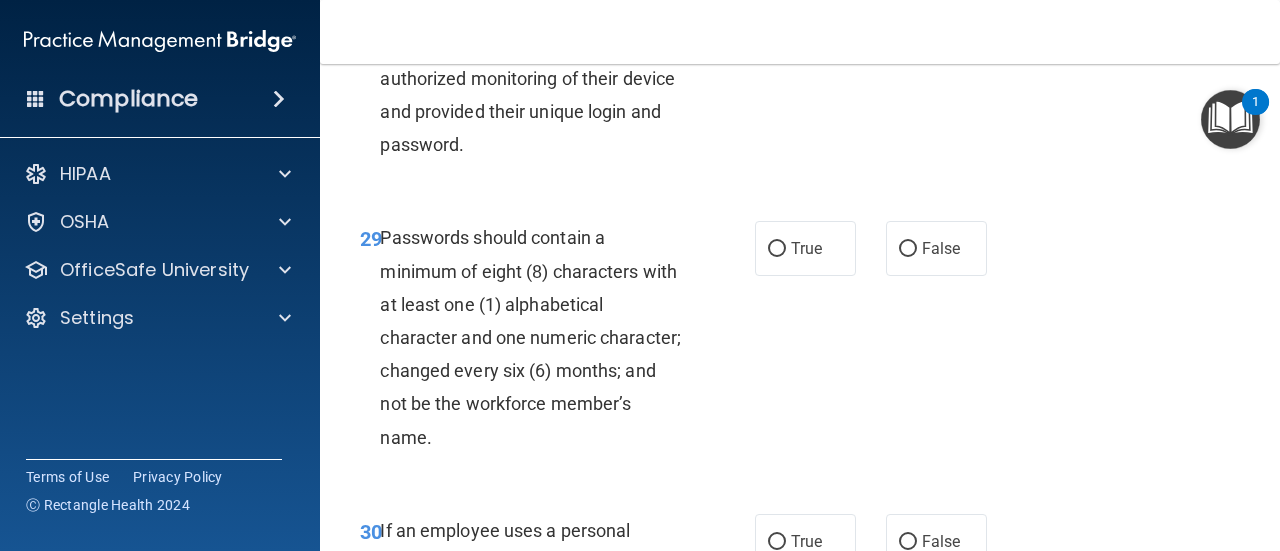 scroll, scrollTop: 6300, scrollLeft: 0, axis: vertical 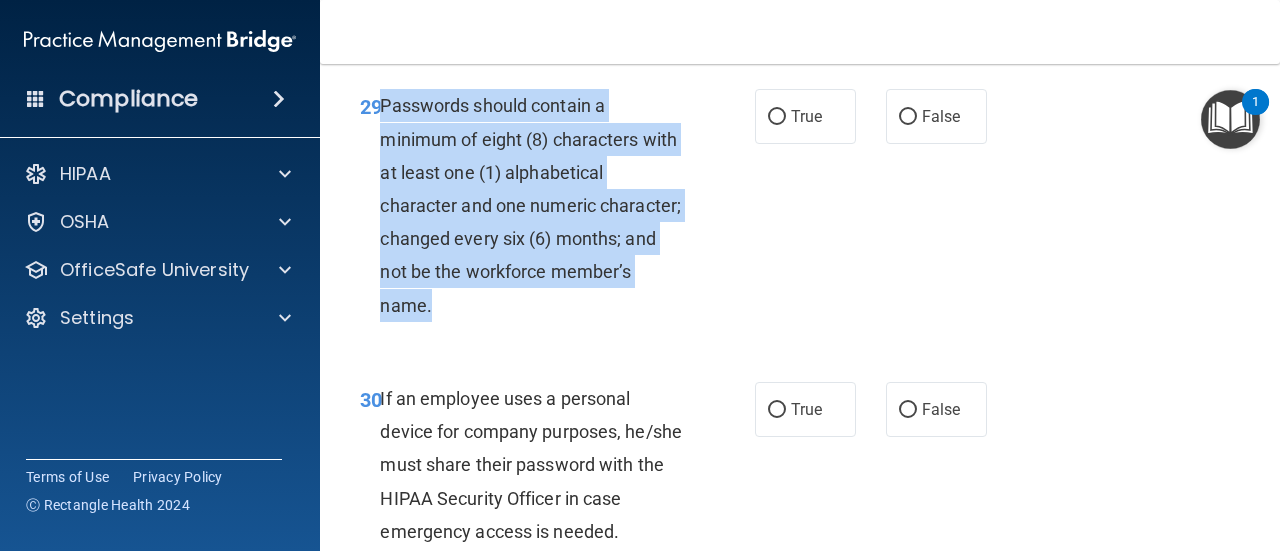 drag, startPoint x: 497, startPoint y: 437, endPoint x: 380, endPoint y: 239, distance: 229.98479 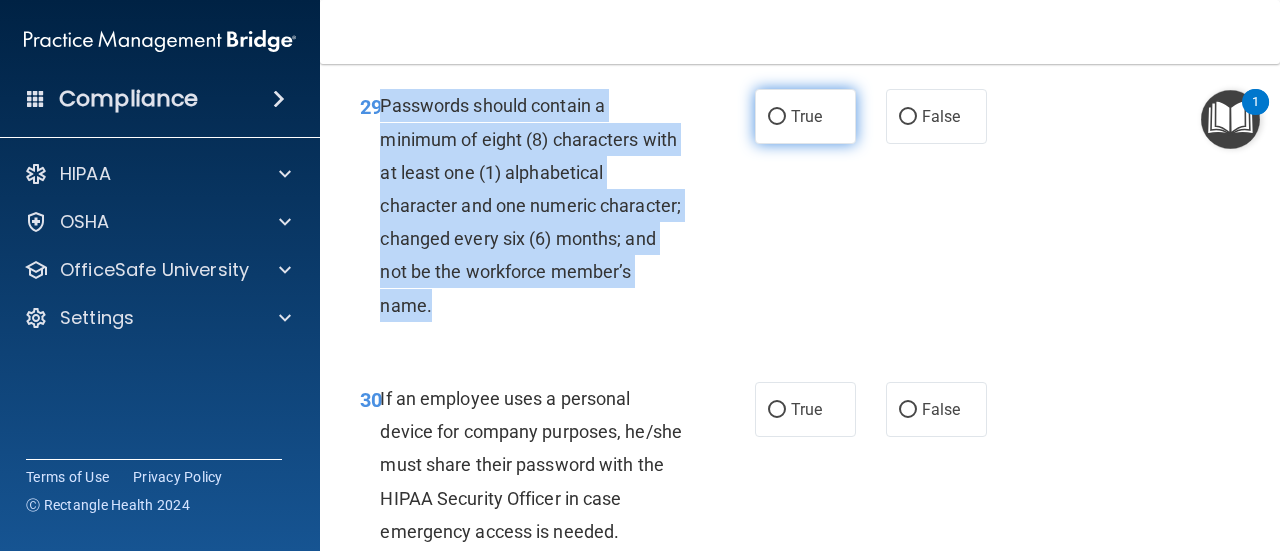 click on "True" at bounding box center (777, 117) 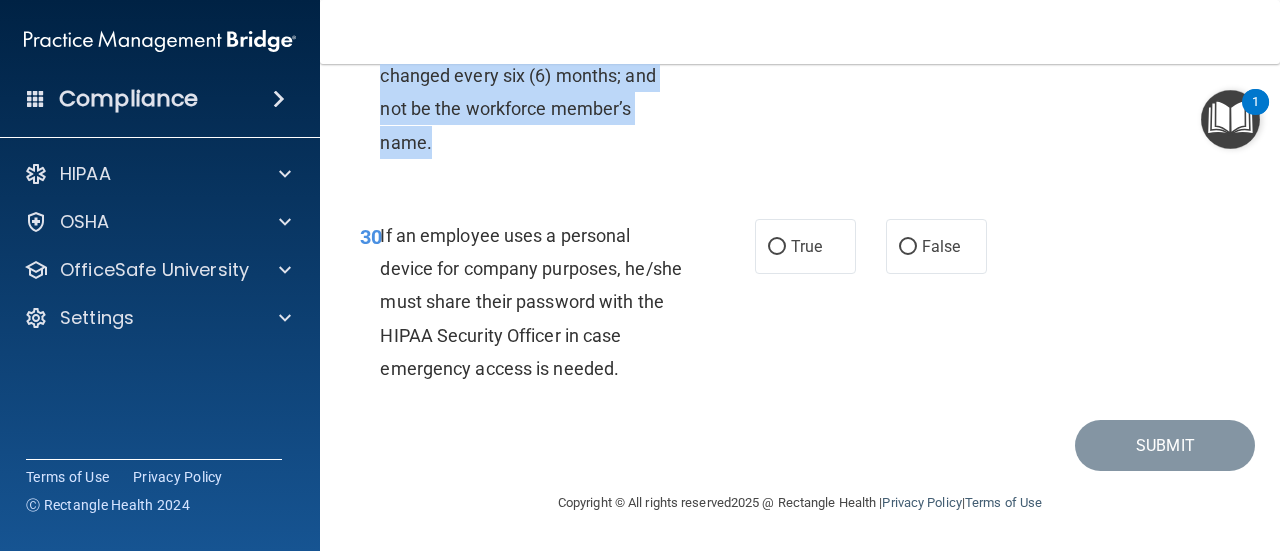 scroll, scrollTop: 6594, scrollLeft: 0, axis: vertical 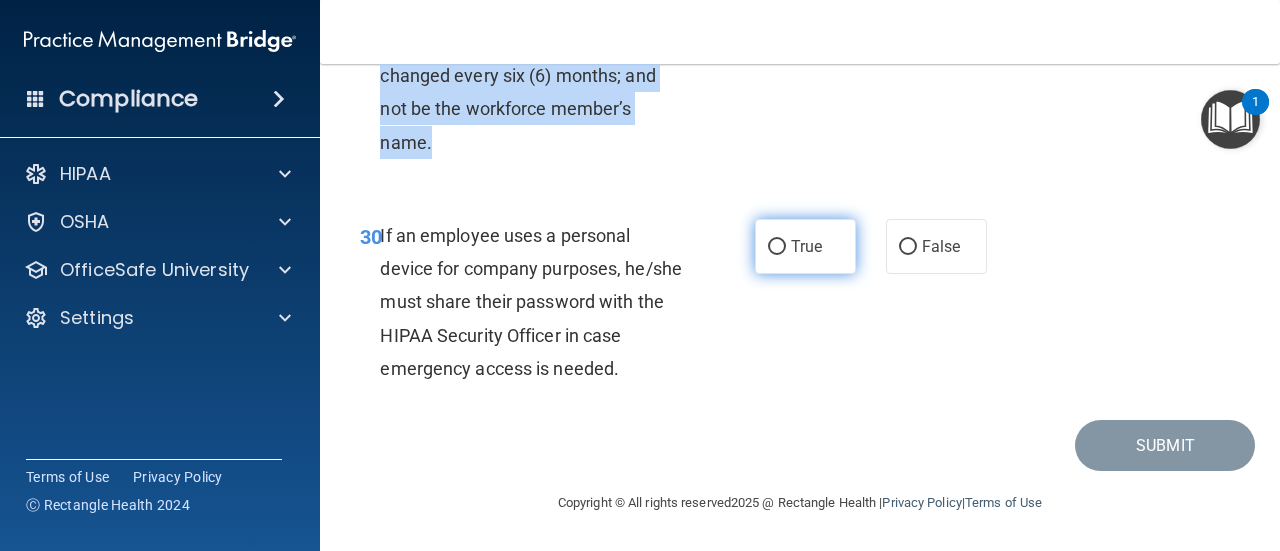 click on "True" at bounding box center (777, 247) 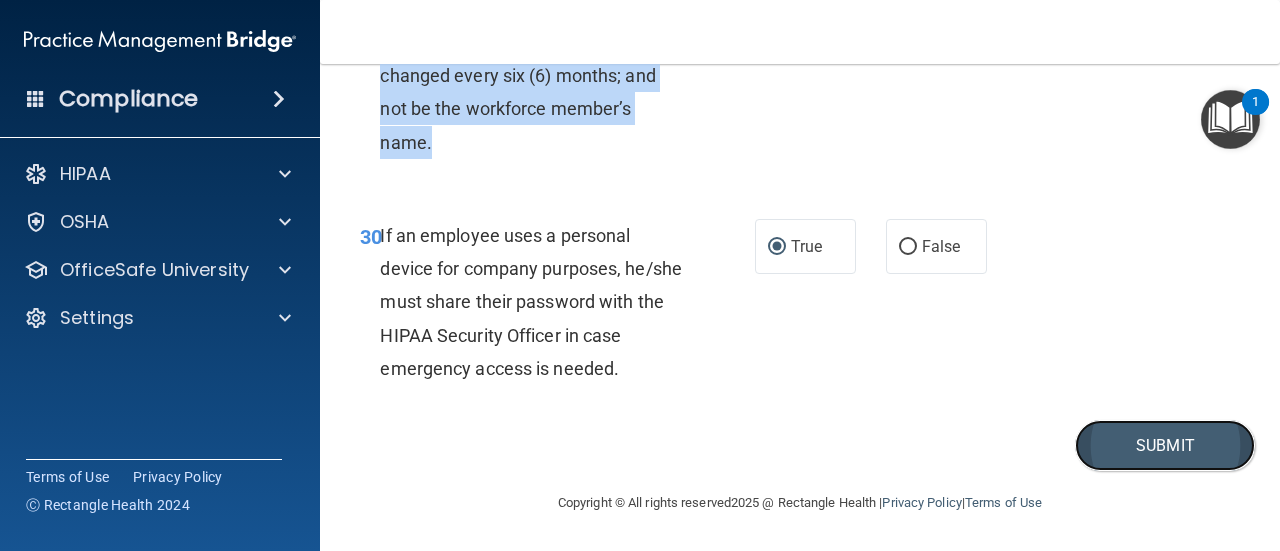 click on "Submit" at bounding box center (1165, 445) 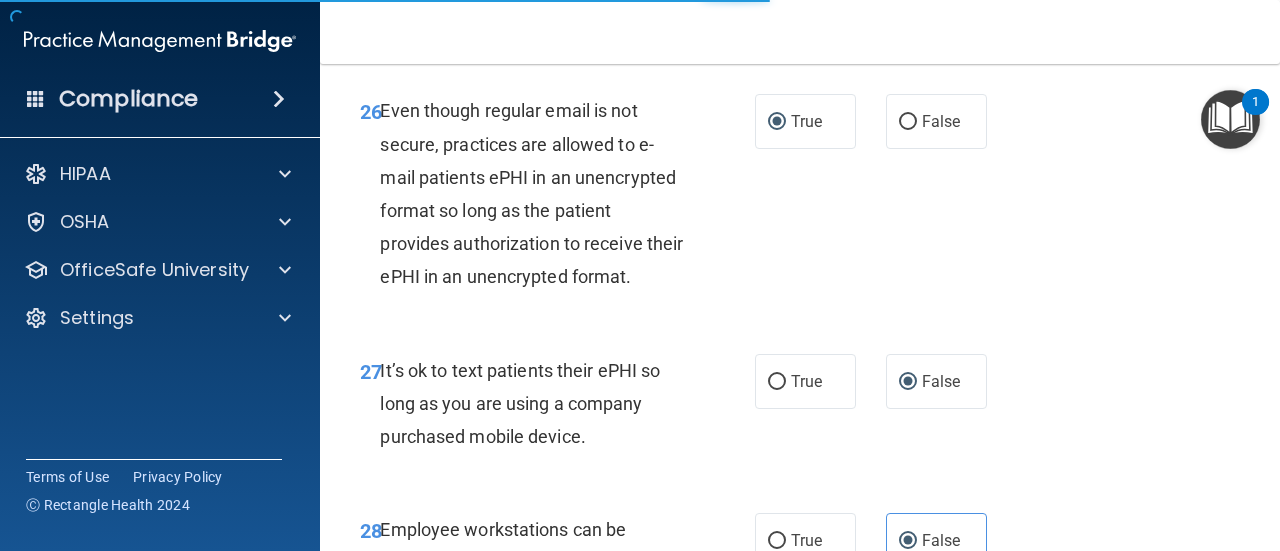 scroll, scrollTop: 5394, scrollLeft: 0, axis: vertical 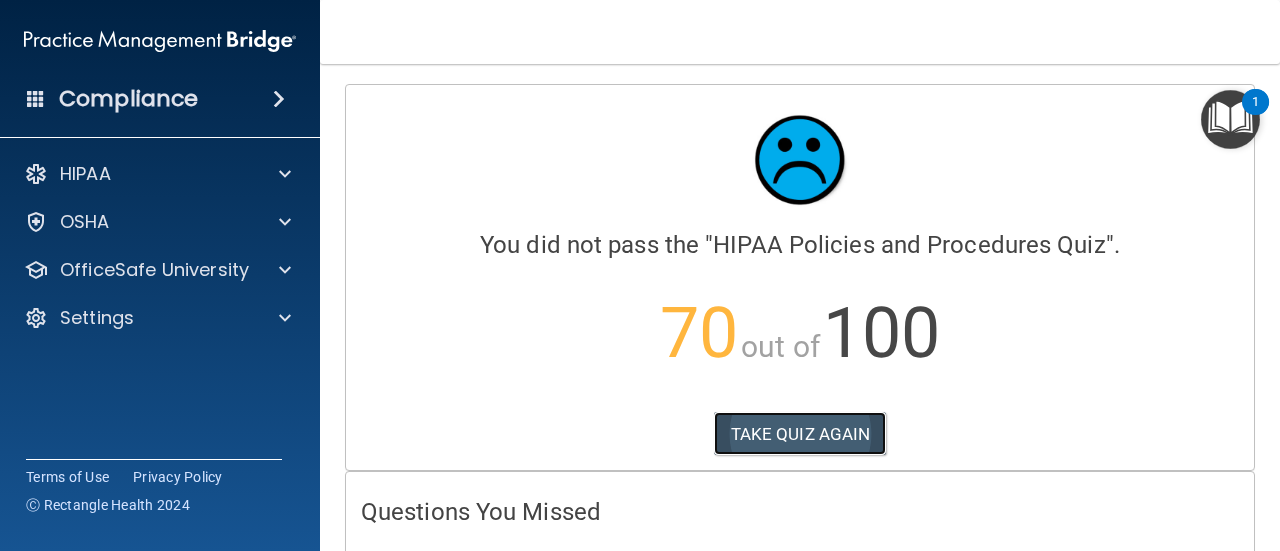 click on "TAKE QUIZ AGAIN" at bounding box center [800, 434] 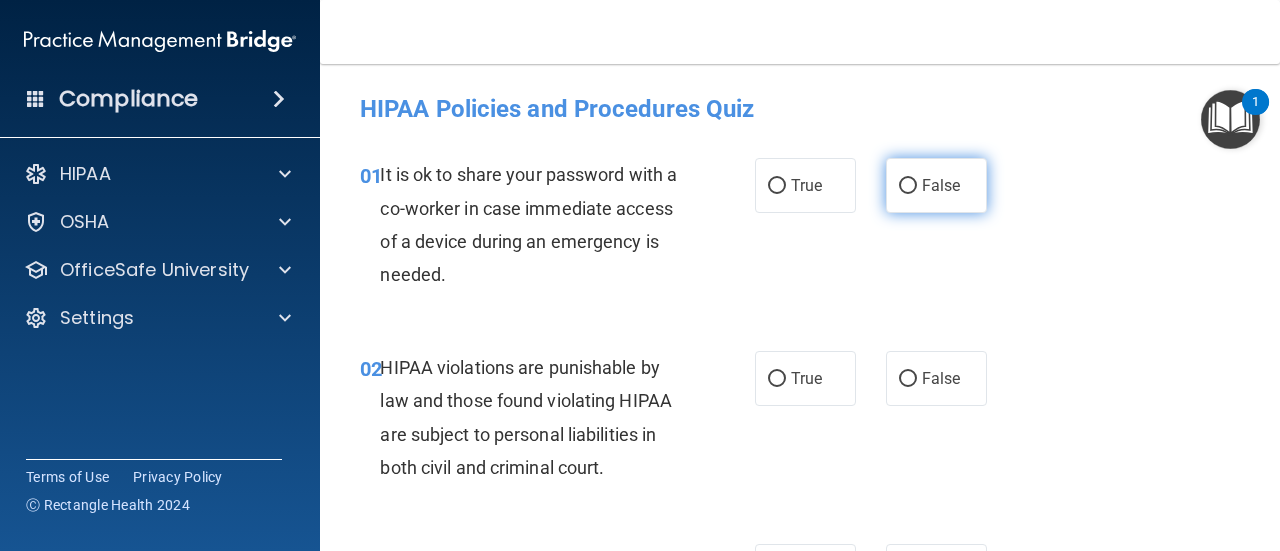 click on "False" at bounding box center (908, 186) 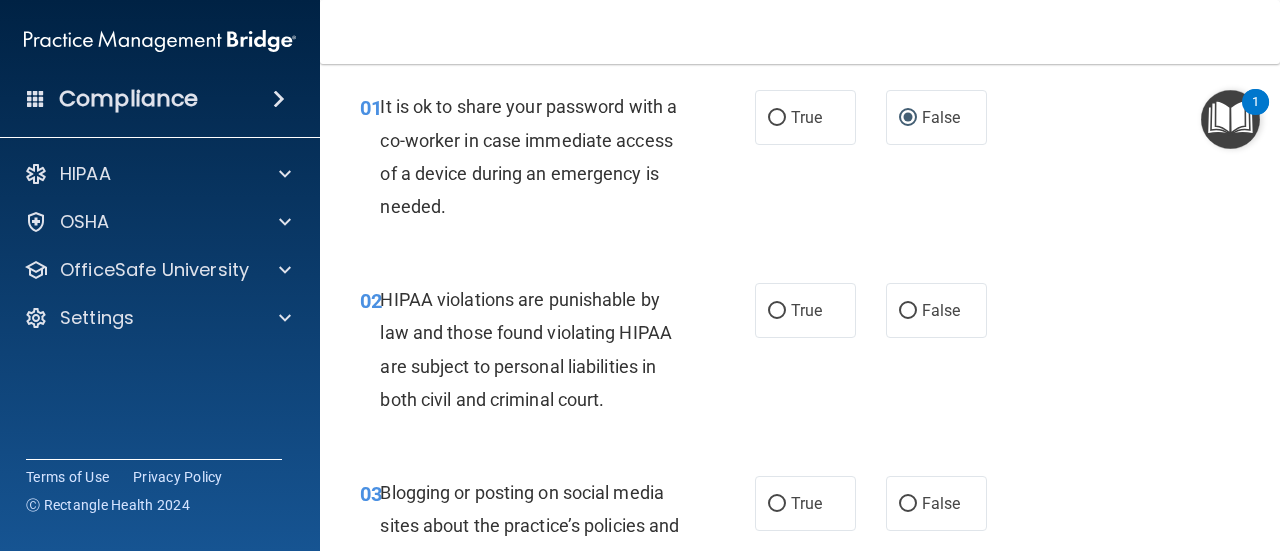 scroll, scrollTop: 100, scrollLeft: 0, axis: vertical 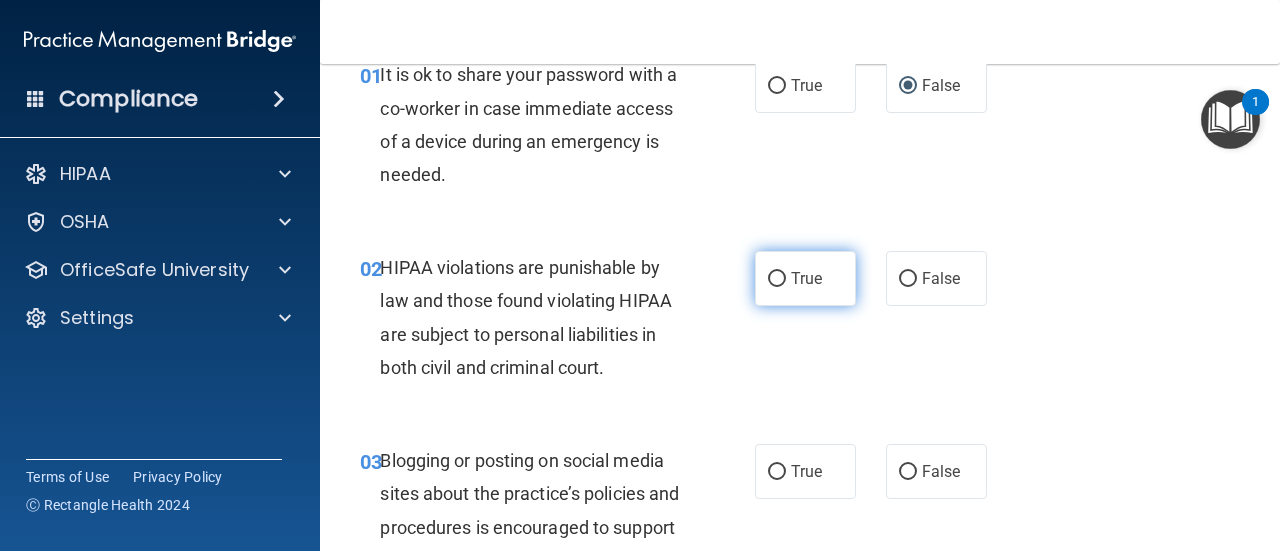 click on "True" at bounding box center (777, 279) 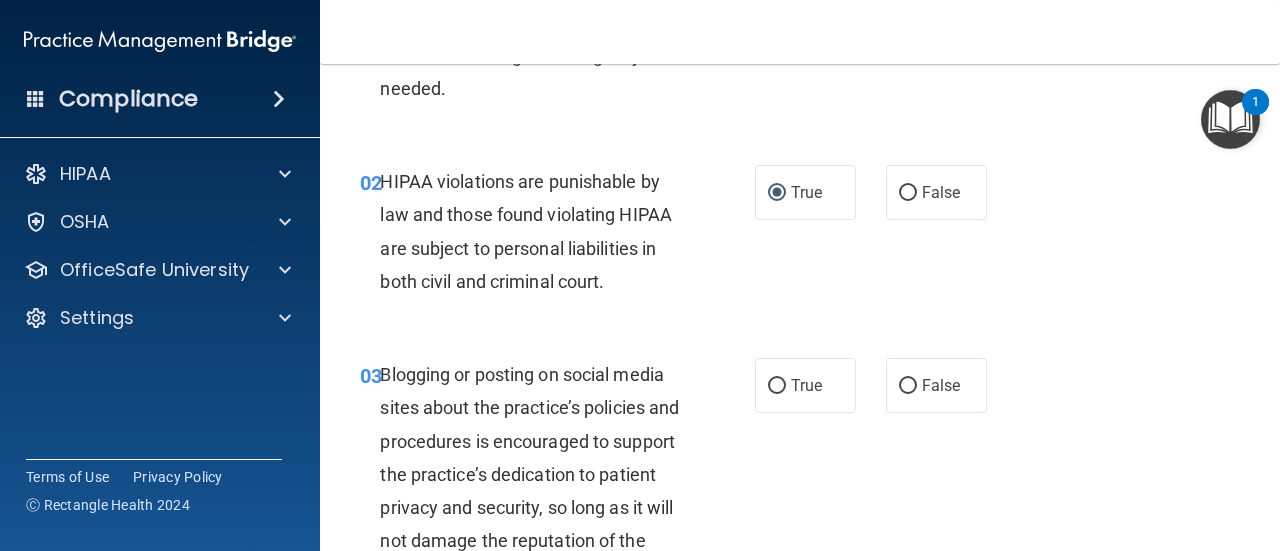 scroll, scrollTop: 300, scrollLeft: 0, axis: vertical 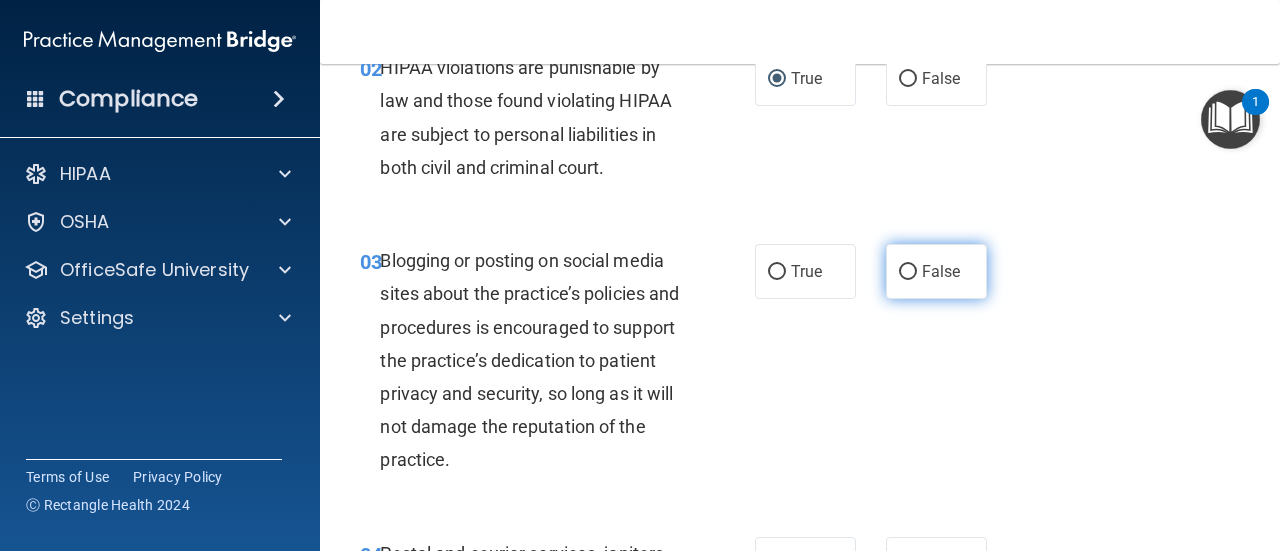 click on "False" at bounding box center (908, 272) 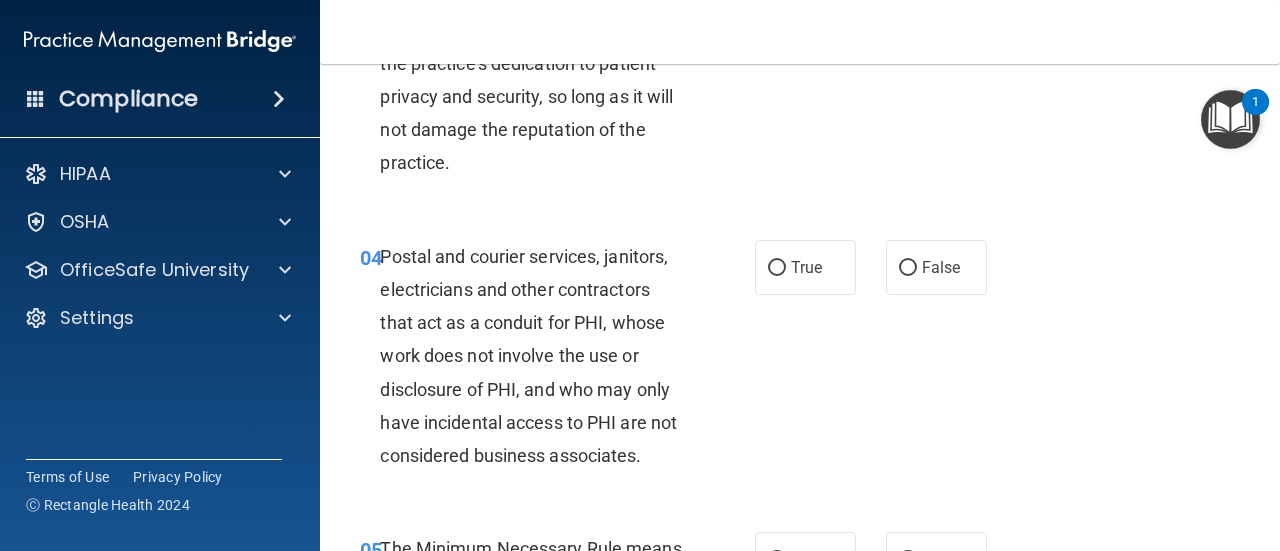 scroll, scrollTop: 600, scrollLeft: 0, axis: vertical 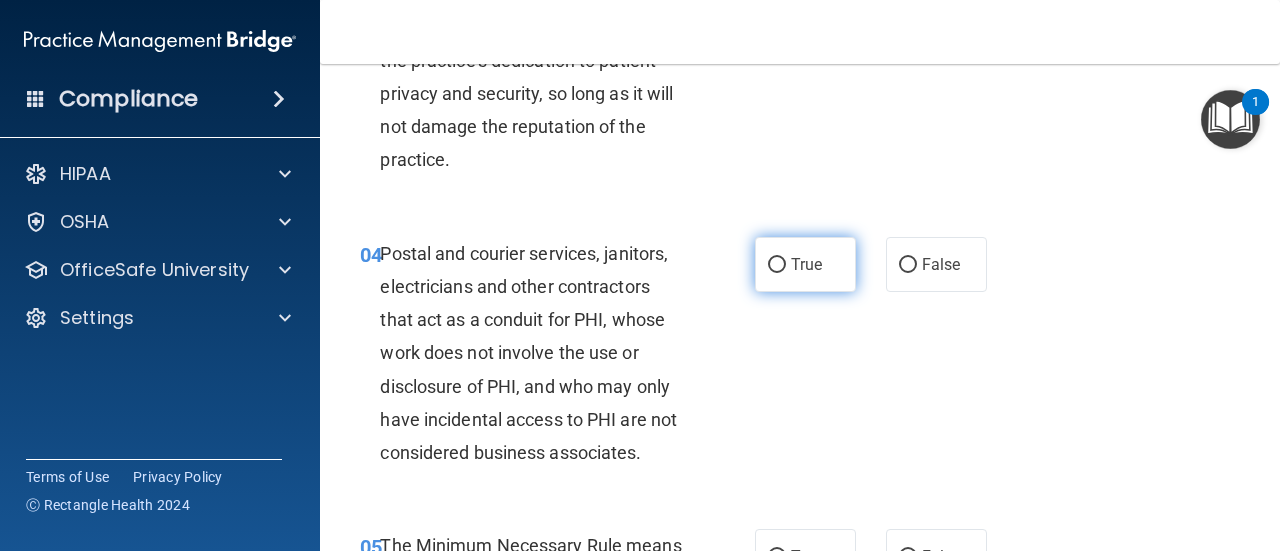 drag, startPoint x: 766, startPoint y: 261, endPoint x: 724, endPoint y: 352, distance: 100.22475 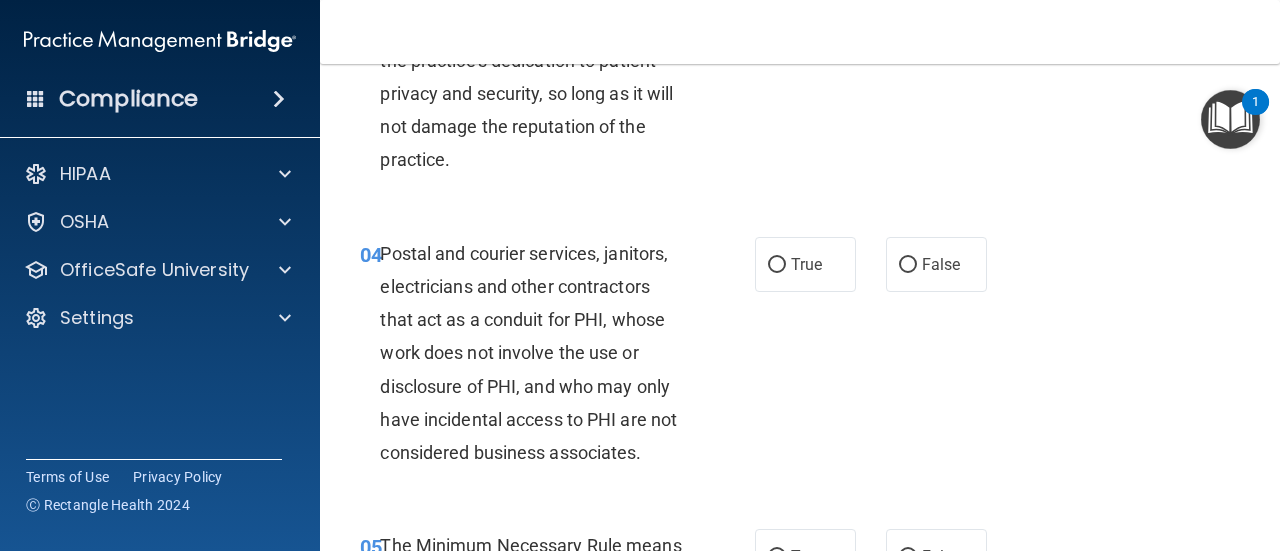 click on "True" at bounding box center (777, 265) 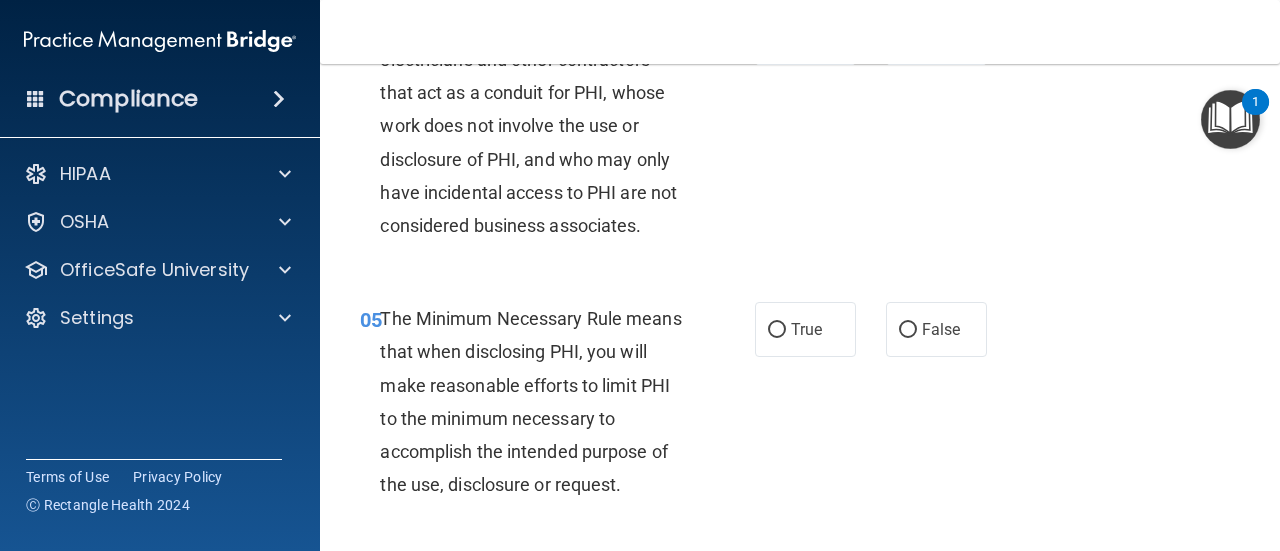 scroll, scrollTop: 900, scrollLeft: 0, axis: vertical 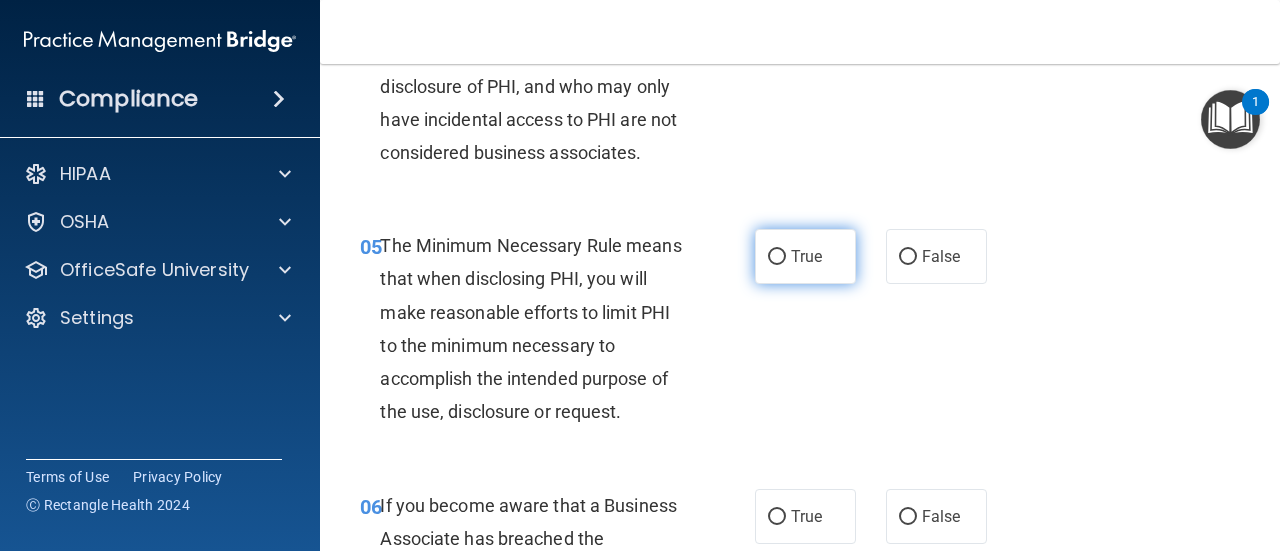 click on "True" at bounding box center [777, 257] 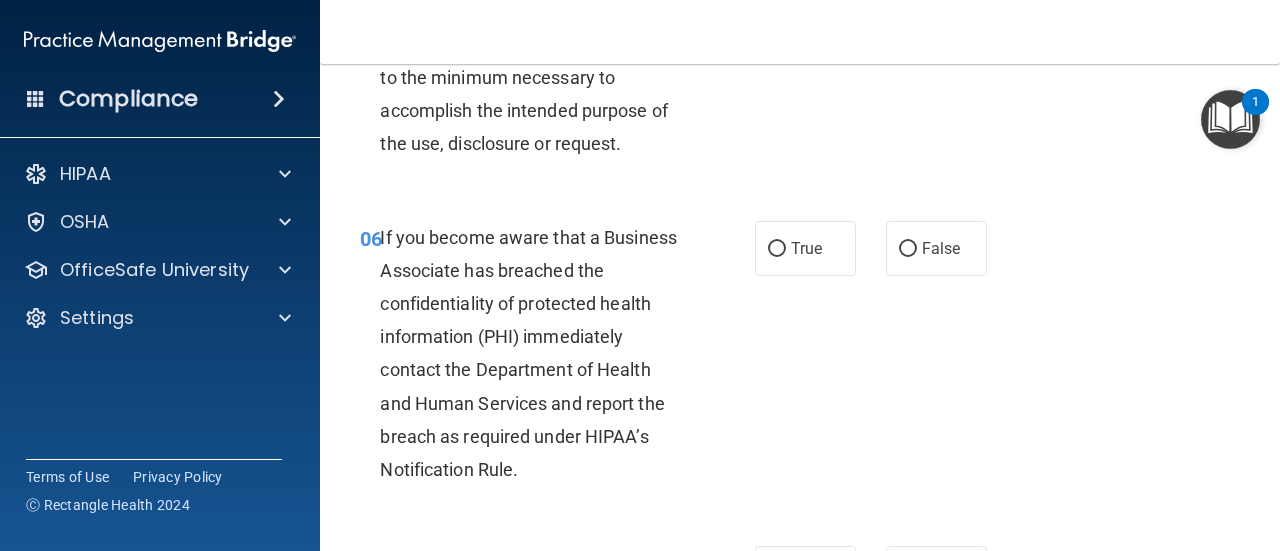 scroll, scrollTop: 1200, scrollLeft: 0, axis: vertical 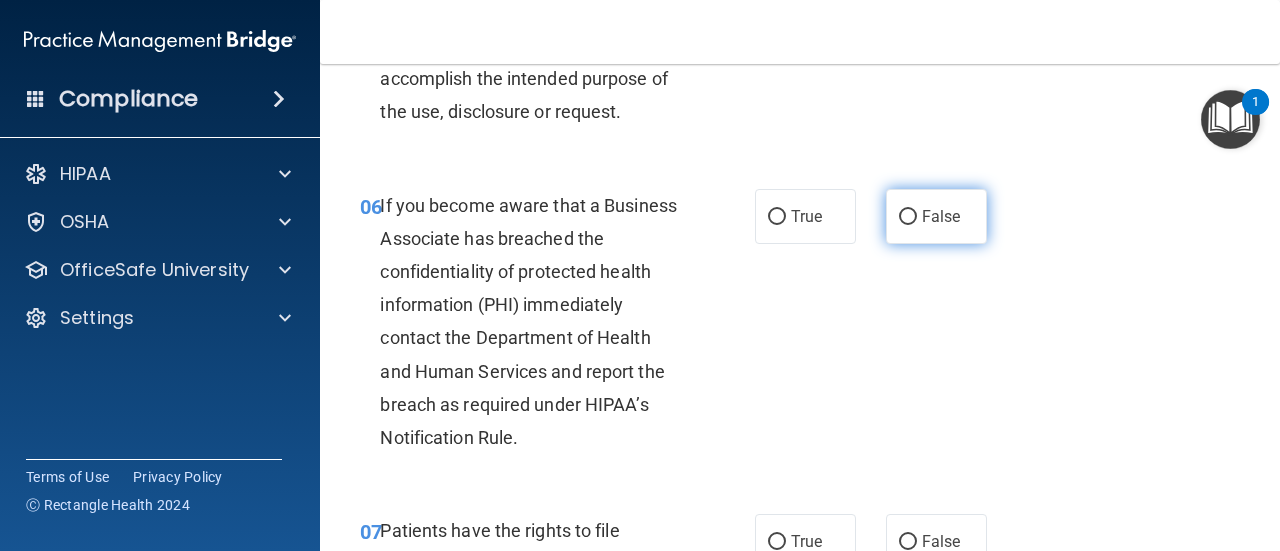 click on "False" at bounding box center [908, 217] 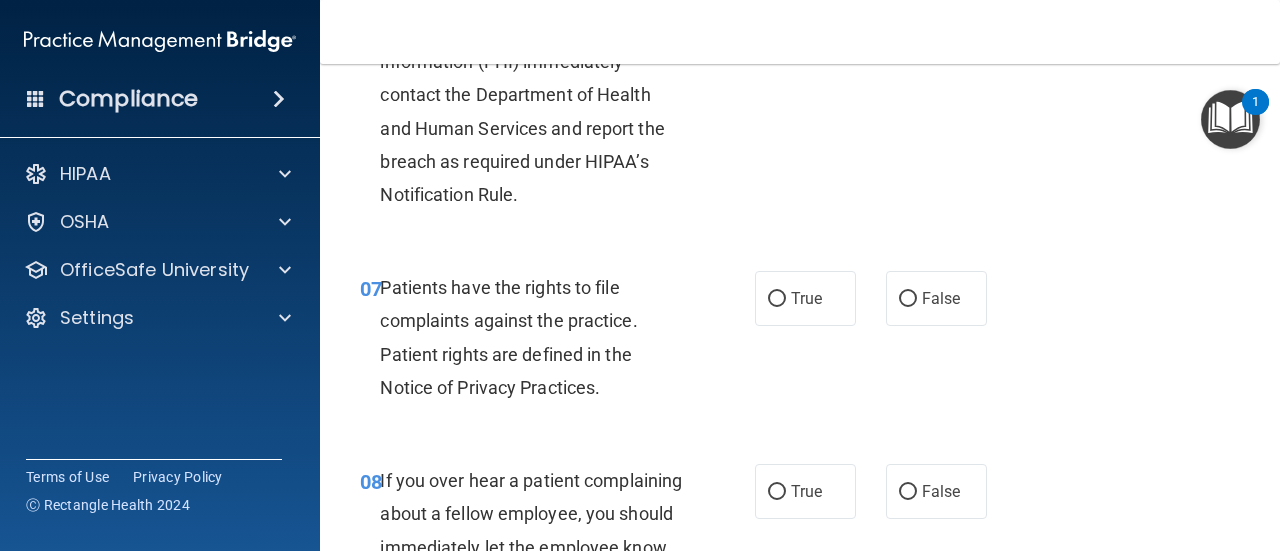 scroll, scrollTop: 1500, scrollLeft: 0, axis: vertical 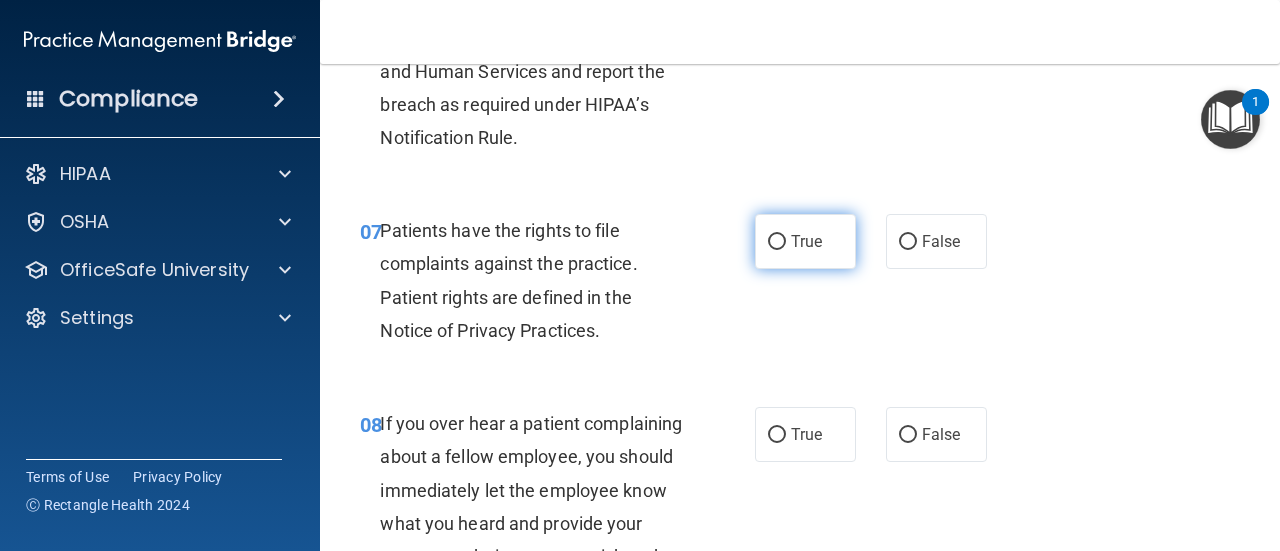 click on "True" at bounding box center (777, 242) 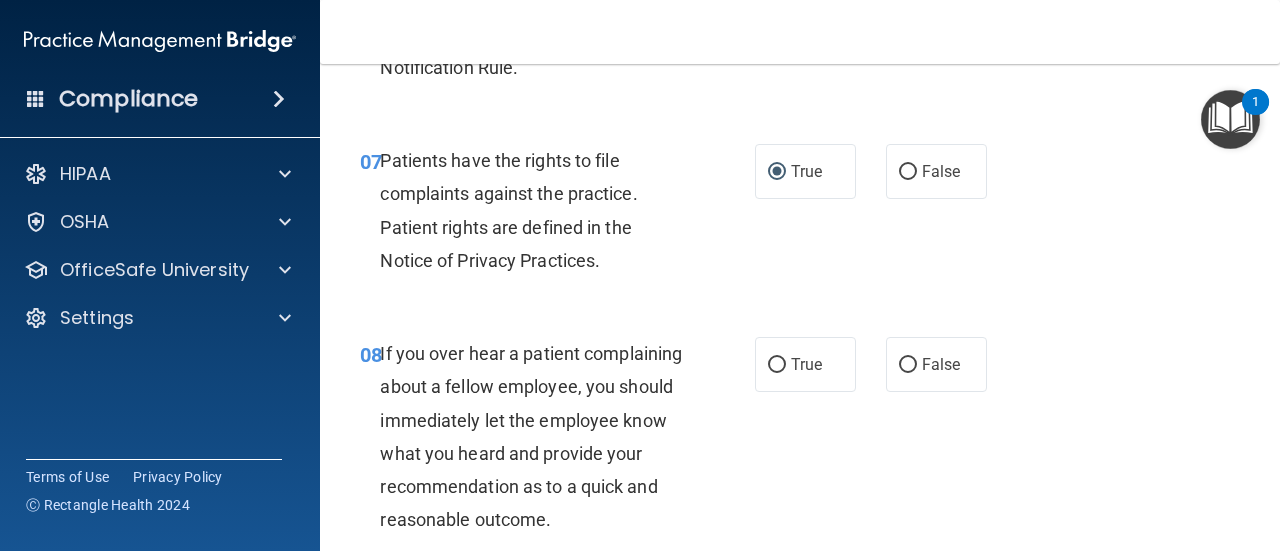 scroll, scrollTop: 1700, scrollLeft: 0, axis: vertical 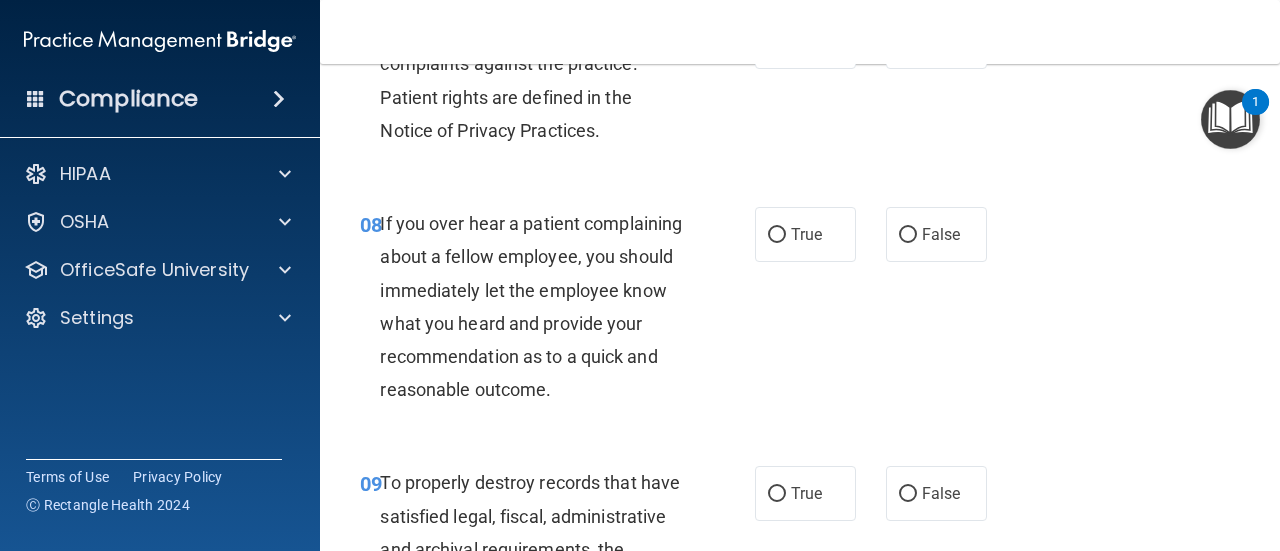 drag, startPoint x: 896, startPoint y: 240, endPoint x: 758, endPoint y: 322, distance: 160.52414 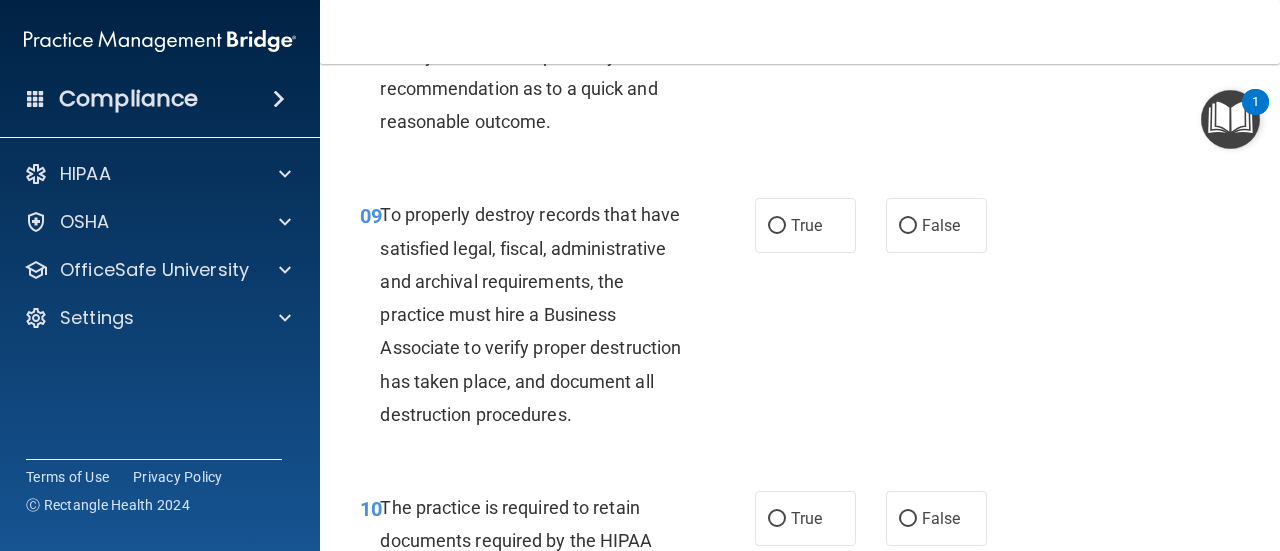 scroll, scrollTop: 2000, scrollLeft: 0, axis: vertical 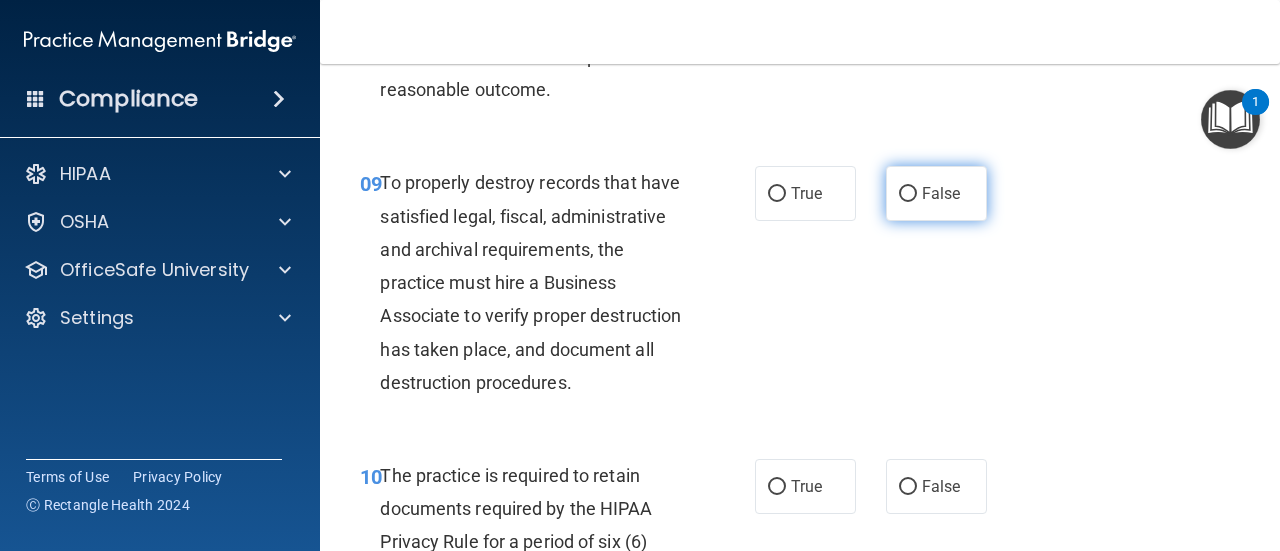 click on "False" at bounding box center [908, 194] 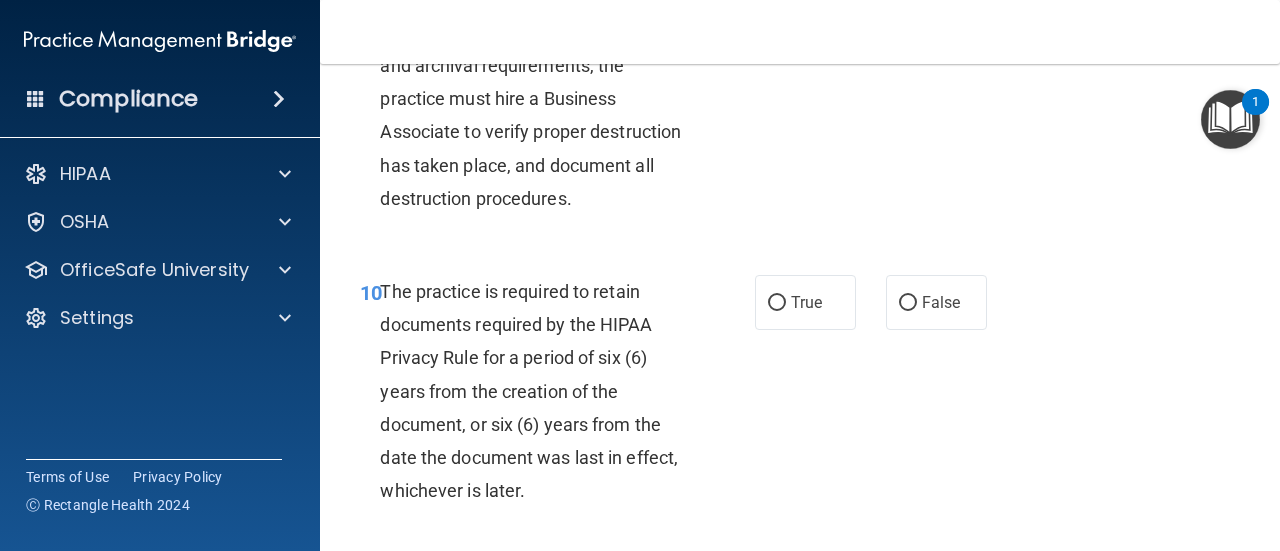 scroll, scrollTop: 2300, scrollLeft: 0, axis: vertical 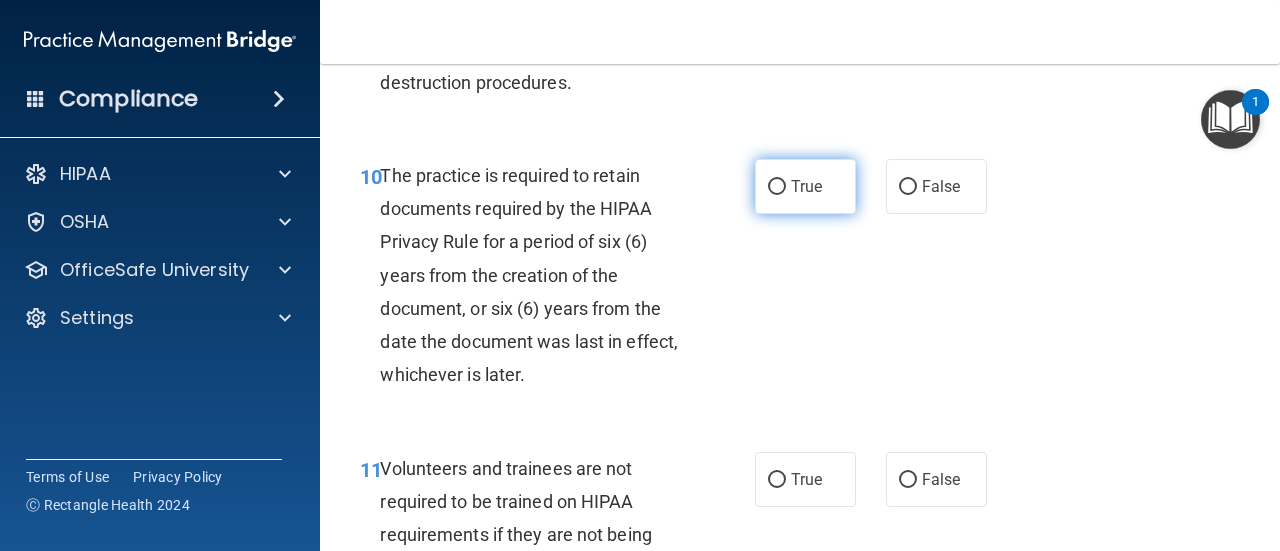 click on "True" at bounding box center (805, 186) 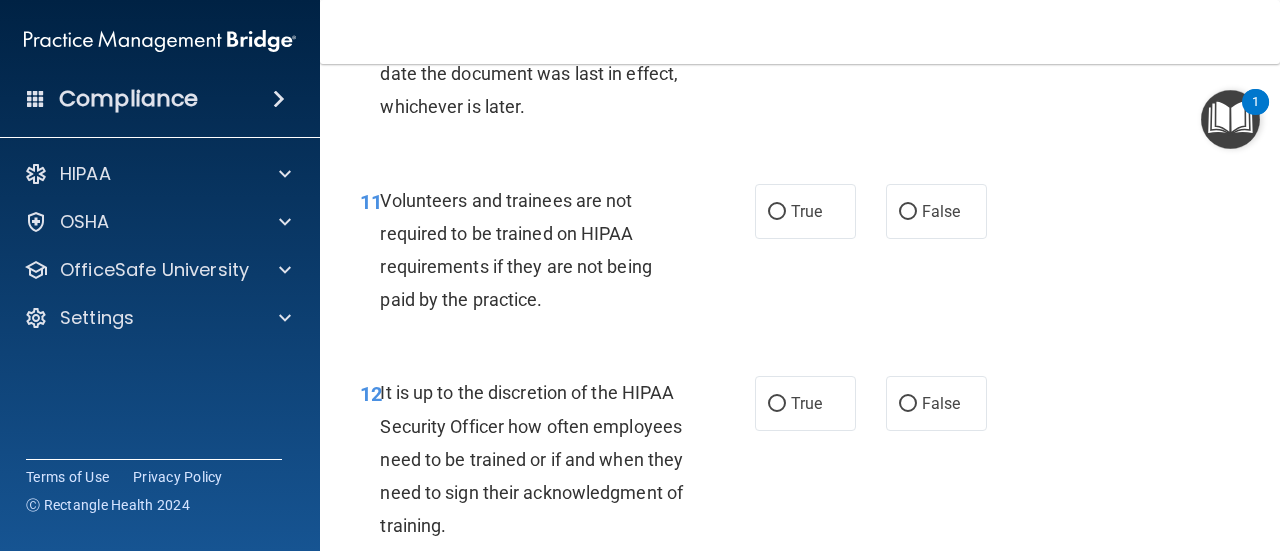 scroll, scrollTop: 2600, scrollLeft: 0, axis: vertical 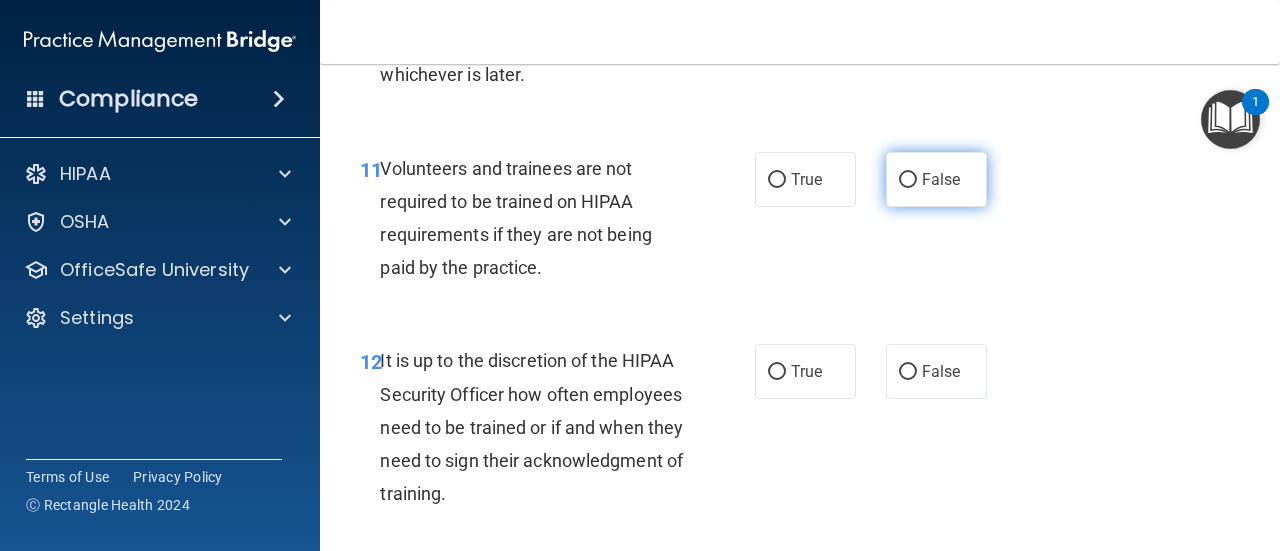click on "False" at bounding box center (908, 180) 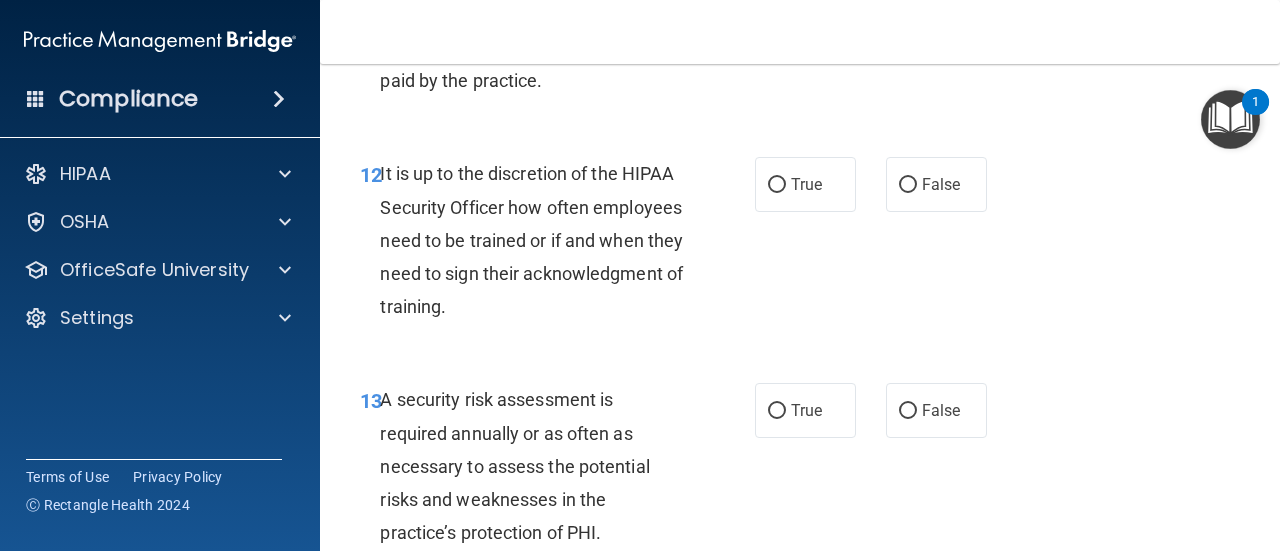 scroll, scrollTop: 2800, scrollLeft: 0, axis: vertical 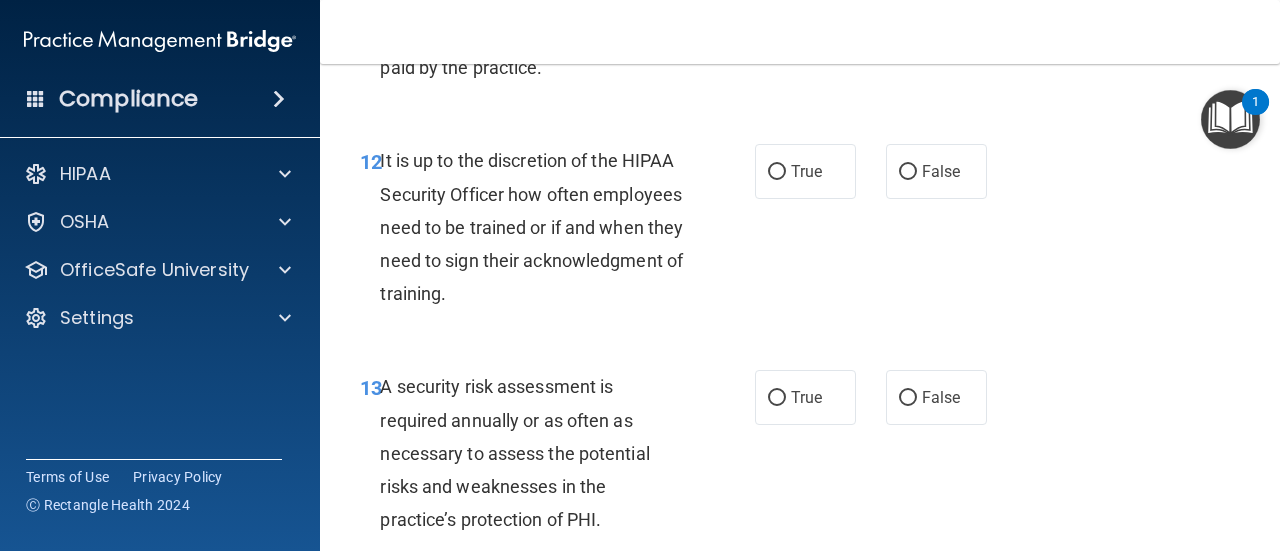 drag, startPoint x: 905, startPoint y: 239, endPoint x: 853, endPoint y: 268, distance: 59.5399 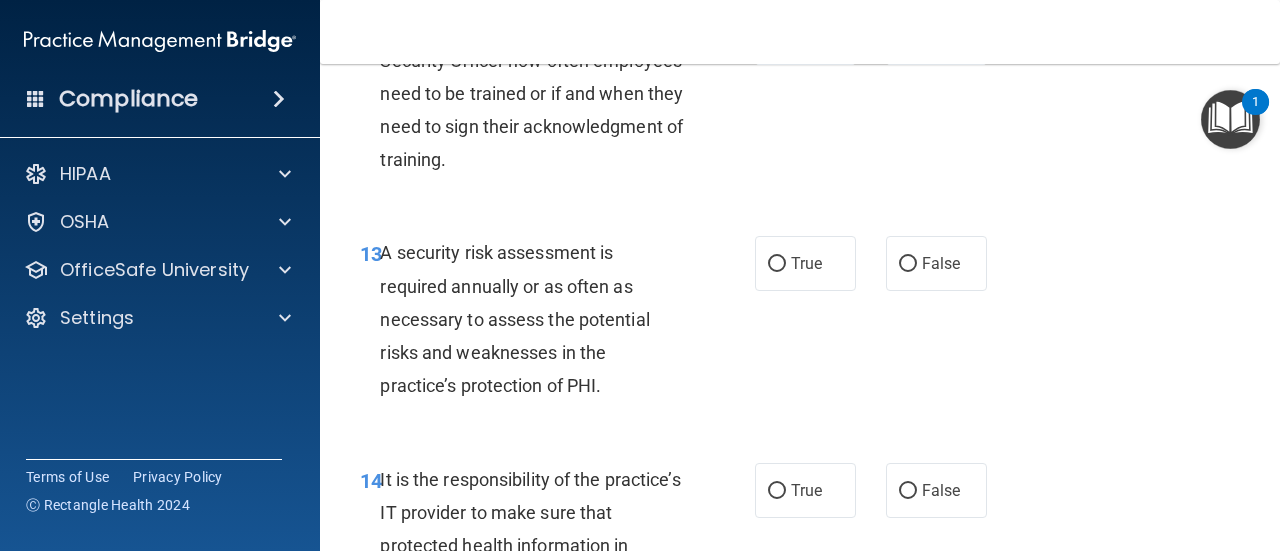 scroll, scrollTop: 3000, scrollLeft: 0, axis: vertical 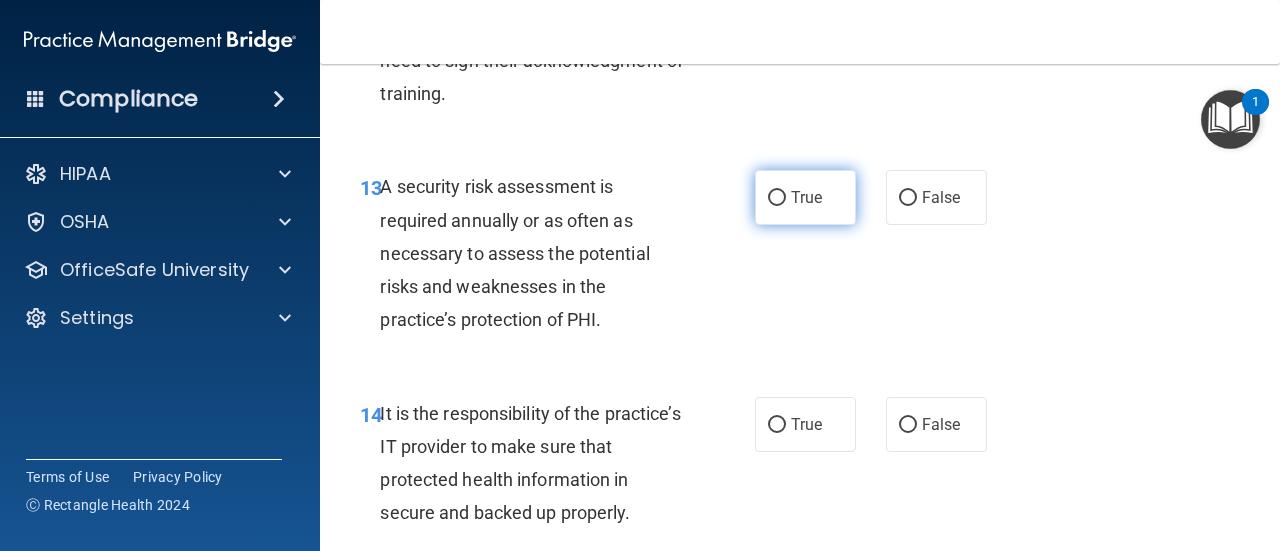 click on "True" at bounding box center (777, 198) 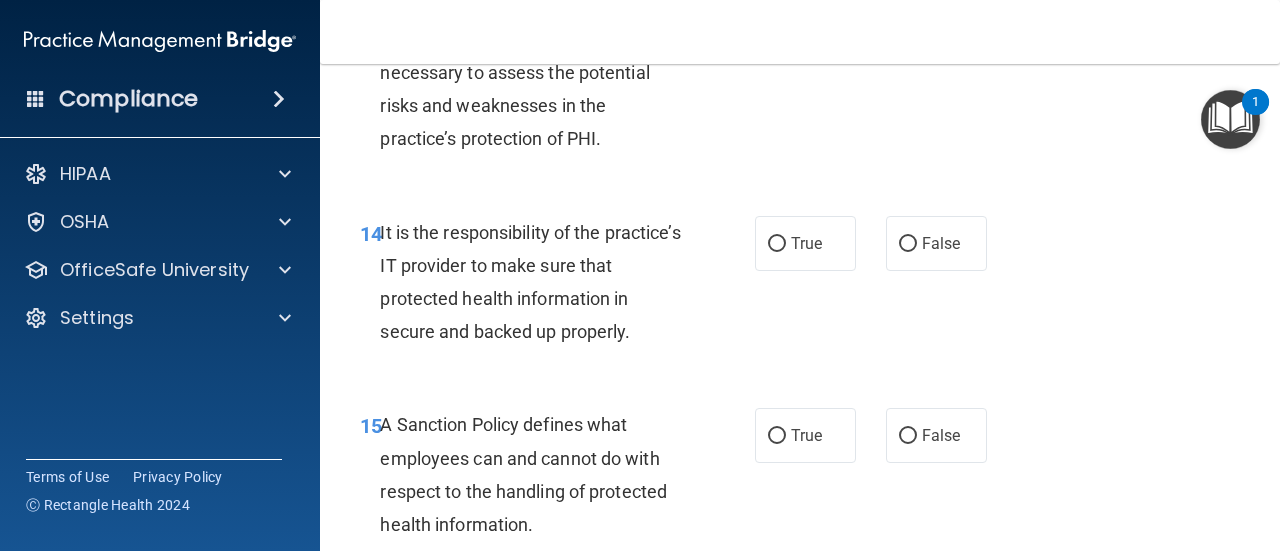scroll, scrollTop: 3200, scrollLeft: 0, axis: vertical 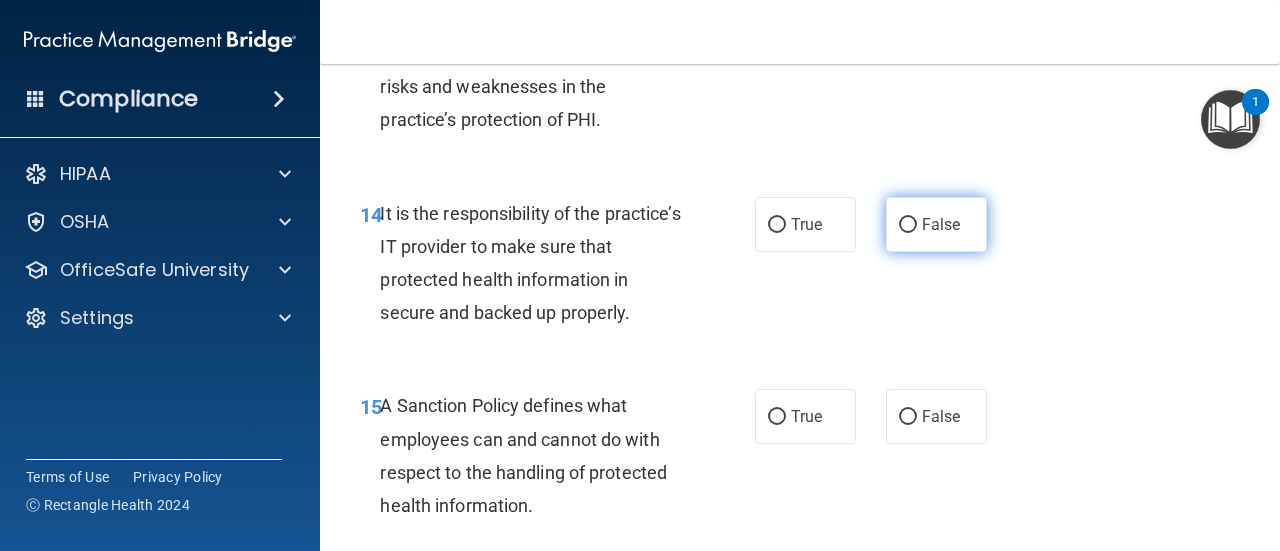 click on "False" at bounding box center (908, 225) 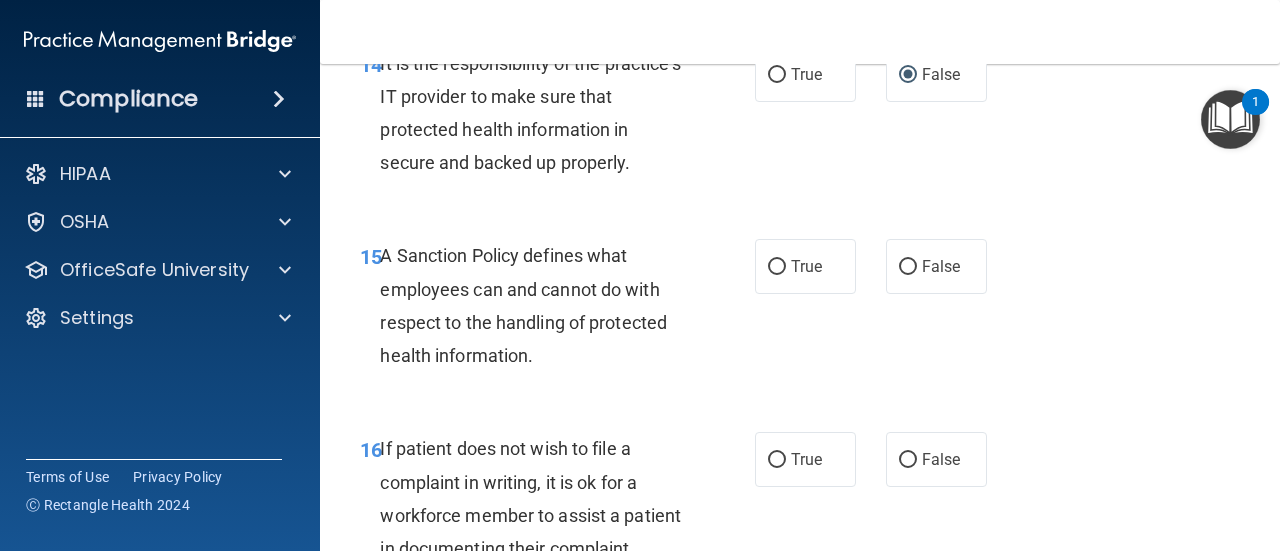 scroll, scrollTop: 3400, scrollLeft: 0, axis: vertical 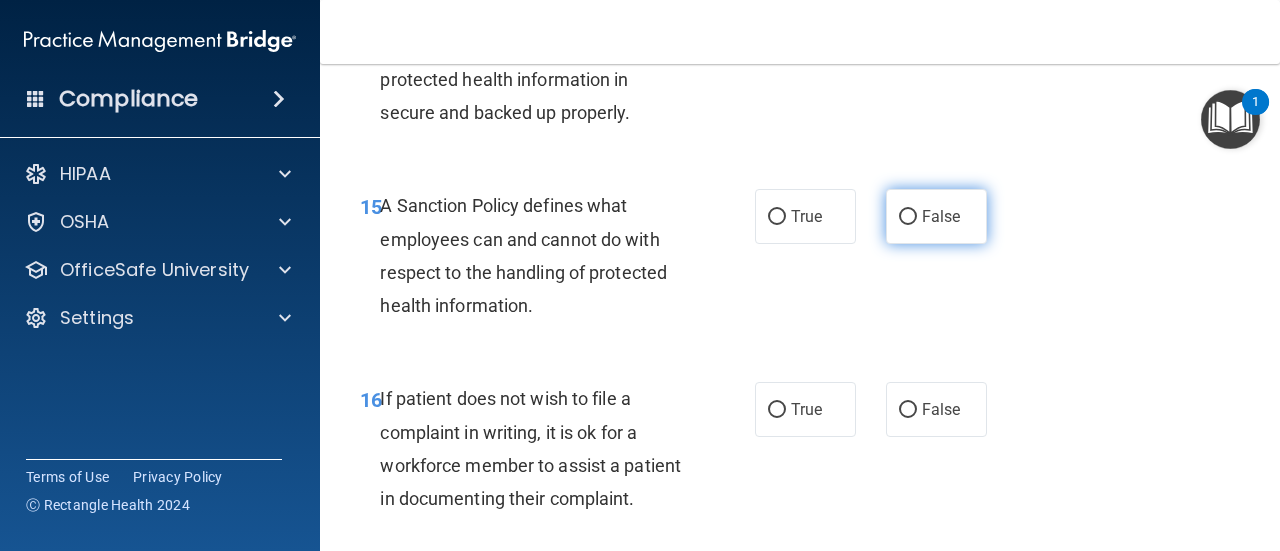 click on "False" at bounding box center [908, 217] 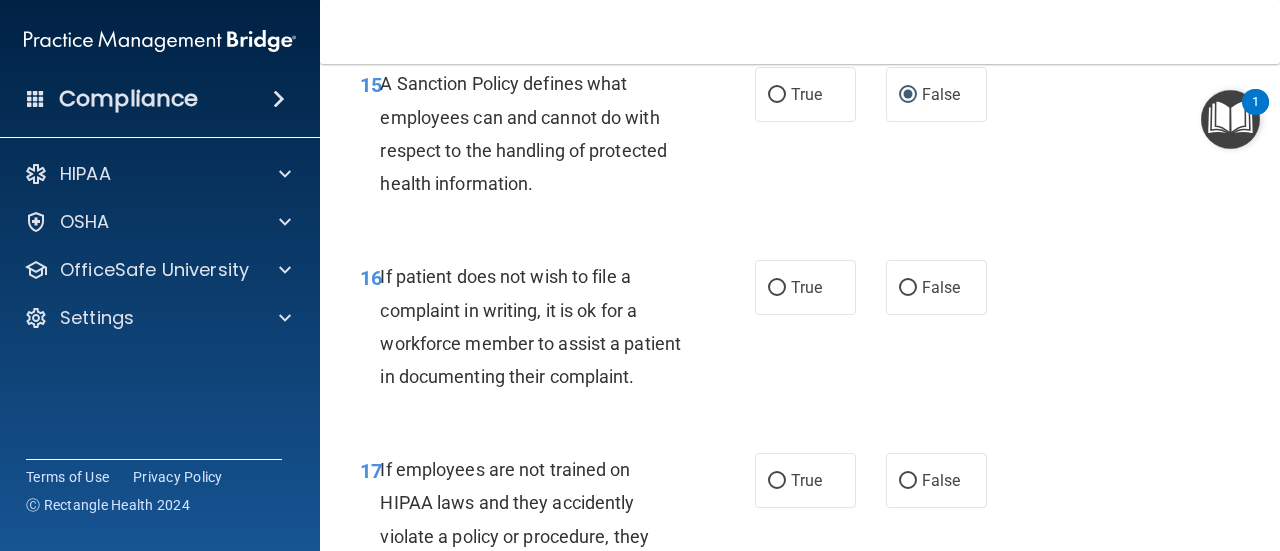 scroll, scrollTop: 3600, scrollLeft: 0, axis: vertical 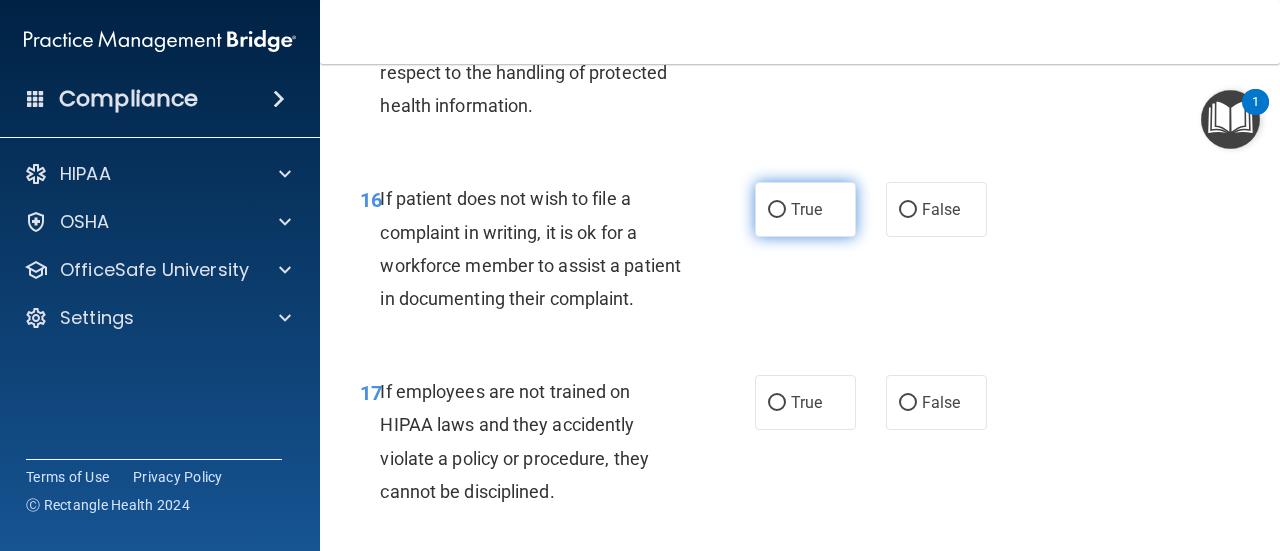 click on "True" at bounding box center [777, 210] 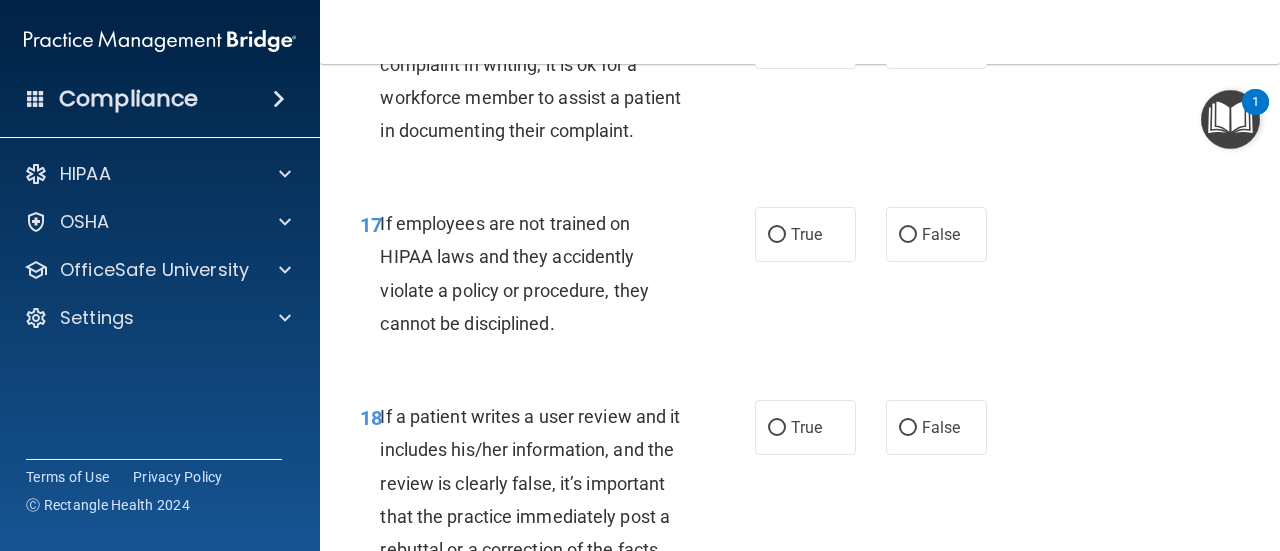 scroll, scrollTop: 3800, scrollLeft: 0, axis: vertical 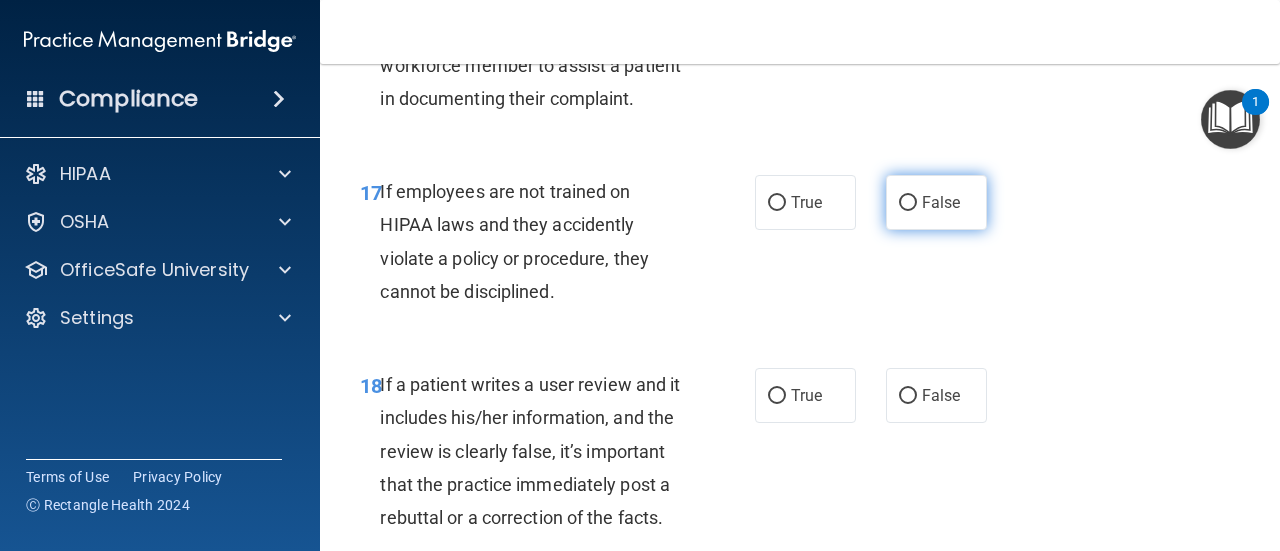 click on "False" at bounding box center [908, 203] 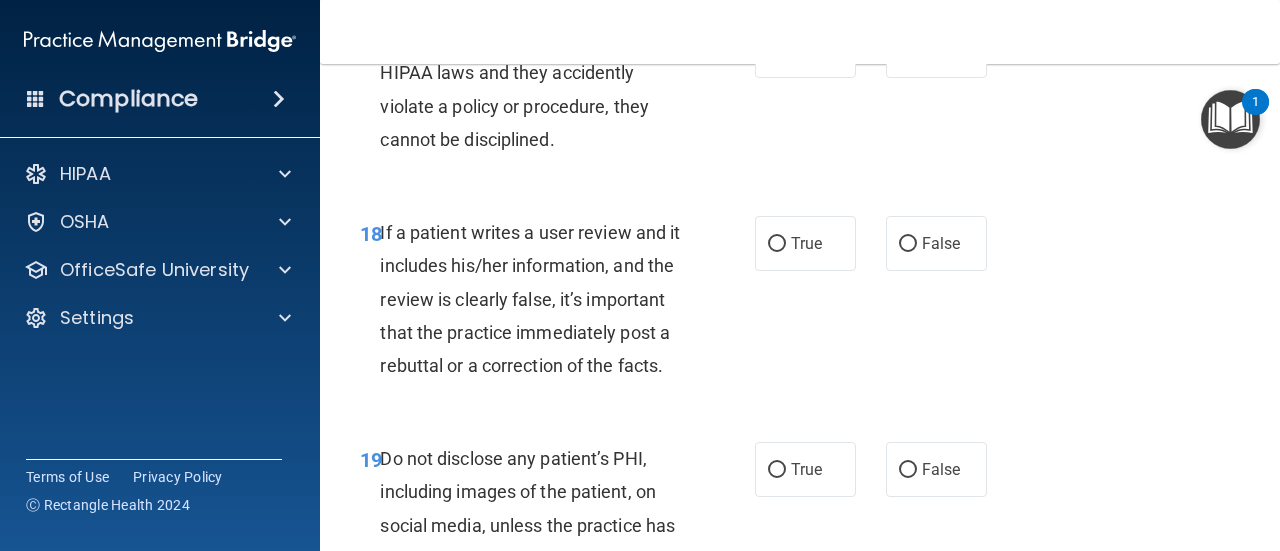 scroll, scrollTop: 4000, scrollLeft: 0, axis: vertical 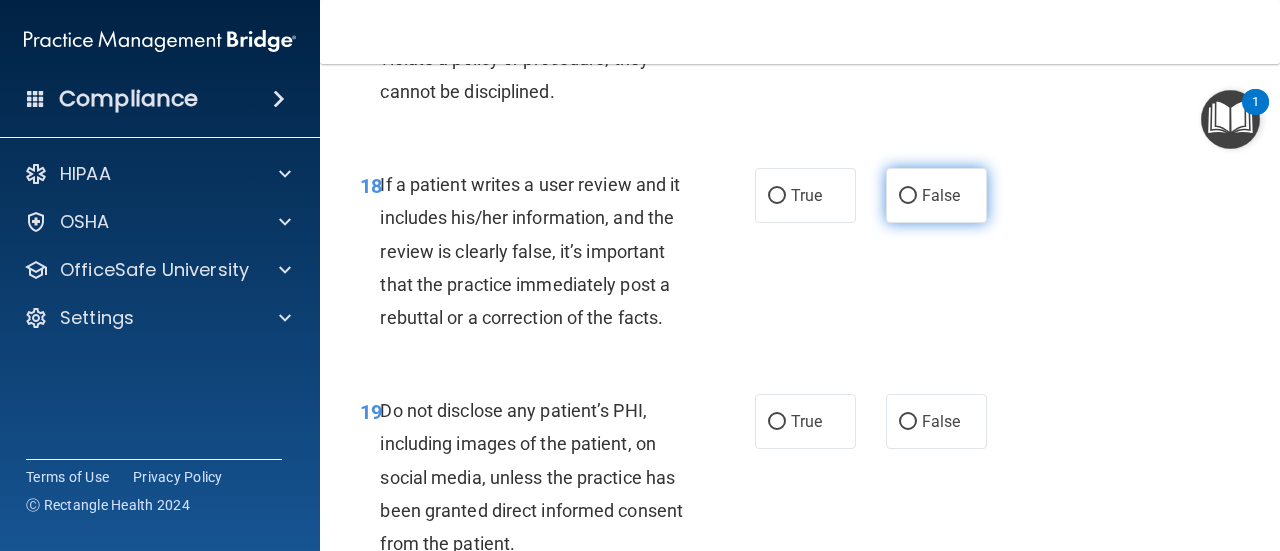 click on "False" at bounding box center (908, 196) 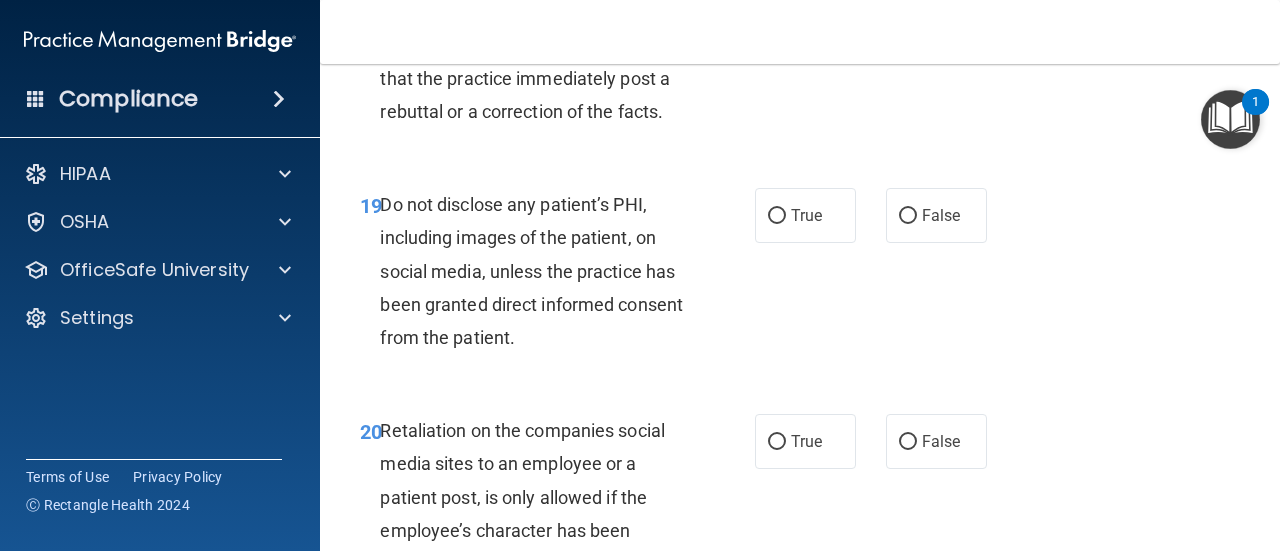 scroll, scrollTop: 4300, scrollLeft: 0, axis: vertical 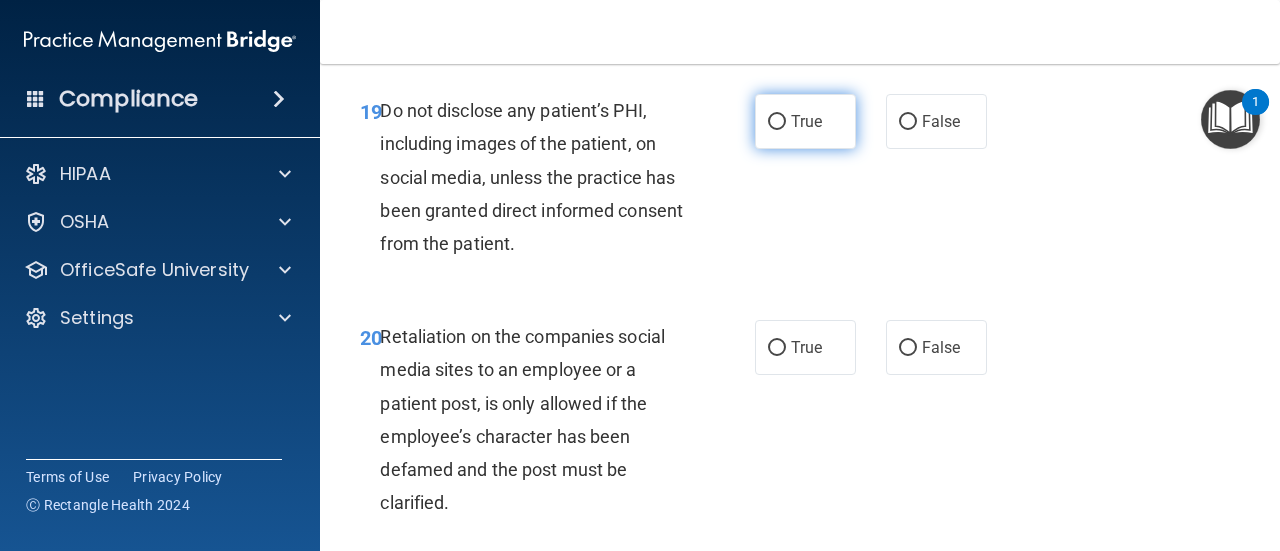 click on "True" at bounding box center [777, 122] 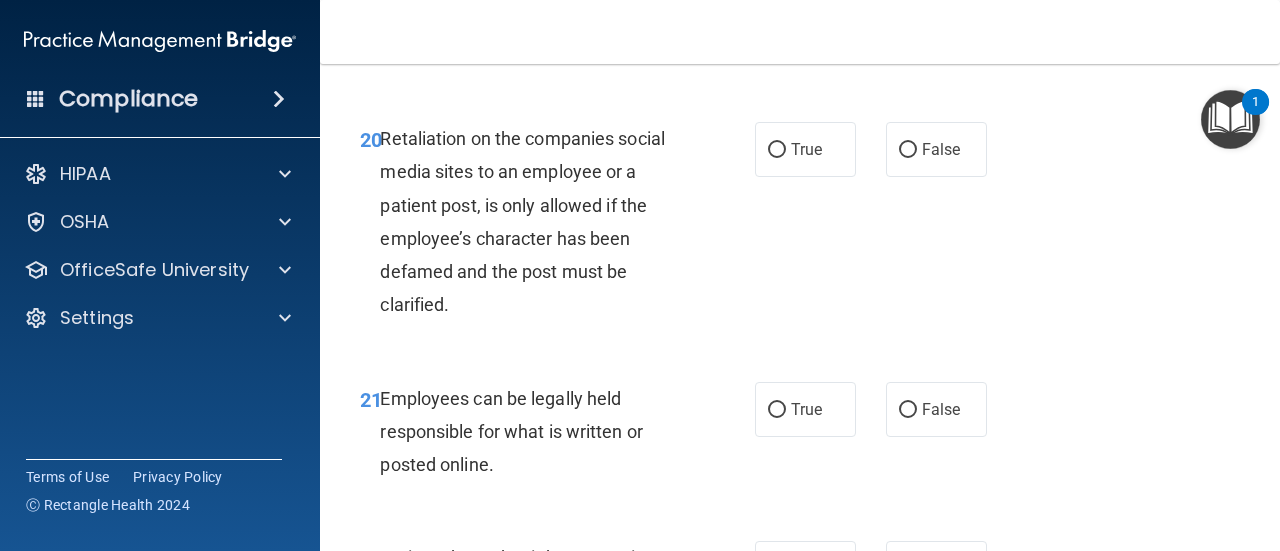 scroll, scrollTop: 4500, scrollLeft: 0, axis: vertical 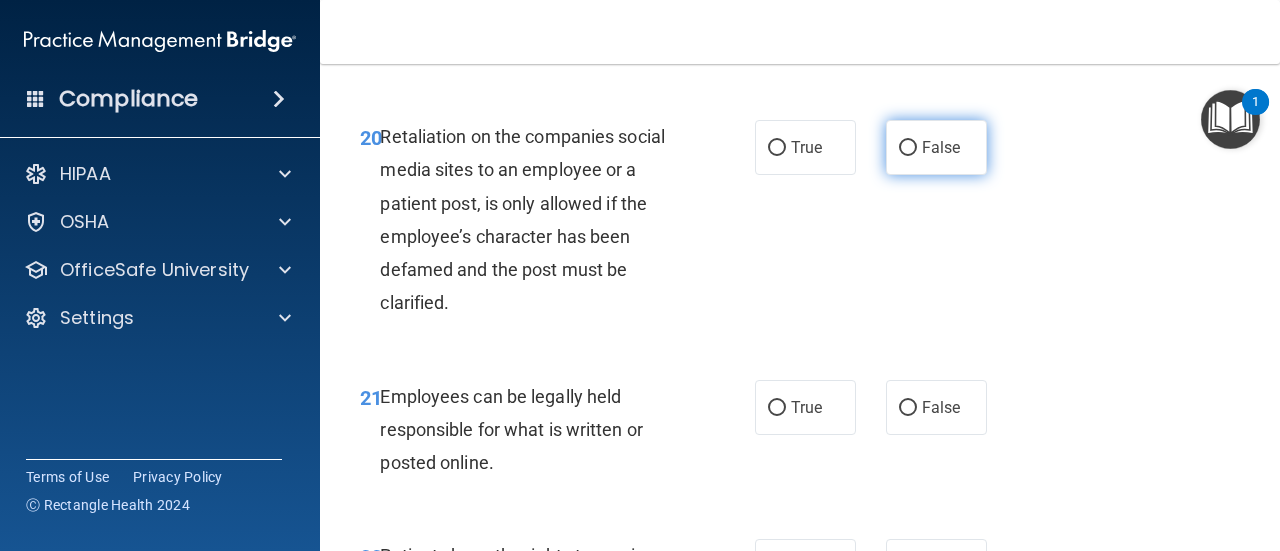 click on "False" at bounding box center [936, 147] 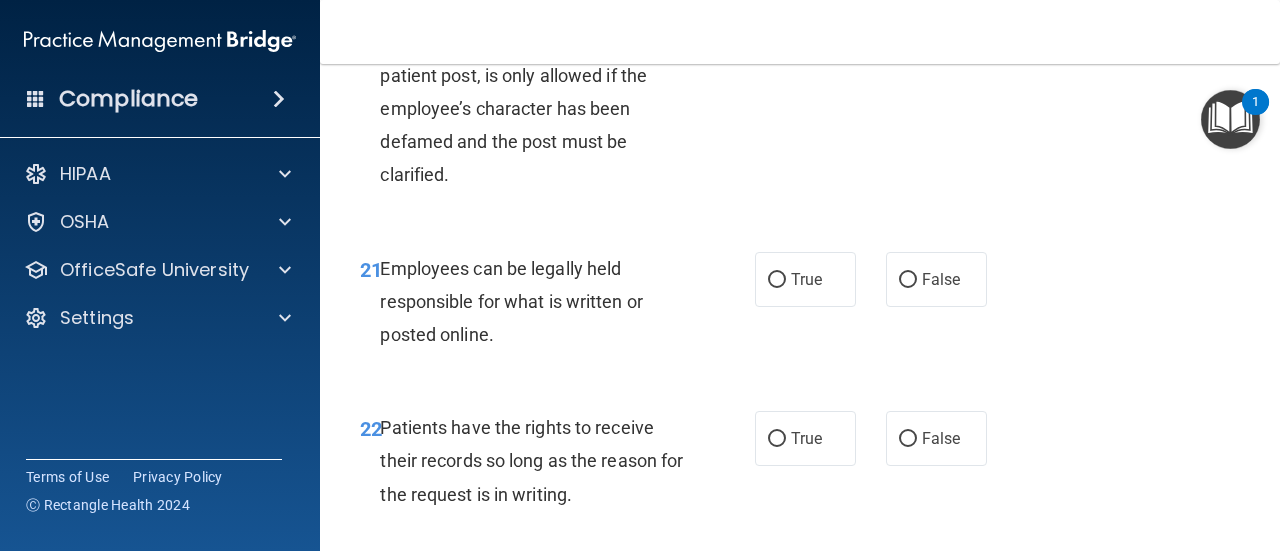 scroll, scrollTop: 4700, scrollLeft: 0, axis: vertical 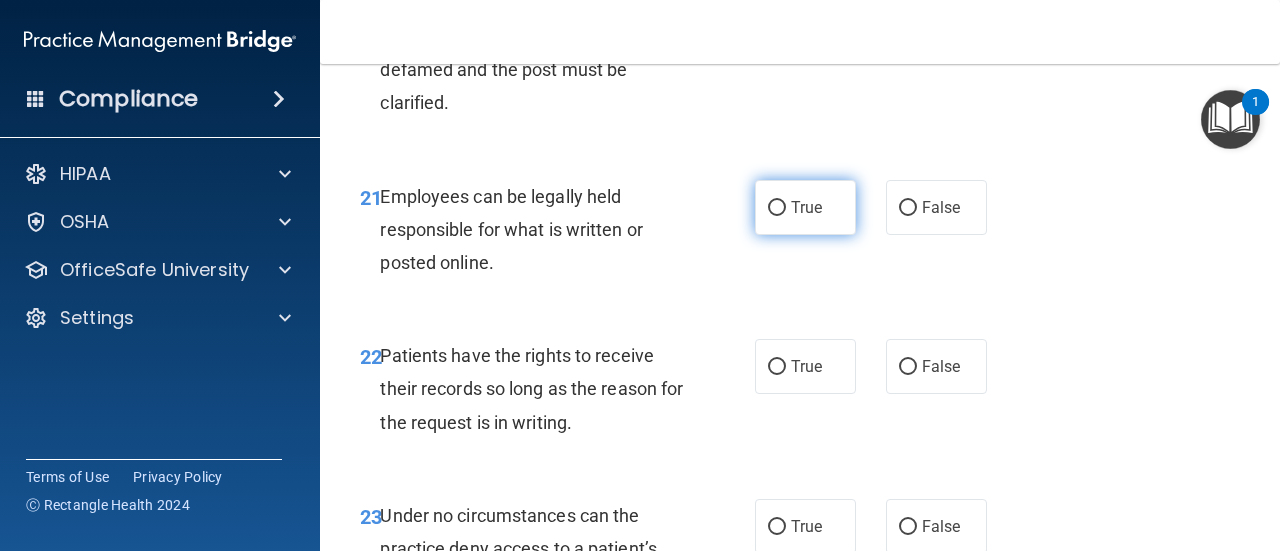 click on "True" at bounding box center (777, 208) 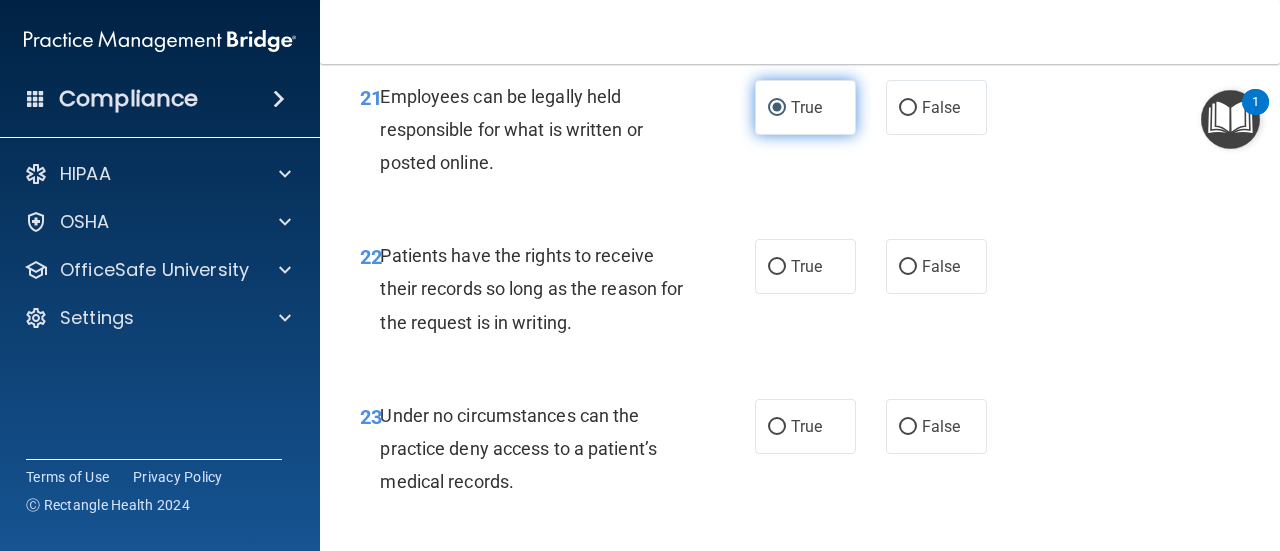 scroll, scrollTop: 4900, scrollLeft: 0, axis: vertical 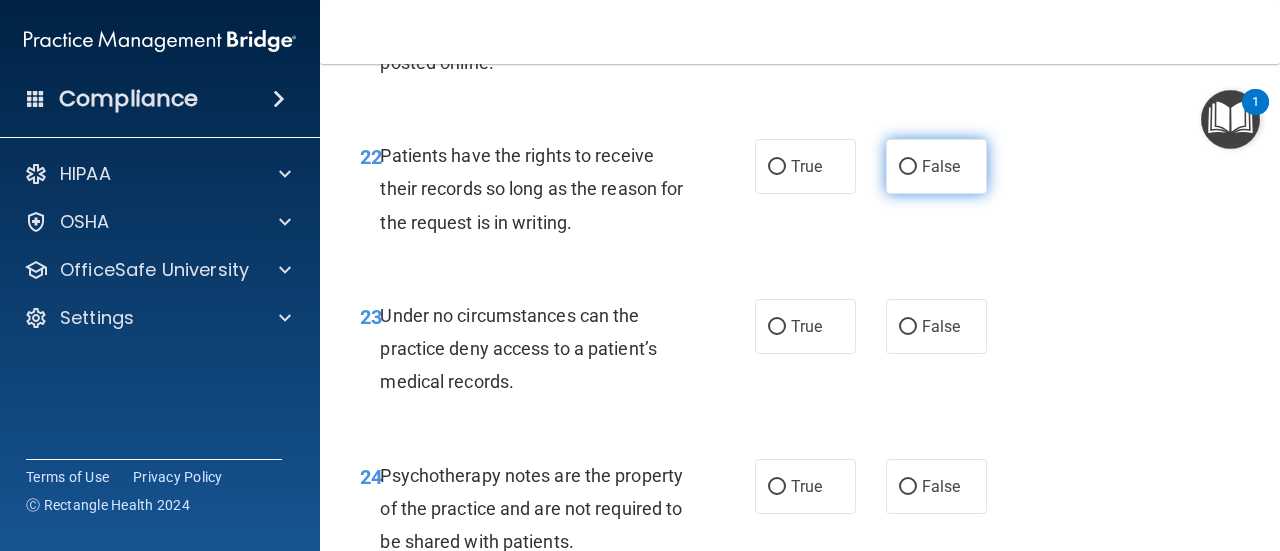 click on "False" at bounding box center (908, 167) 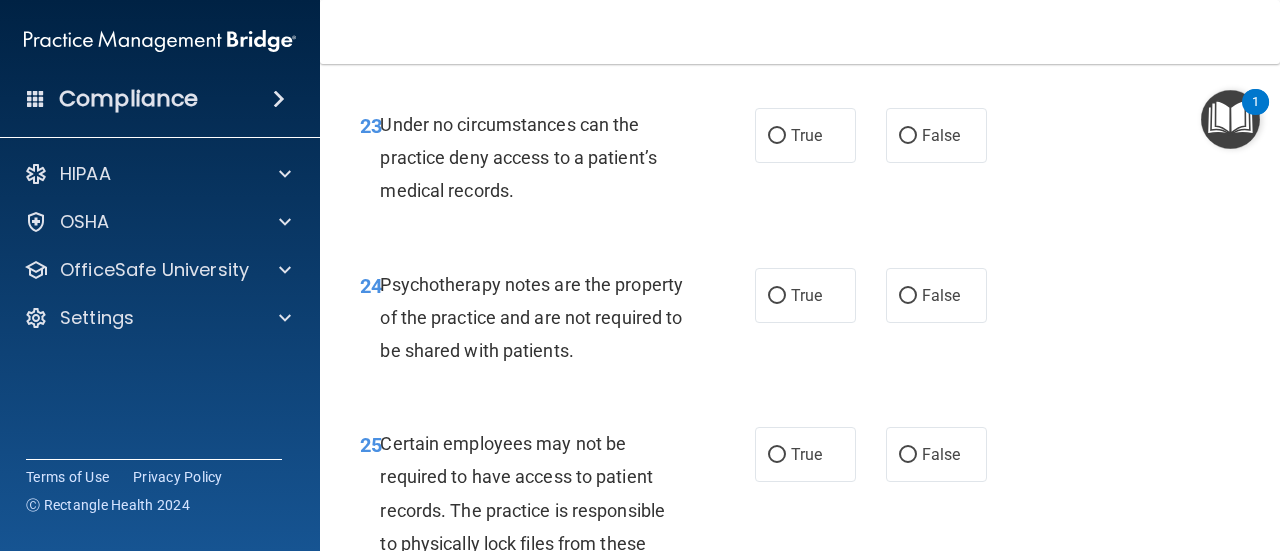 scroll, scrollTop: 5100, scrollLeft: 0, axis: vertical 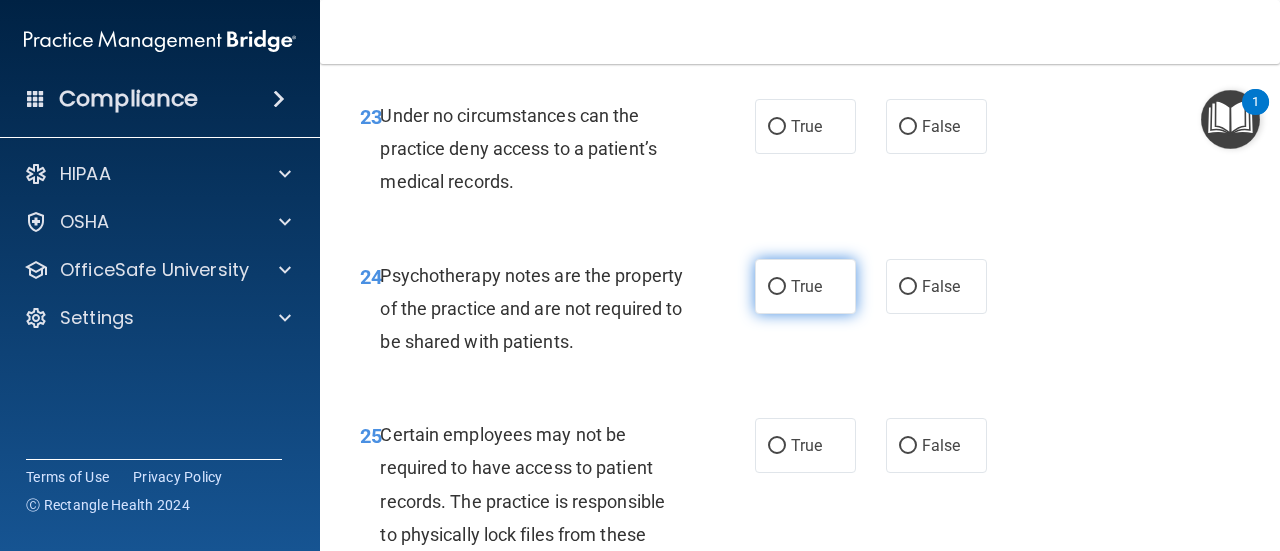 click on "True" at bounding box center (805, 286) 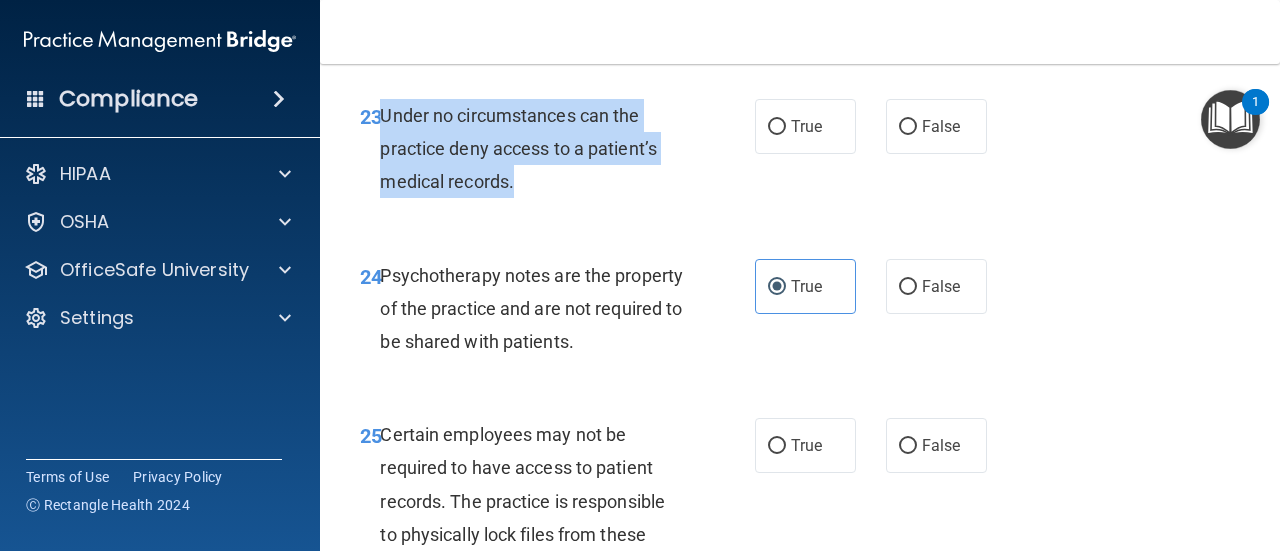 drag, startPoint x: 526, startPoint y: 324, endPoint x: 384, endPoint y: 251, distance: 159.66527 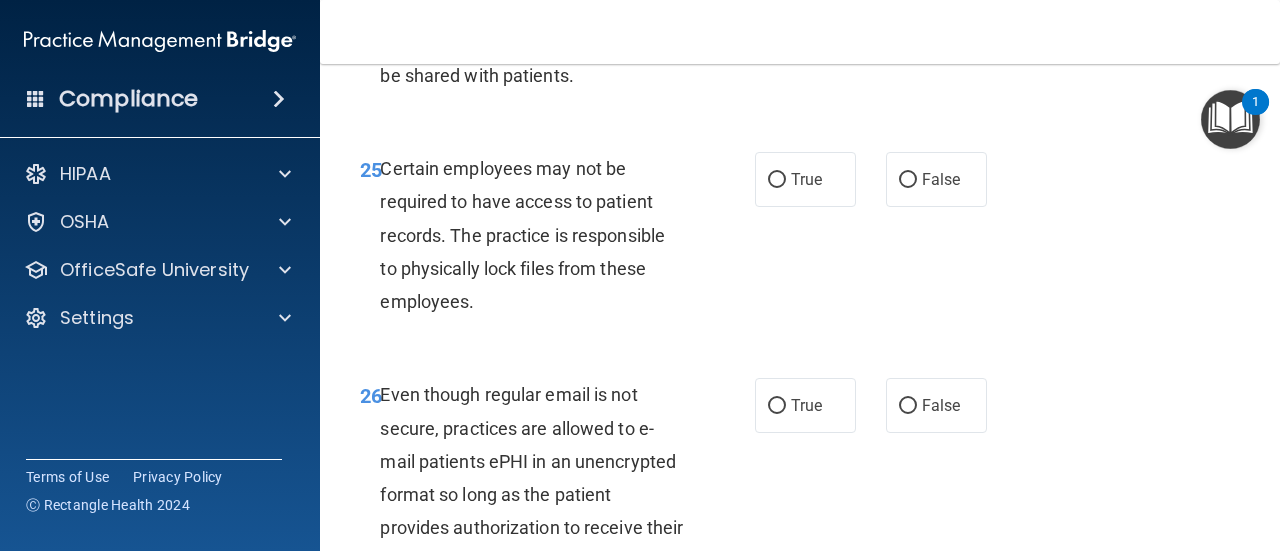 scroll, scrollTop: 5400, scrollLeft: 0, axis: vertical 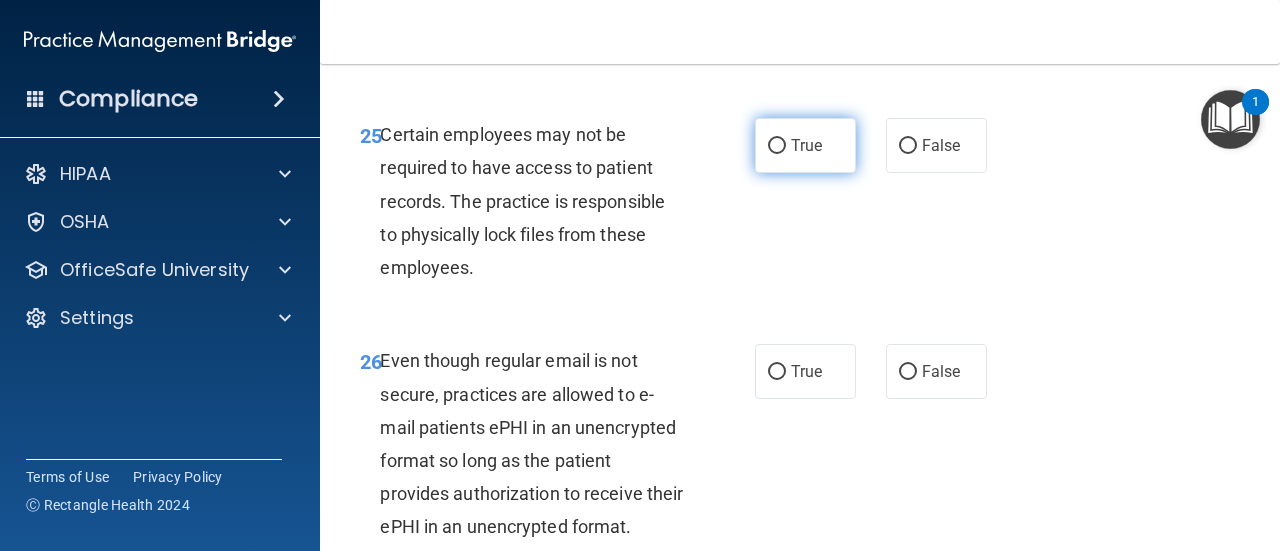 click on "True" at bounding box center [777, 146] 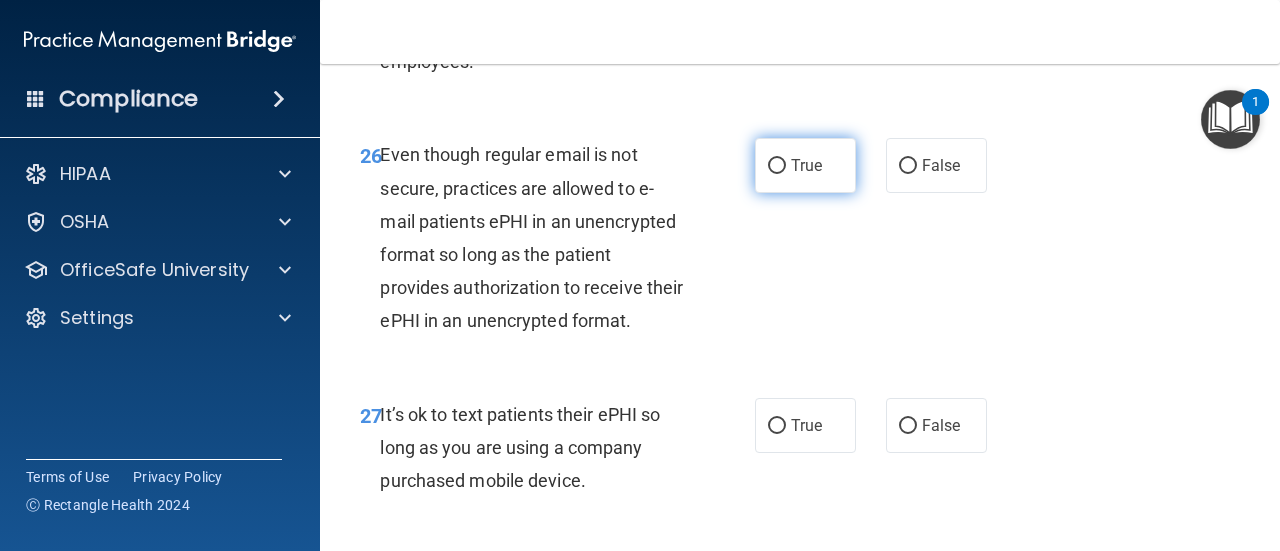 scroll, scrollTop: 5700, scrollLeft: 0, axis: vertical 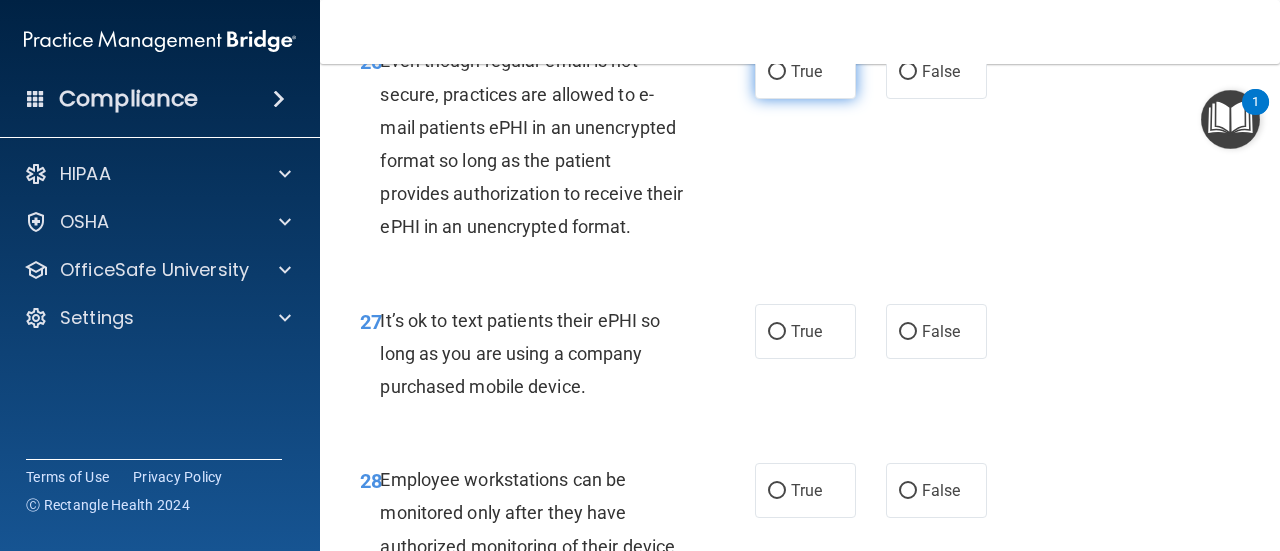 click on "True" at bounding box center (777, 72) 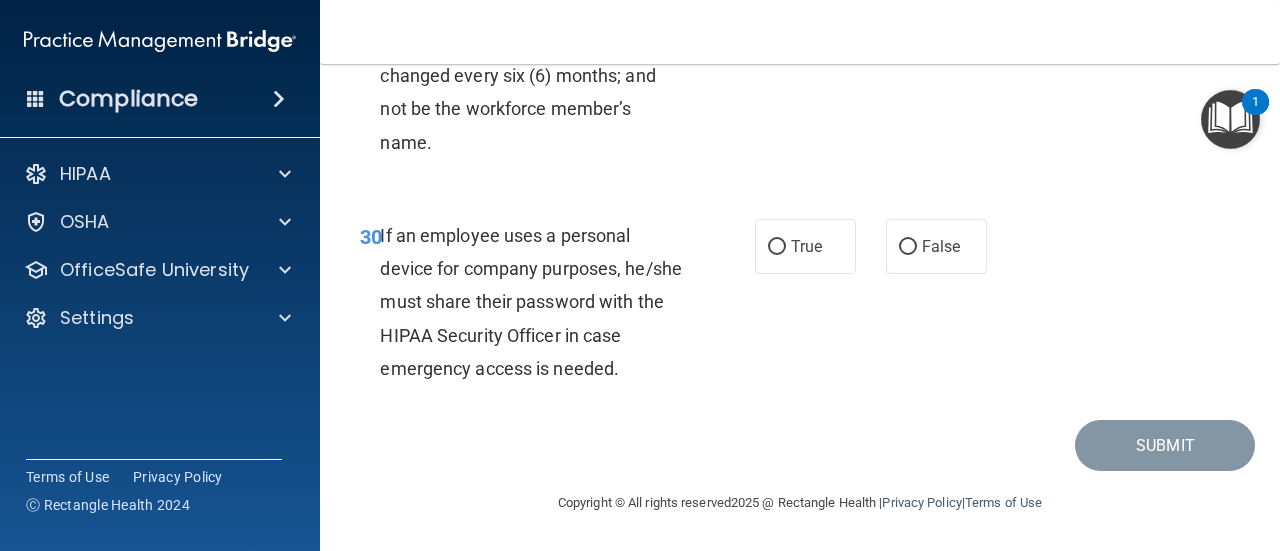 scroll, scrollTop: 6594, scrollLeft: 0, axis: vertical 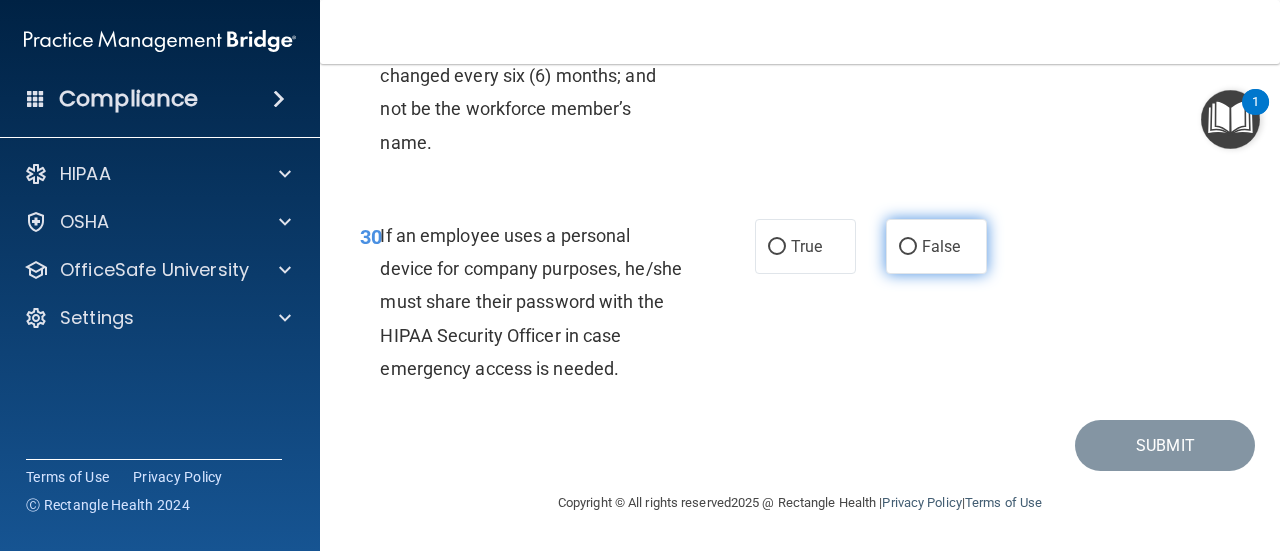 click on "False" at bounding box center (908, 247) 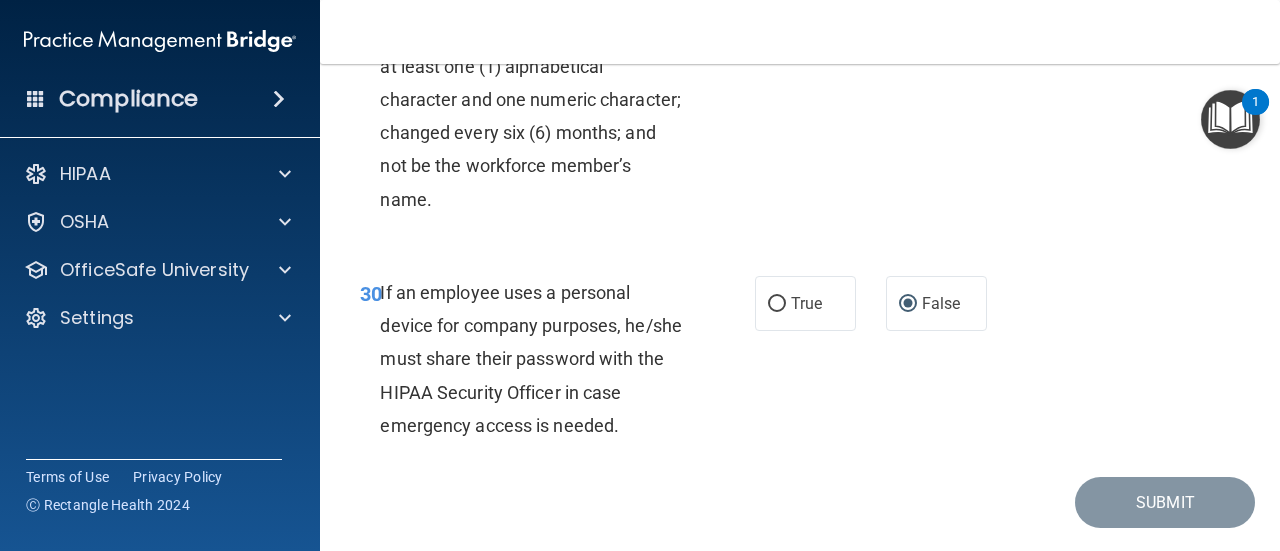 scroll, scrollTop: 6394, scrollLeft: 0, axis: vertical 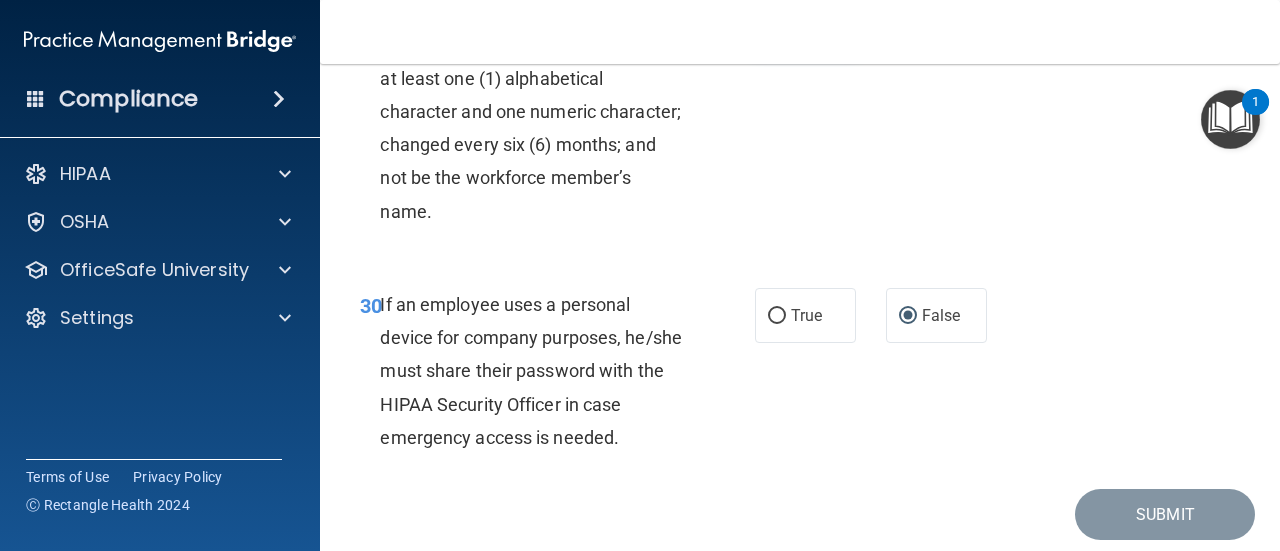 click on "True" at bounding box center [805, 22] 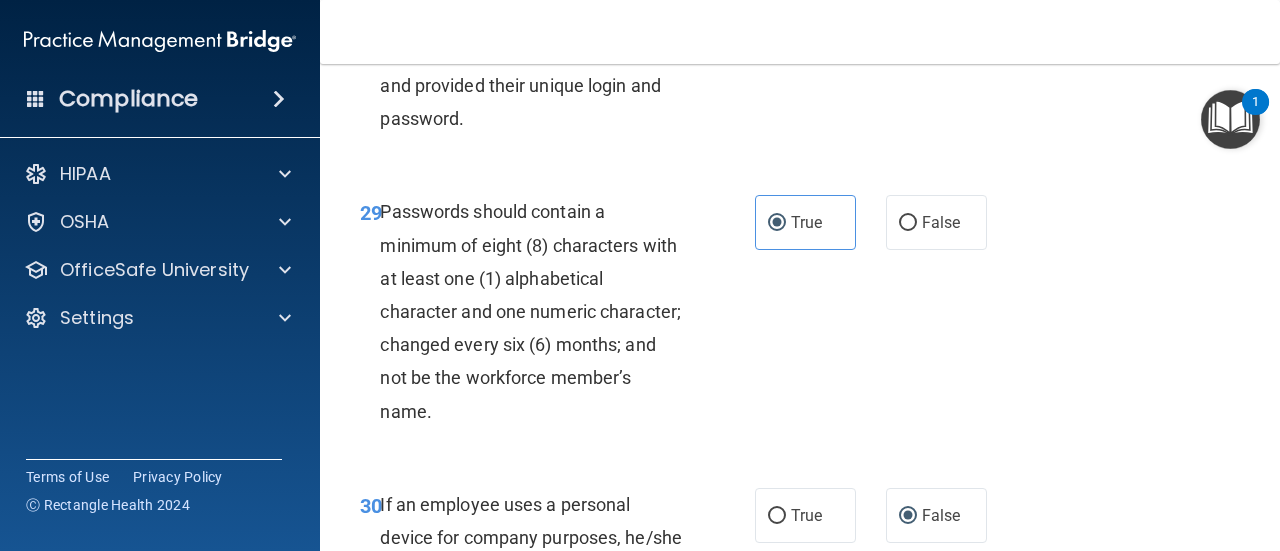 scroll, scrollTop: 6094, scrollLeft: 0, axis: vertical 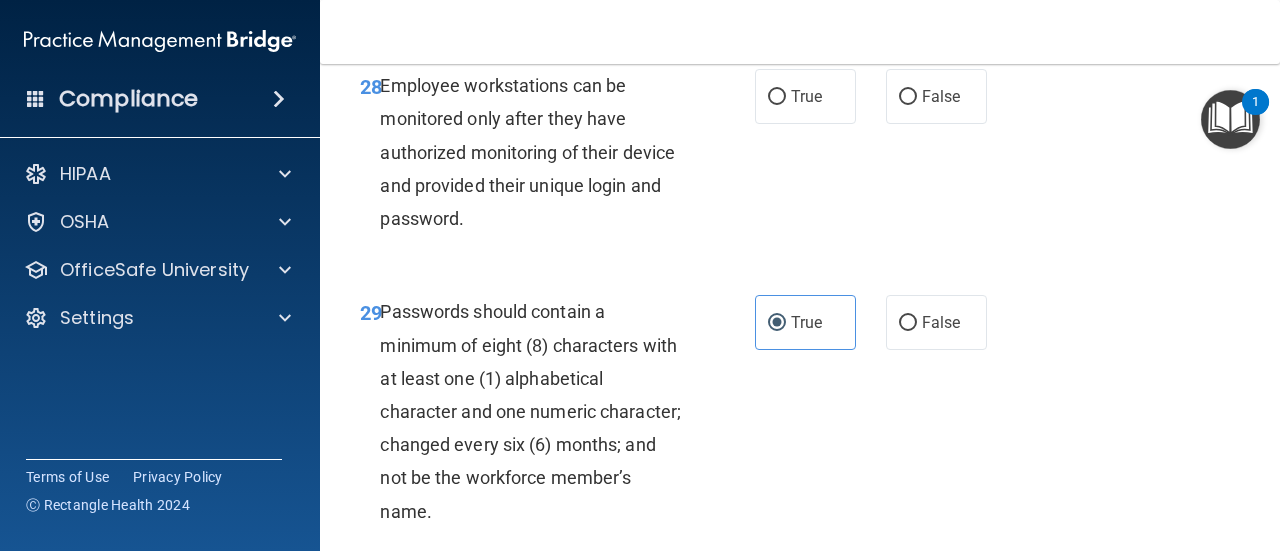 drag, startPoint x: 892, startPoint y: 226, endPoint x: 850, endPoint y: 237, distance: 43.416588 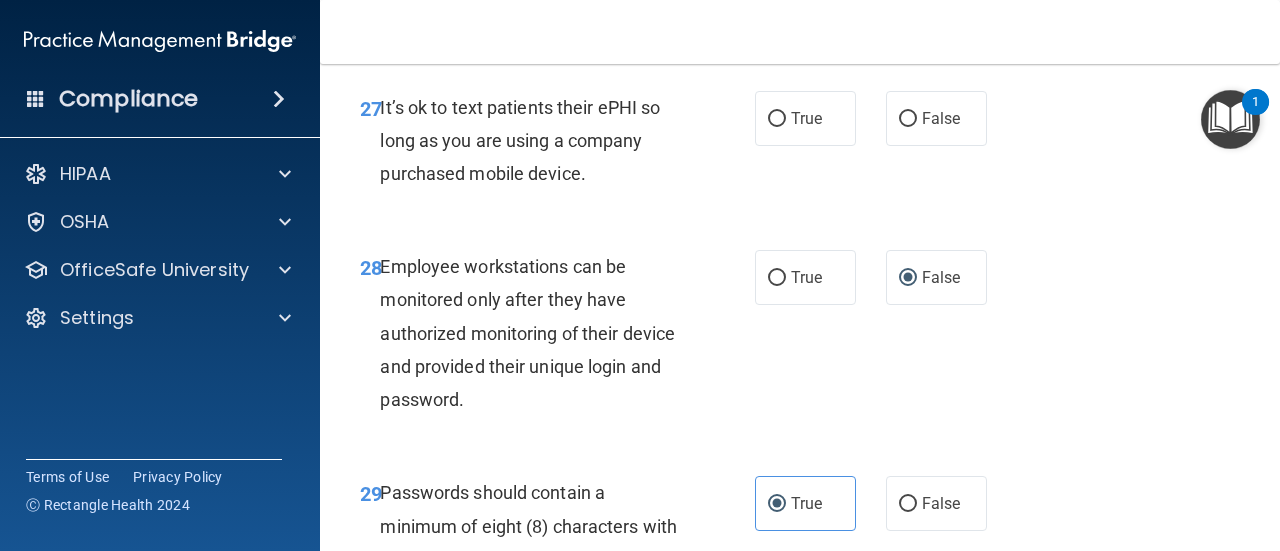 scroll, scrollTop: 5894, scrollLeft: 0, axis: vertical 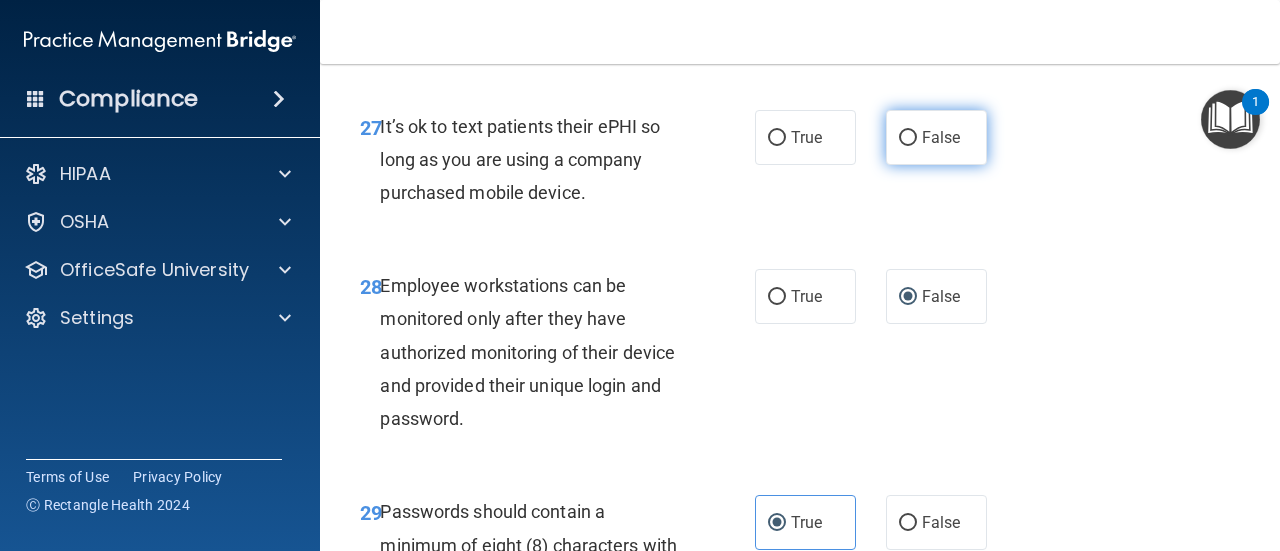 click on "False" at bounding box center (908, 138) 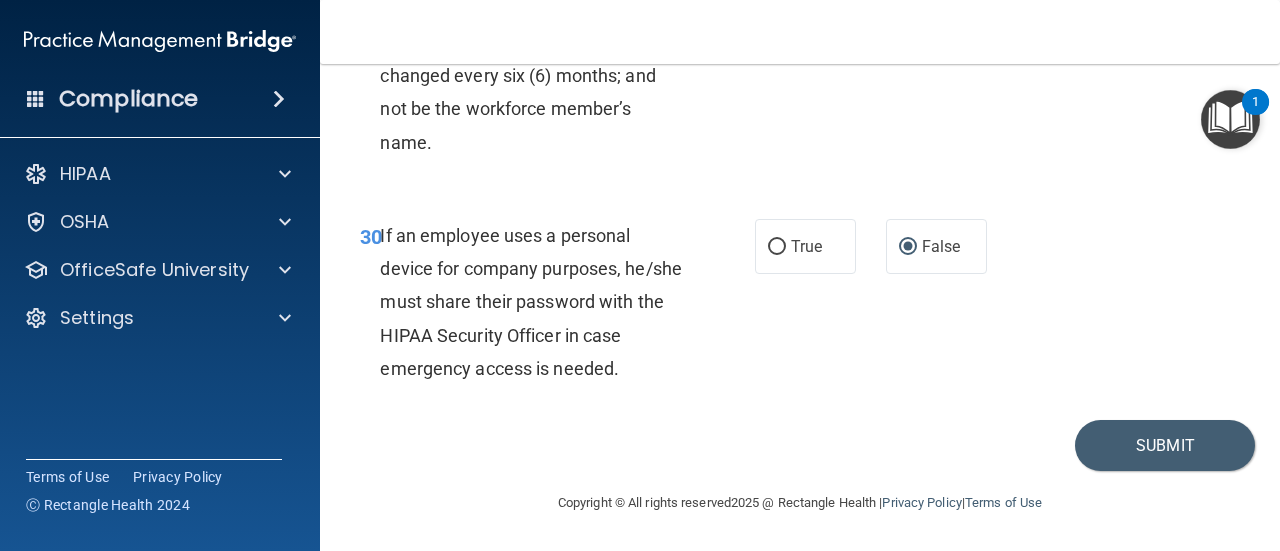 scroll, scrollTop: 6594, scrollLeft: 0, axis: vertical 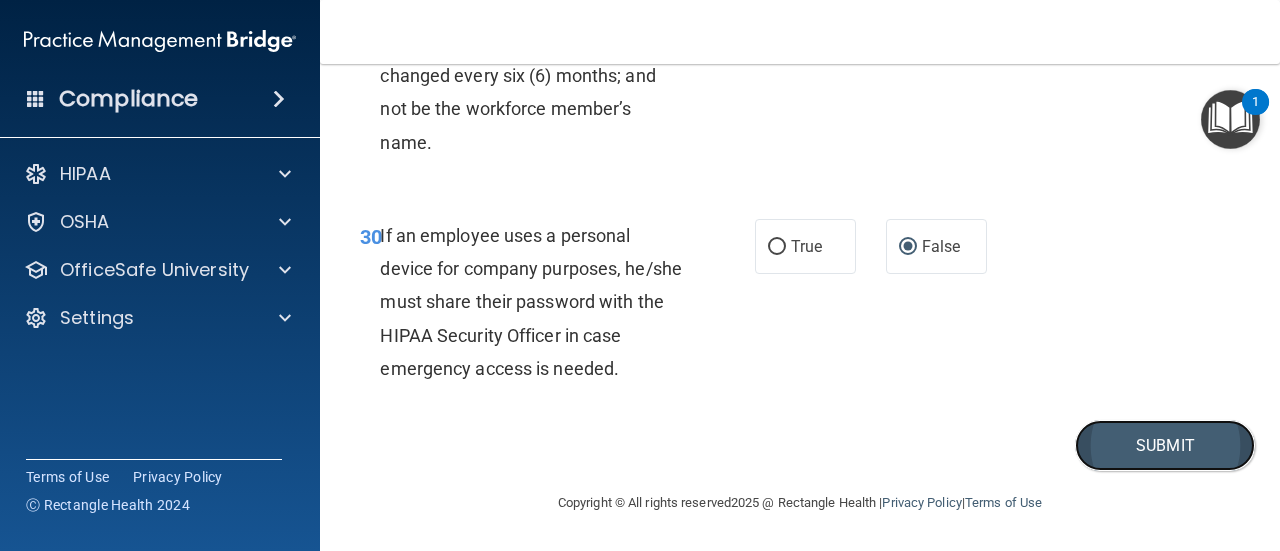 click on "Submit" at bounding box center [1165, 445] 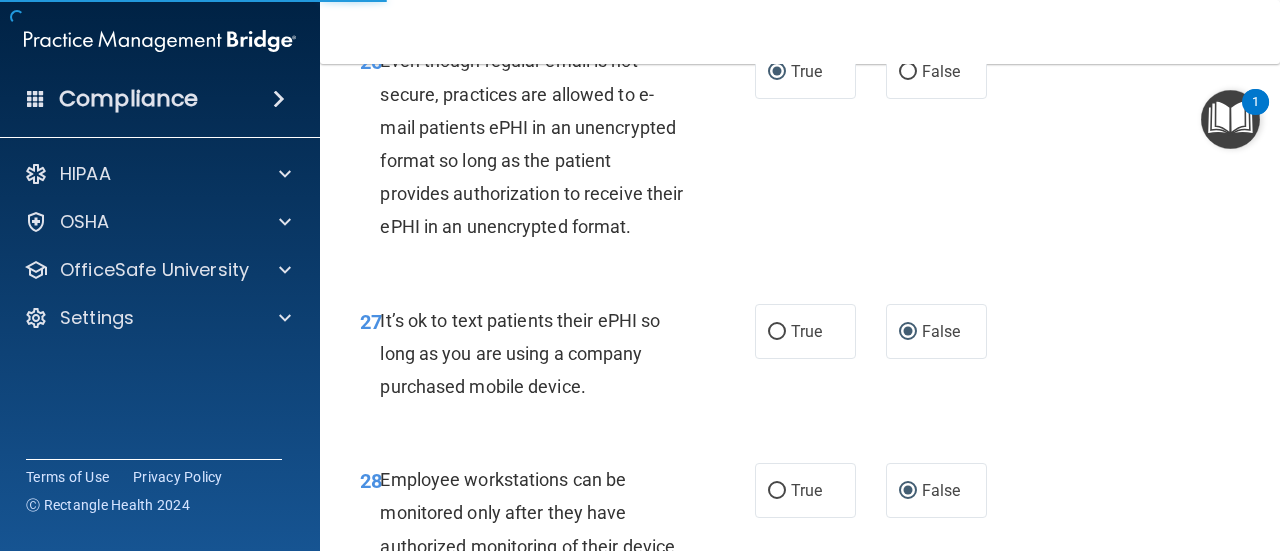 scroll, scrollTop: 5394, scrollLeft: 0, axis: vertical 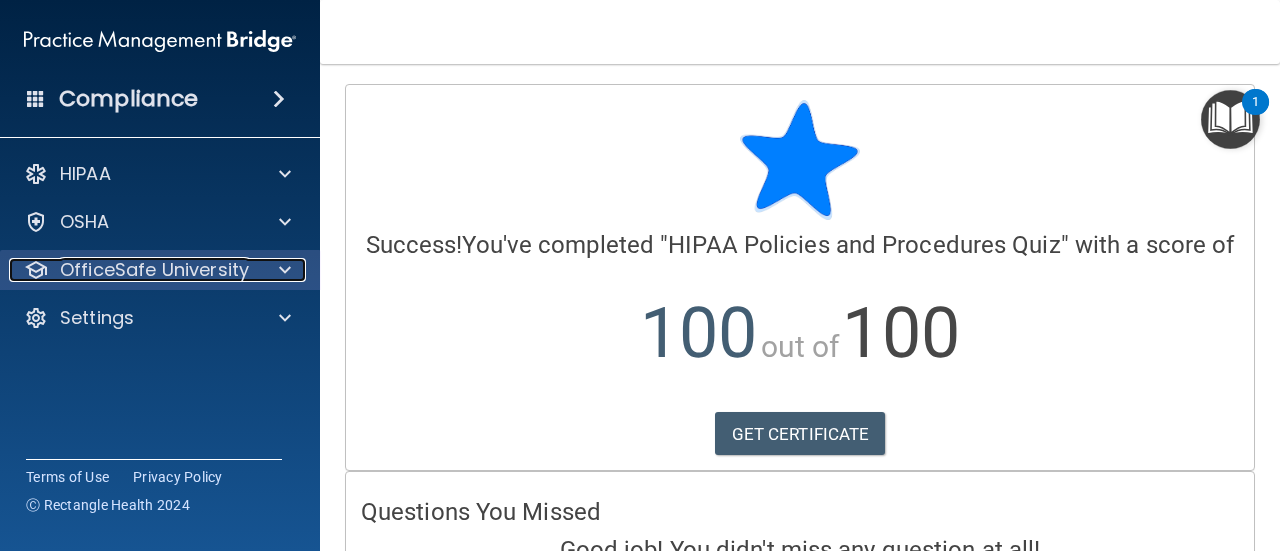 click on "OfficeSafe University" at bounding box center [154, 270] 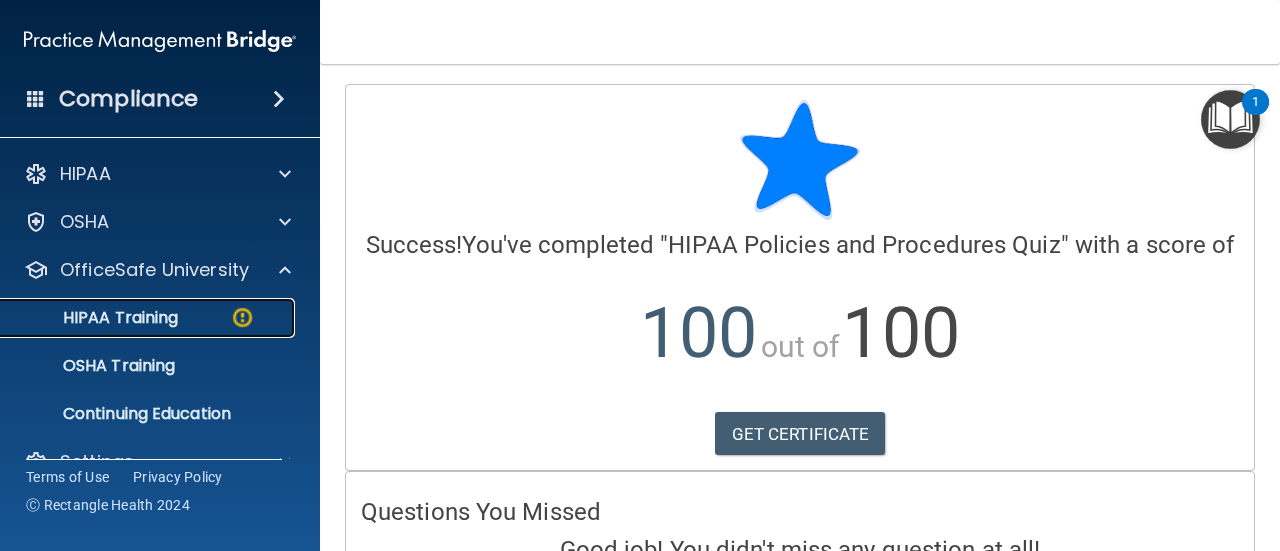 click on "HIPAA Training" at bounding box center (95, 318) 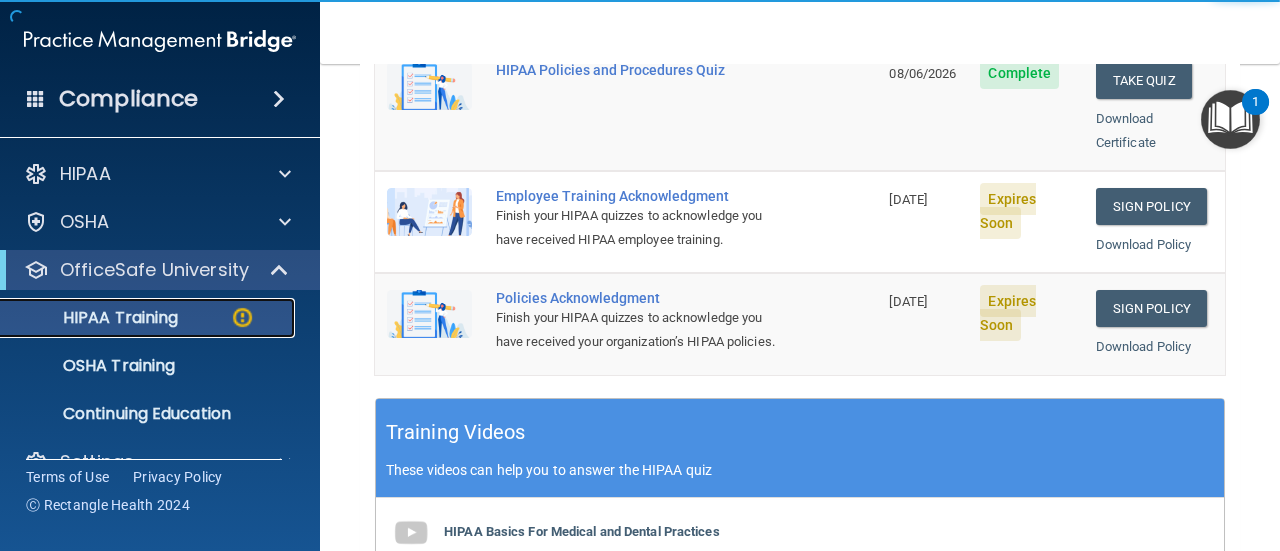 scroll, scrollTop: 600, scrollLeft: 0, axis: vertical 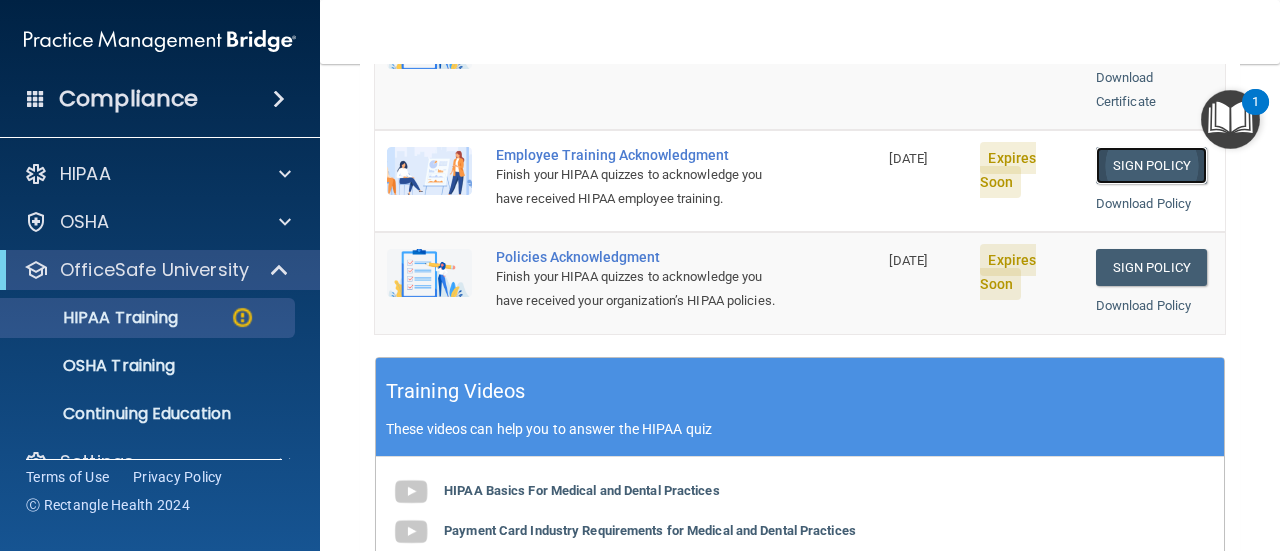 click on "Sign Policy" at bounding box center (1151, 165) 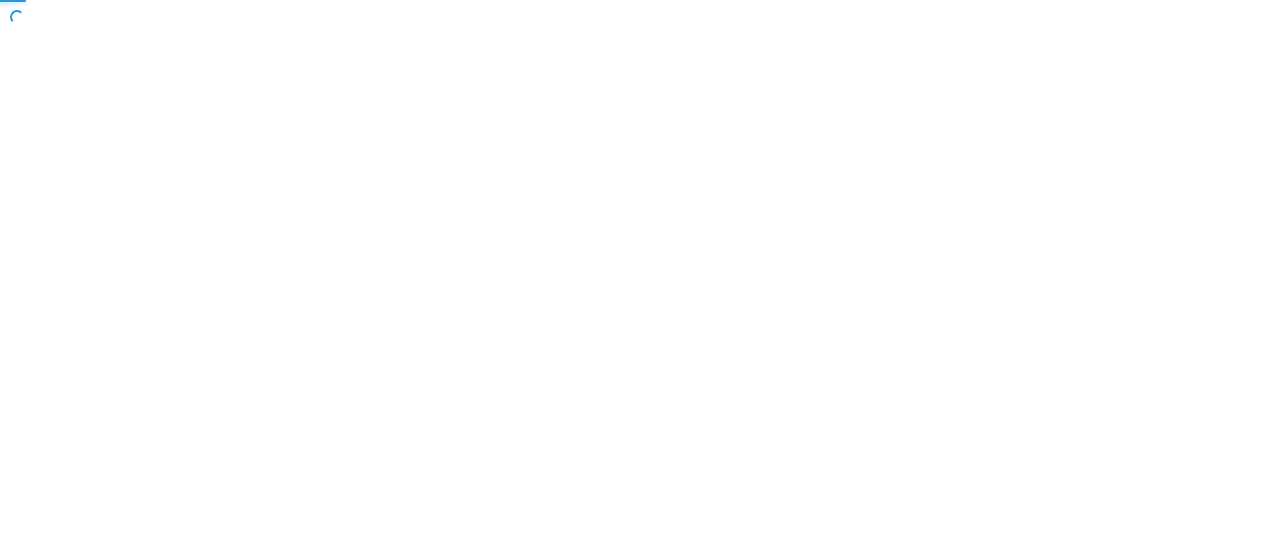 scroll, scrollTop: 0, scrollLeft: 0, axis: both 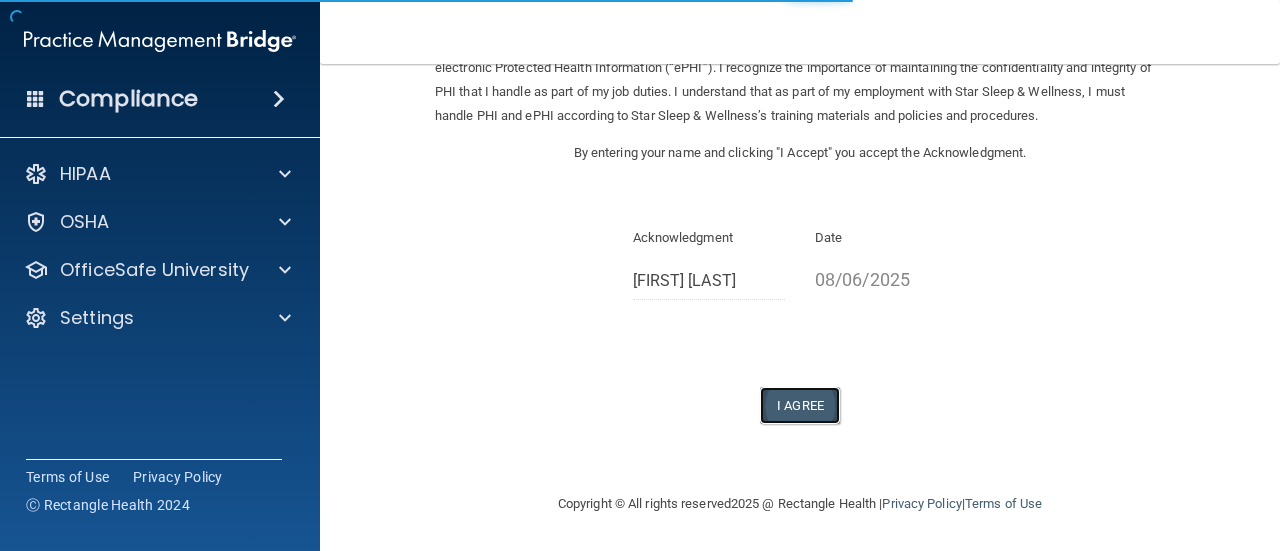click on "I Agree" at bounding box center [800, 405] 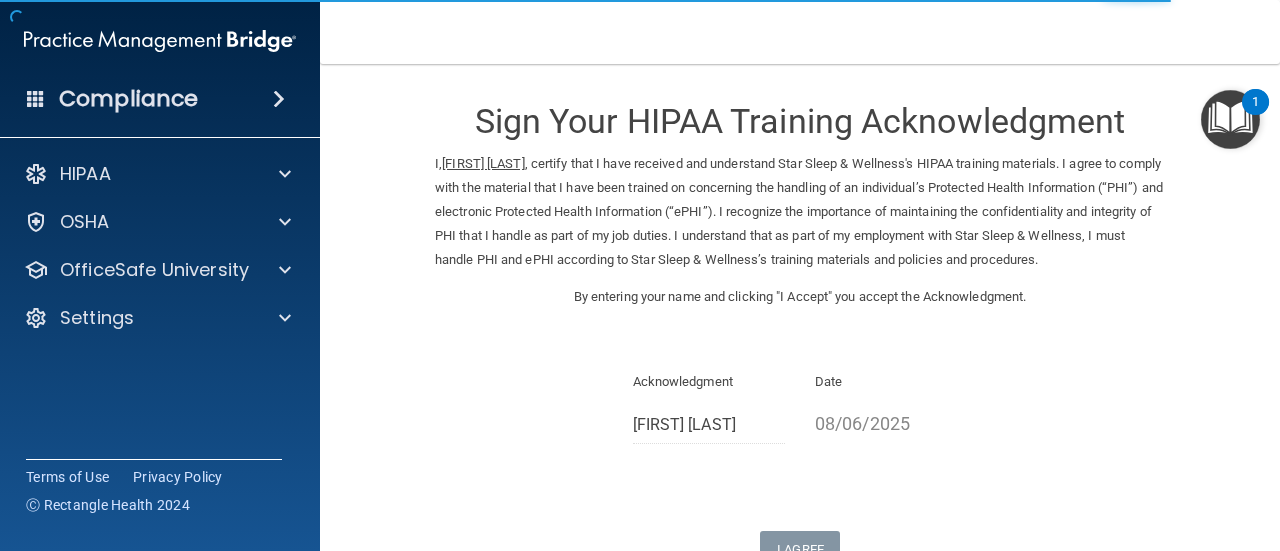 scroll, scrollTop: 0, scrollLeft: 0, axis: both 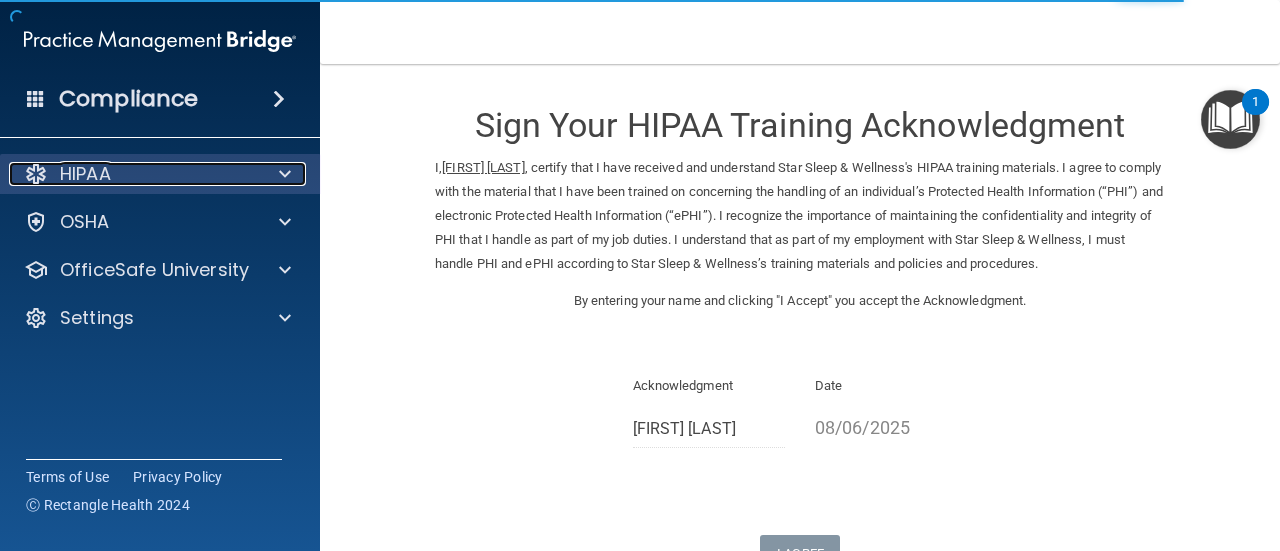 click on "HIPAA" at bounding box center [133, 174] 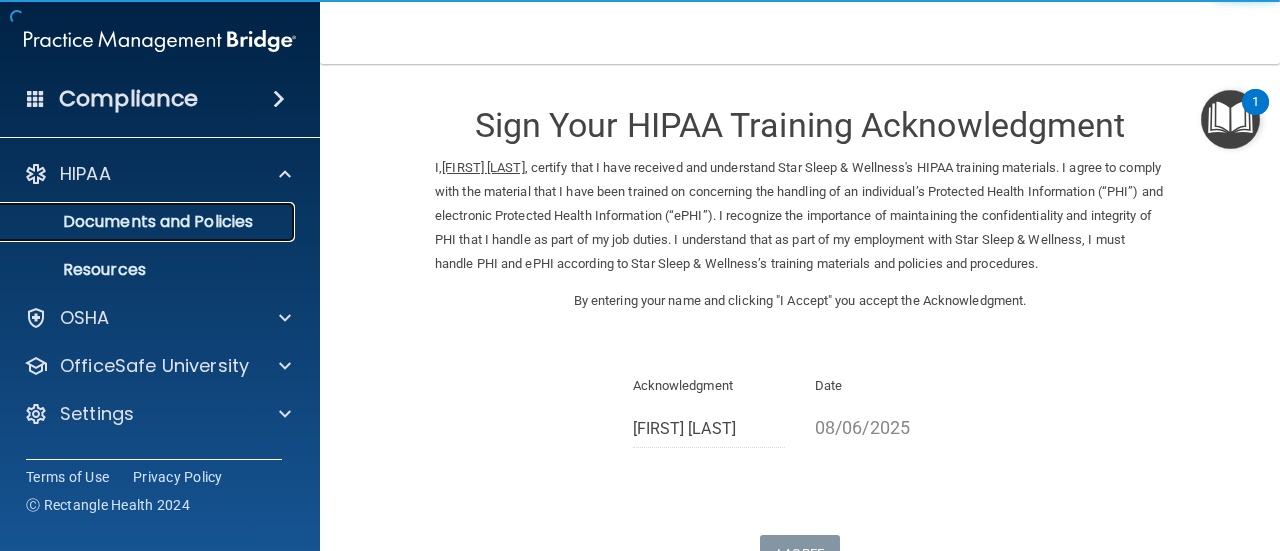 click on "Documents and Policies" at bounding box center (149, 222) 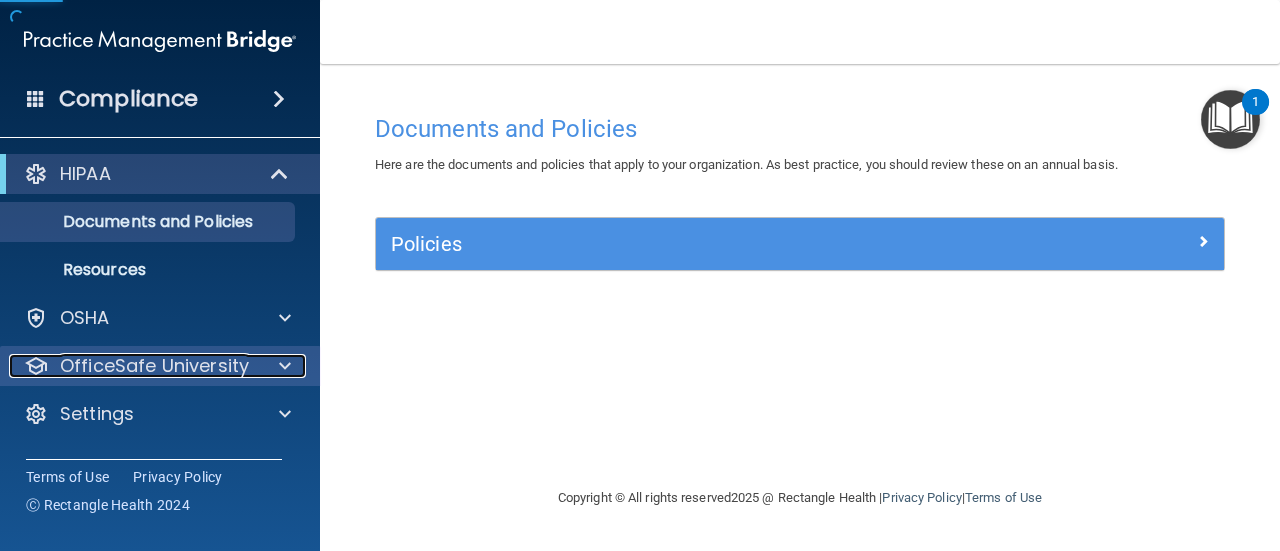 click on "OfficeSafe University" at bounding box center (154, 366) 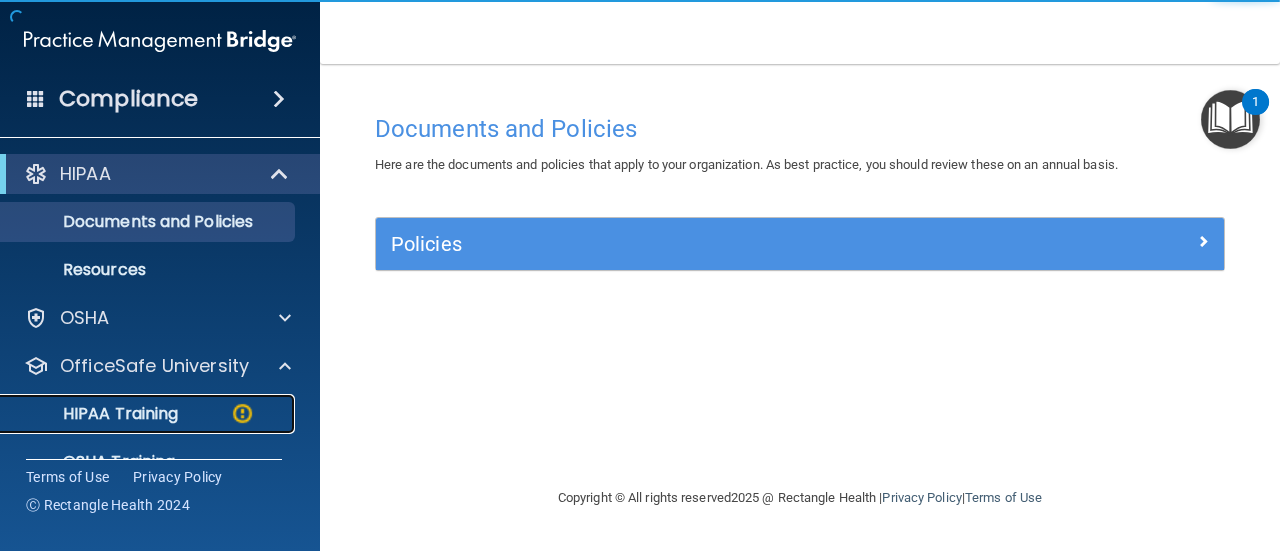 click on "HIPAA Training" at bounding box center (137, 414) 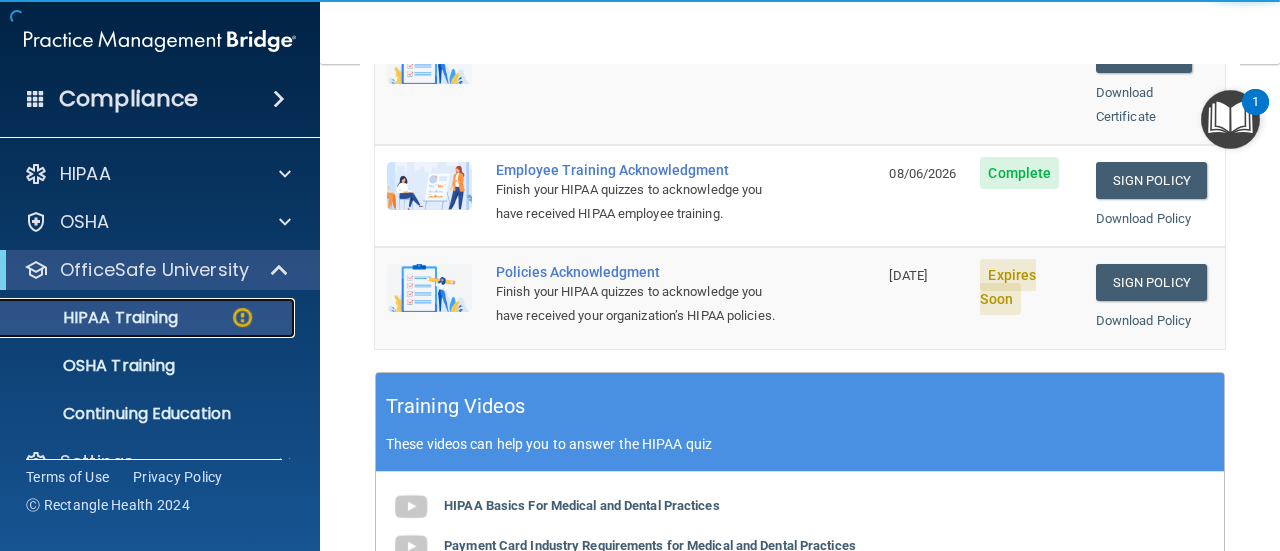 scroll, scrollTop: 600, scrollLeft: 0, axis: vertical 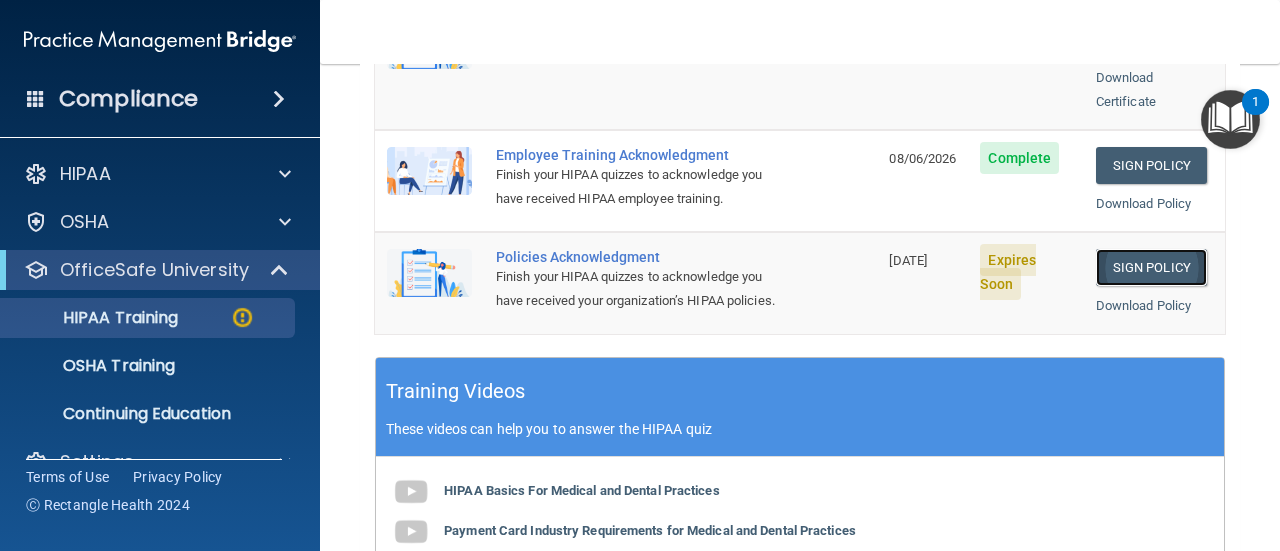 click on "Sign Policy" at bounding box center [1151, 267] 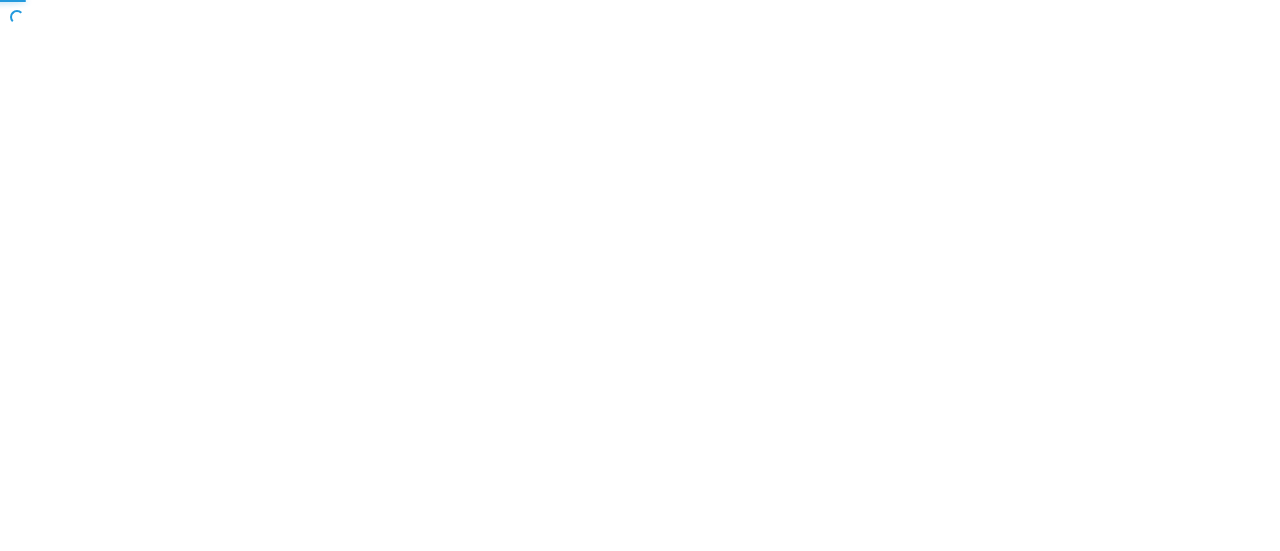 scroll, scrollTop: 0, scrollLeft: 0, axis: both 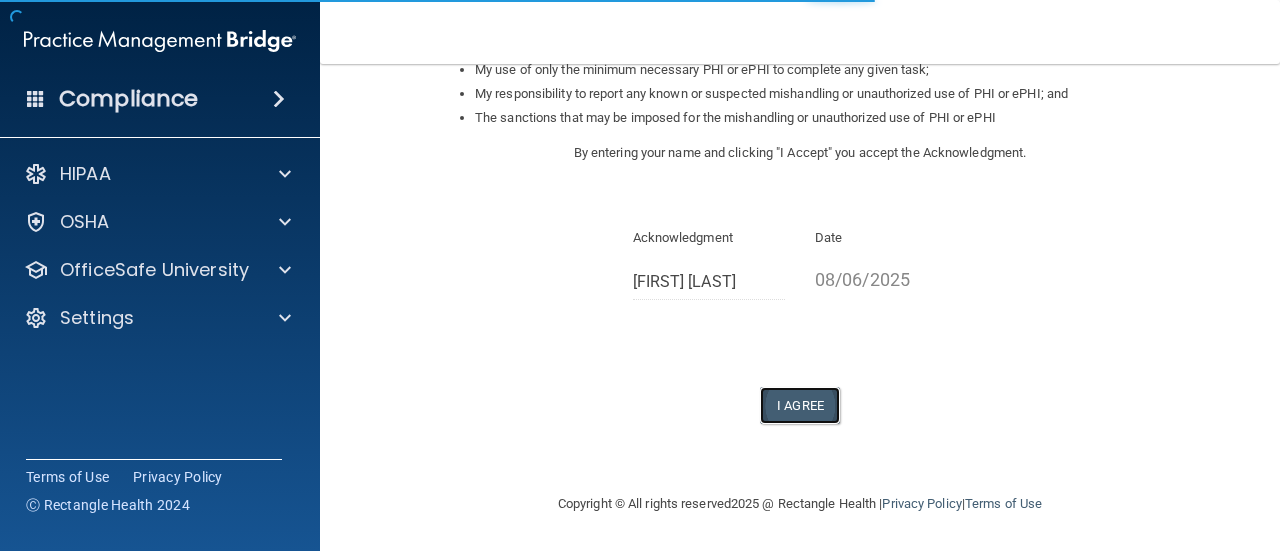 click on "I Agree" at bounding box center [800, 405] 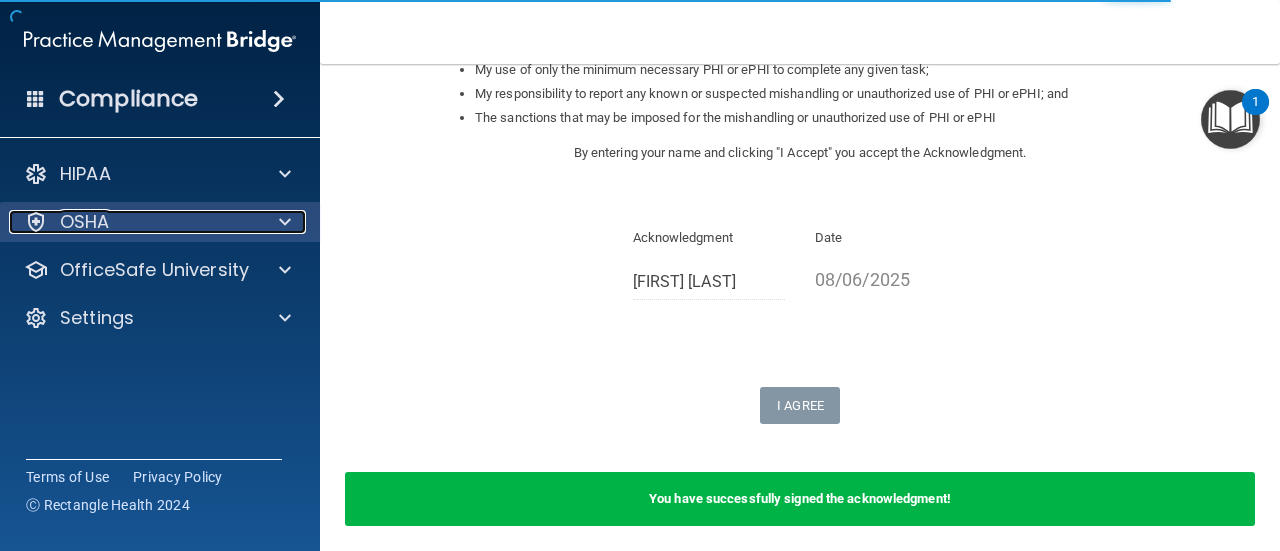 click on "OSHA" at bounding box center (133, 222) 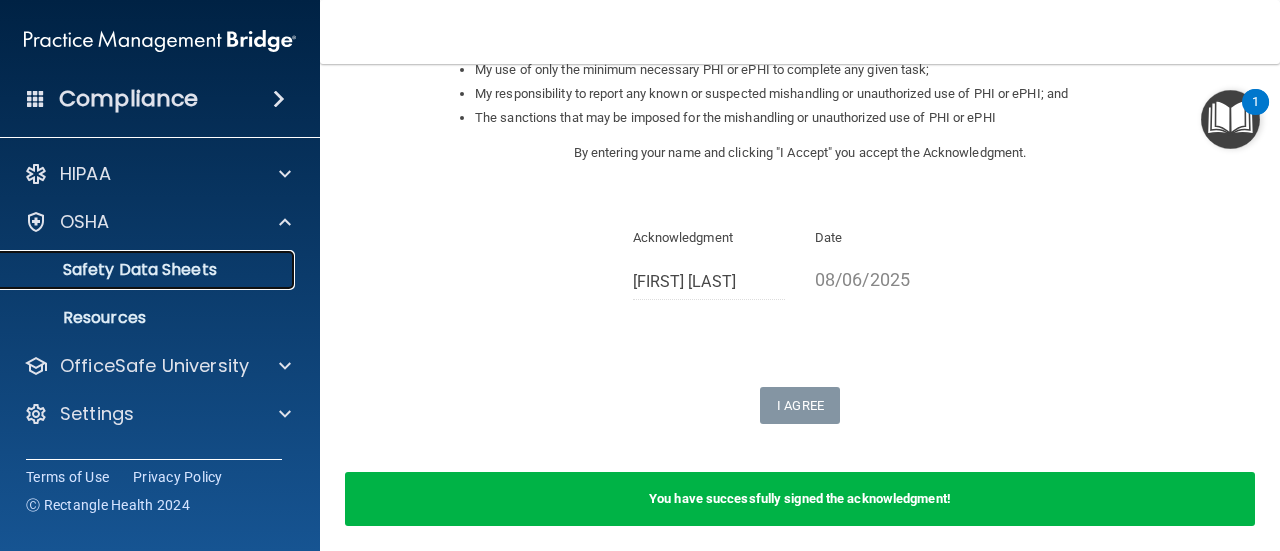 click on "Safety Data Sheets" at bounding box center (149, 270) 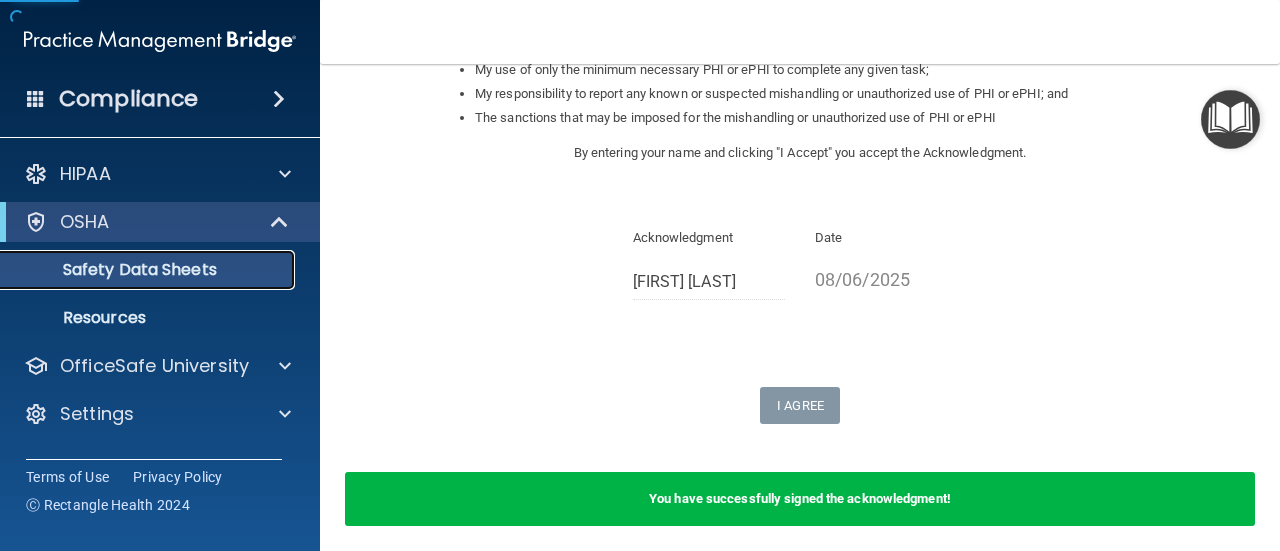 scroll, scrollTop: 0, scrollLeft: 0, axis: both 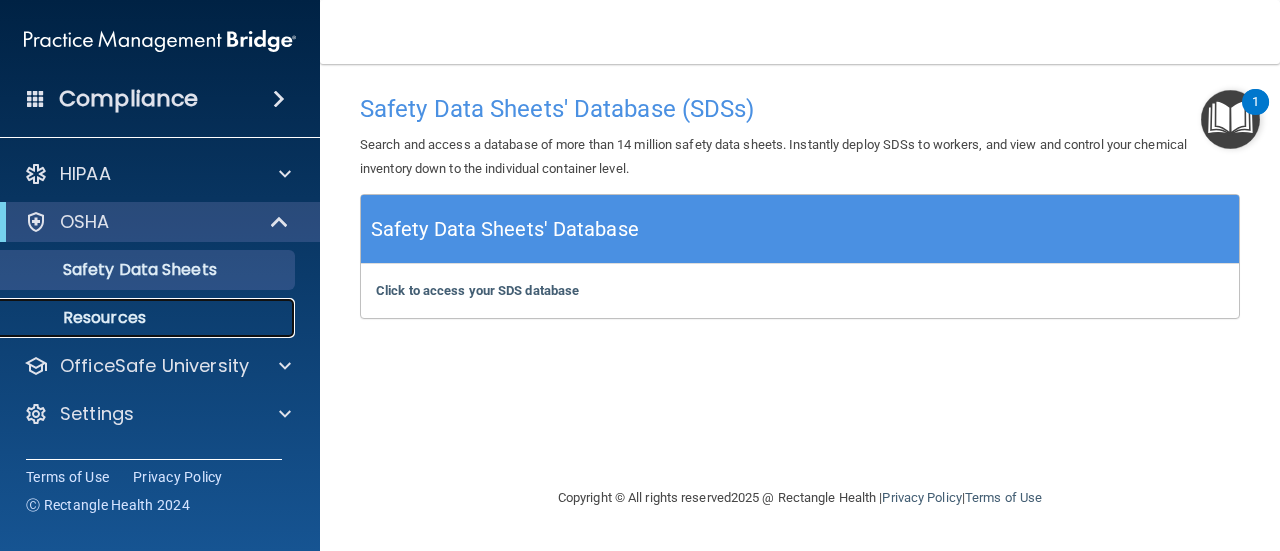 click on "Resources" at bounding box center [149, 318] 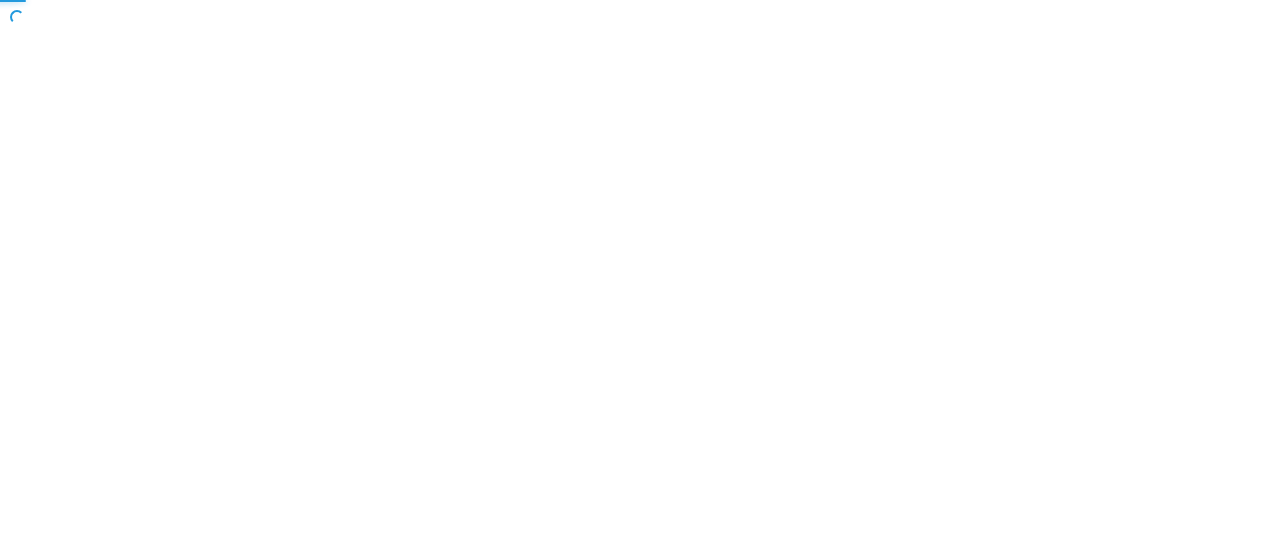 scroll, scrollTop: 0, scrollLeft: 0, axis: both 